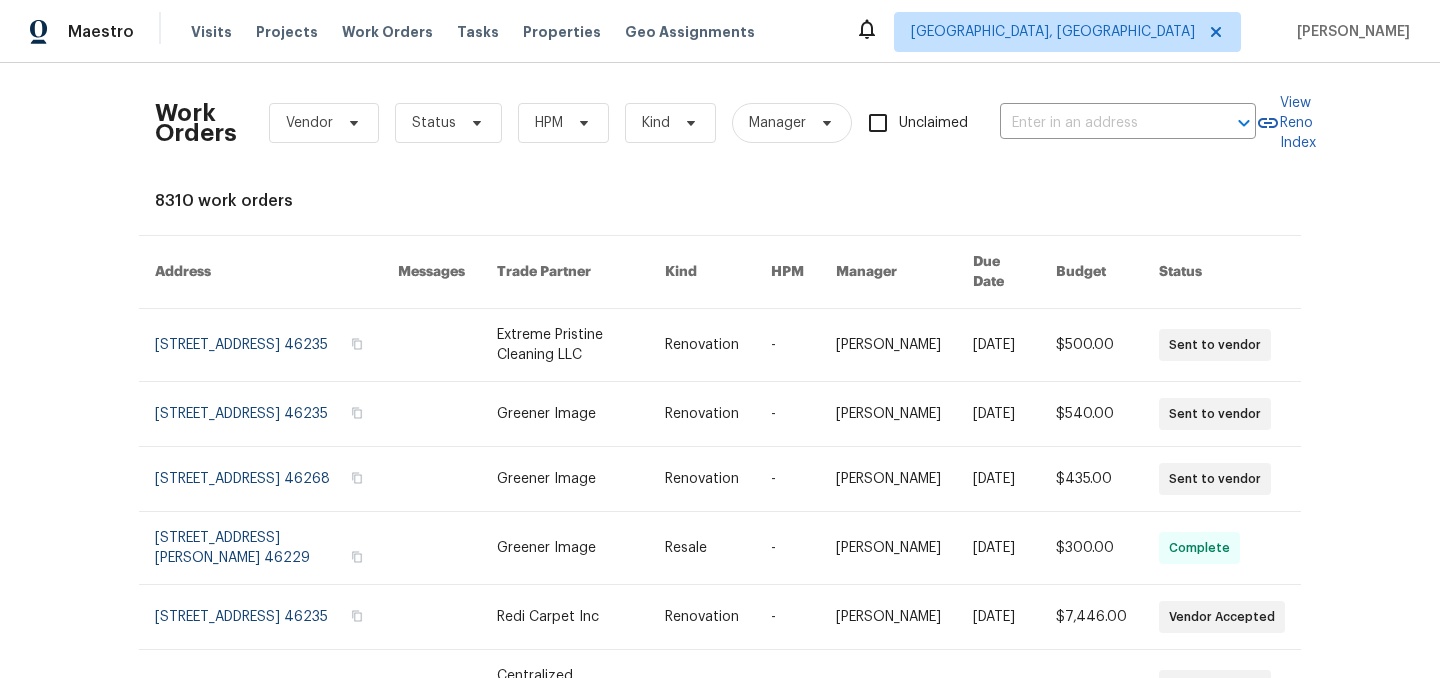 scroll, scrollTop: 0, scrollLeft: 0, axis: both 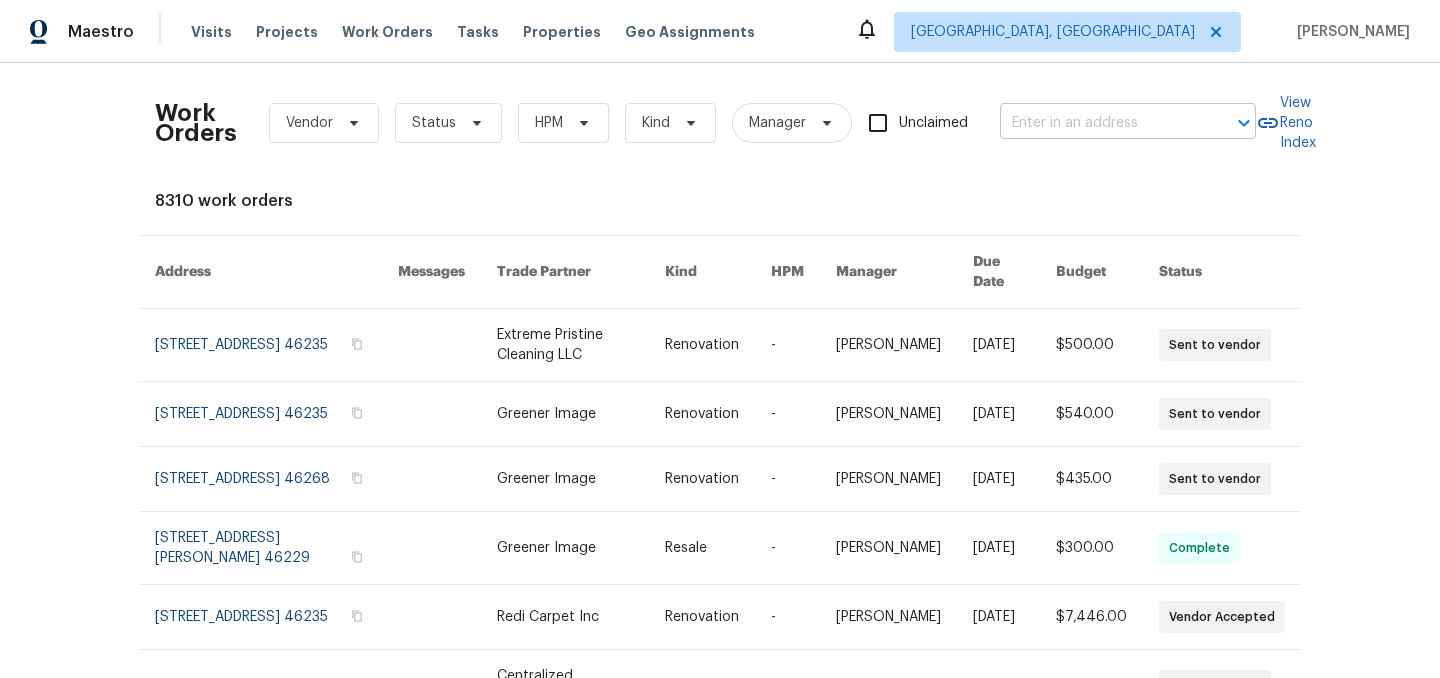 click at bounding box center (1100, 123) 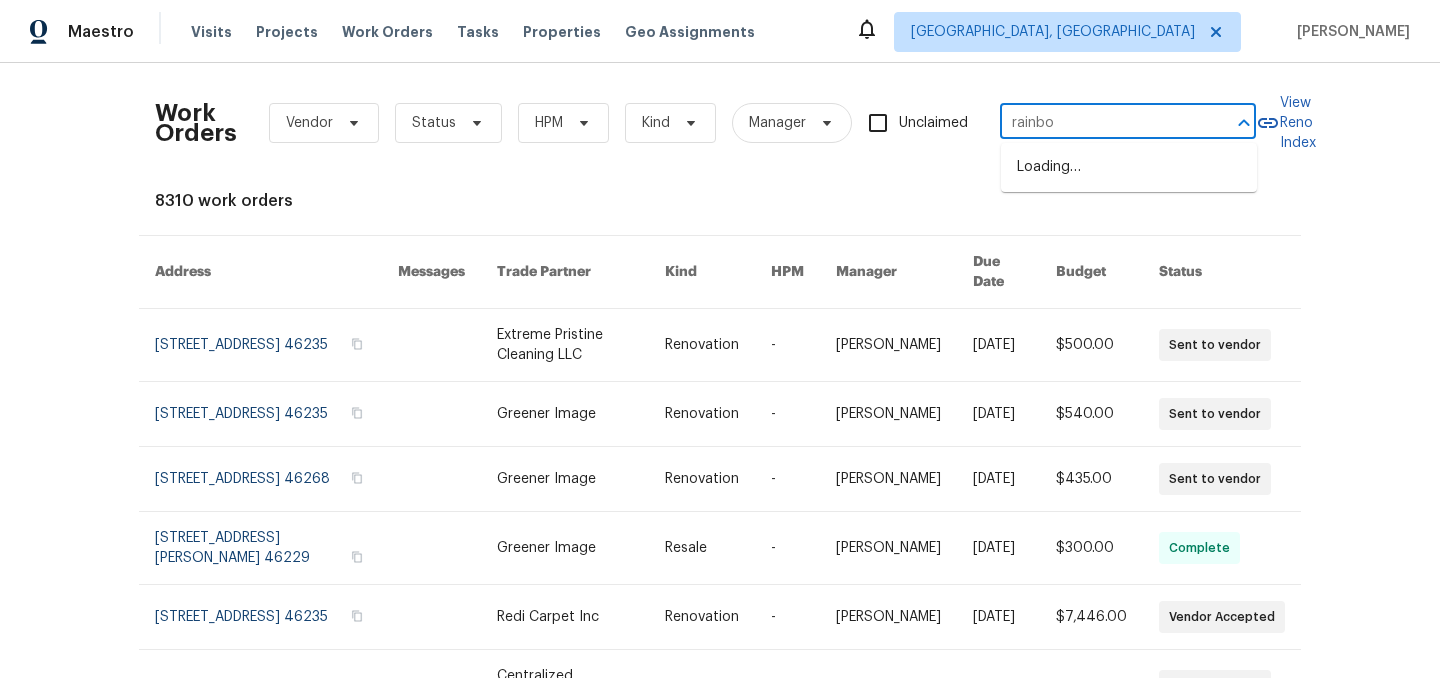 type on "rainbow" 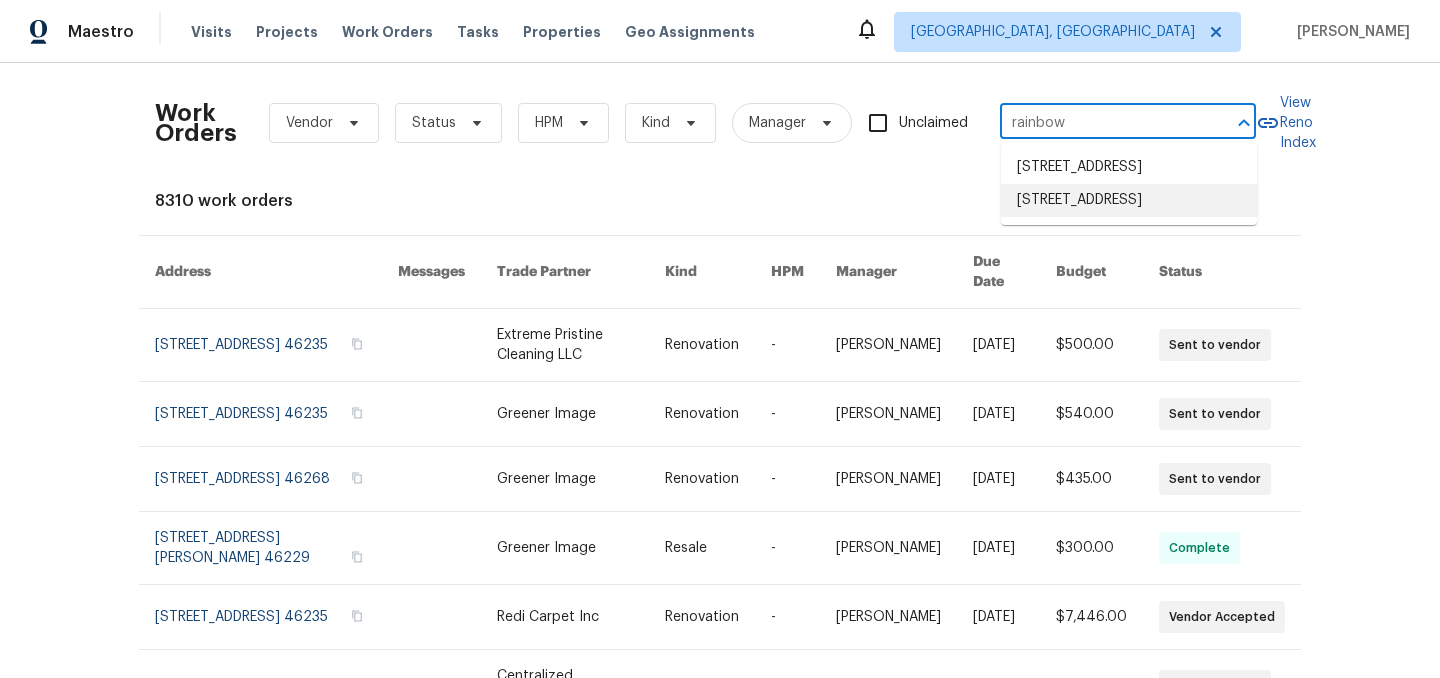 click on "4125 Rainbow View Dr, Indianapolis, IN 46221" at bounding box center [1129, 200] 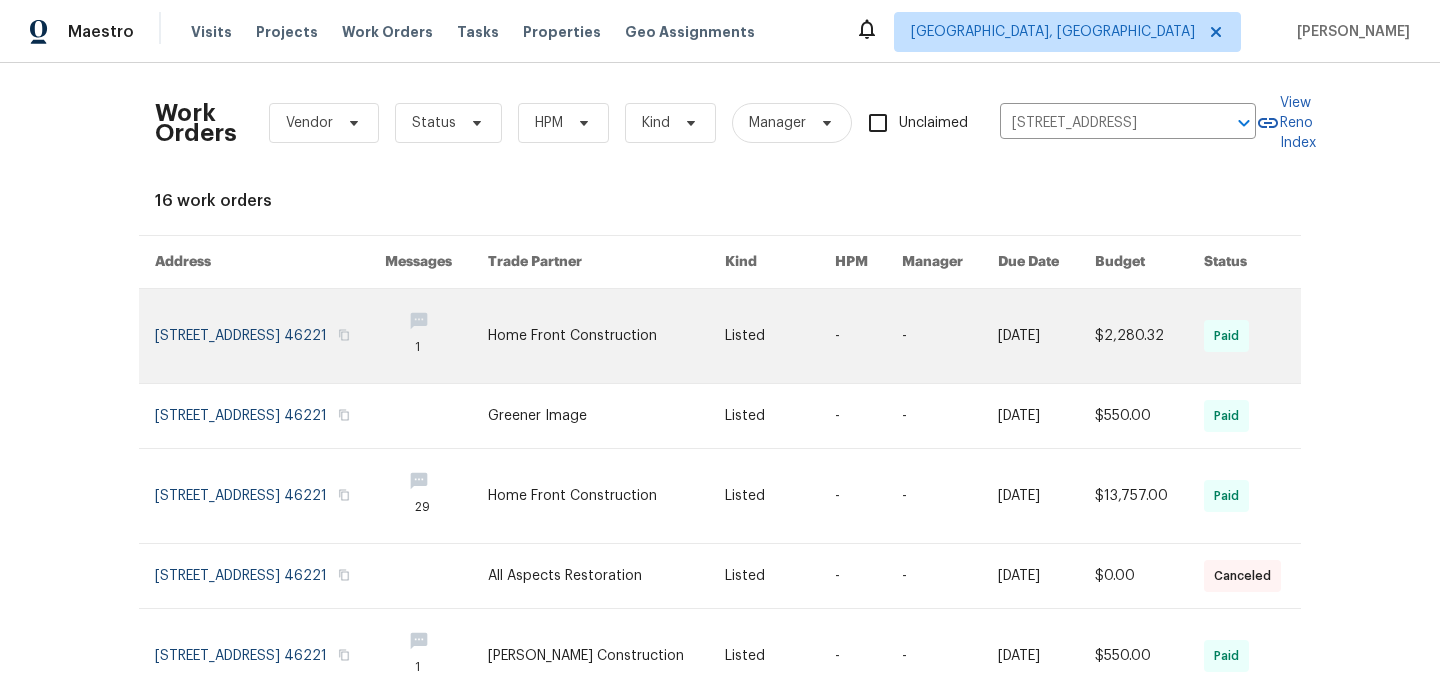 click at bounding box center [270, 336] 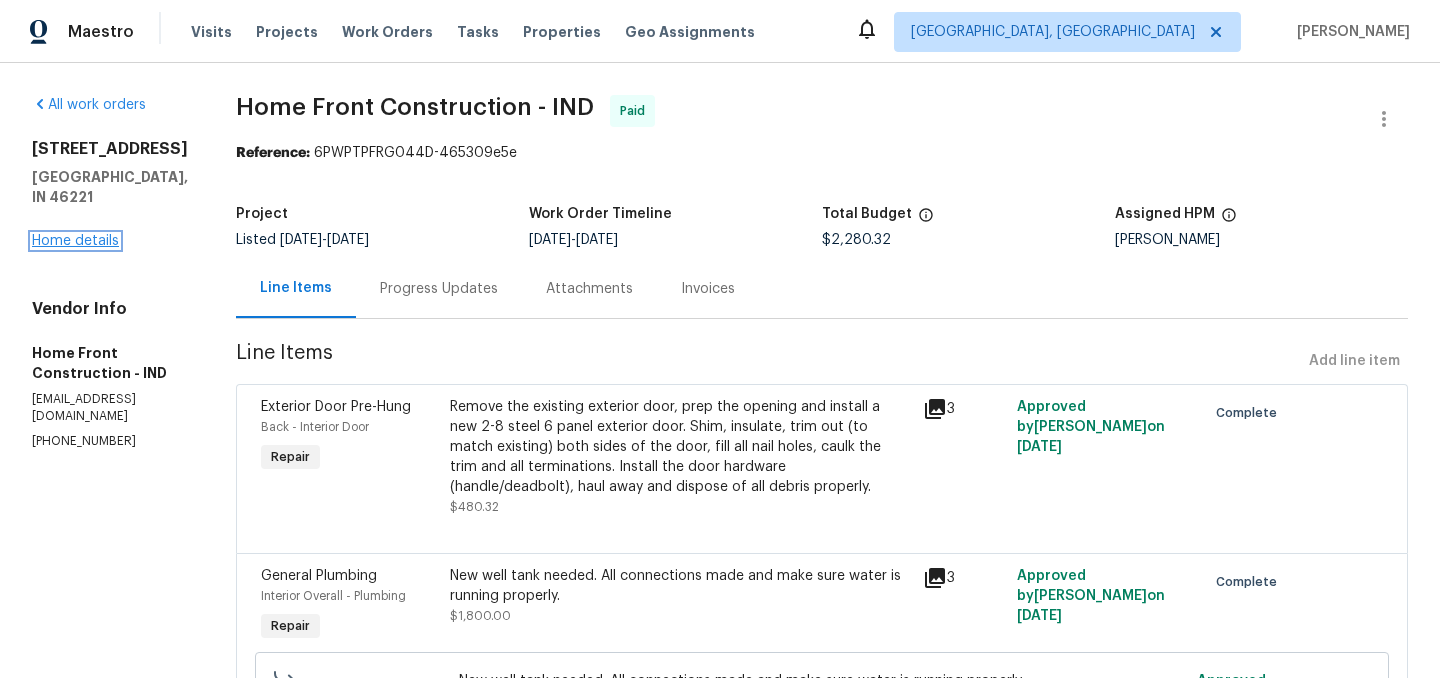 click on "Home details" at bounding box center [75, 241] 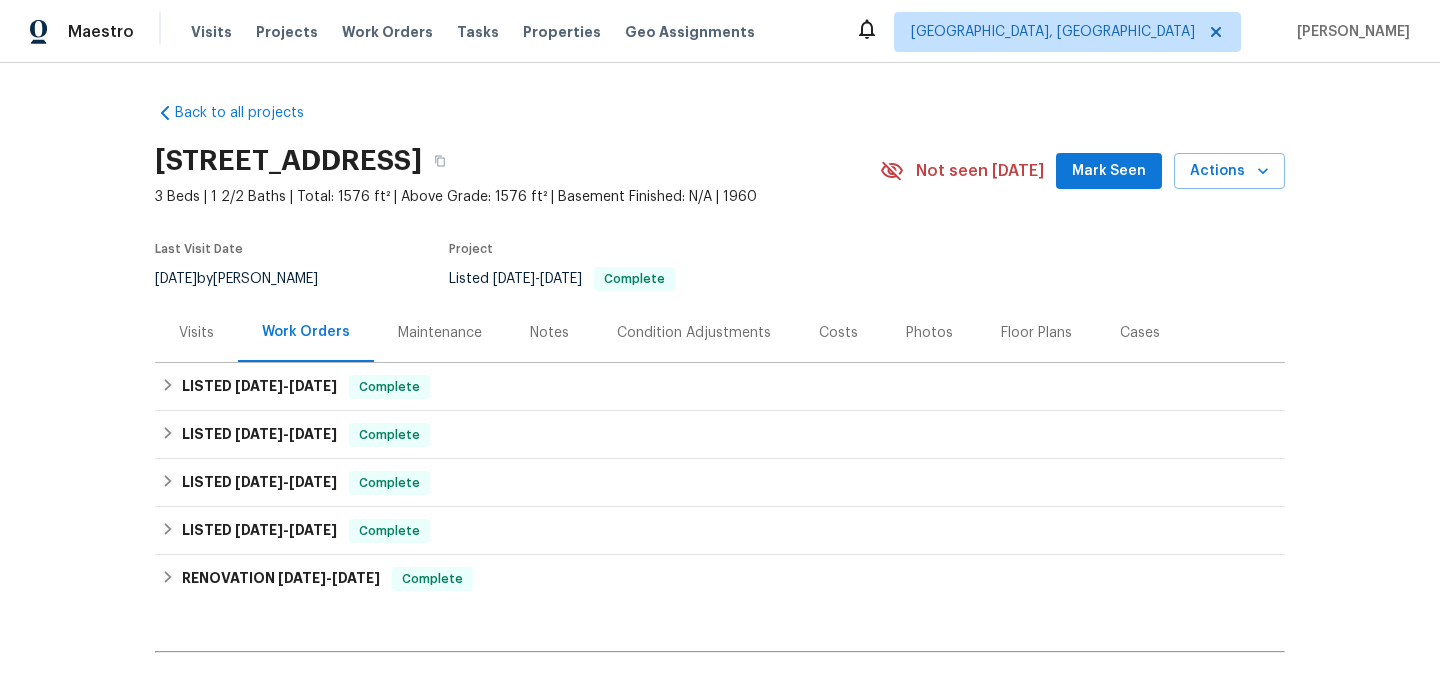click on "Maintenance" at bounding box center (440, 333) 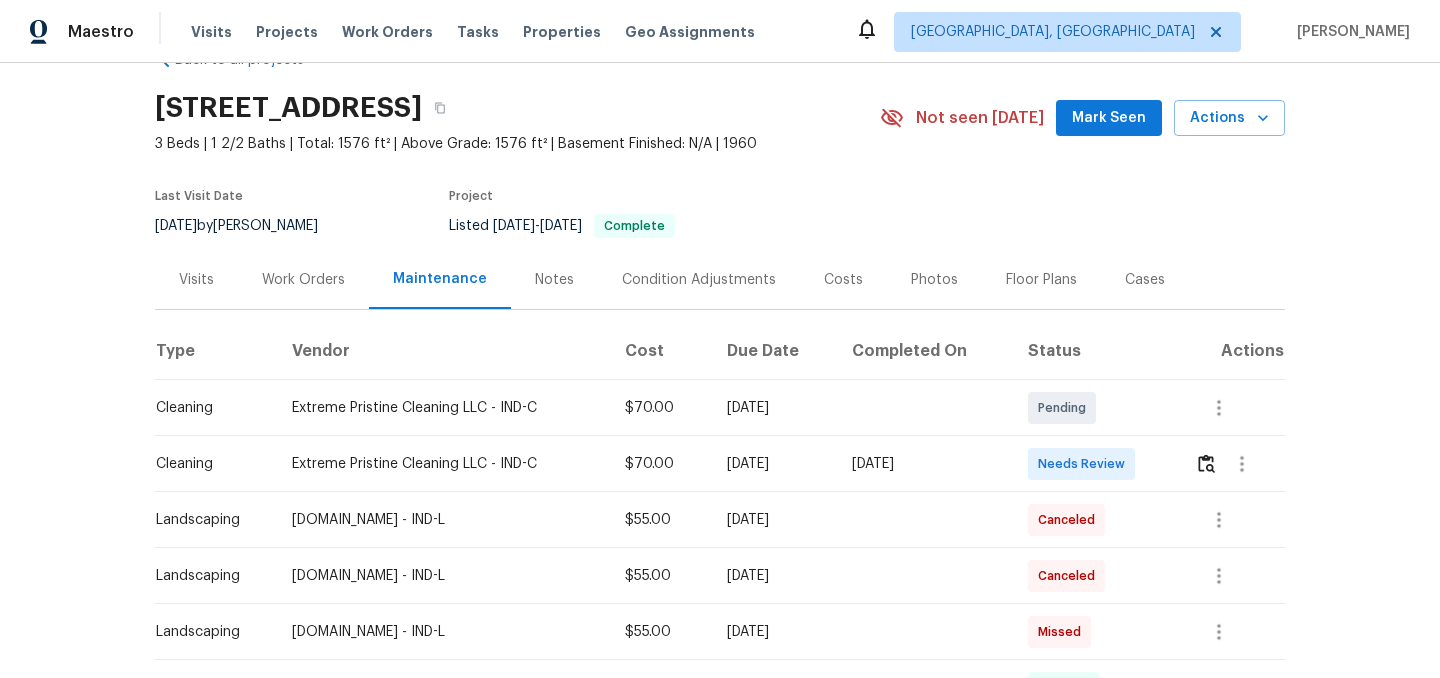 scroll, scrollTop: 0, scrollLeft: 0, axis: both 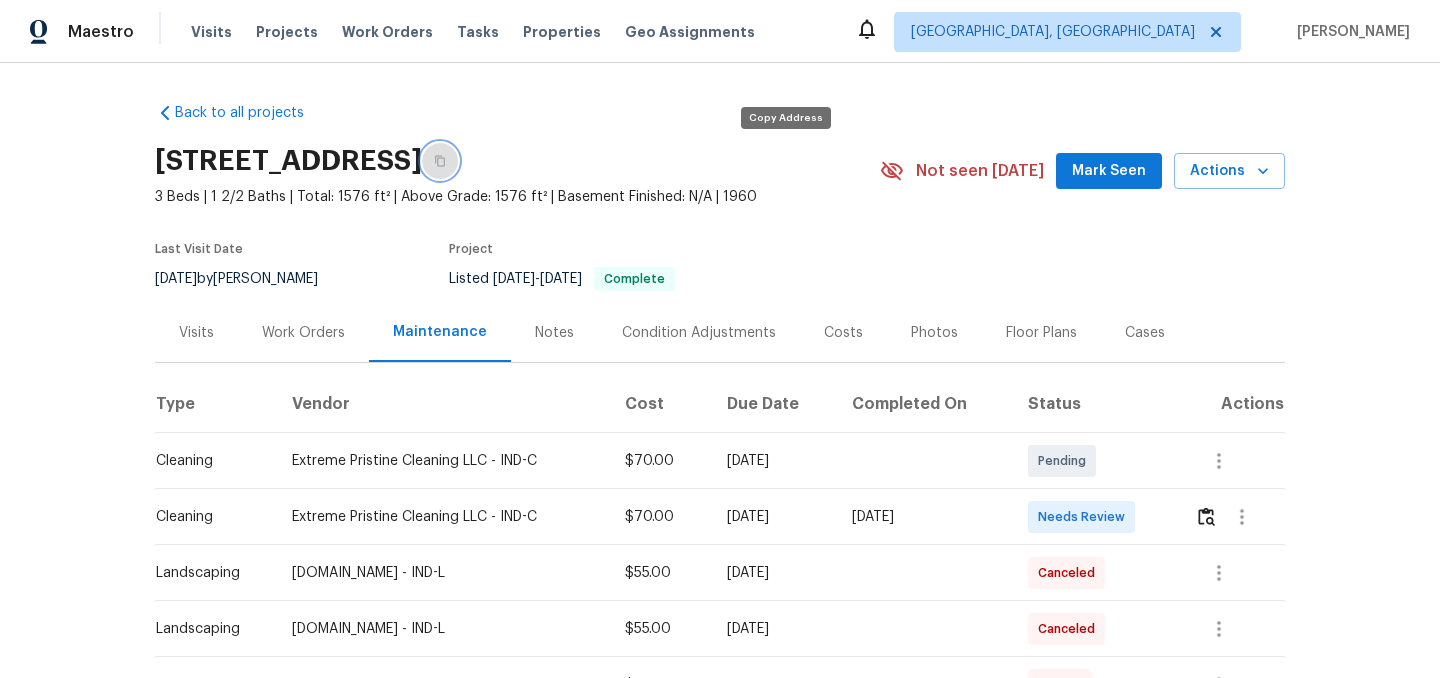 click 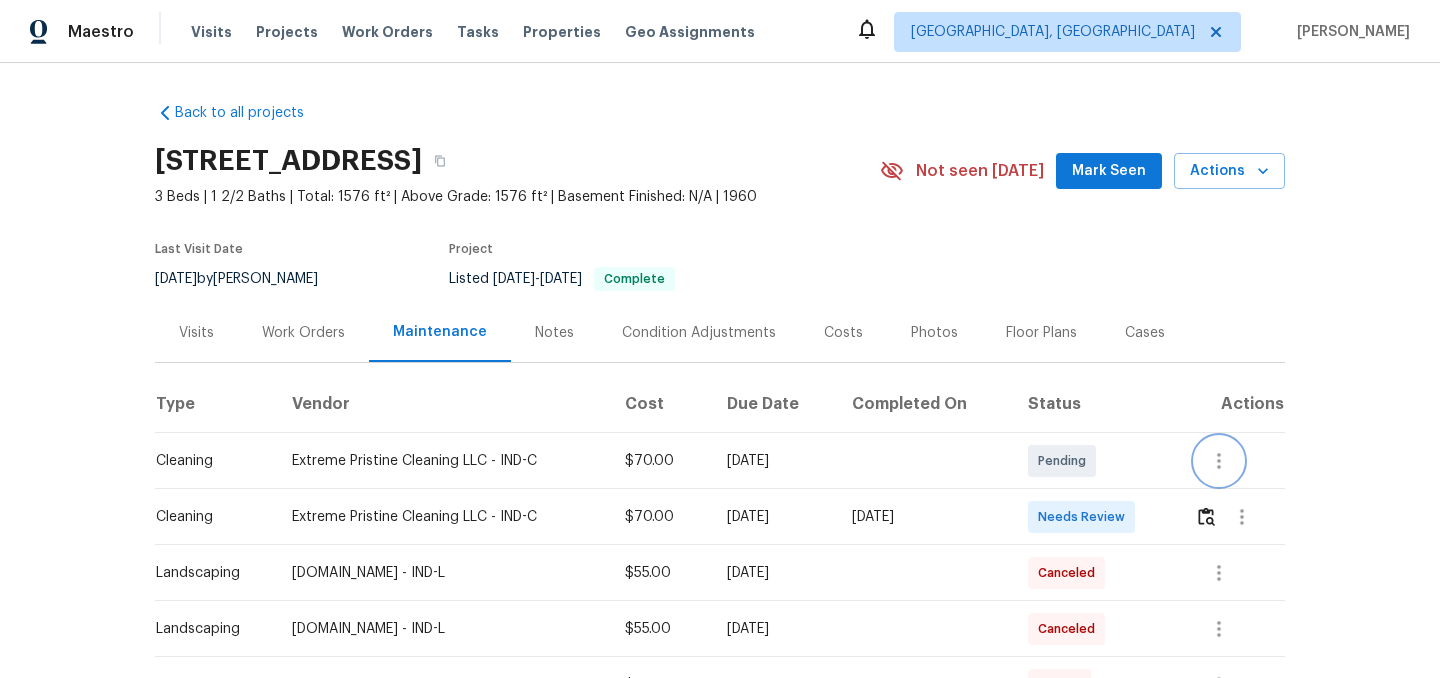 click 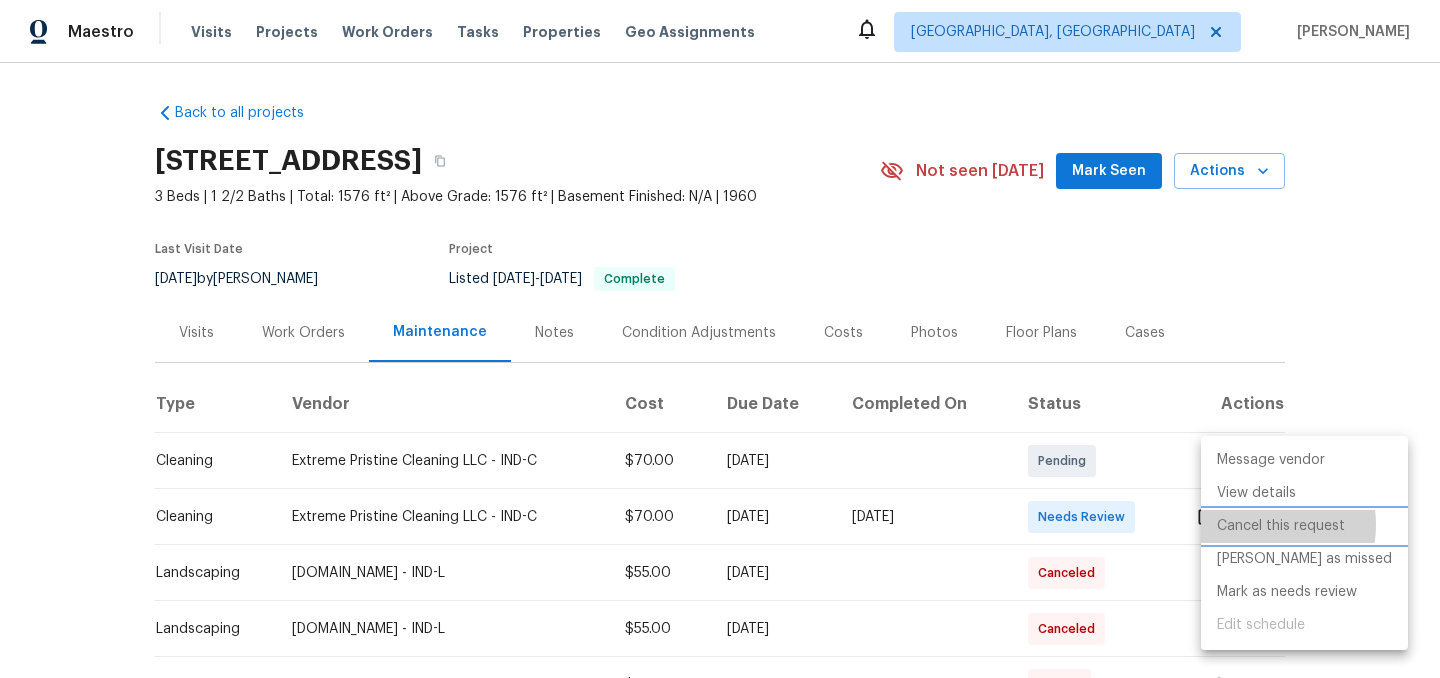 click on "Cancel this request" at bounding box center (1304, 526) 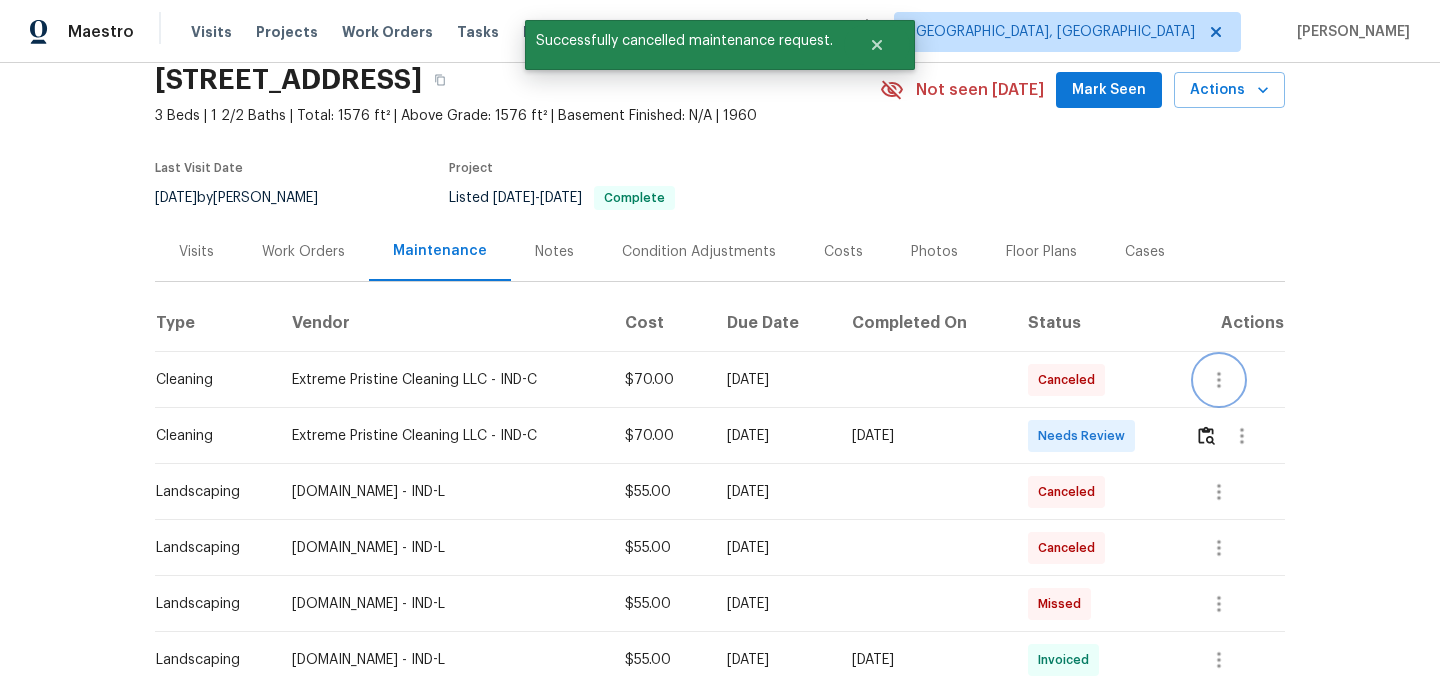 scroll, scrollTop: 91, scrollLeft: 0, axis: vertical 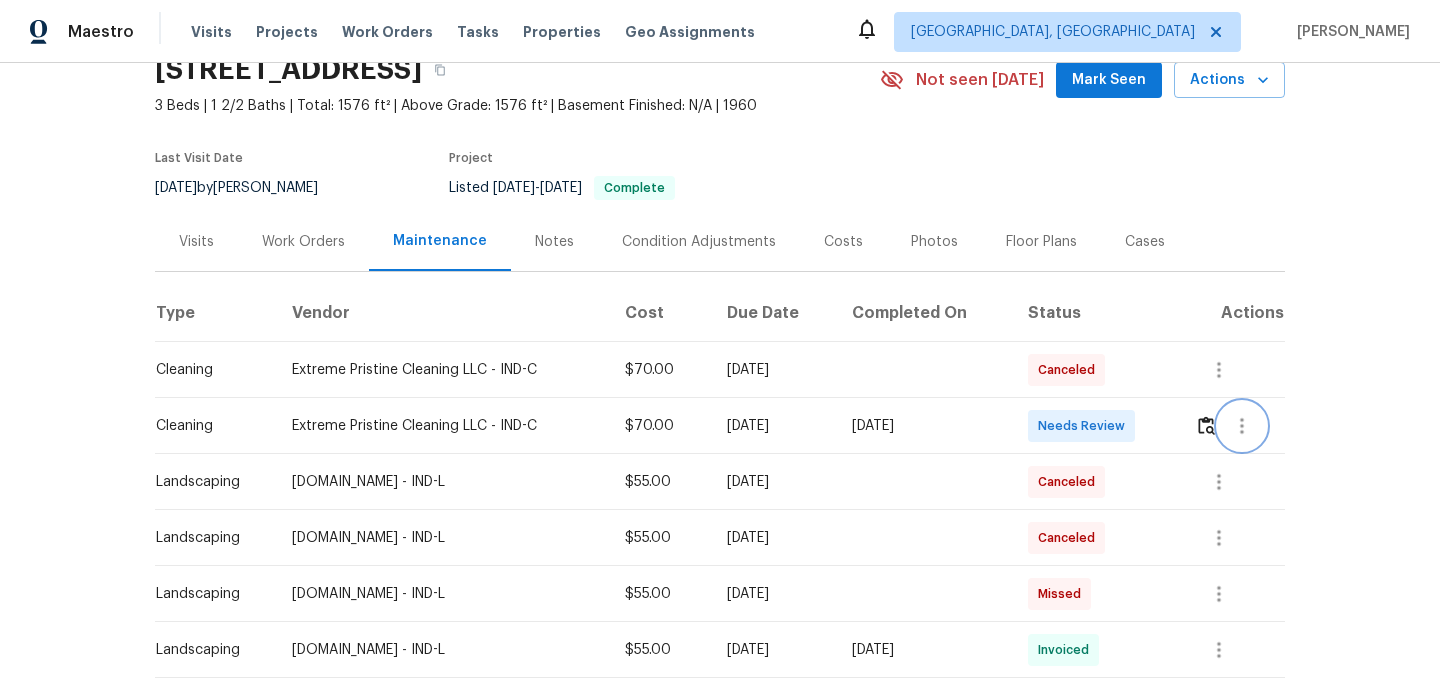 click 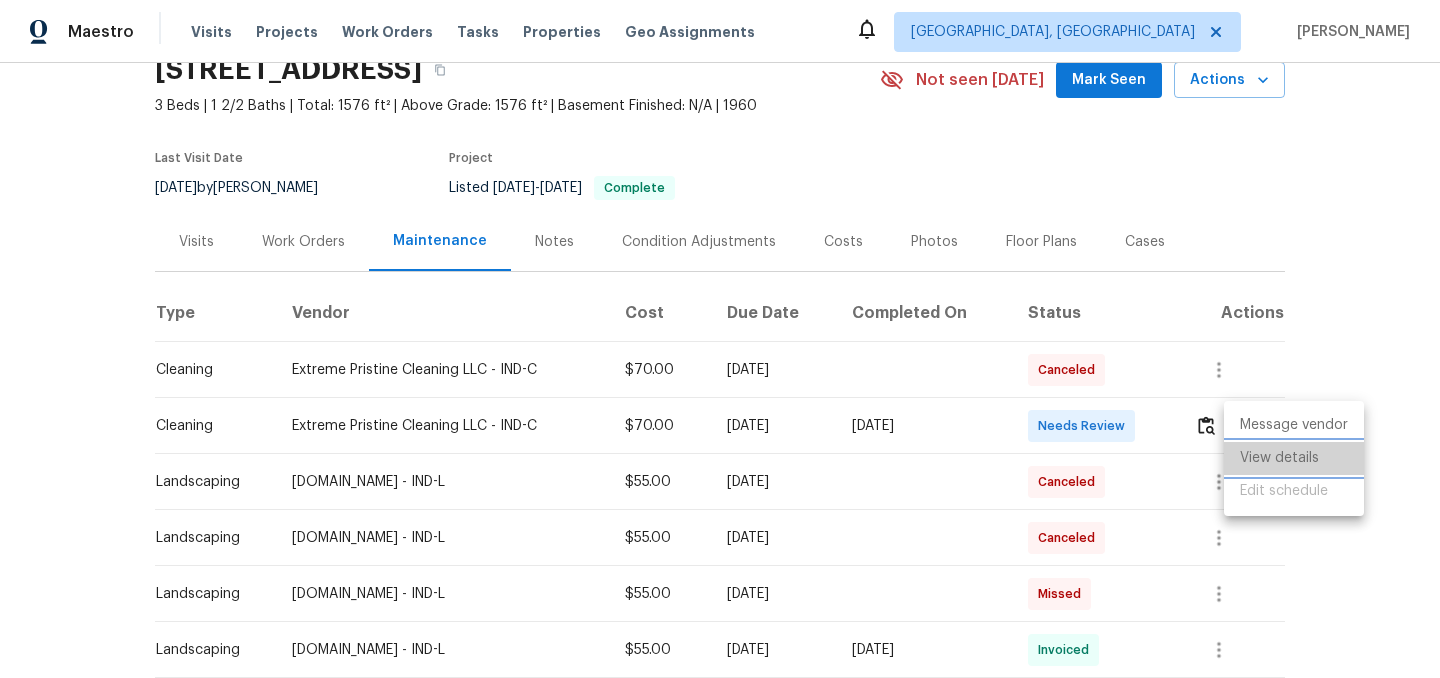 click on "View details" at bounding box center [1294, 458] 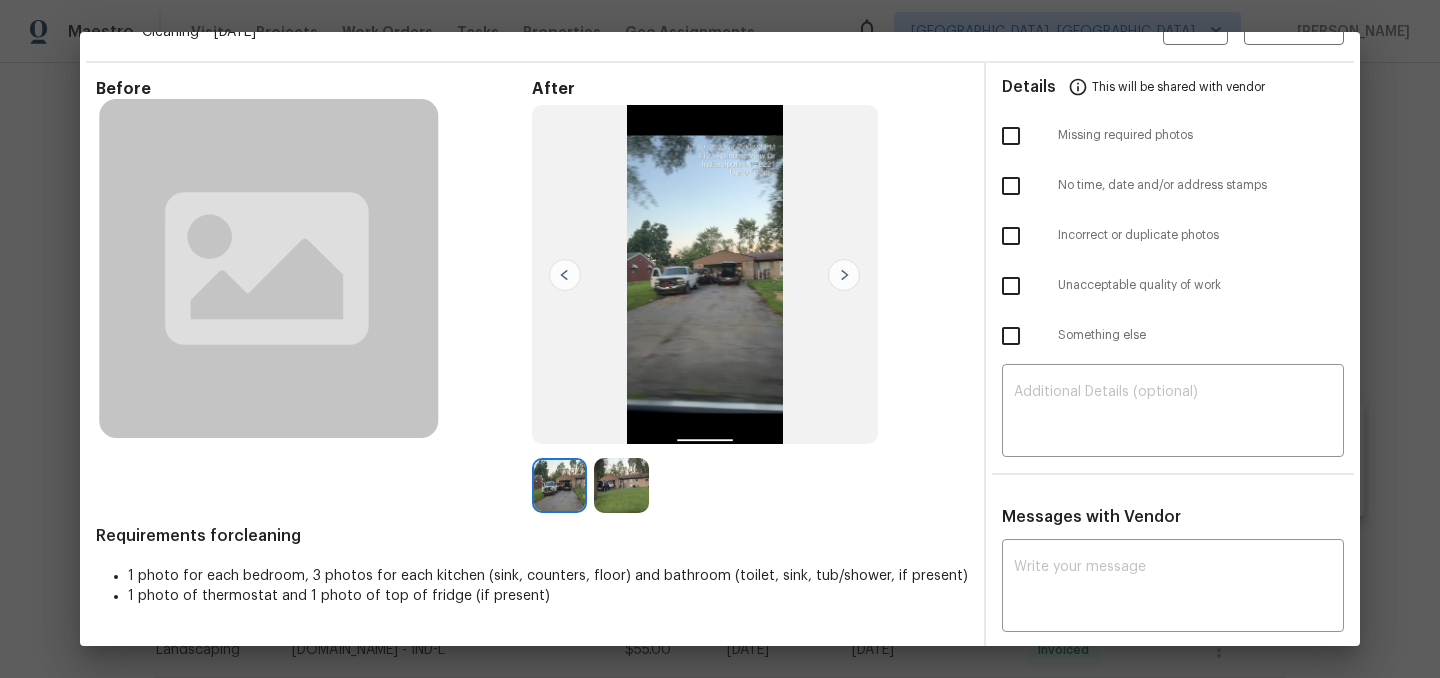 scroll, scrollTop: 0, scrollLeft: 0, axis: both 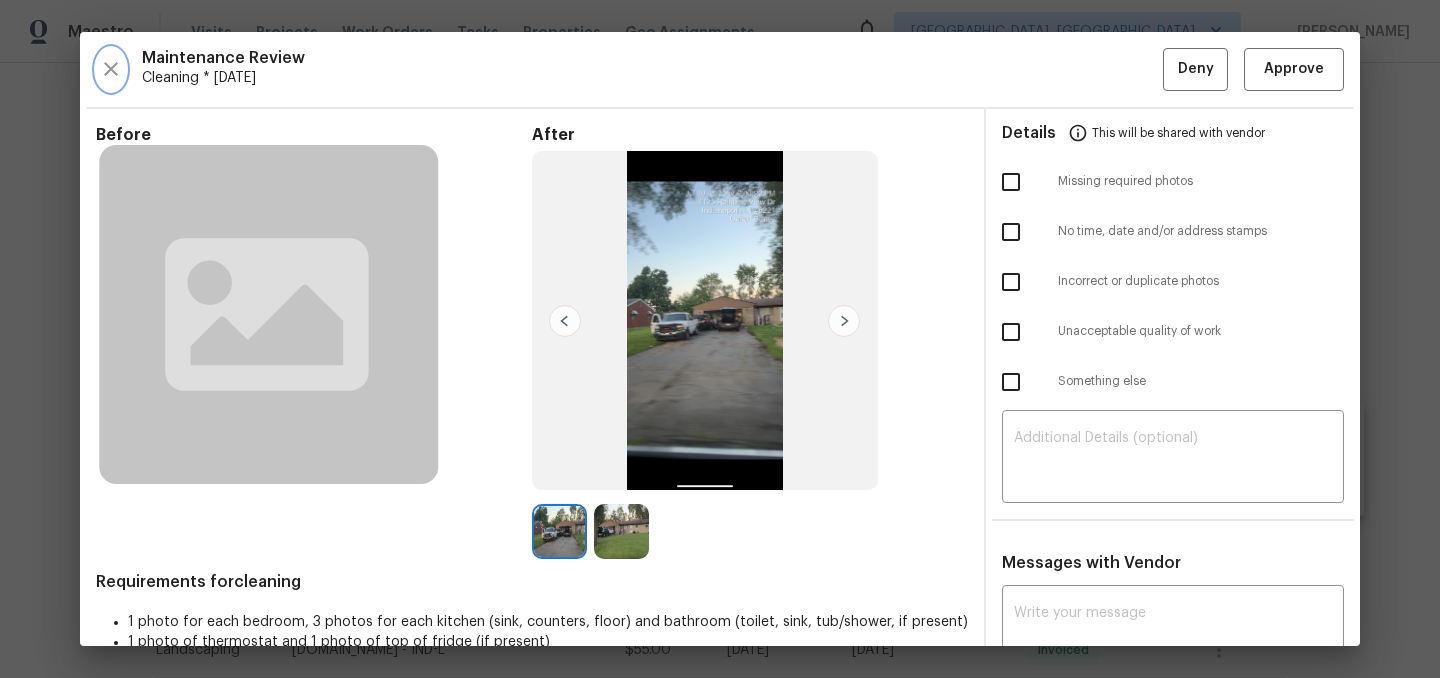 click 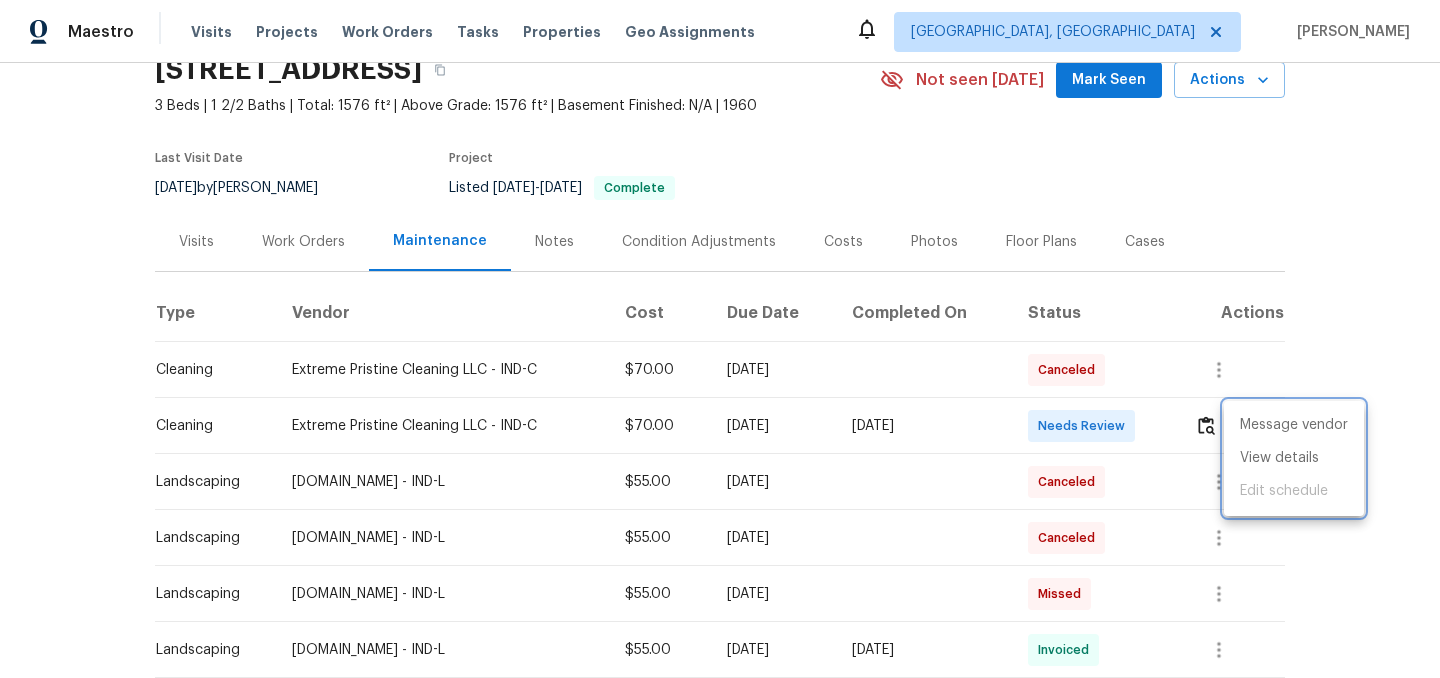 click at bounding box center [720, 339] 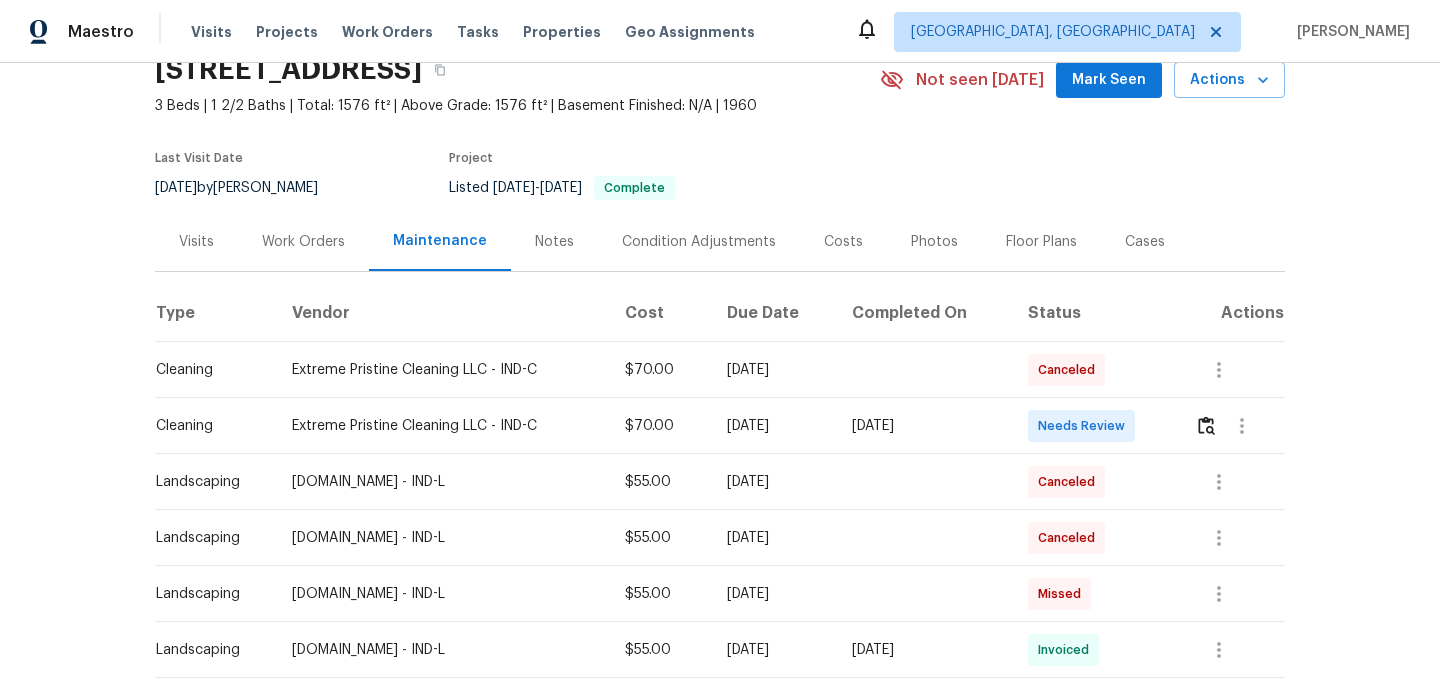 click on "Notes" at bounding box center (554, 242) 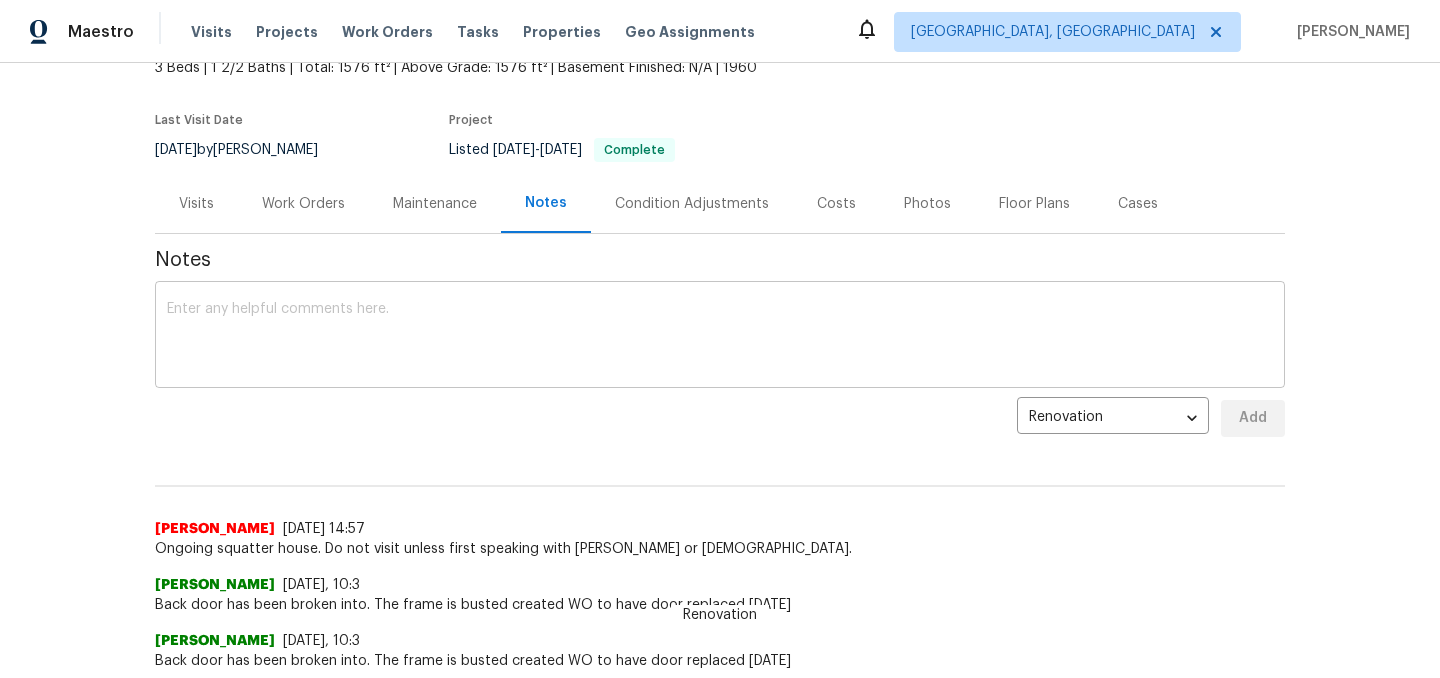 scroll, scrollTop: 130, scrollLeft: 0, axis: vertical 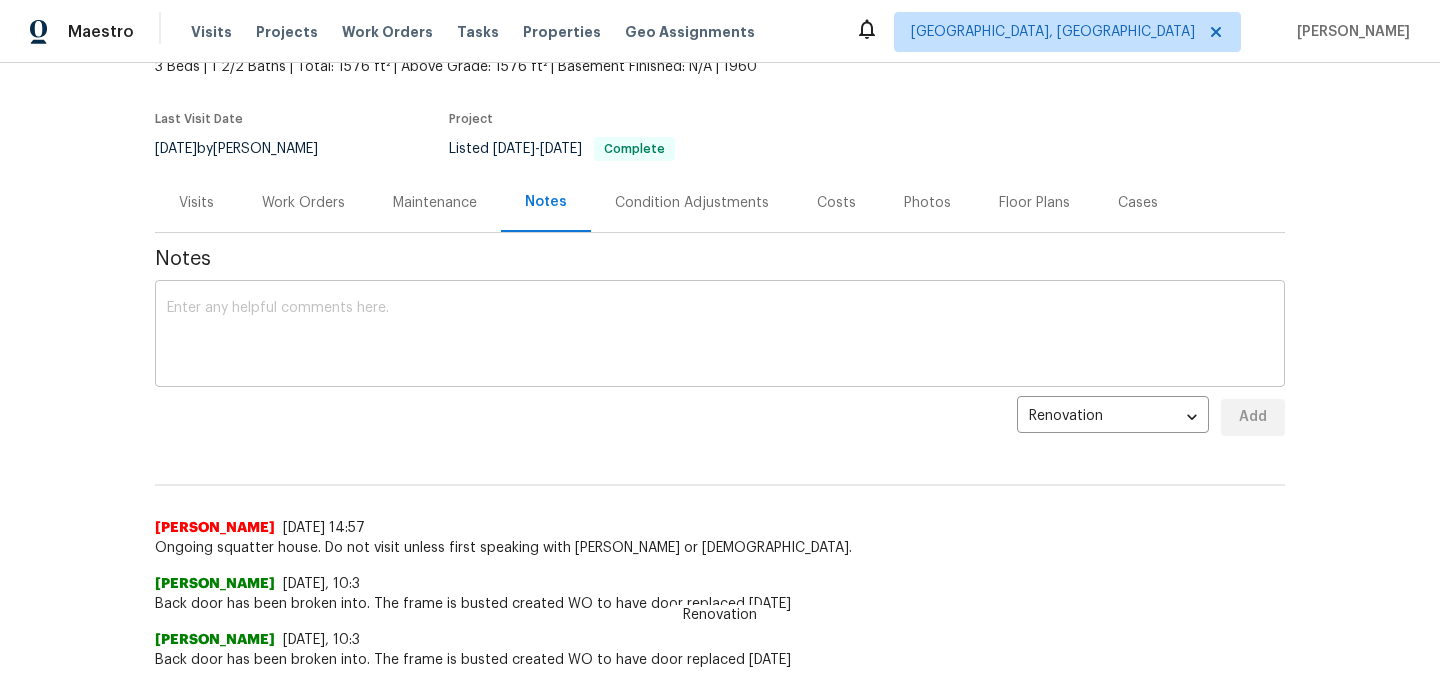 click at bounding box center (720, 336) 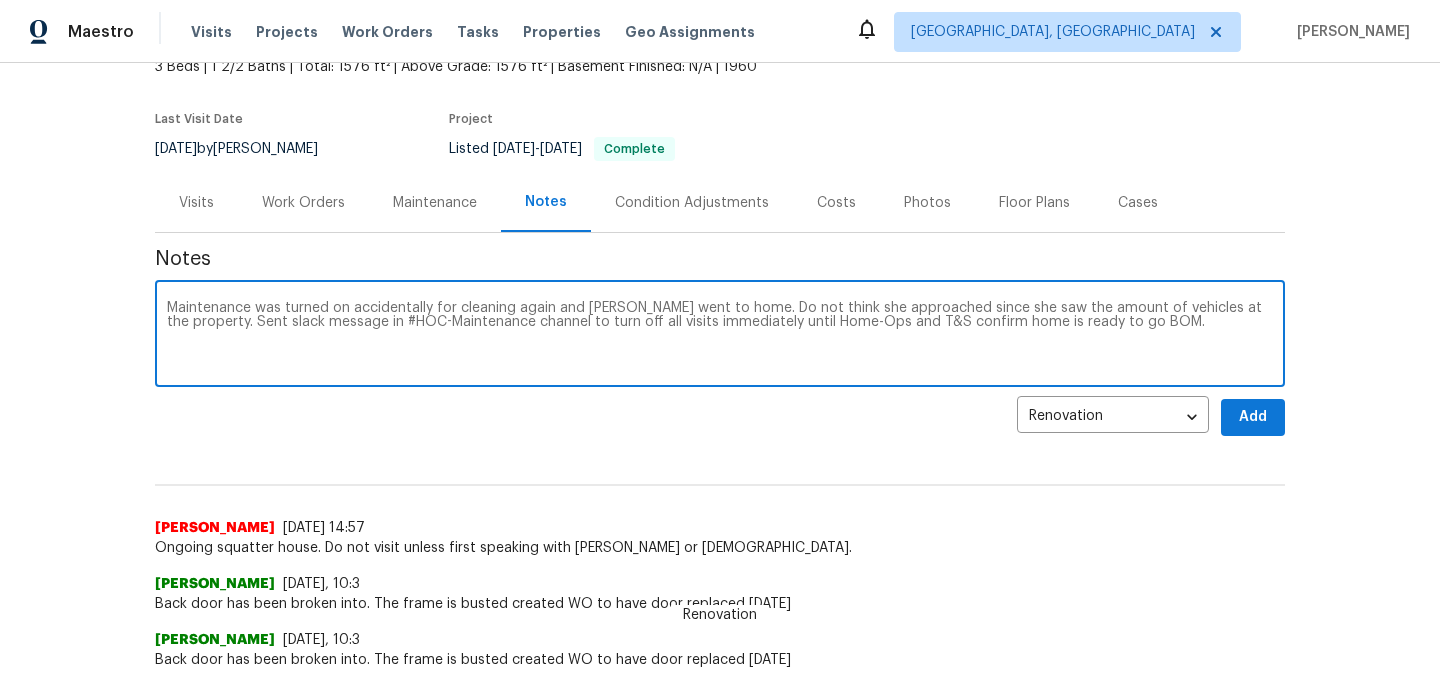 type on "Maintenance was turned on accidentally for cleaning again and Lydia went to home. Do not think she approached since she saw the amount of vehicles at the property. Sent slack message in #HOC-Maintenance channel to turn off all visits immediately until Home-Ops and T&S confirm home is ready to go BOM." 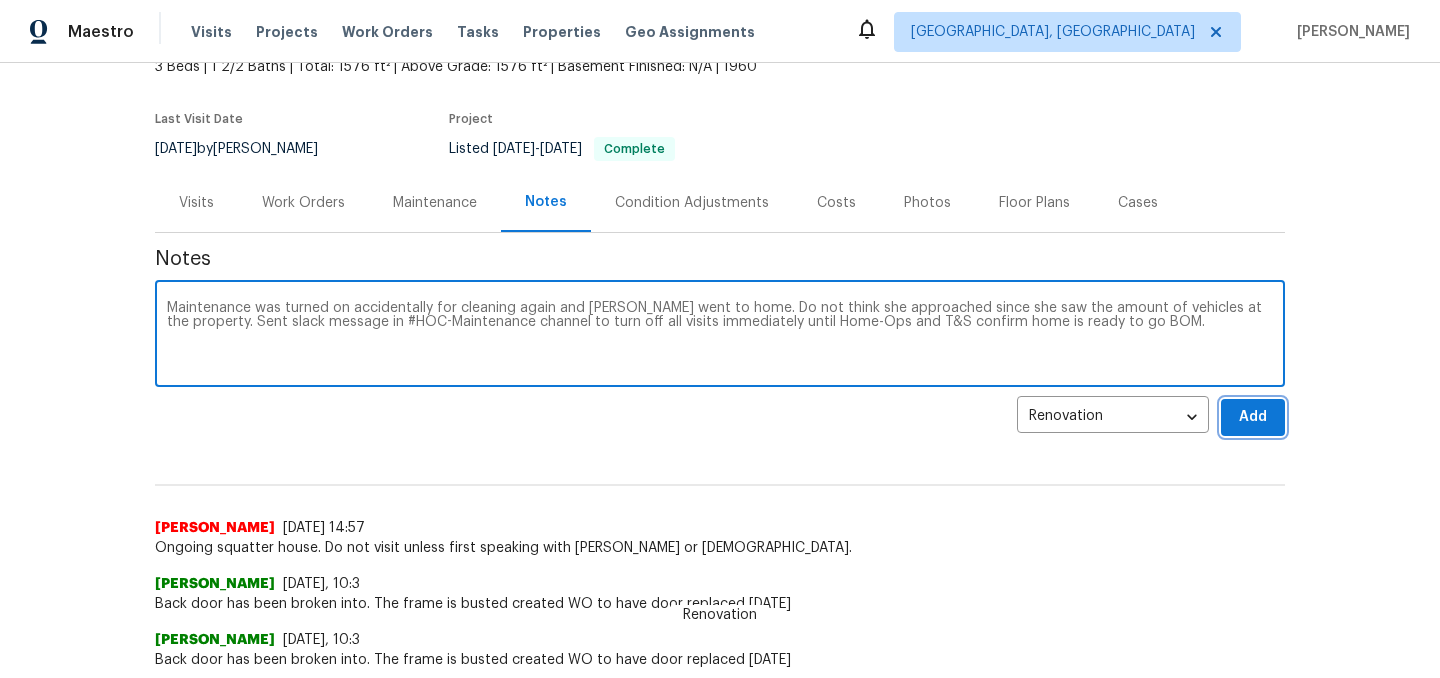 click on "Add" at bounding box center [1253, 417] 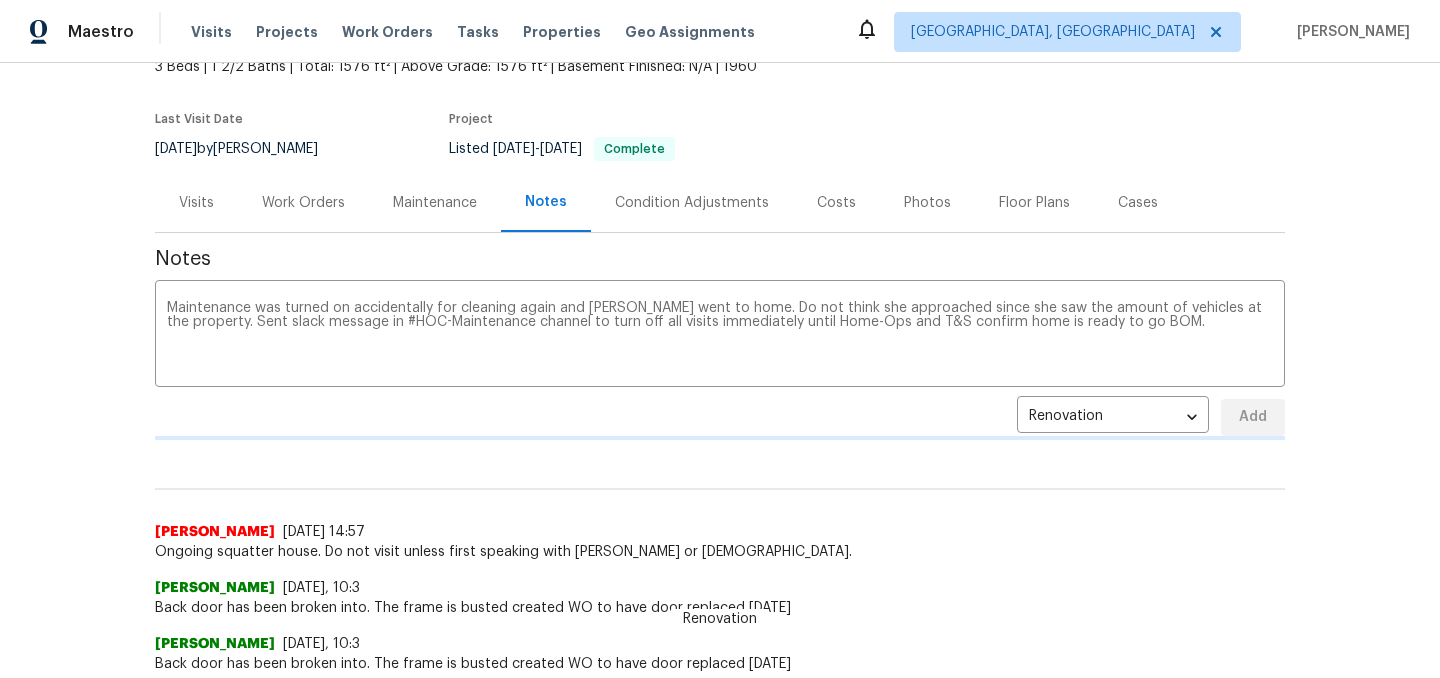 type 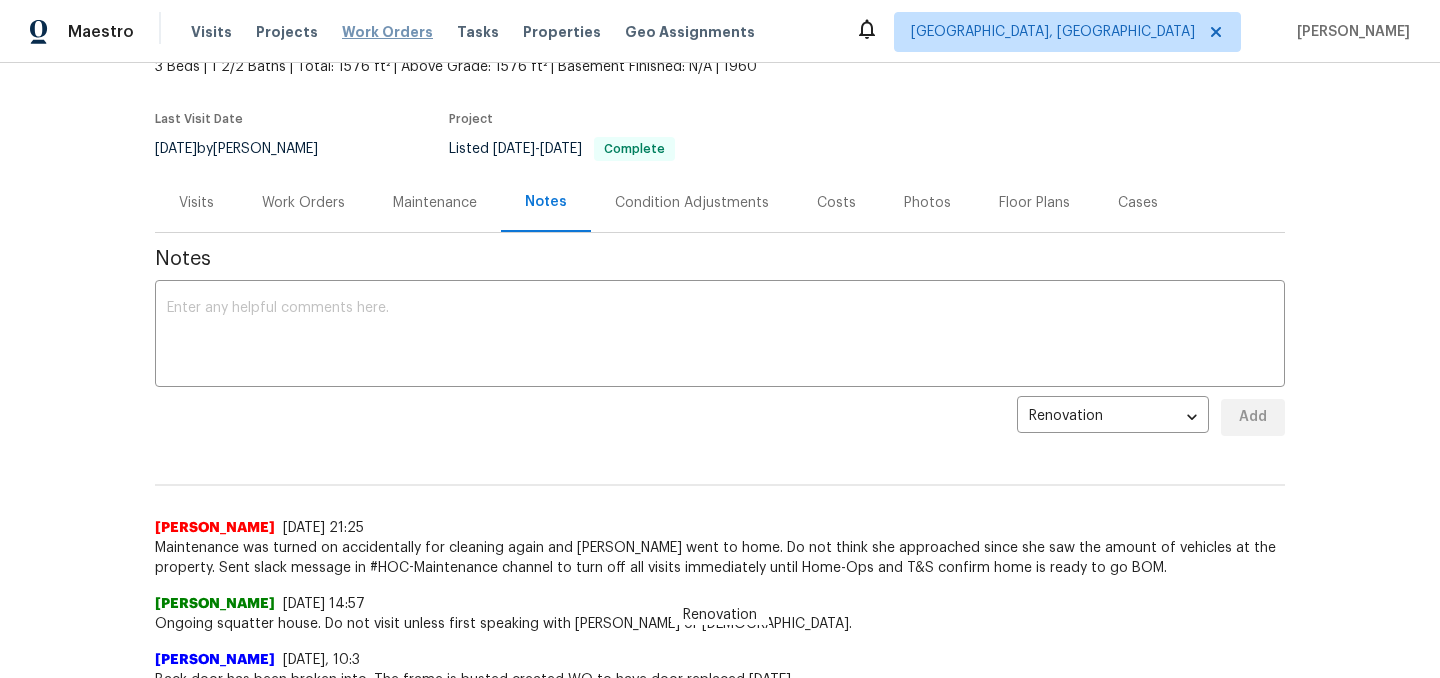 click on "Work Orders" at bounding box center [387, 32] 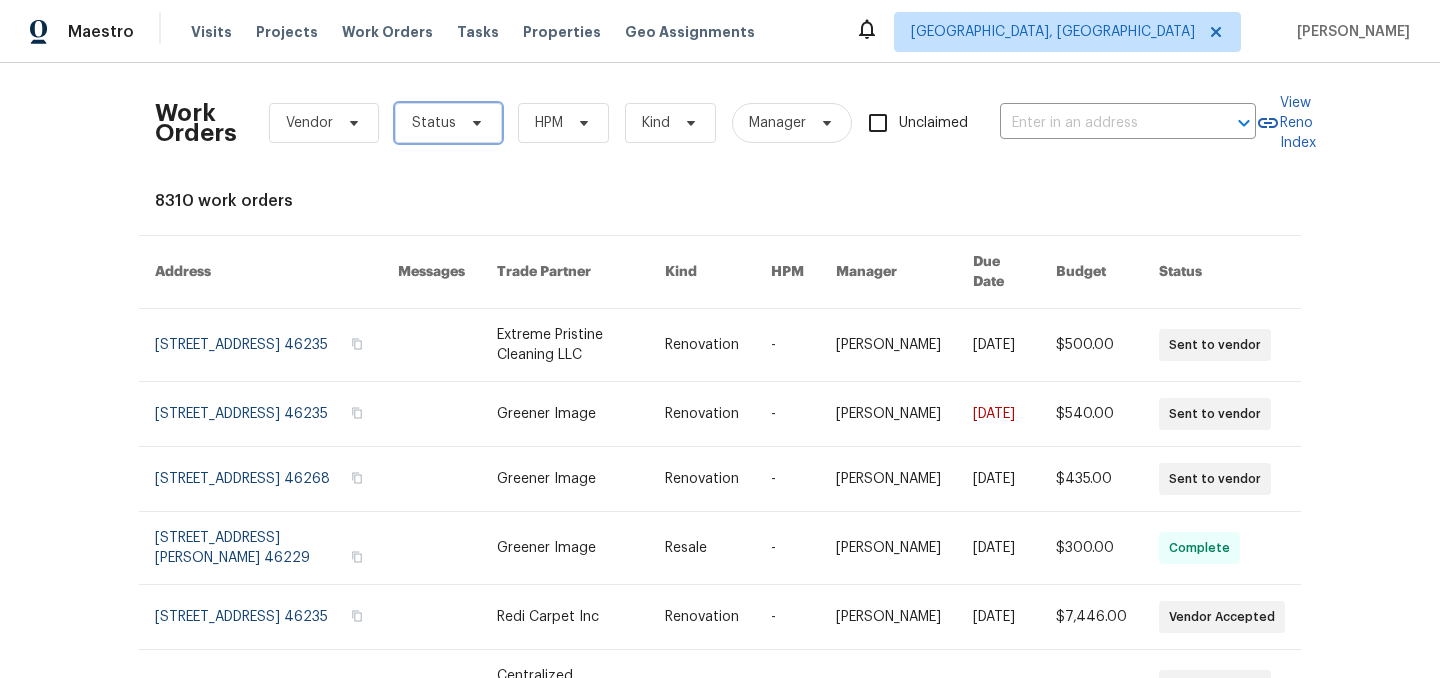 click on "Status" at bounding box center [434, 123] 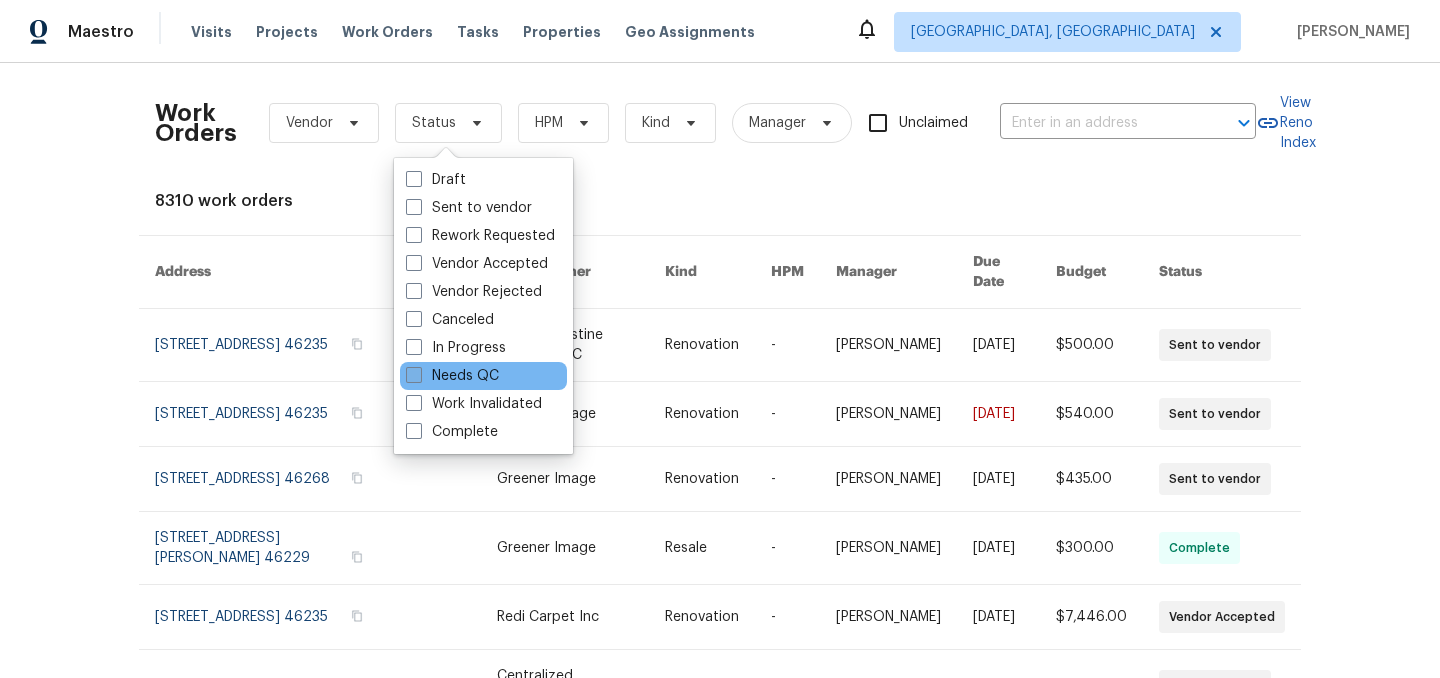 click on "Needs QC" at bounding box center (452, 376) 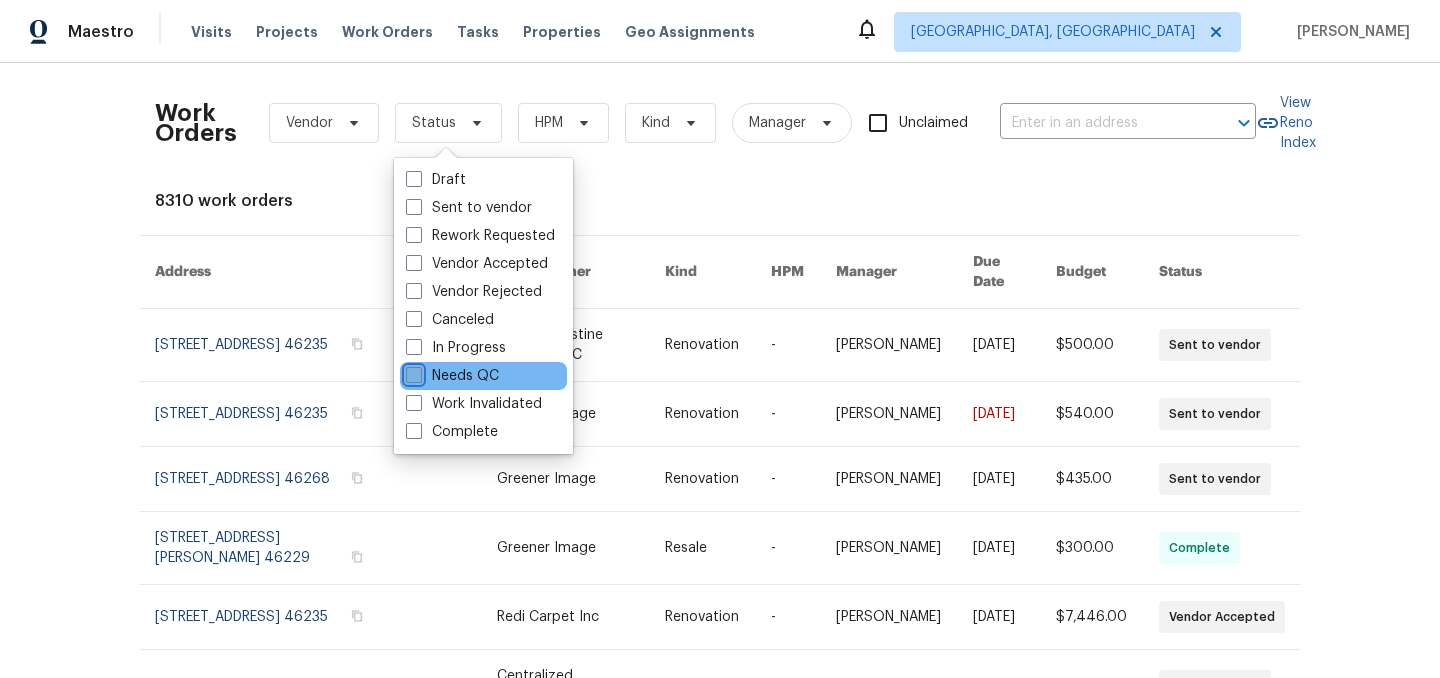 click on "Needs QC" at bounding box center (412, 372) 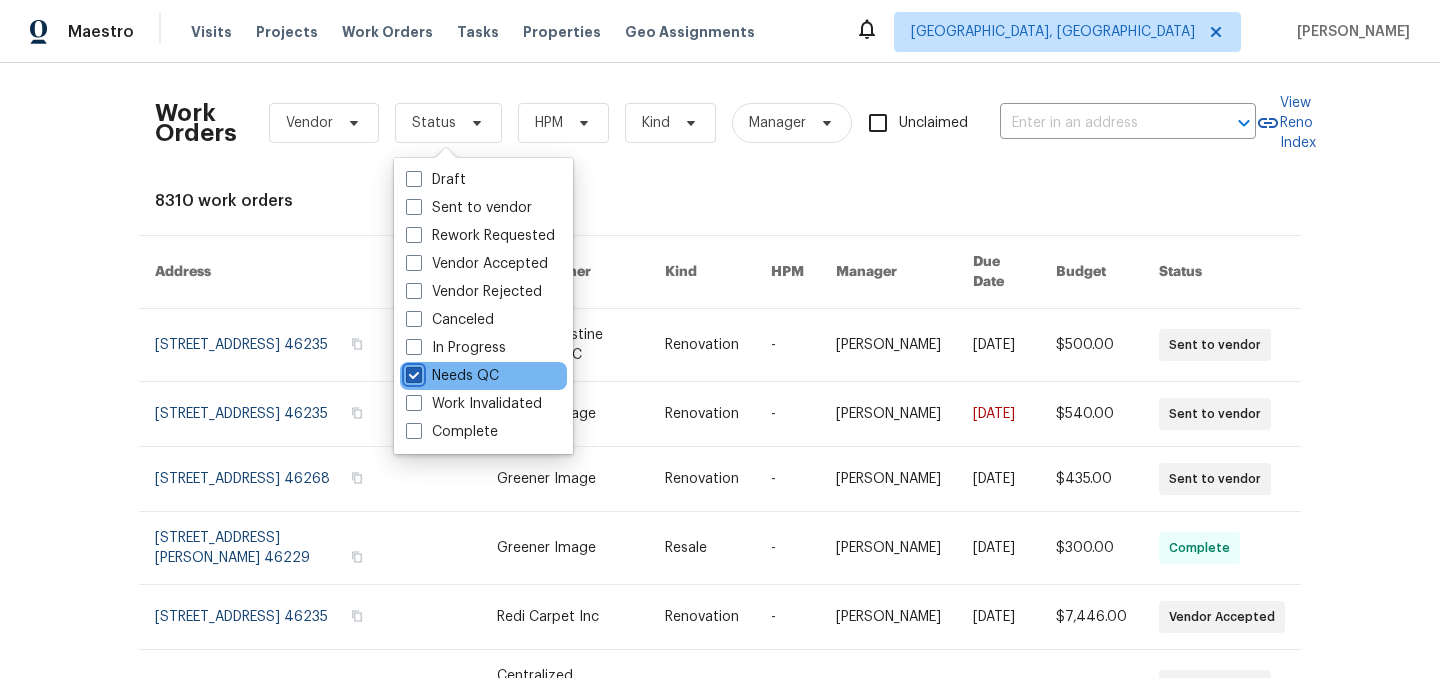 checkbox on "true" 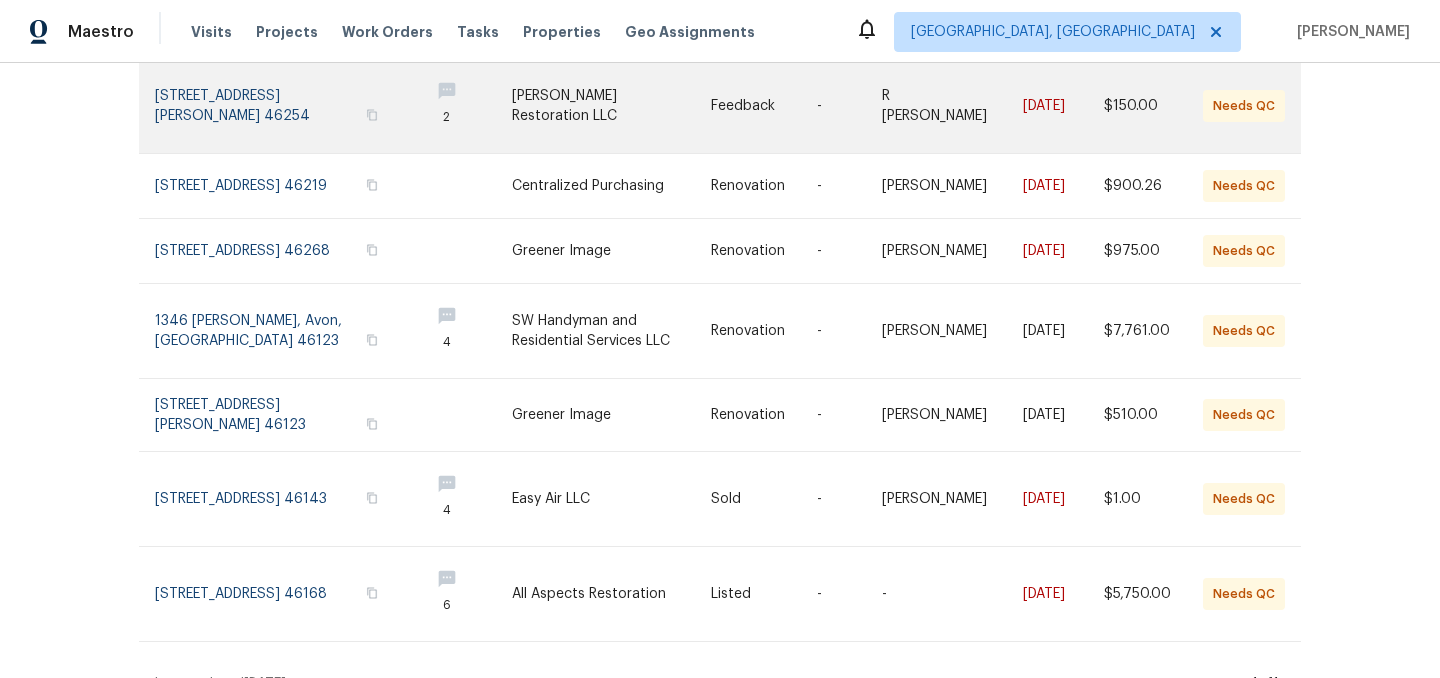 scroll, scrollTop: 263, scrollLeft: 0, axis: vertical 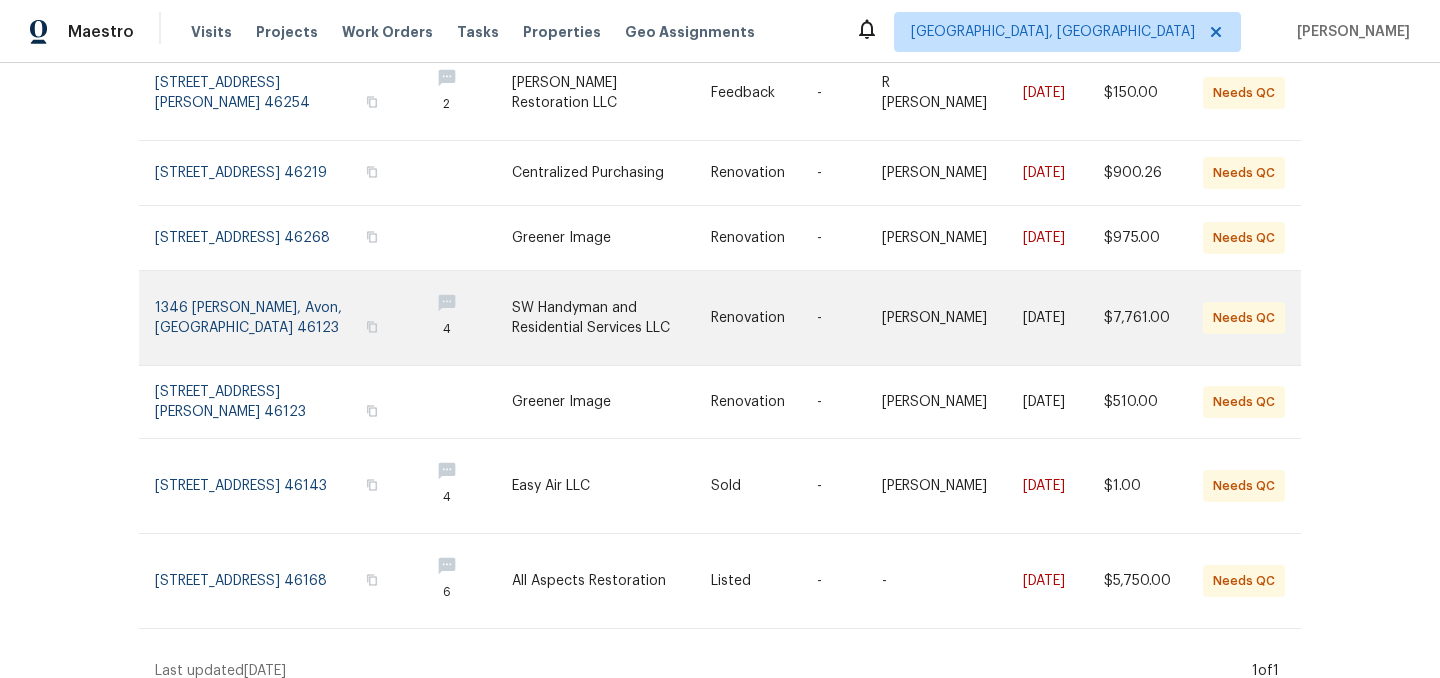 click at bounding box center [612, 318] 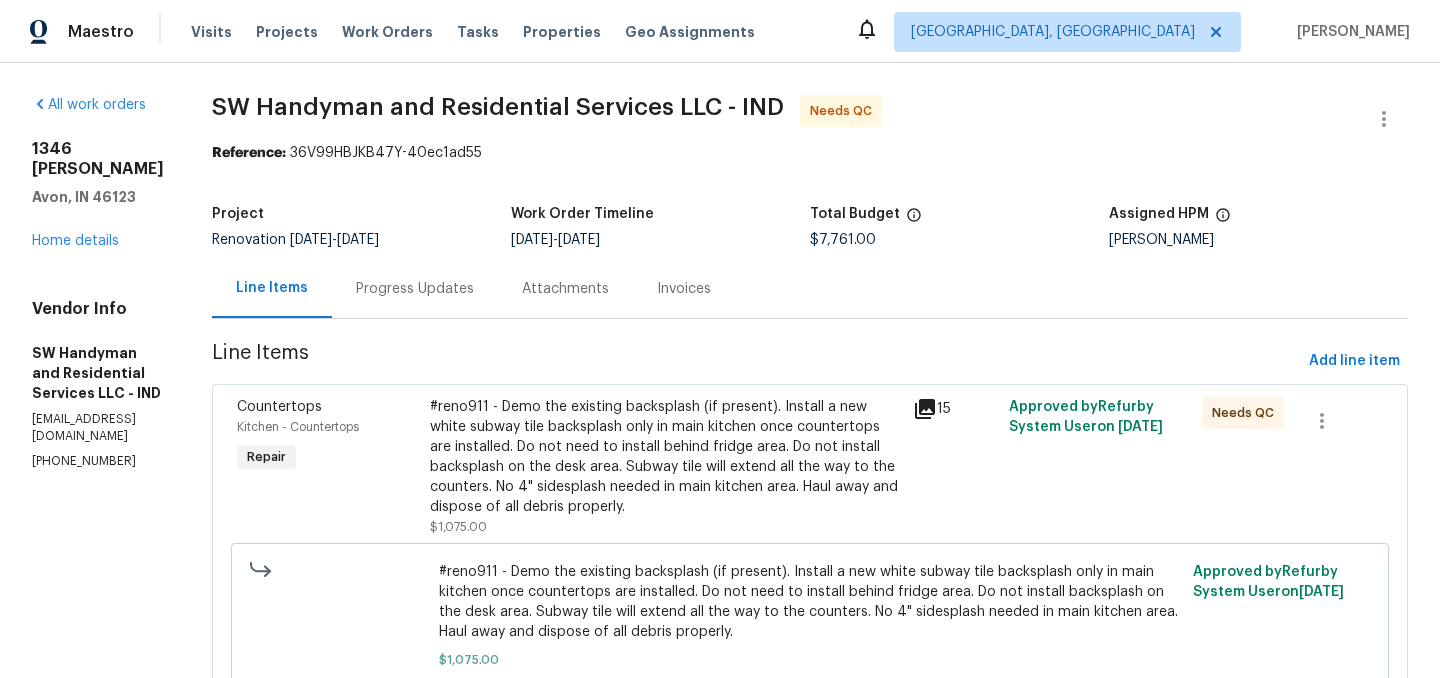 click on "#reno911 - Demo the existing backsplash (if present). Install a new white subway tile backsplash only in main kitchen once countertops are installed. Do not need to install behind fridge area. Do not install backsplash on the desk area. Subway tile will extend all the way to the counters. No 4" sidesplash needed in main kitchen area. Haul away and dispose of all debris properly." at bounding box center [665, 457] 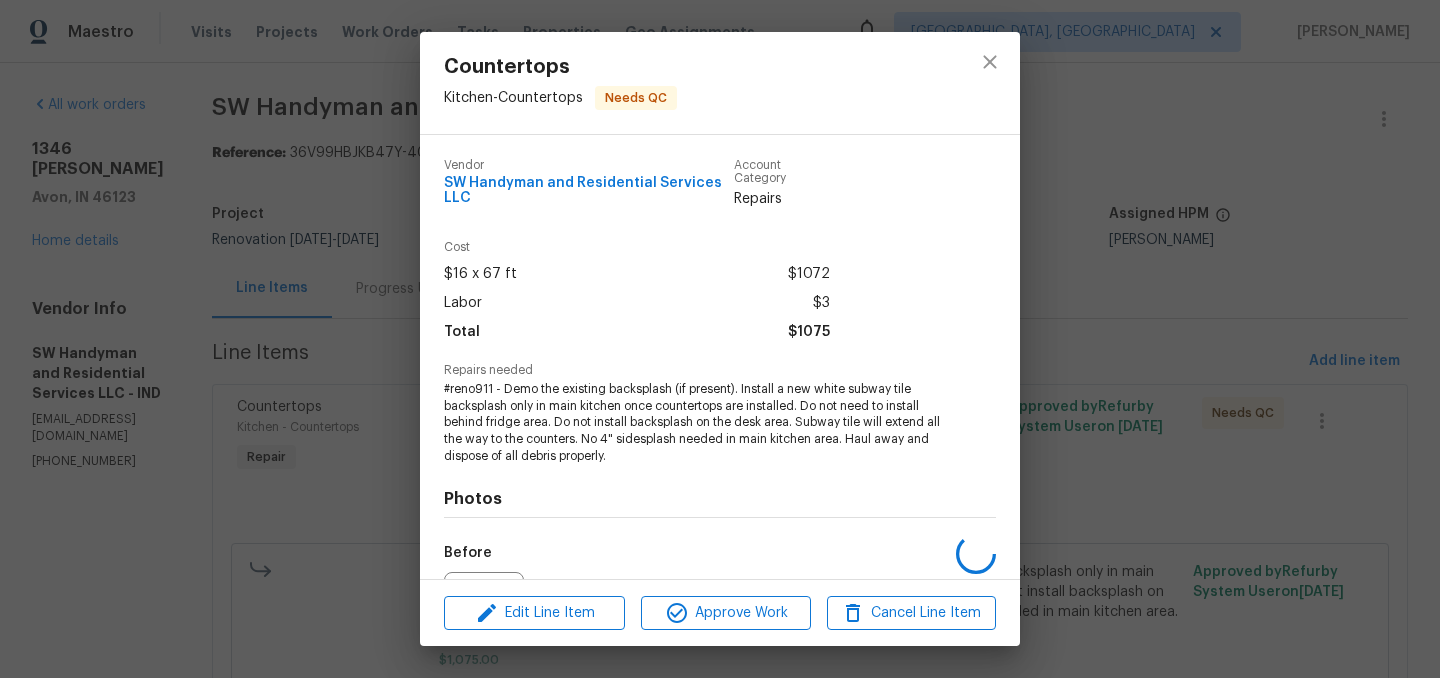 scroll, scrollTop: 223, scrollLeft: 0, axis: vertical 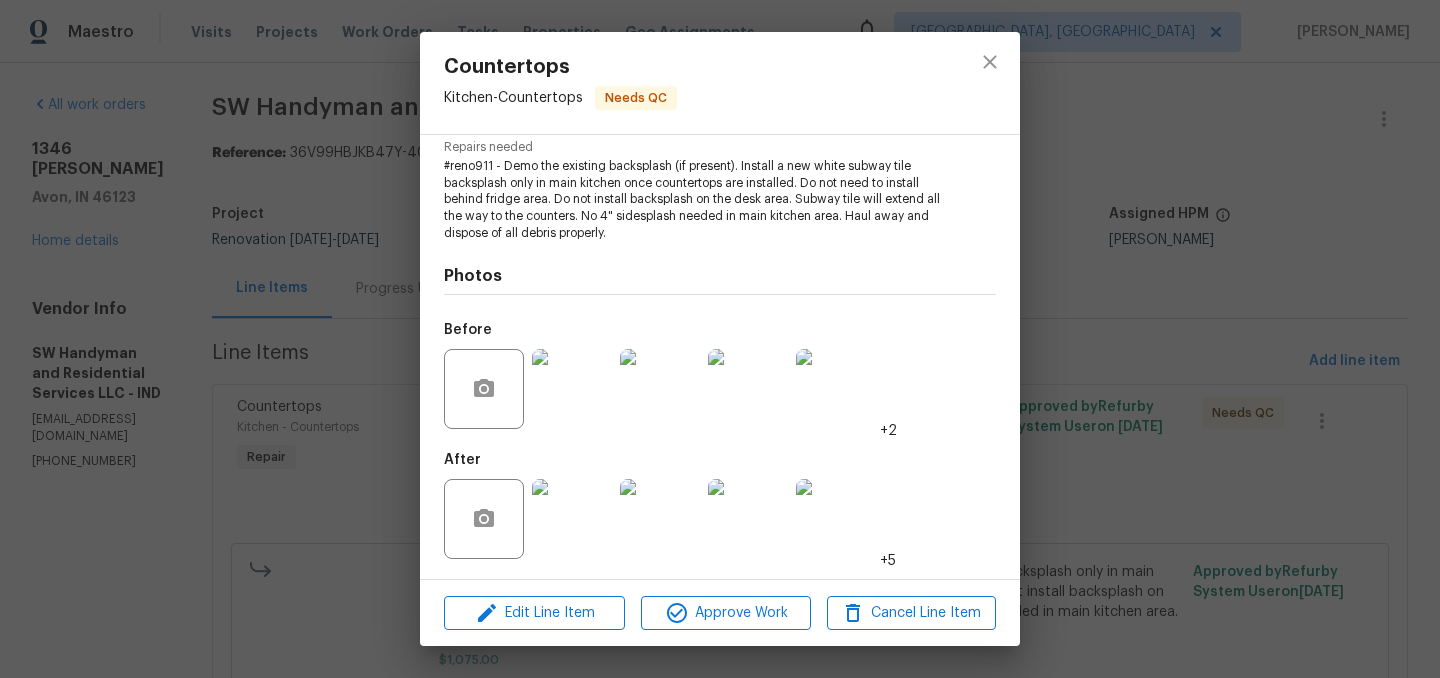 click at bounding box center (572, 519) 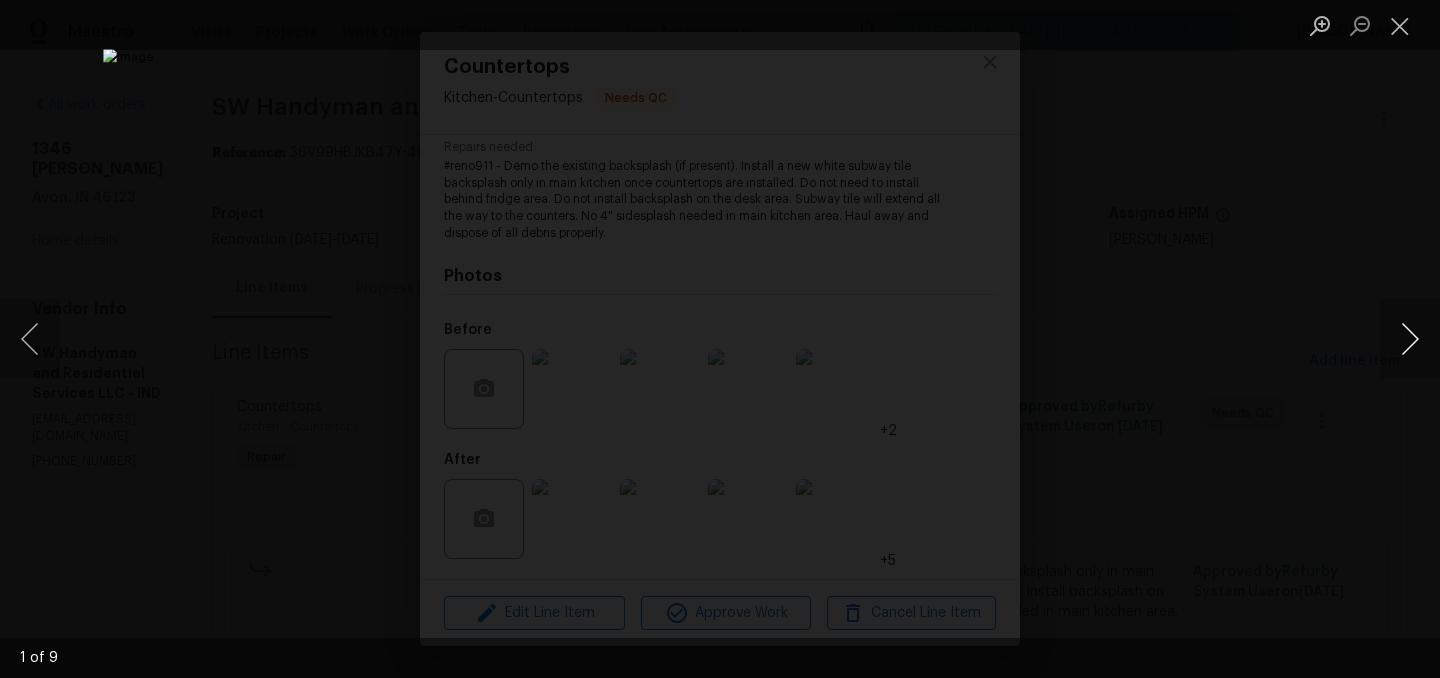 click at bounding box center [1410, 339] 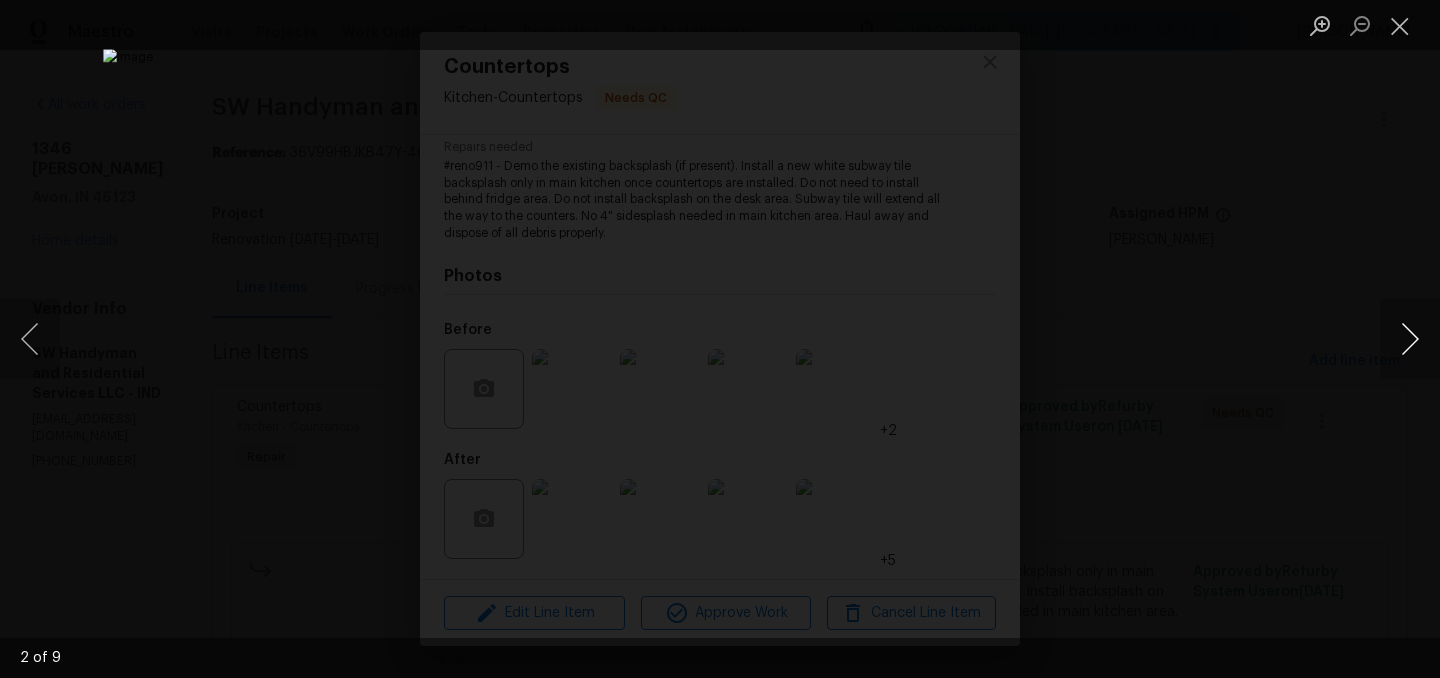 click at bounding box center (1410, 339) 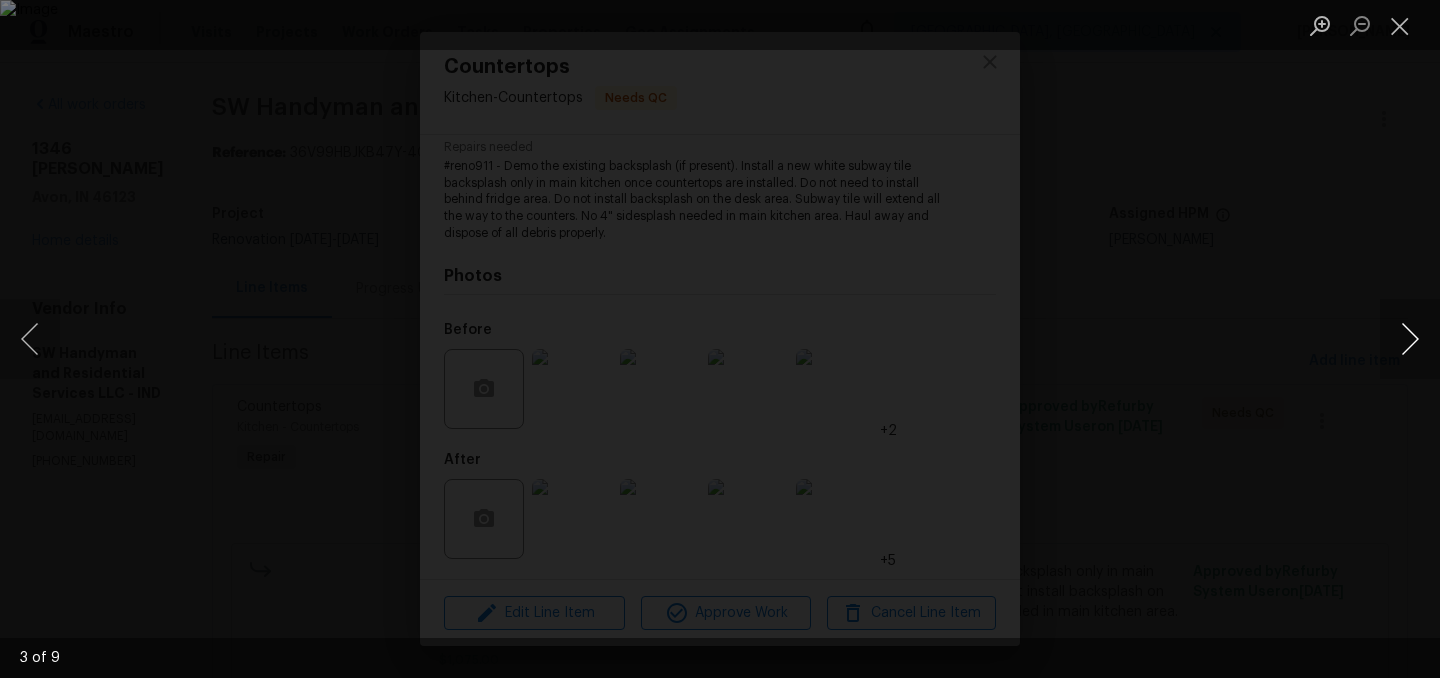 click at bounding box center [1410, 339] 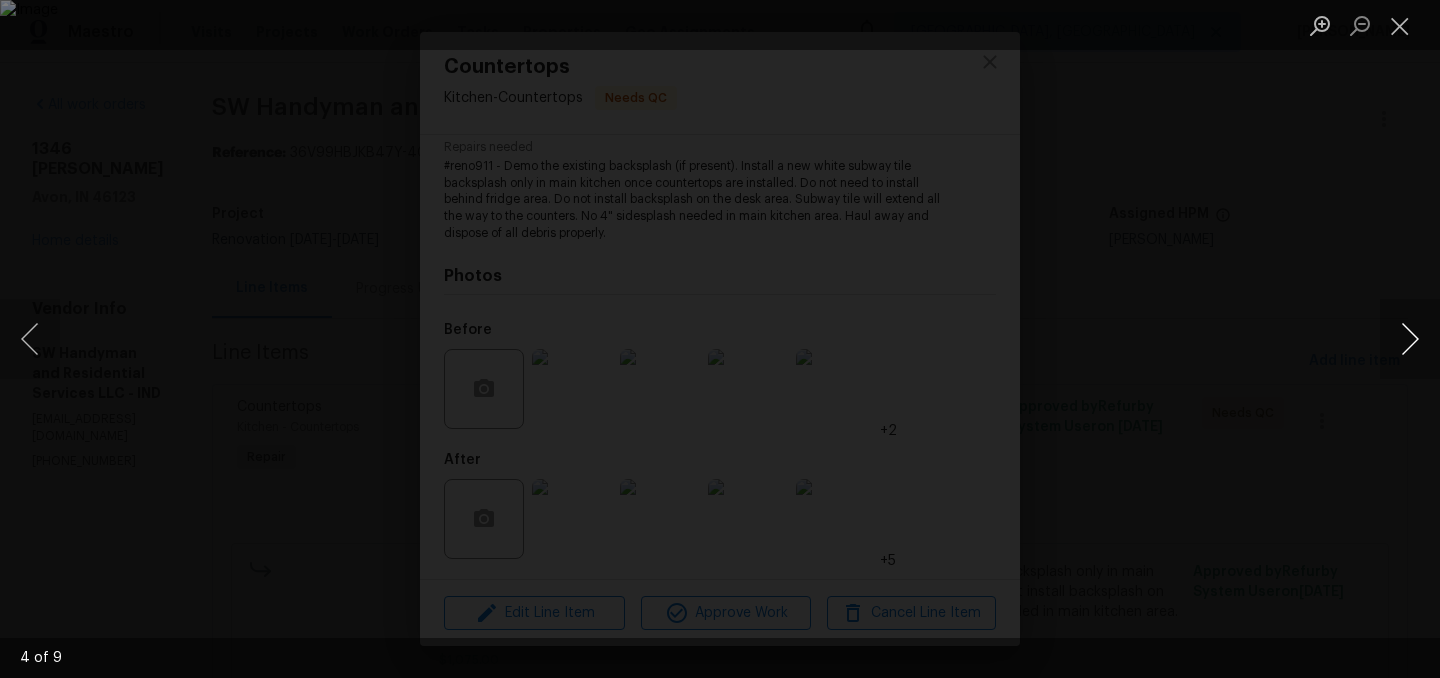 click at bounding box center (1410, 339) 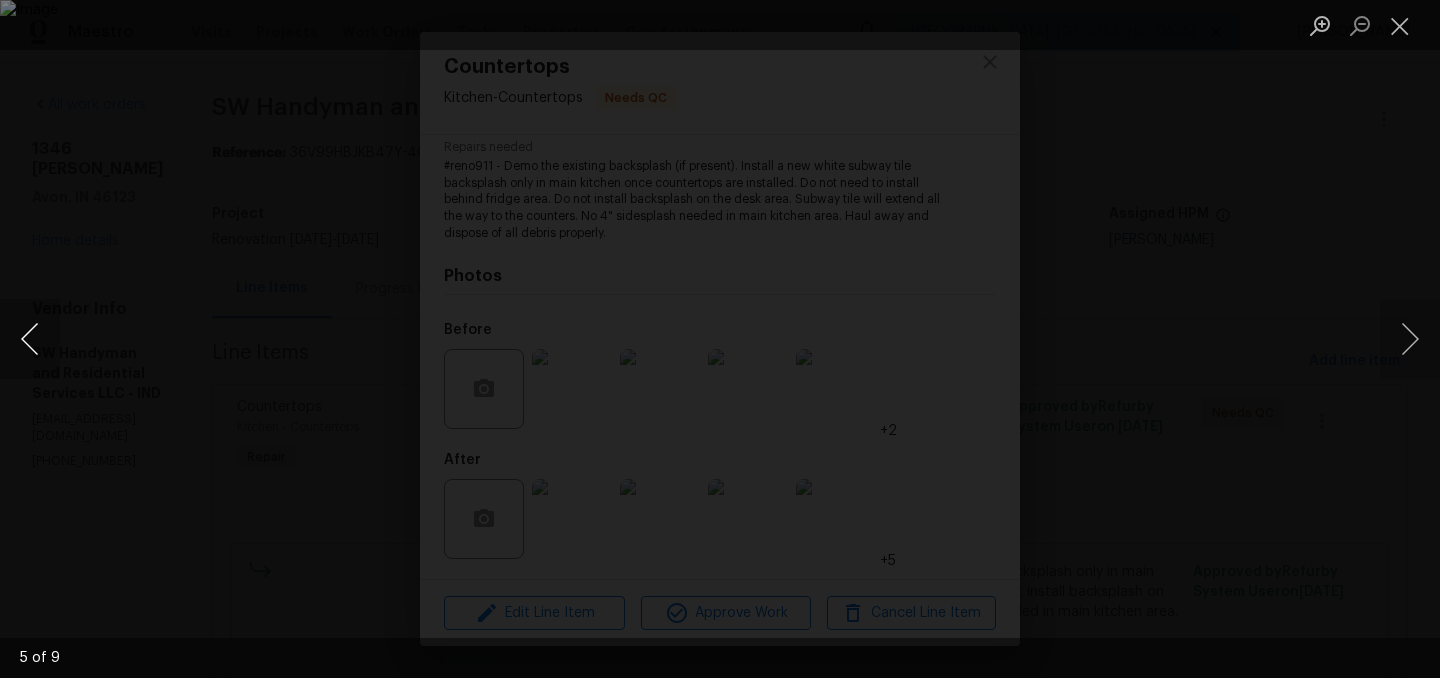 click at bounding box center [30, 339] 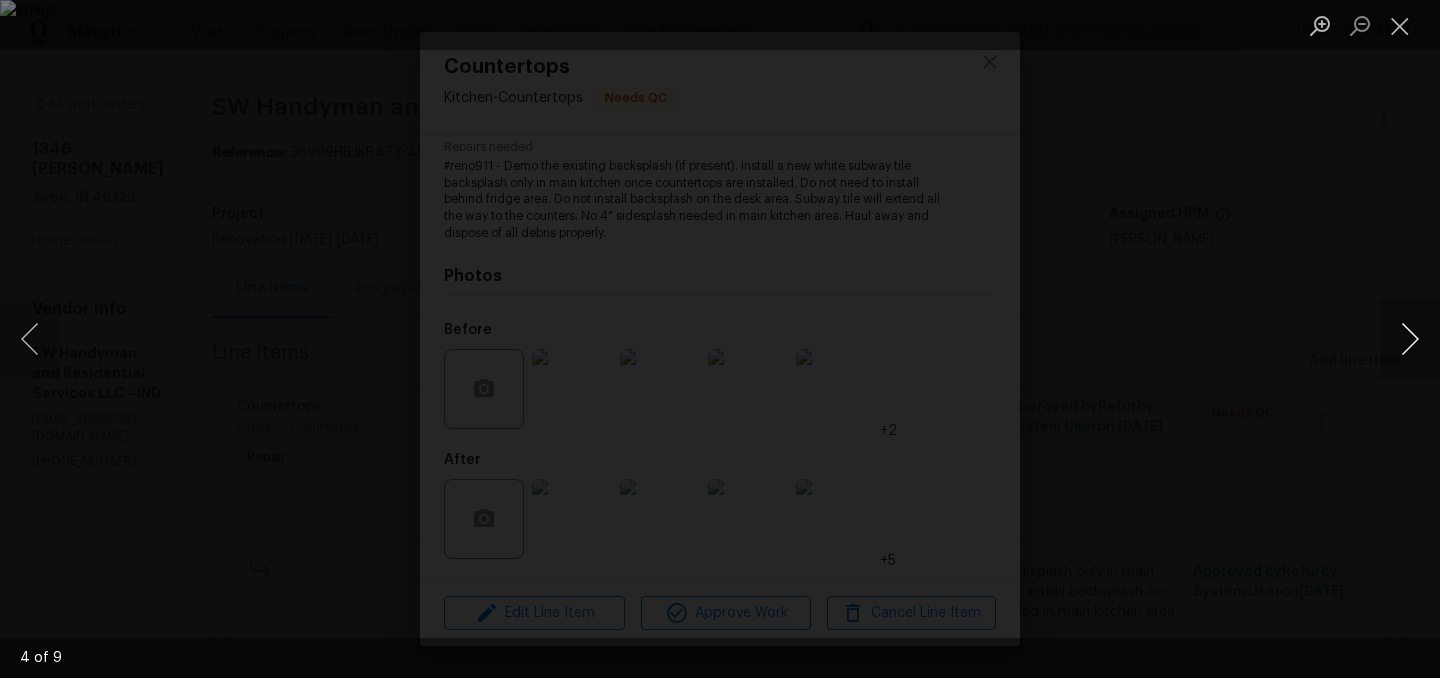 click at bounding box center [1410, 339] 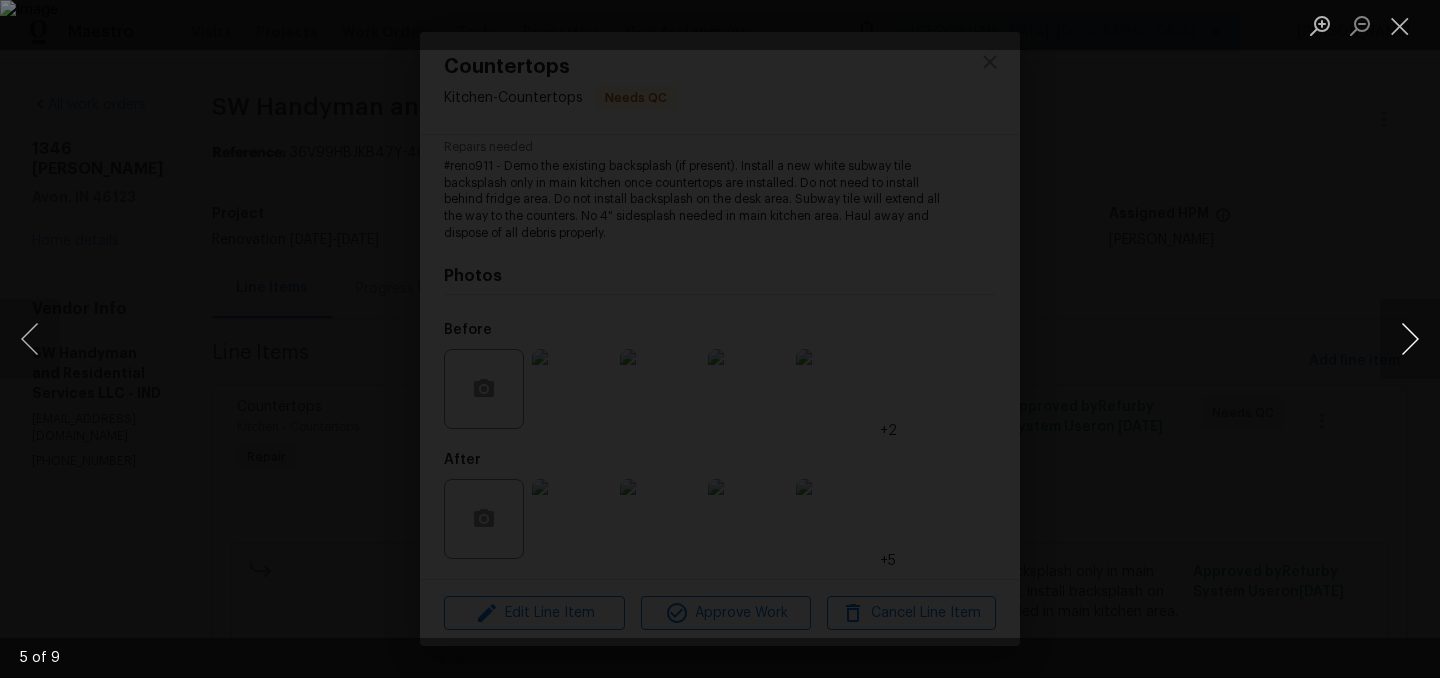 click at bounding box center [1410, 339] 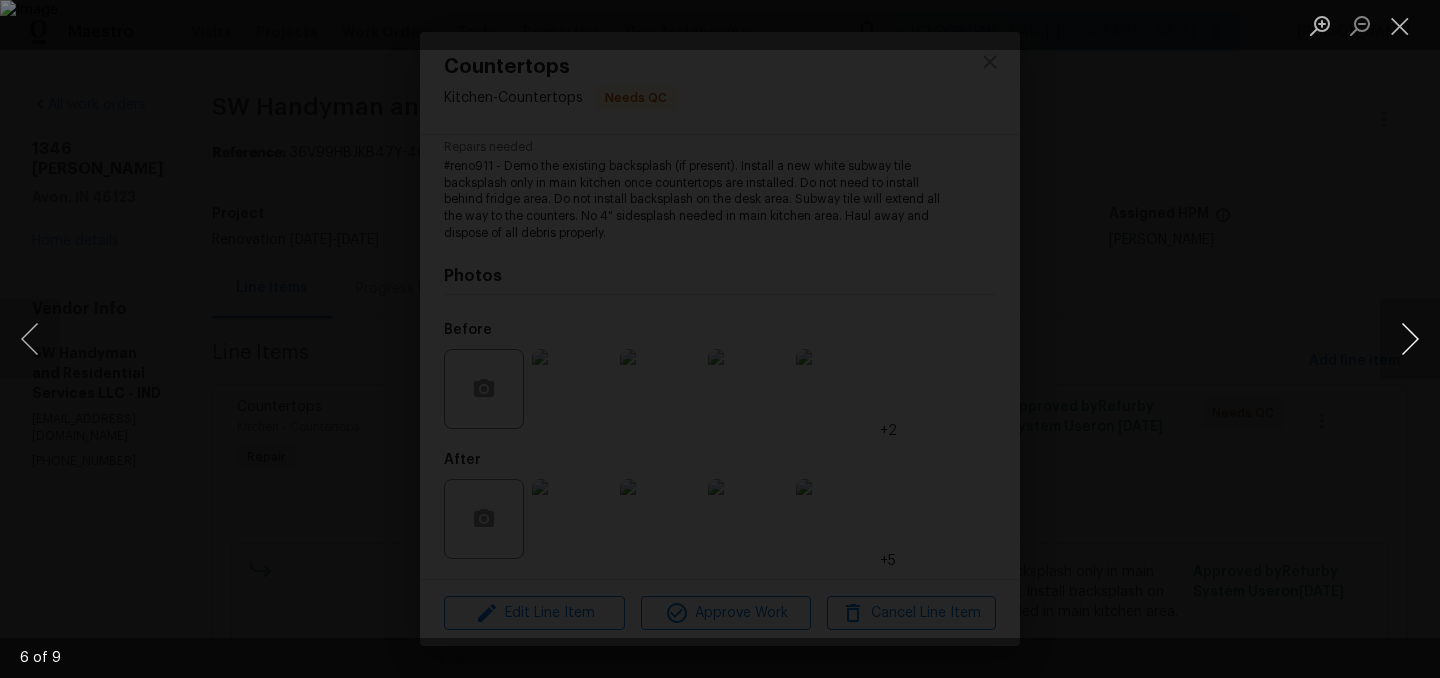 click at bounding box center [1410, 339] 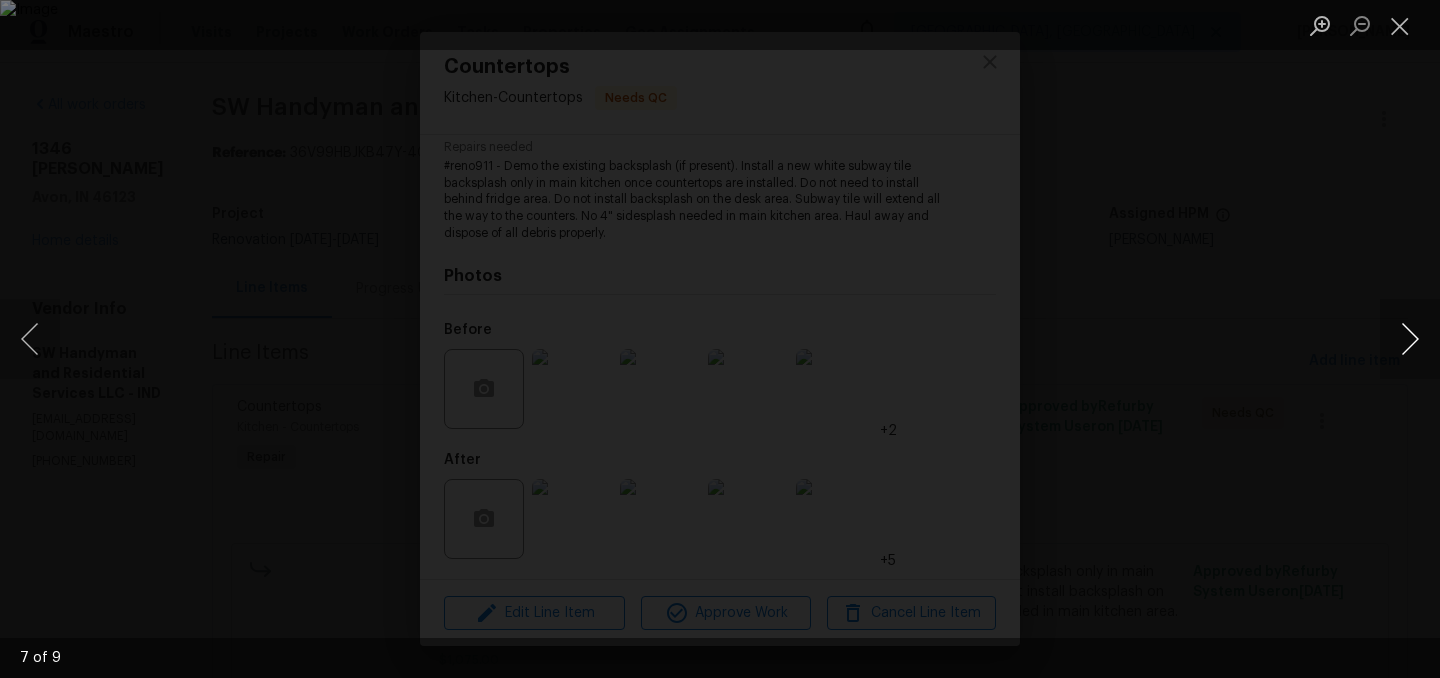 click at bounding box center (1410, 339) 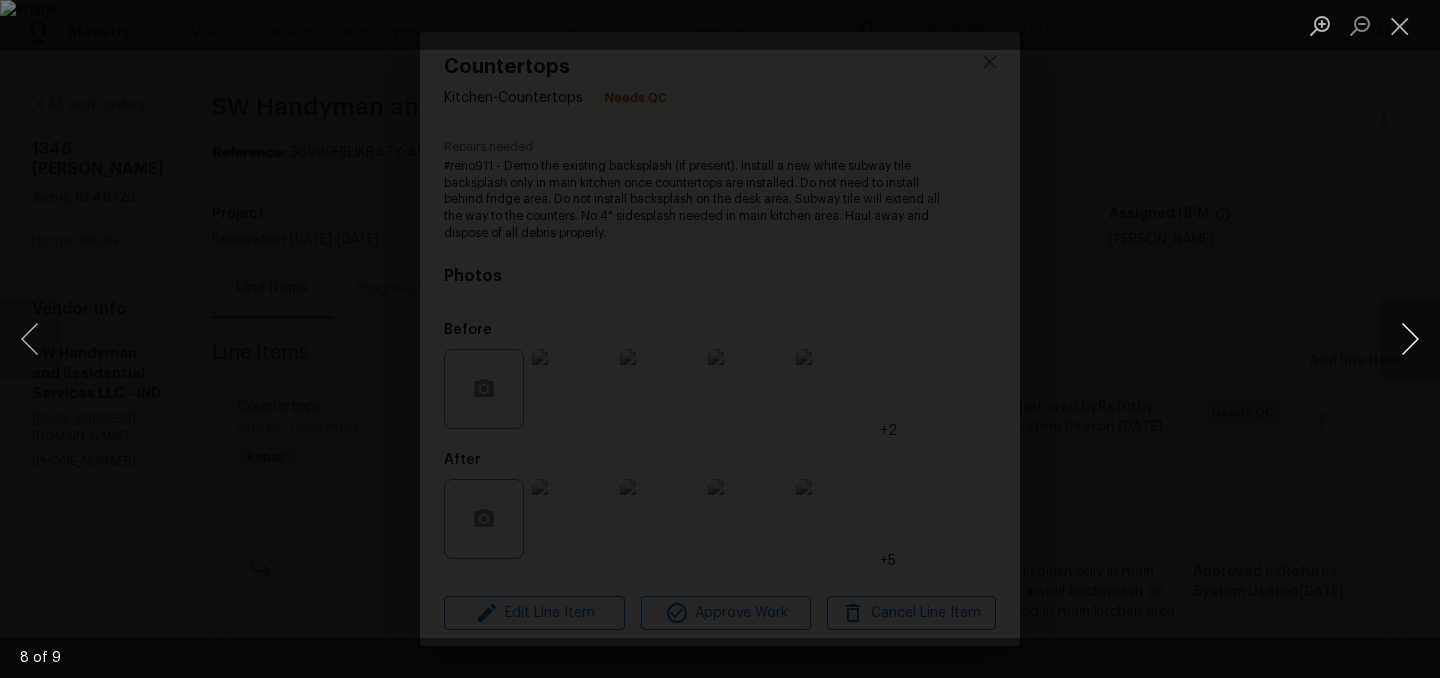 click at bounding box center [1410, 339] 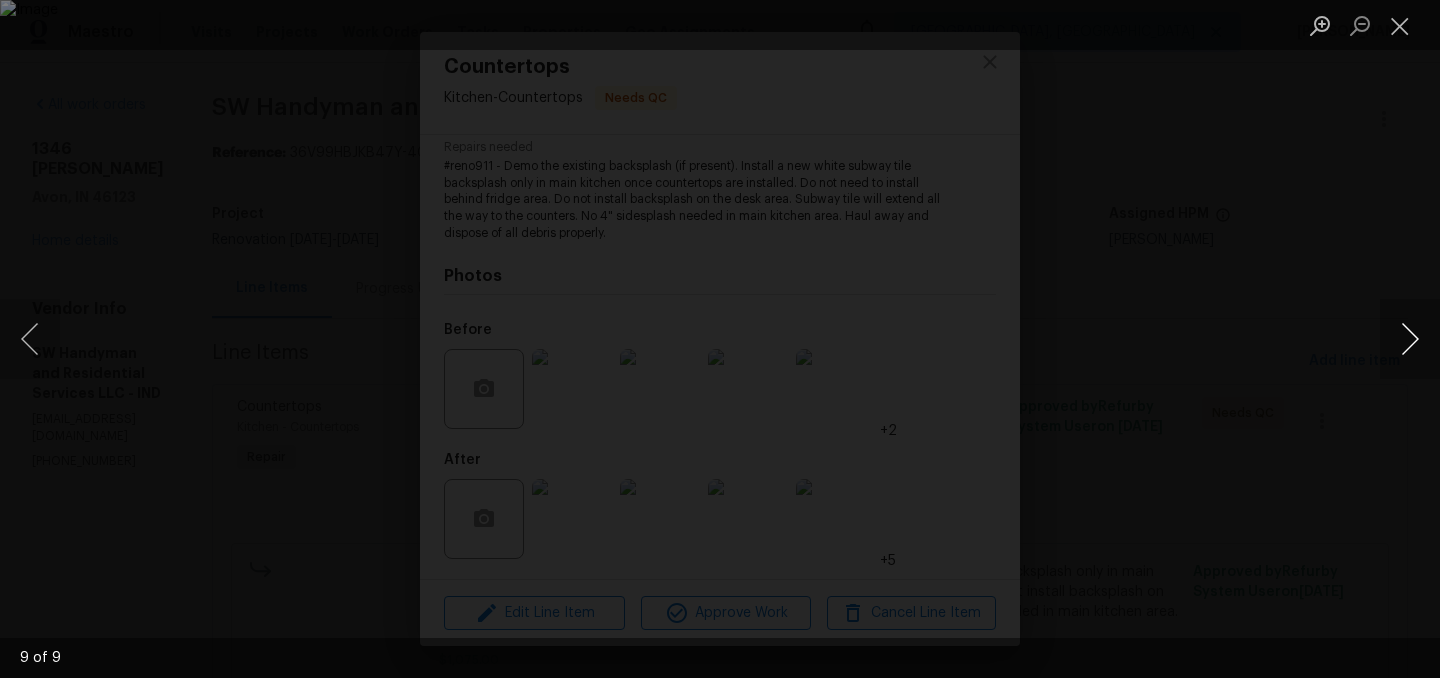 click at bounding box center (1410, 339) 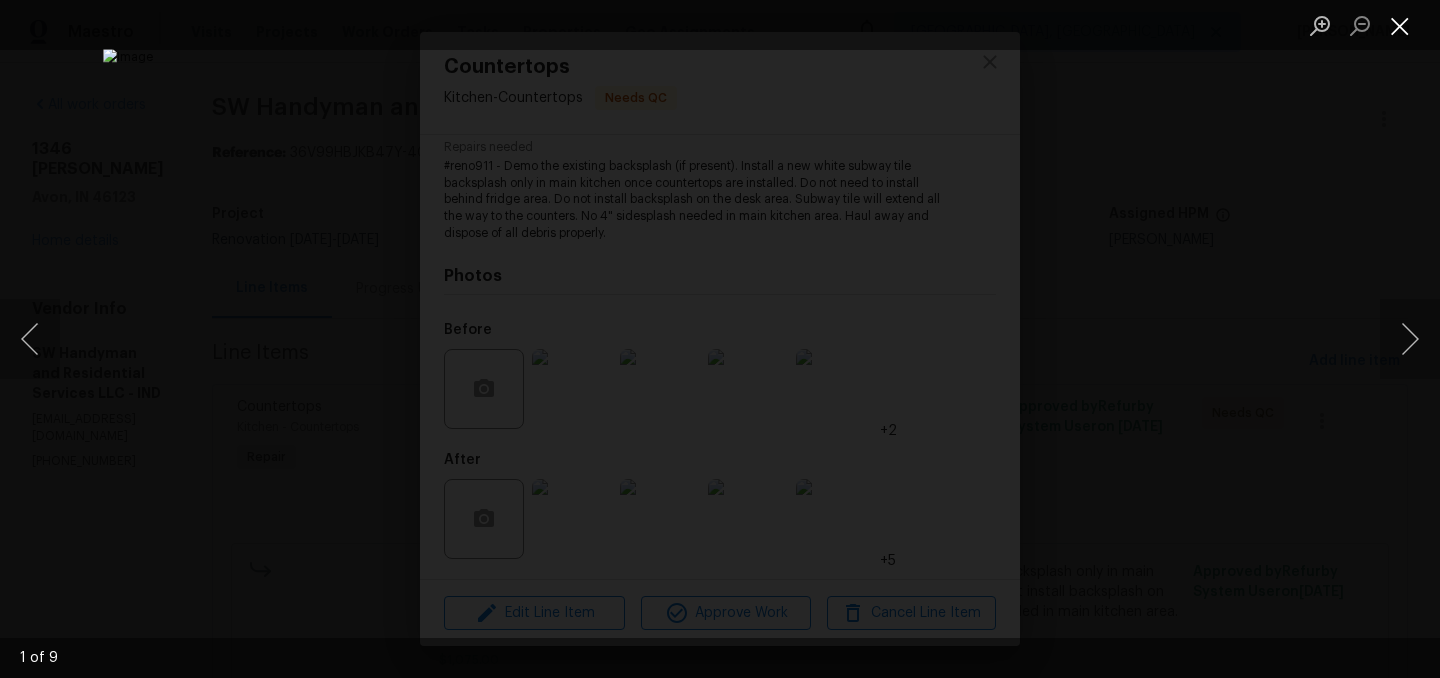 click at bounding box center [1400, 25] 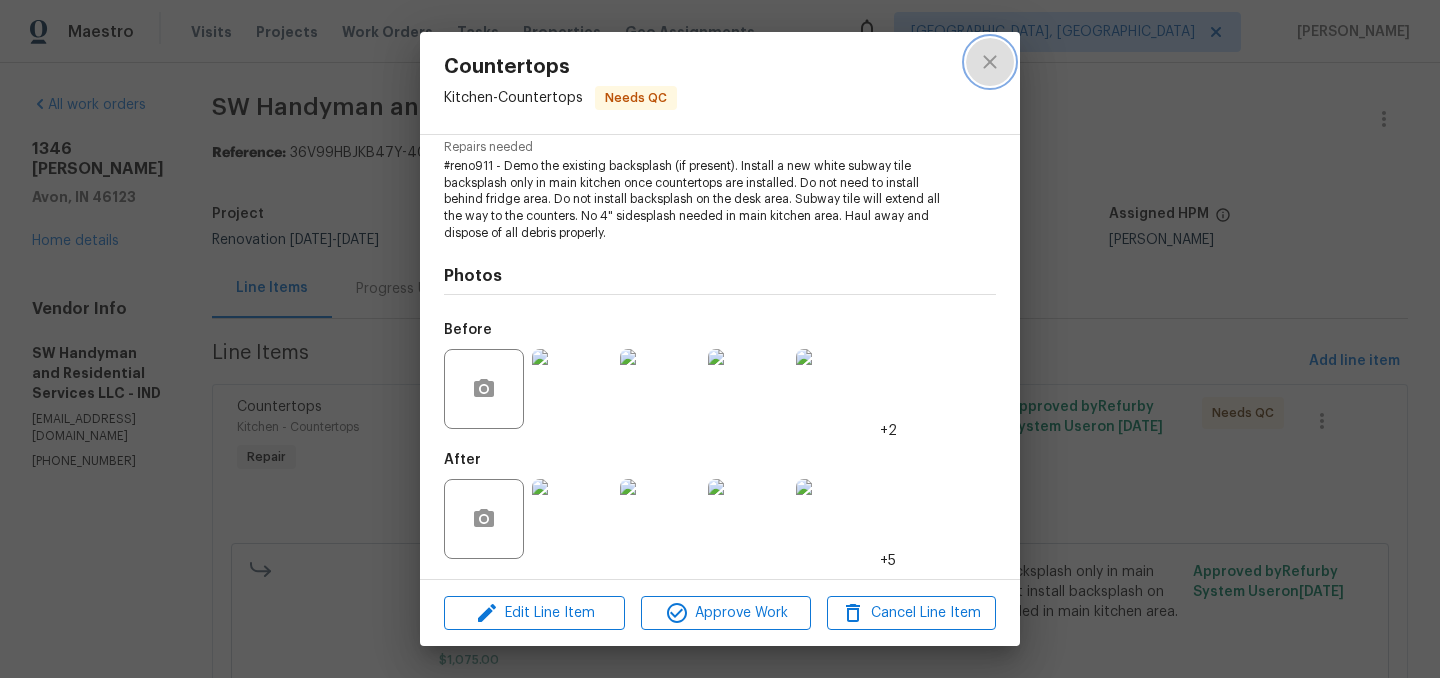 click at bounding box center (990, 62) 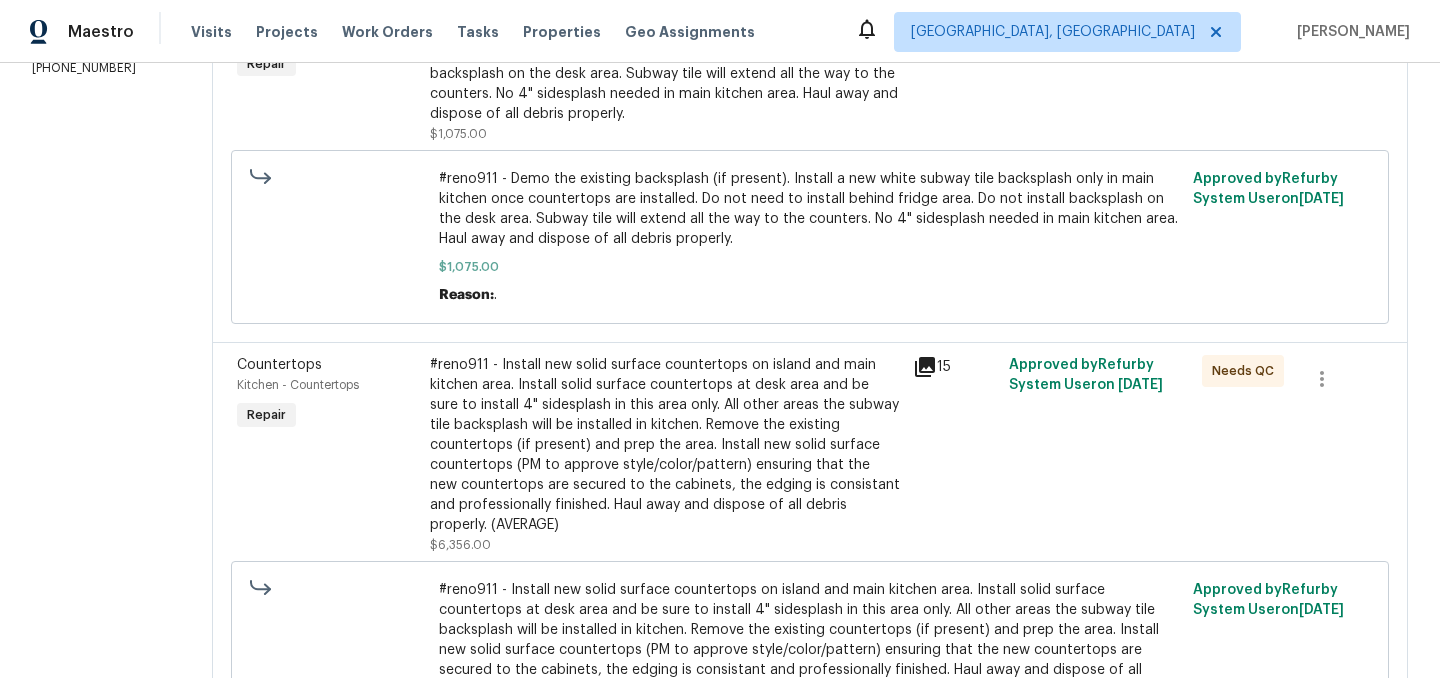 scroll, scrollTop: 407, scrollLeft: 0, axis: vertical 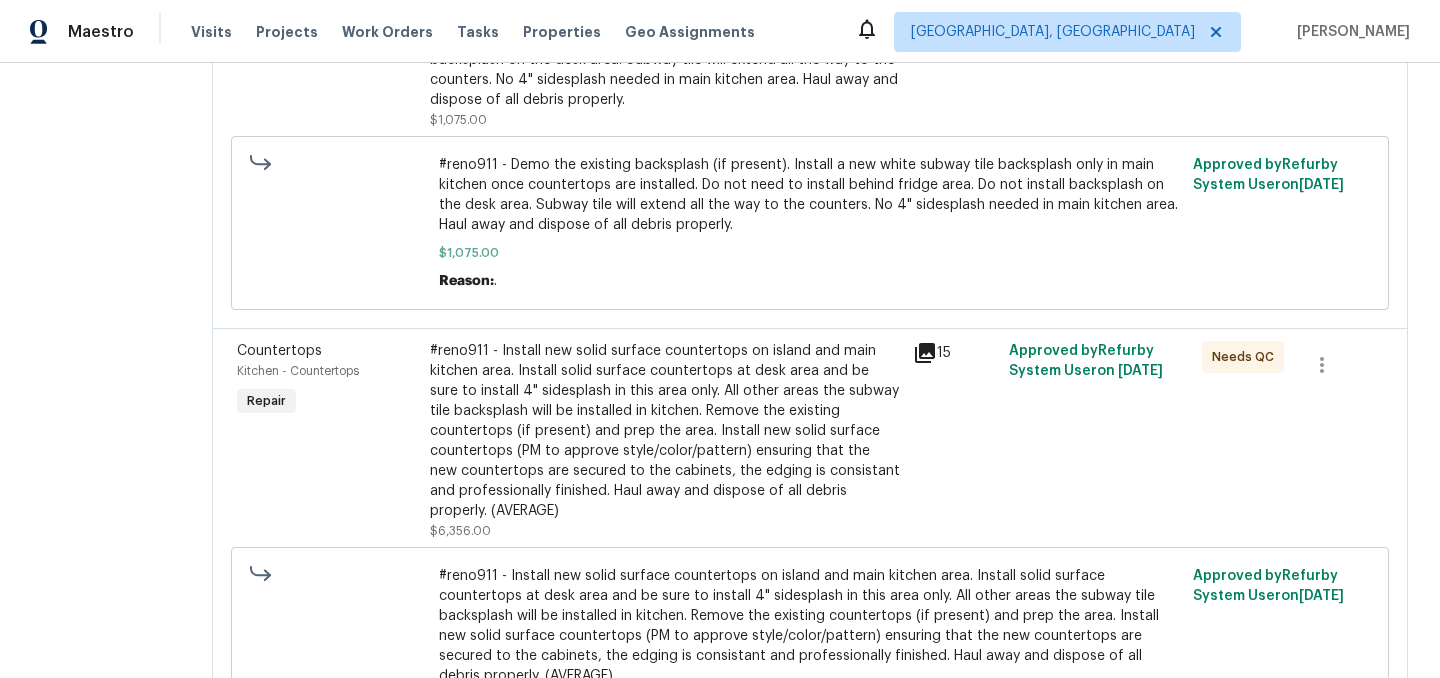 click on "#reno911 - Install new solid surface countertops on island and main kitchen area. Install solid surface countertops at desk area and be sure to install 4" sidesplash in this area only. All other areas the subway tile backsplash will be installed in kitchen.
Remove the existing countertops (if present) and prep the area. Install new solid surface countertops (PM to approve style/color/pattern) ensuring that the new countertops are secured to the cabinets, the edging is consistant and professionally finished. Haul away and dispose of all debris properly. (AVERAGE)" at bounding box center [665, 431] 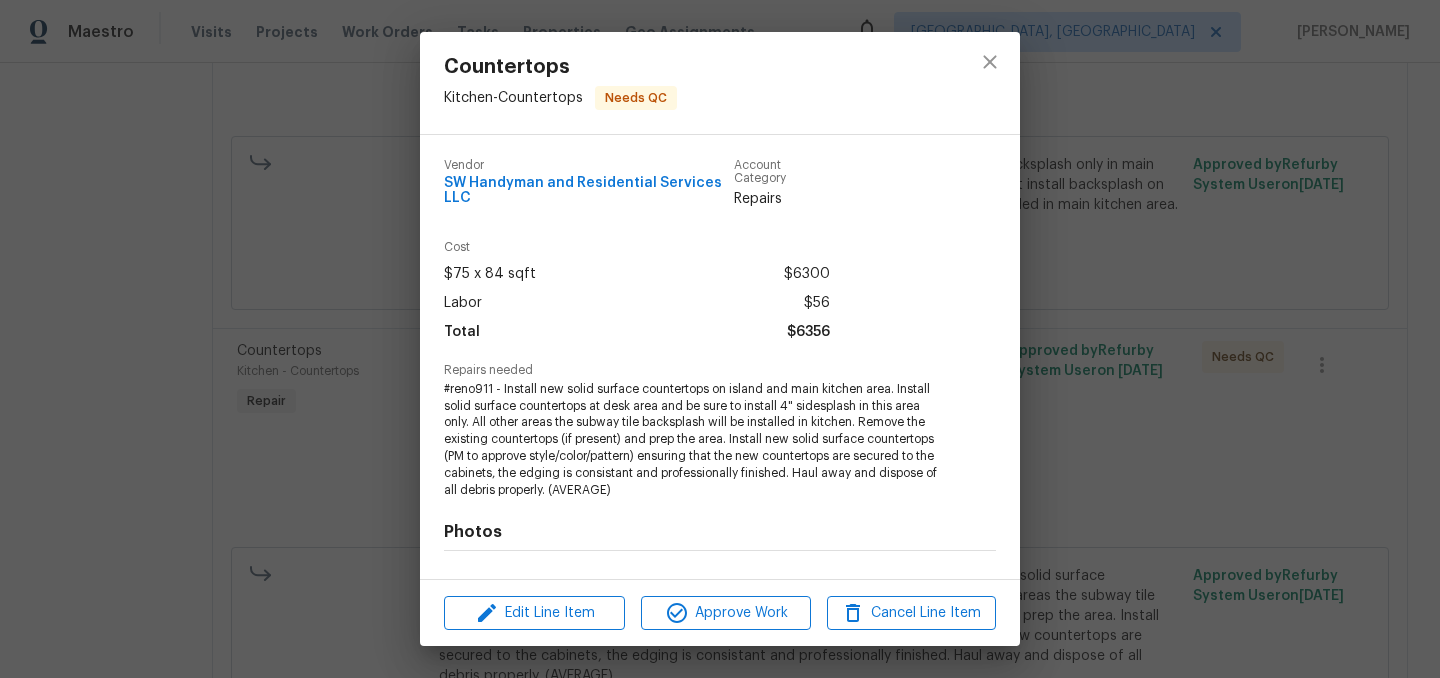 scroll, scrollTop: 256, scrollLeft: 0, axis: vertical 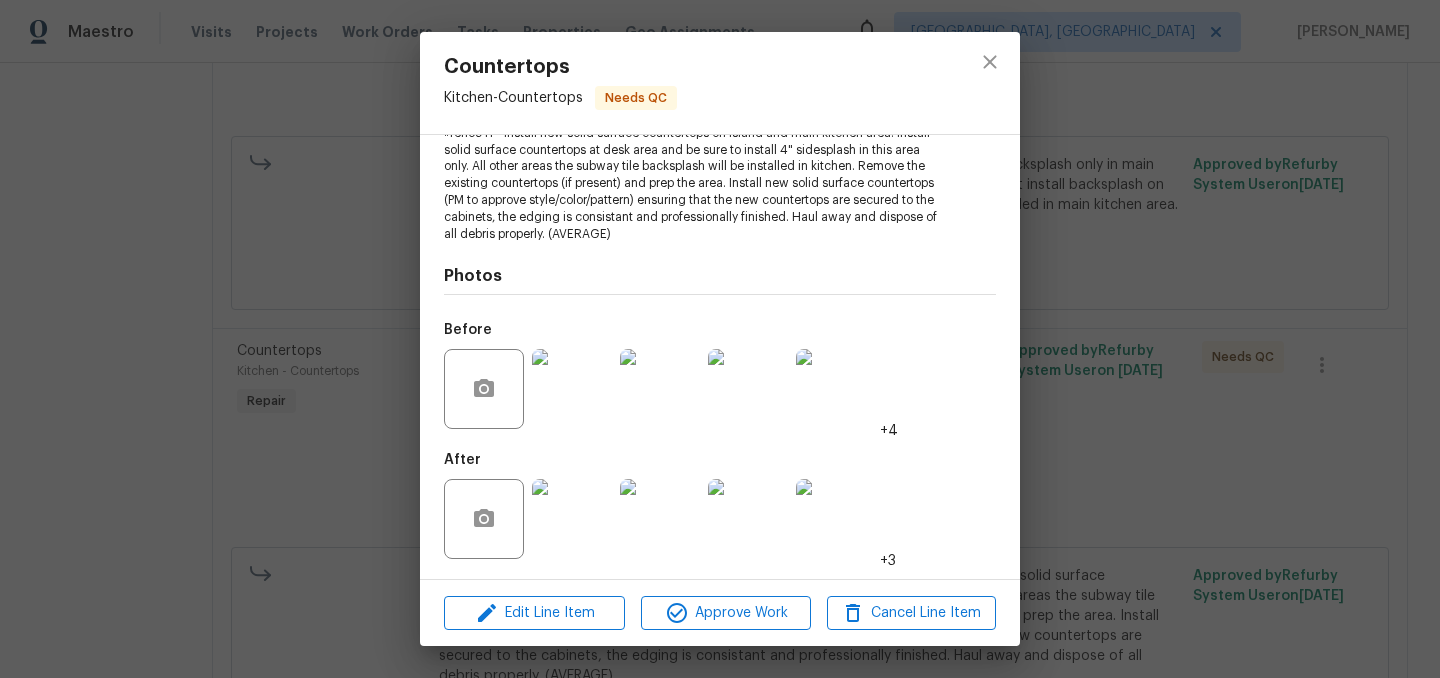 click at bounding box center (572, 519) 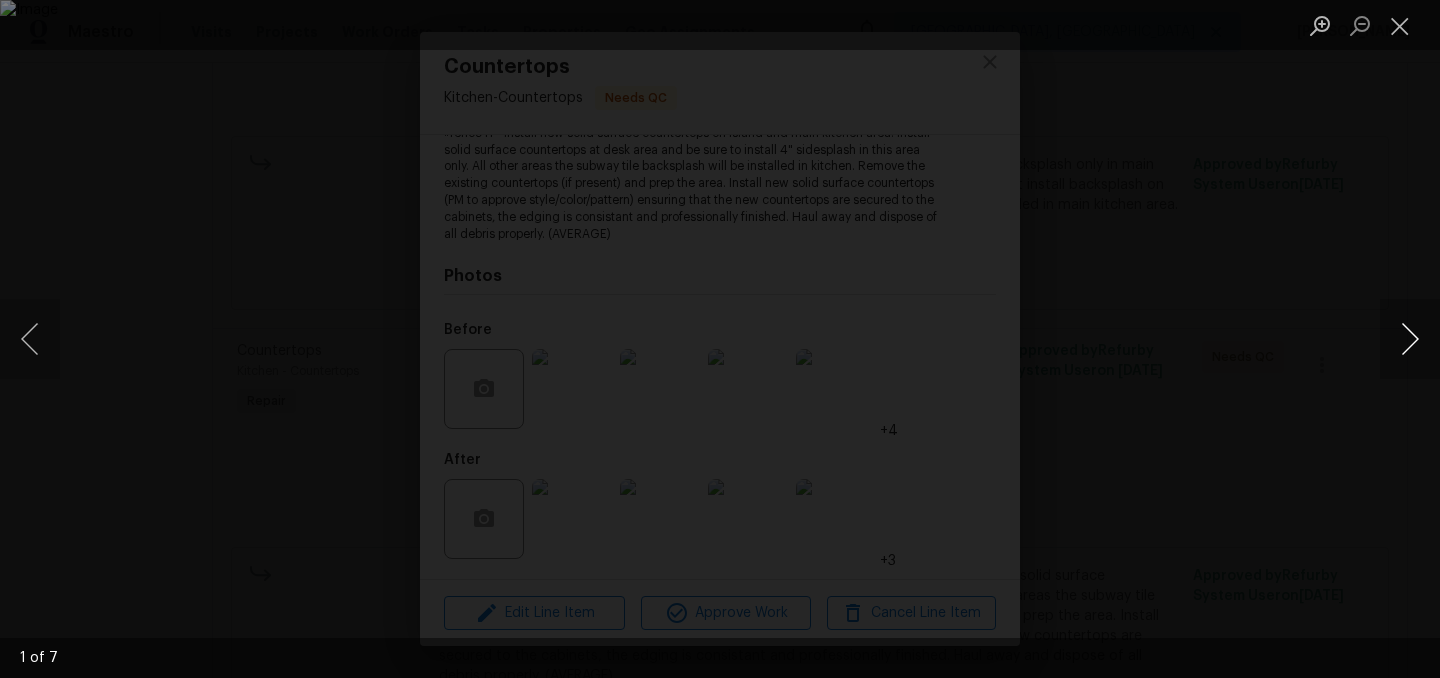 click at bounding box center [1410, 339] 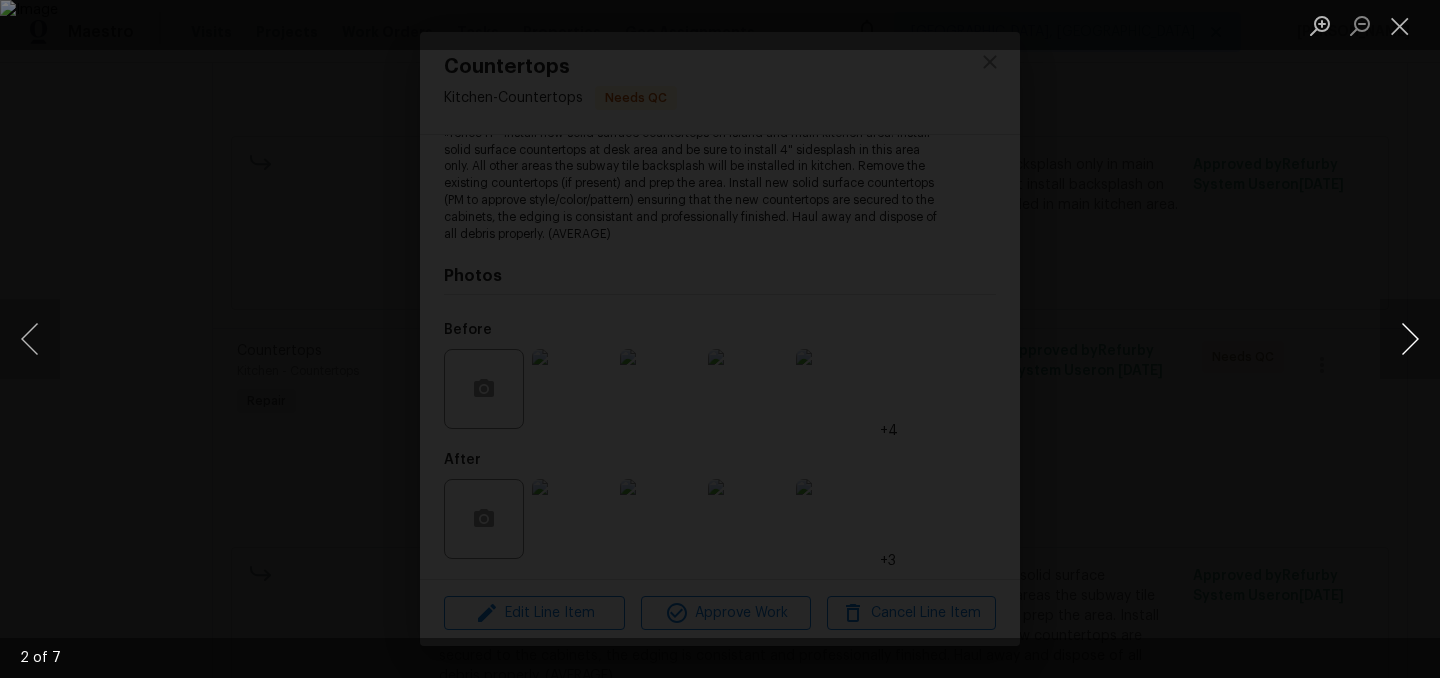 click at bounding box center [1410, 339] 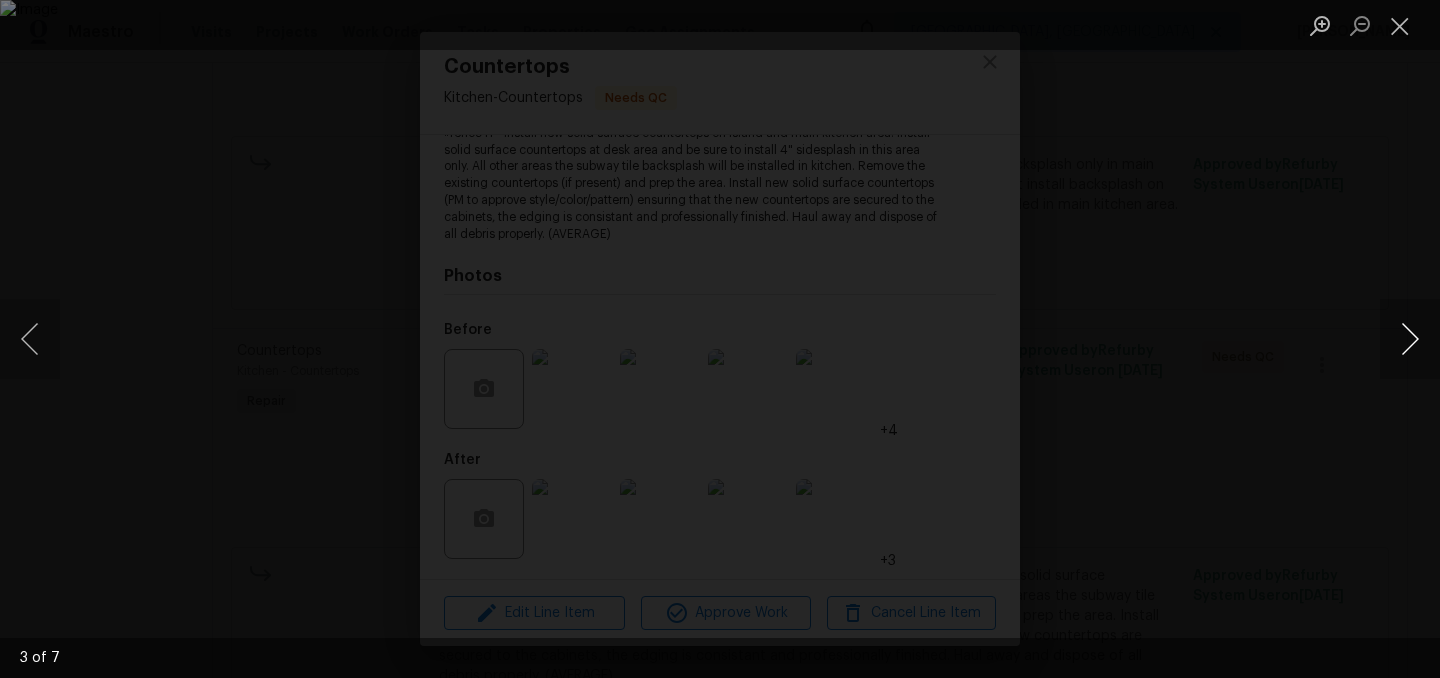 click at bounding box center [1410, 339] 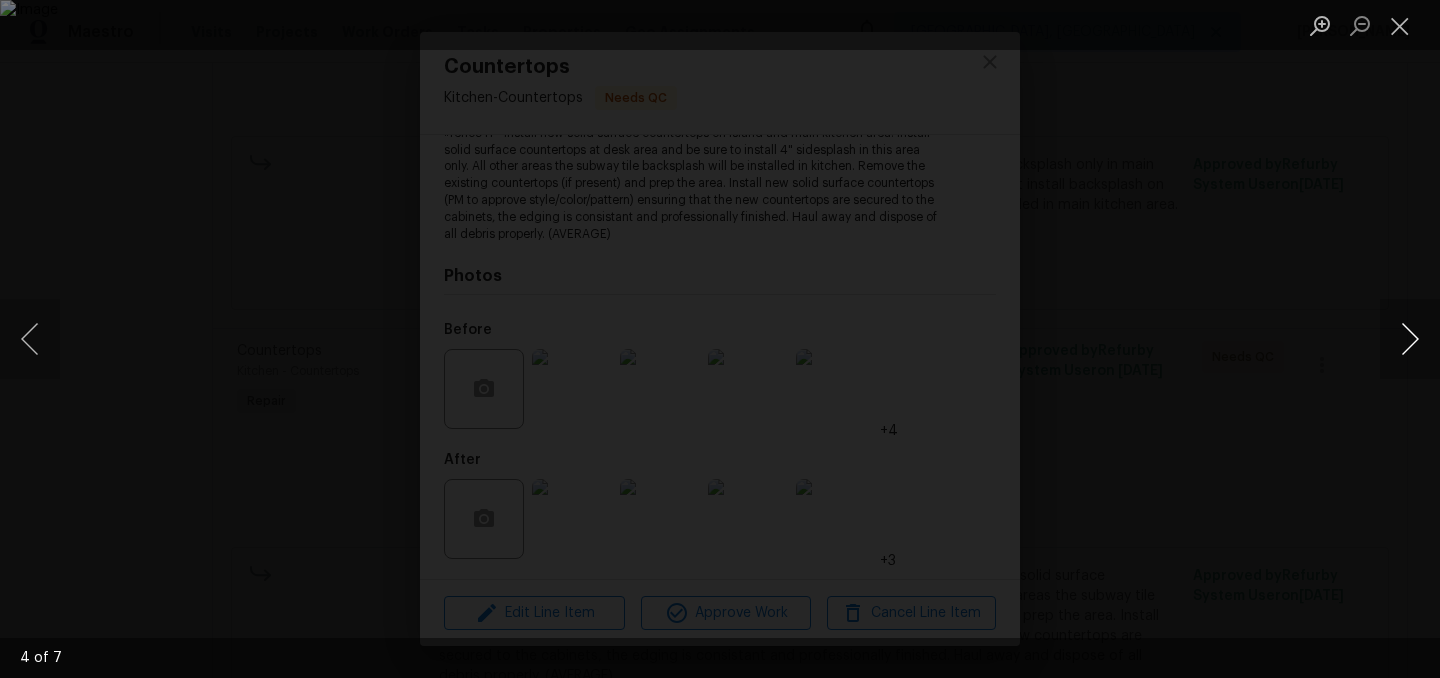 click at bounding box center (1410, 339) 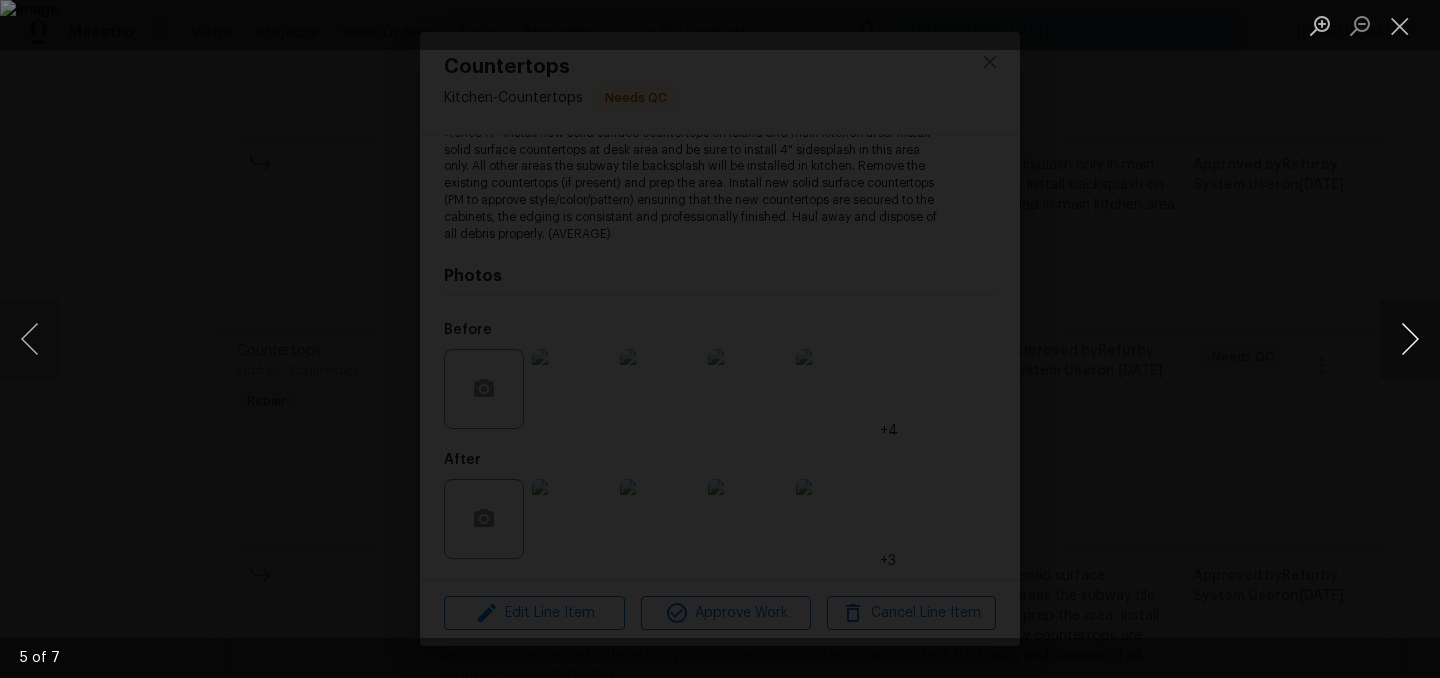 click at bounding box center [1410, 339] 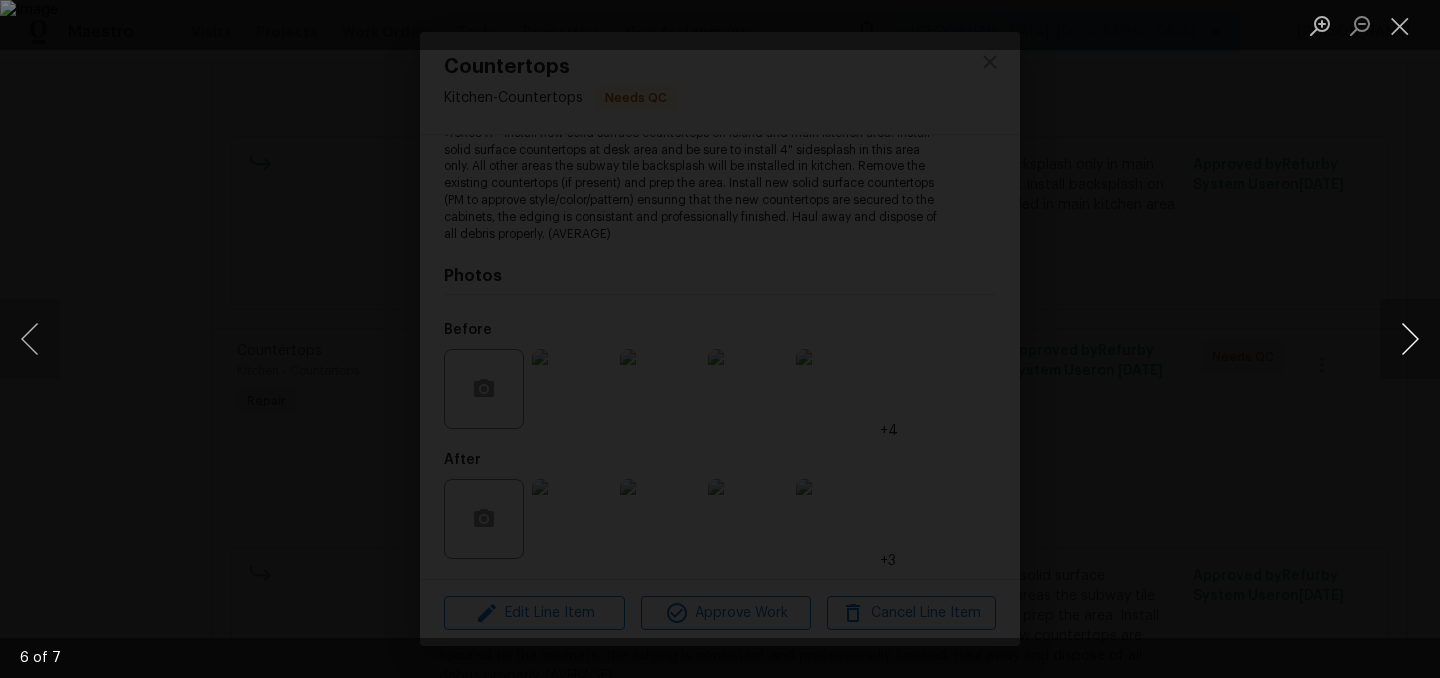 click at bounding box center [1410, 339] 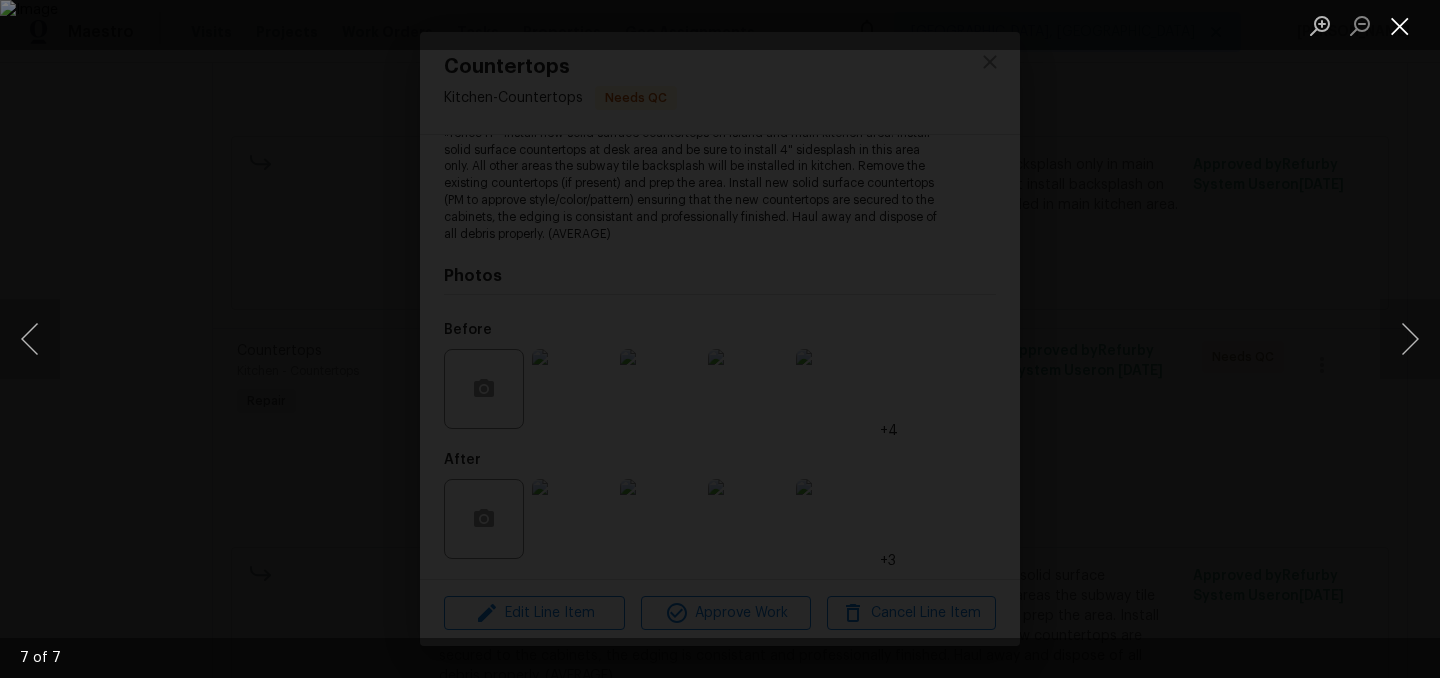 click at bounding box center (1400, 25) 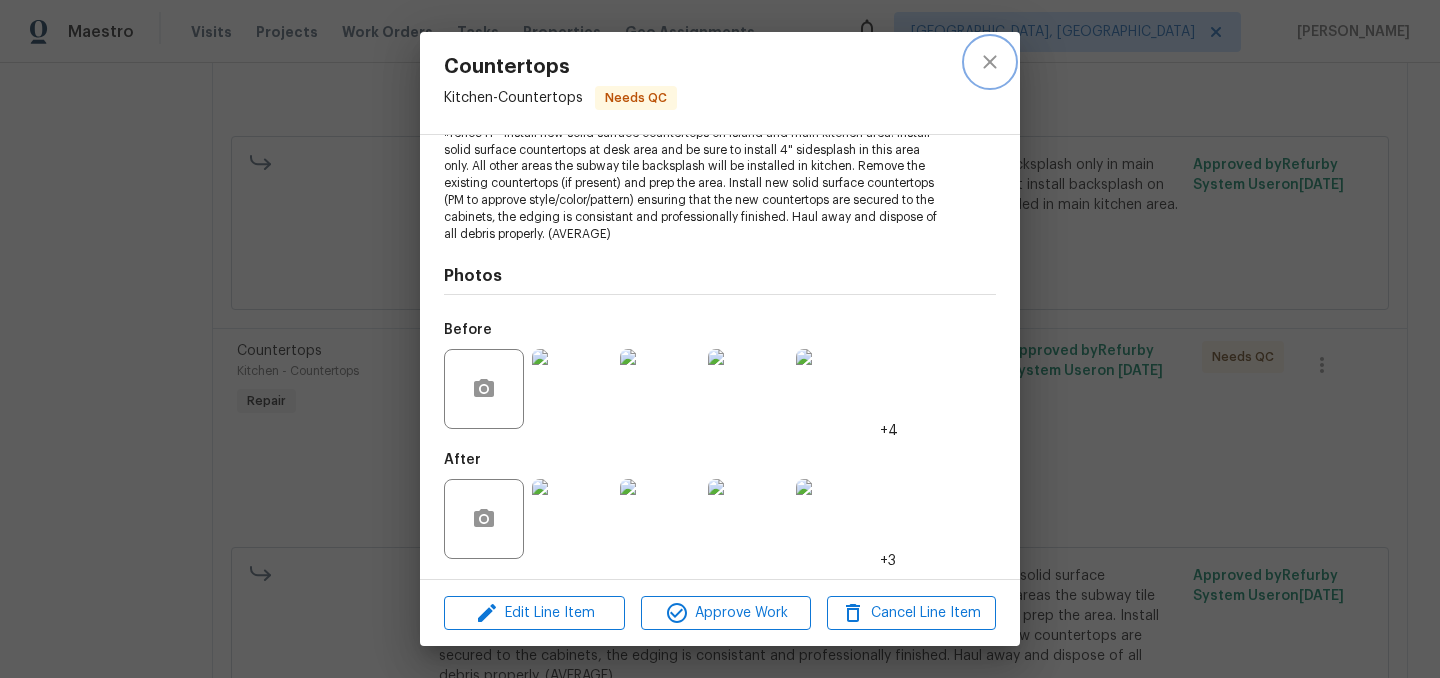 click at bounding box center [990, 62] 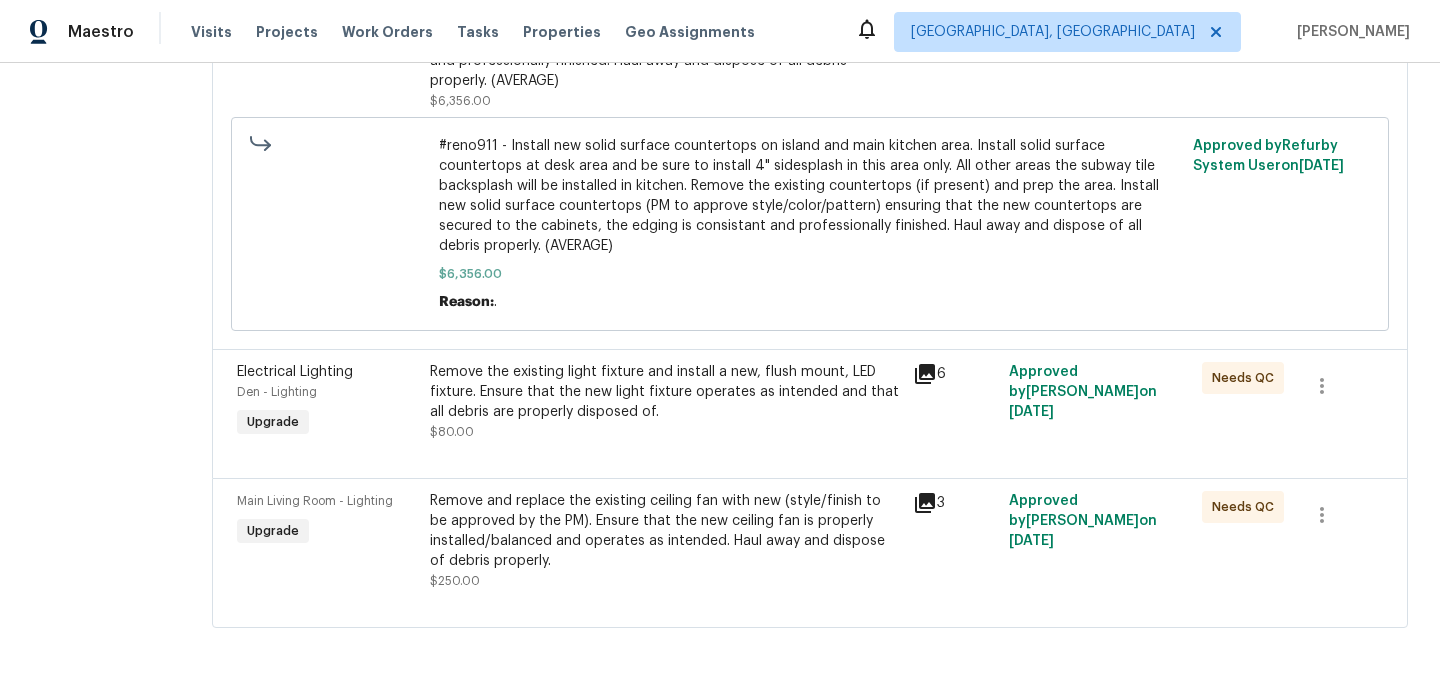 scroll, scrollTop: 846, scrollLeft: 0, axis: vertical 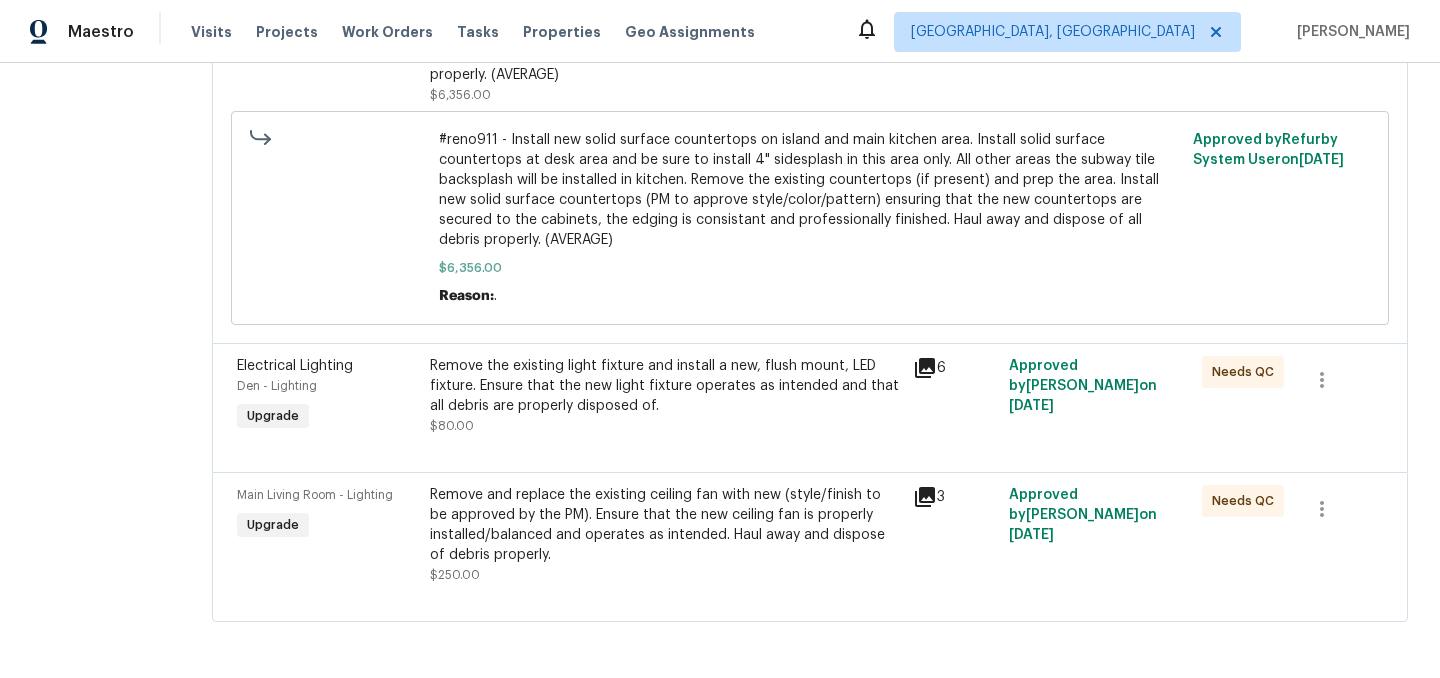 click on "Remove the existing light fixture and install a new, flush mount, LED fixture. Ensure that the new light fixture operates as intended and that all debris are properly disposed of." at bounding box center [665, 386] 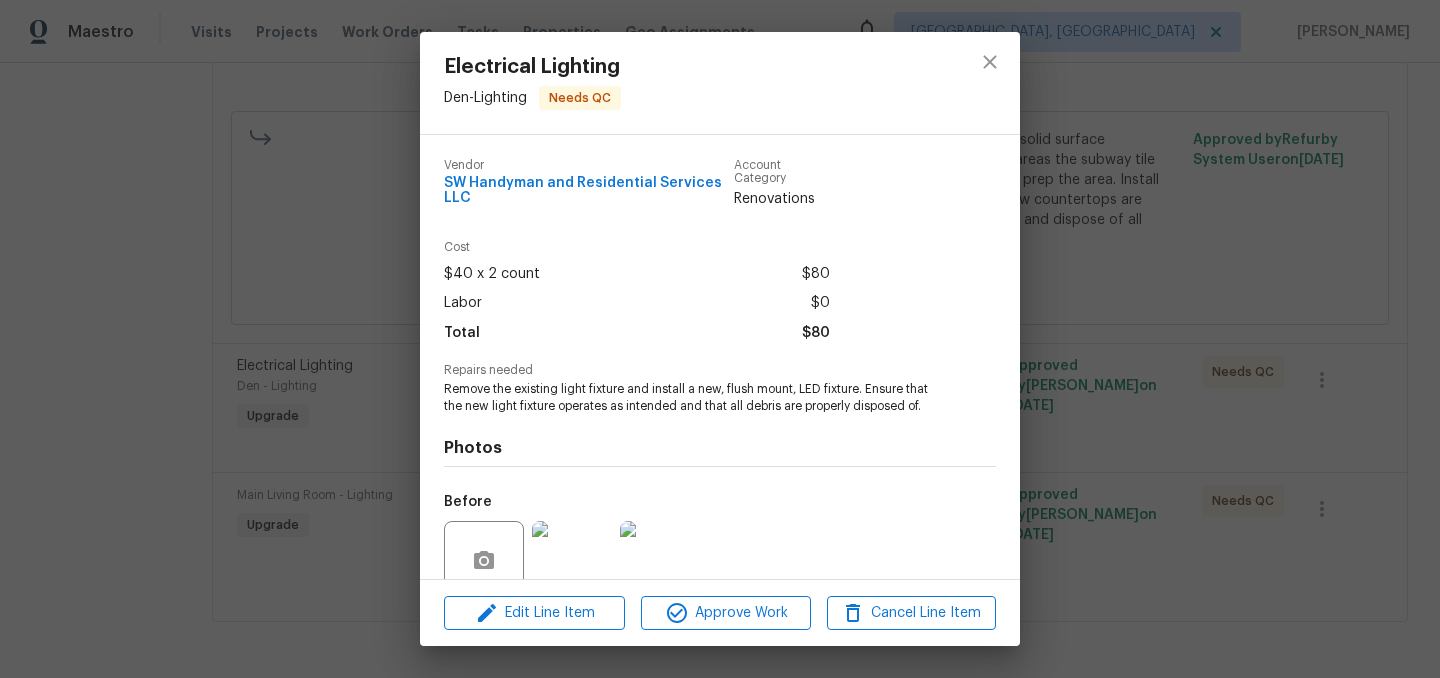 scroll, scrollTop: 172, scrollLeft: 0, axis: vertical 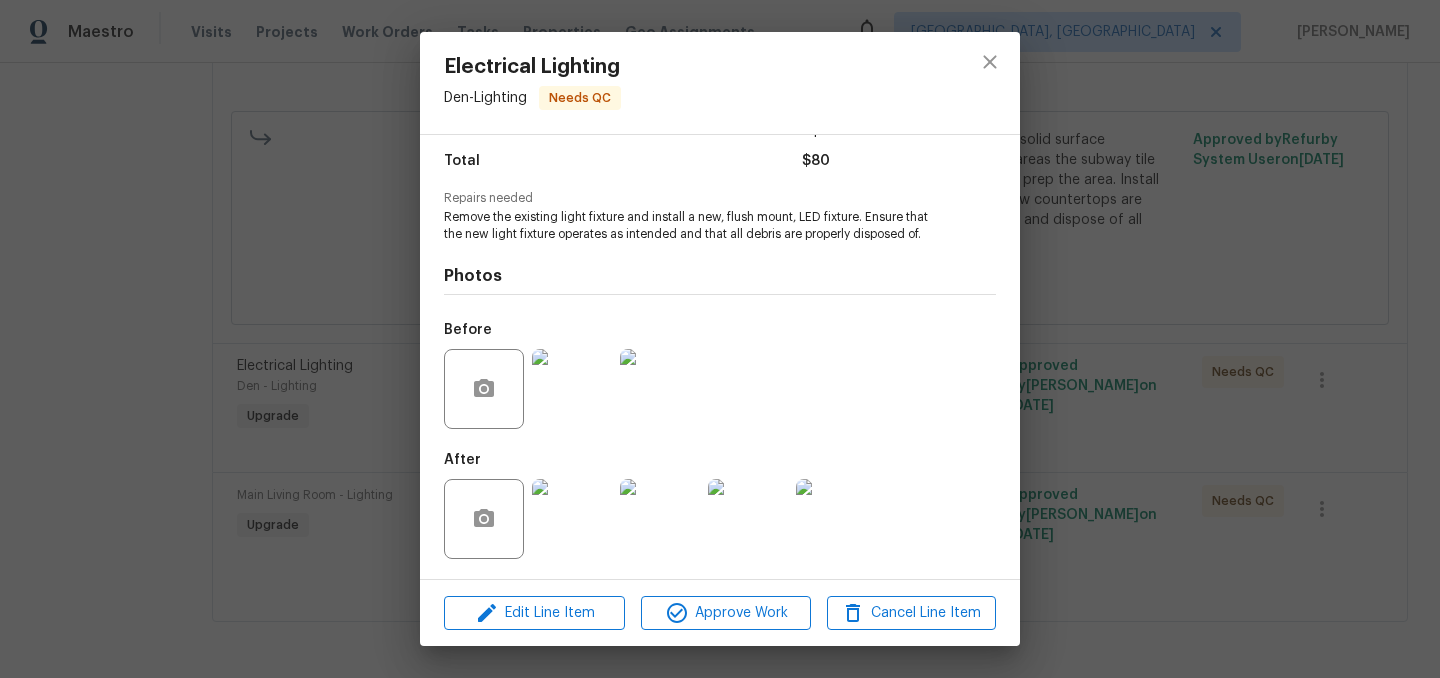 click at bounding box center [572, 519] 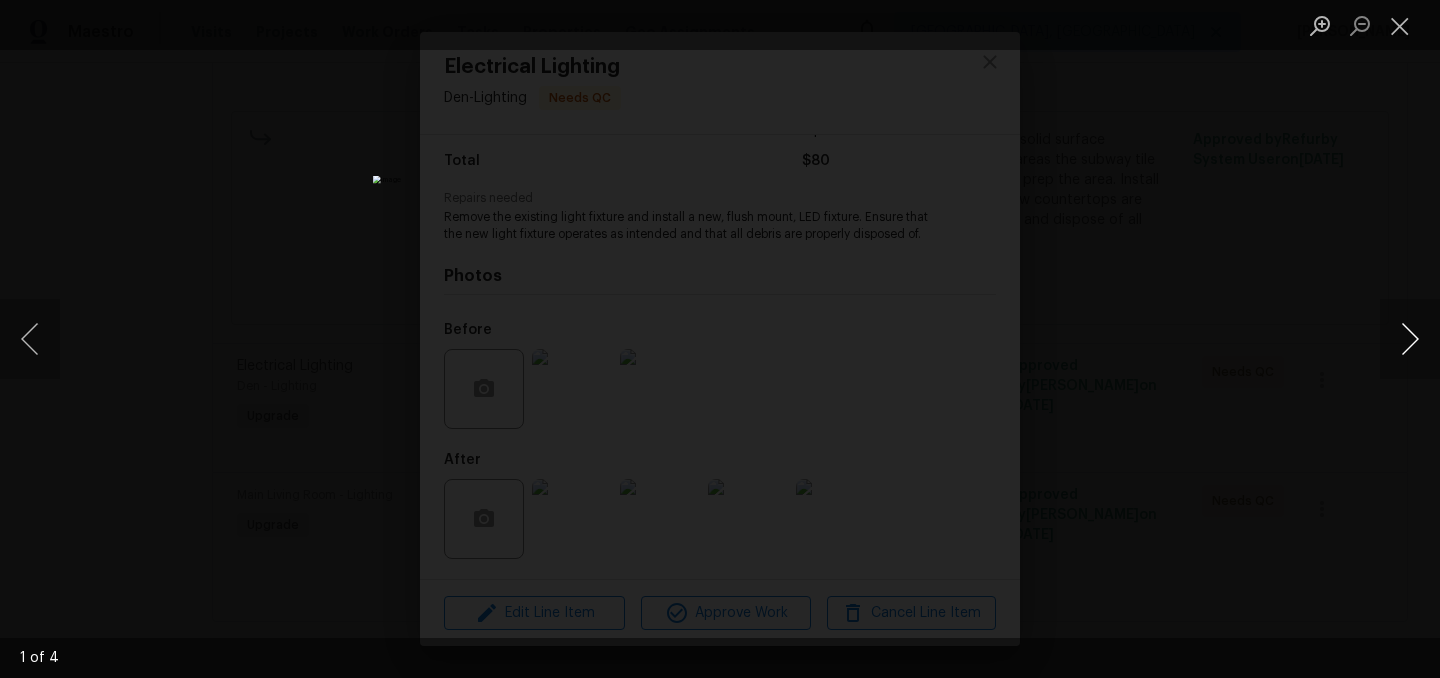 click at bounding box center (1410, 339) 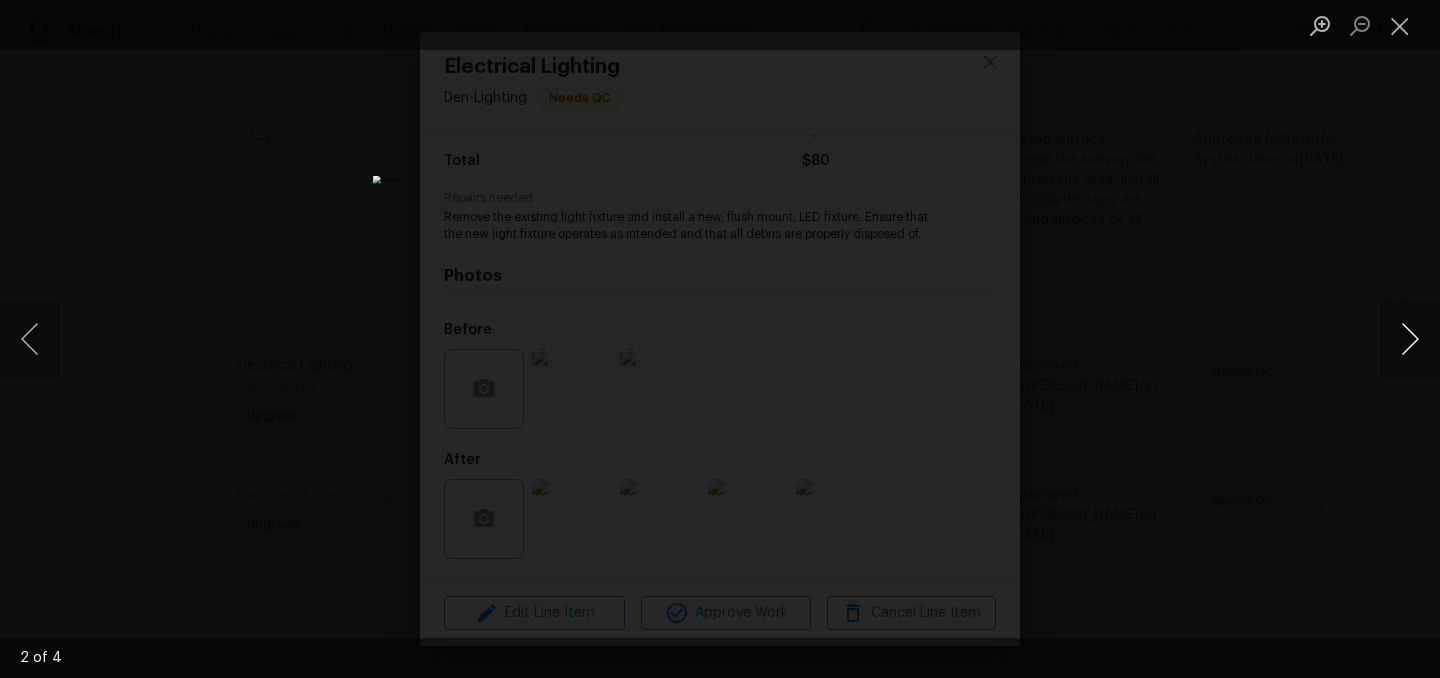 click at bounding box center [1410, 339] 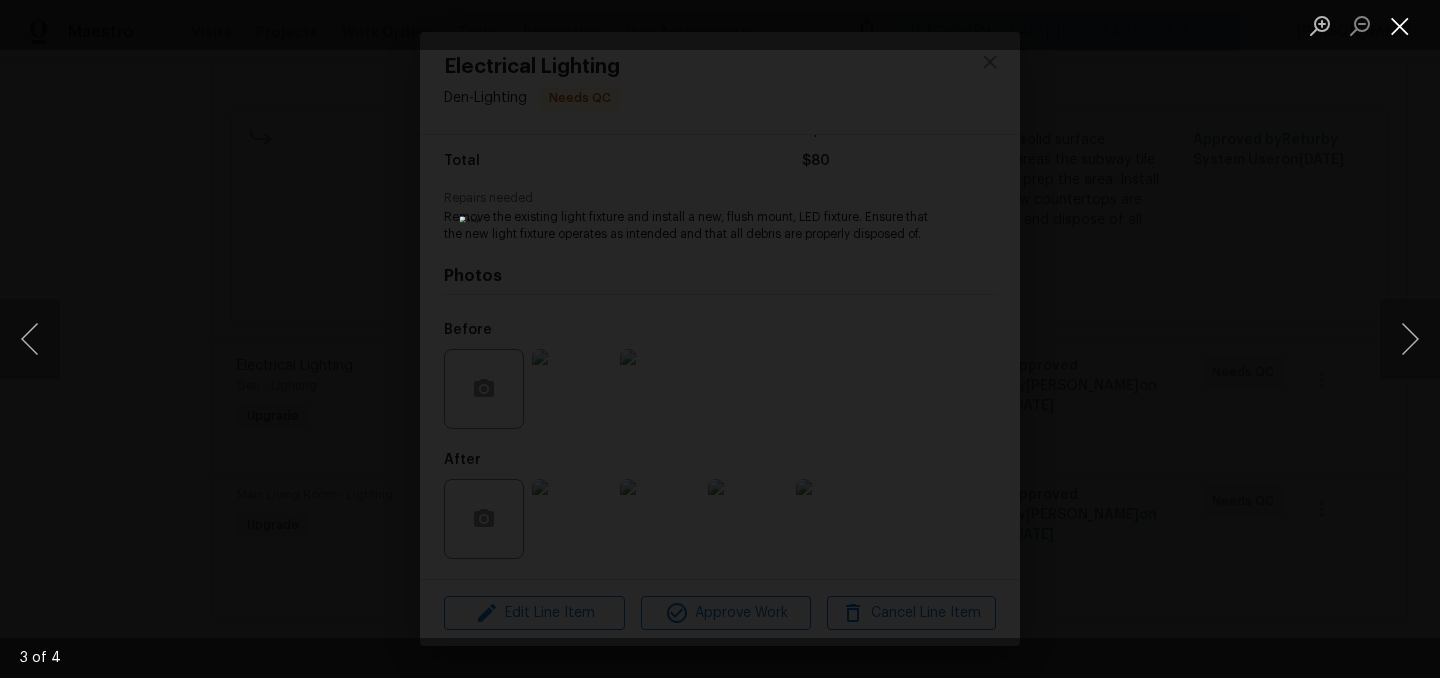click at bounding box center [1400, 25] 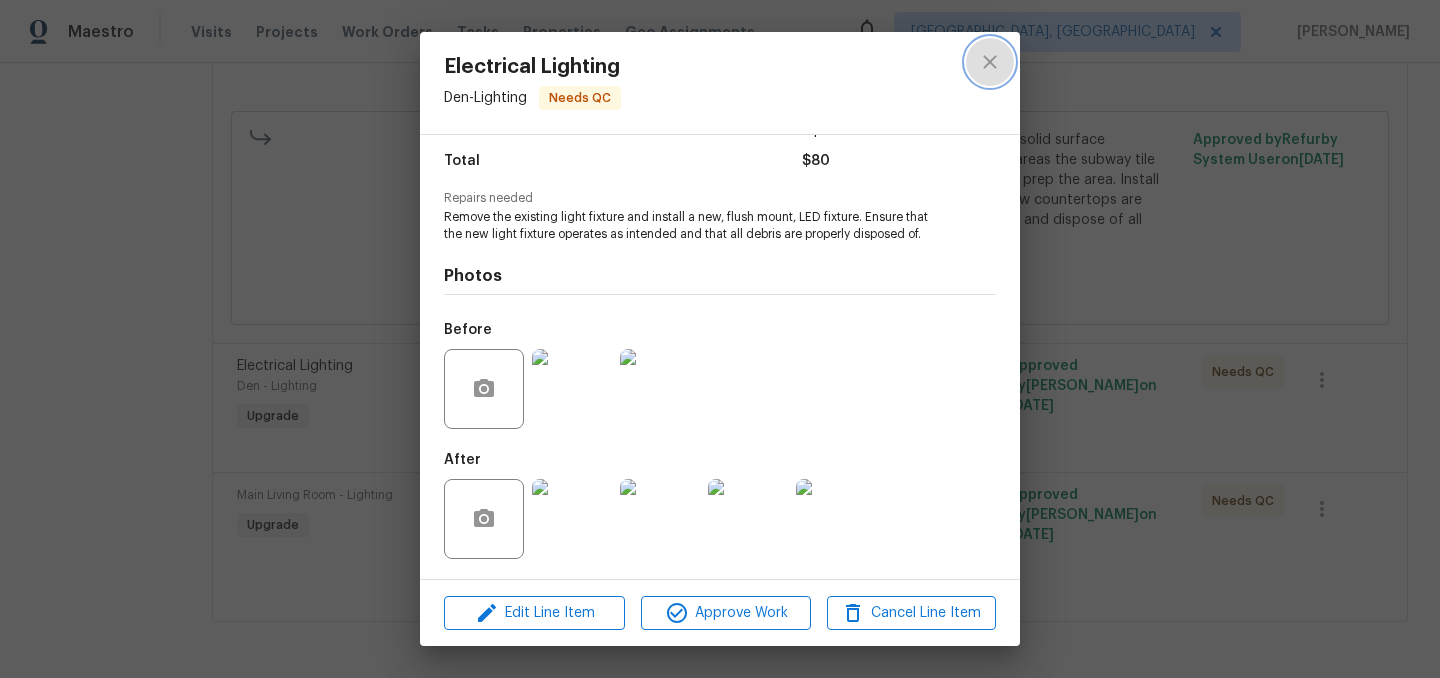 click 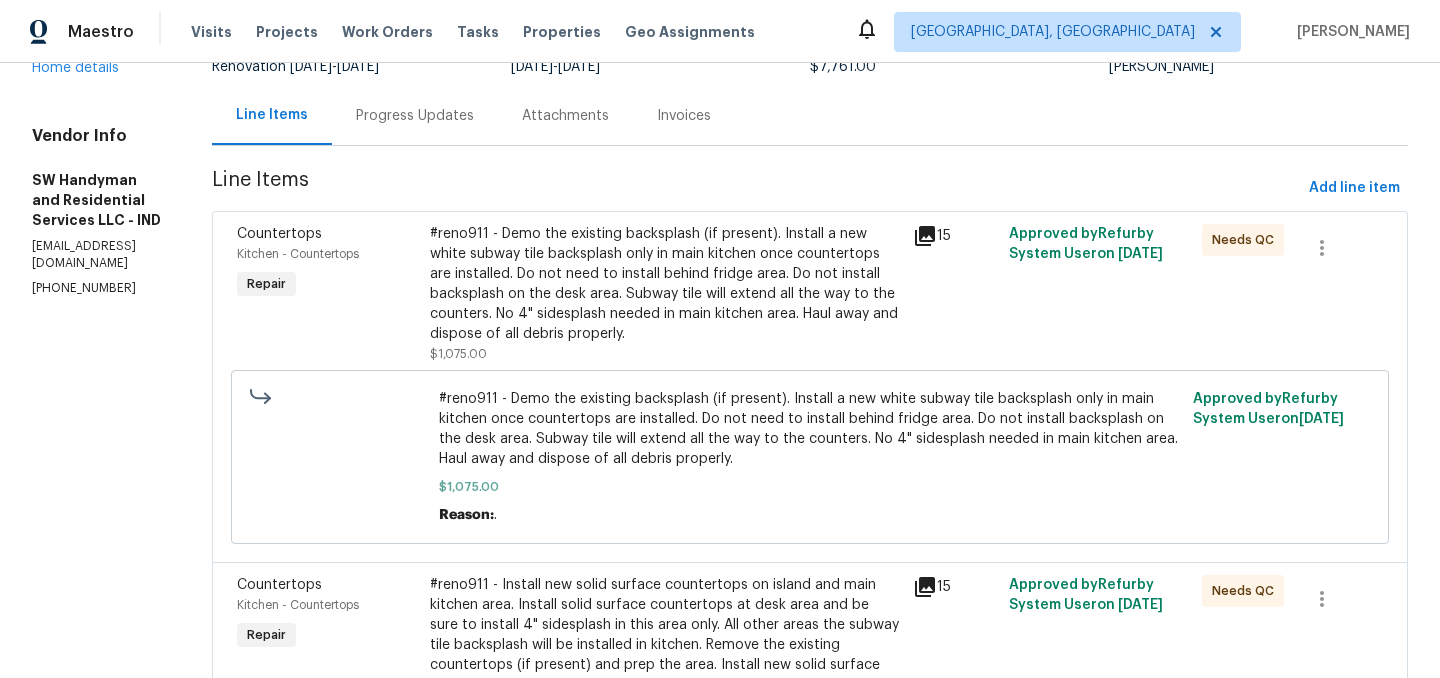 scroll, scrollTop: 0, scrollLeft: 0, axis: both 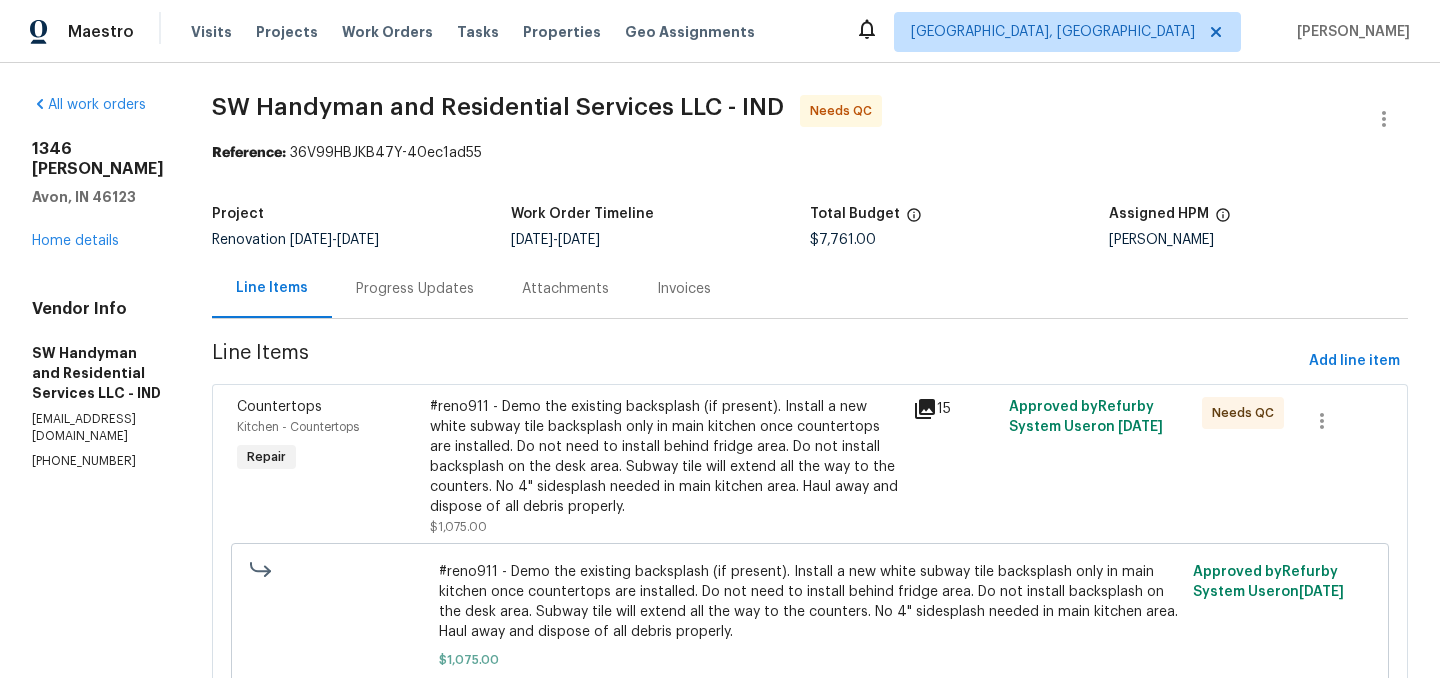 click on "1346 Sarah Way Avon, IN 46123 Home details" at bounding box center [98, 195] 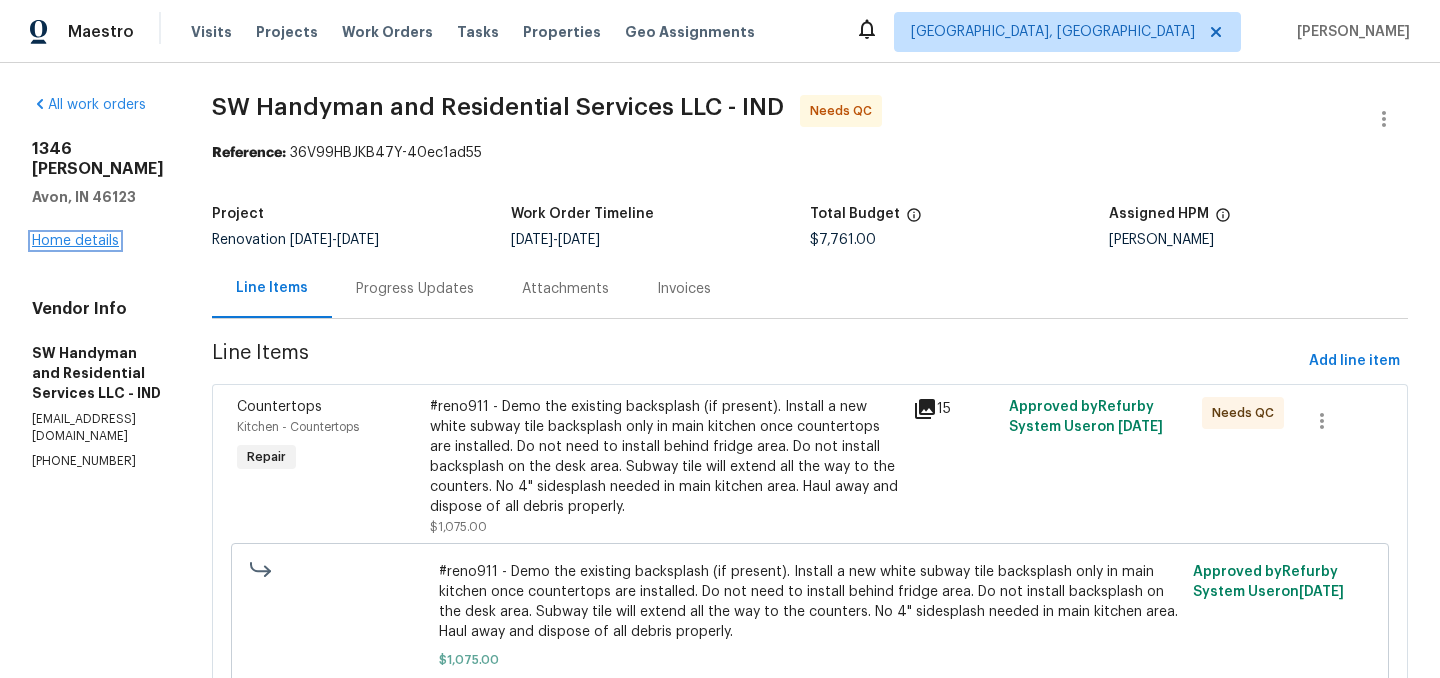 click on "Home details" at bounding box center (75, 241) 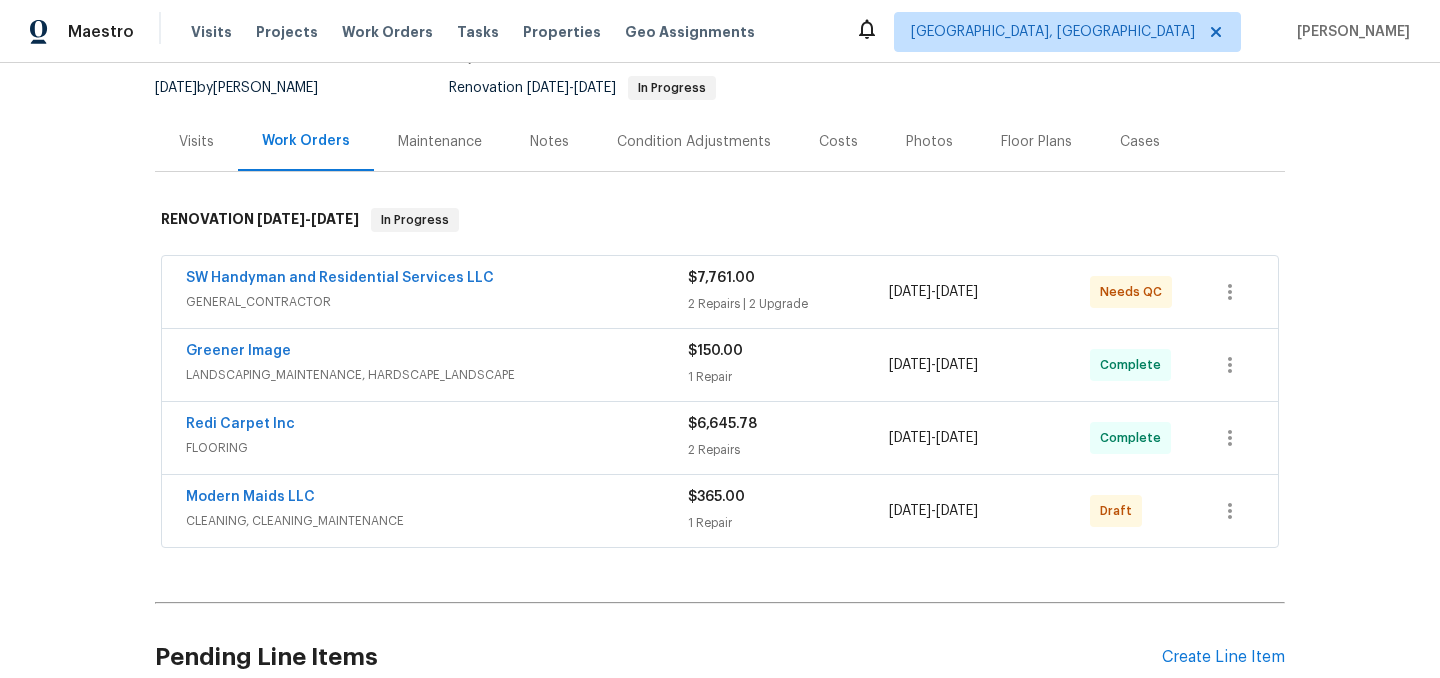 scroll, scrollTop: 196, scrollLeft: 0, axis: vertical 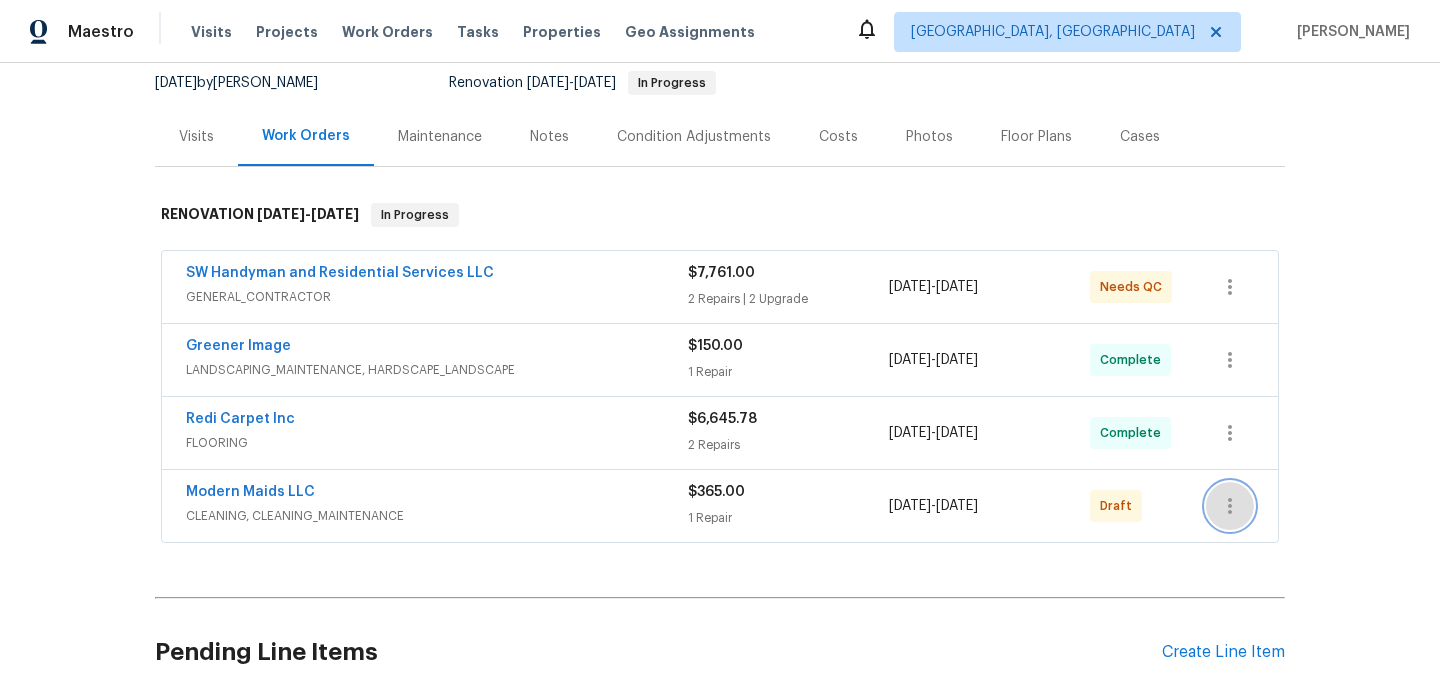 click 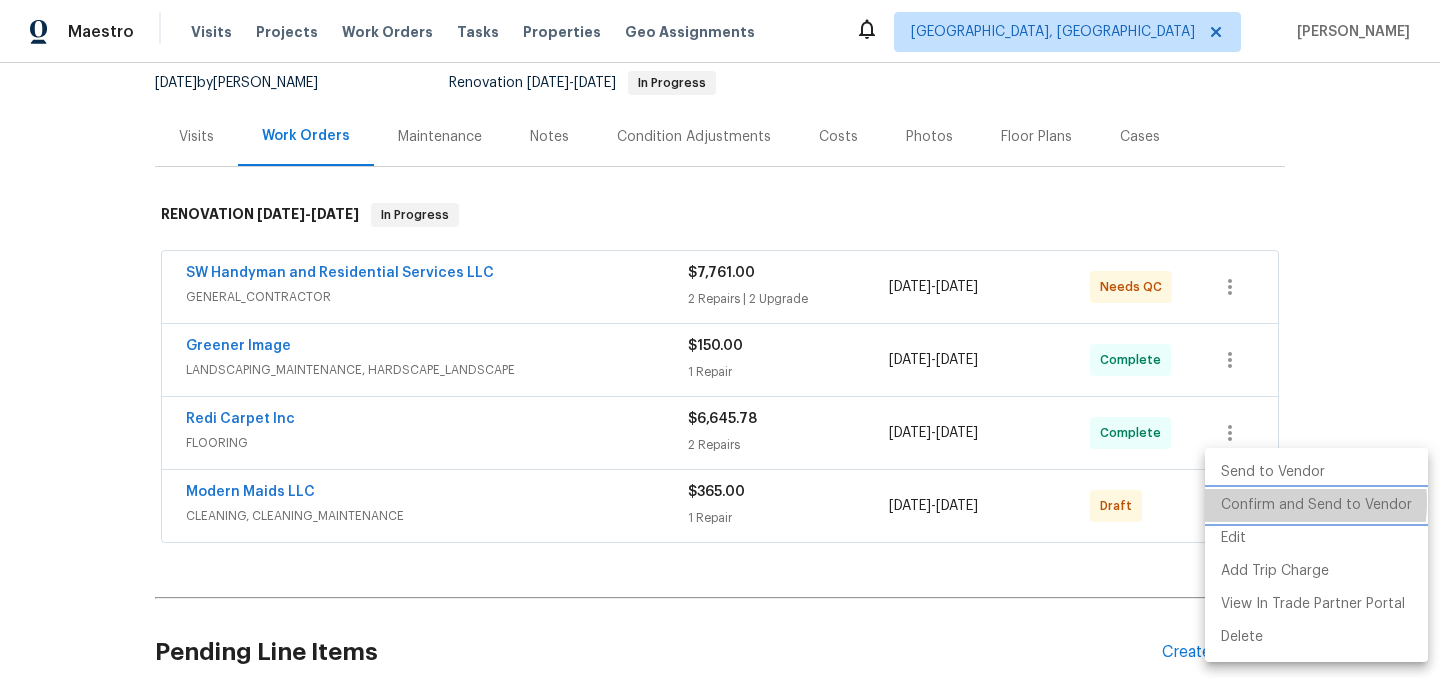 click on "Confirm and Send to Vendor" at bounding box center (1316, 505) 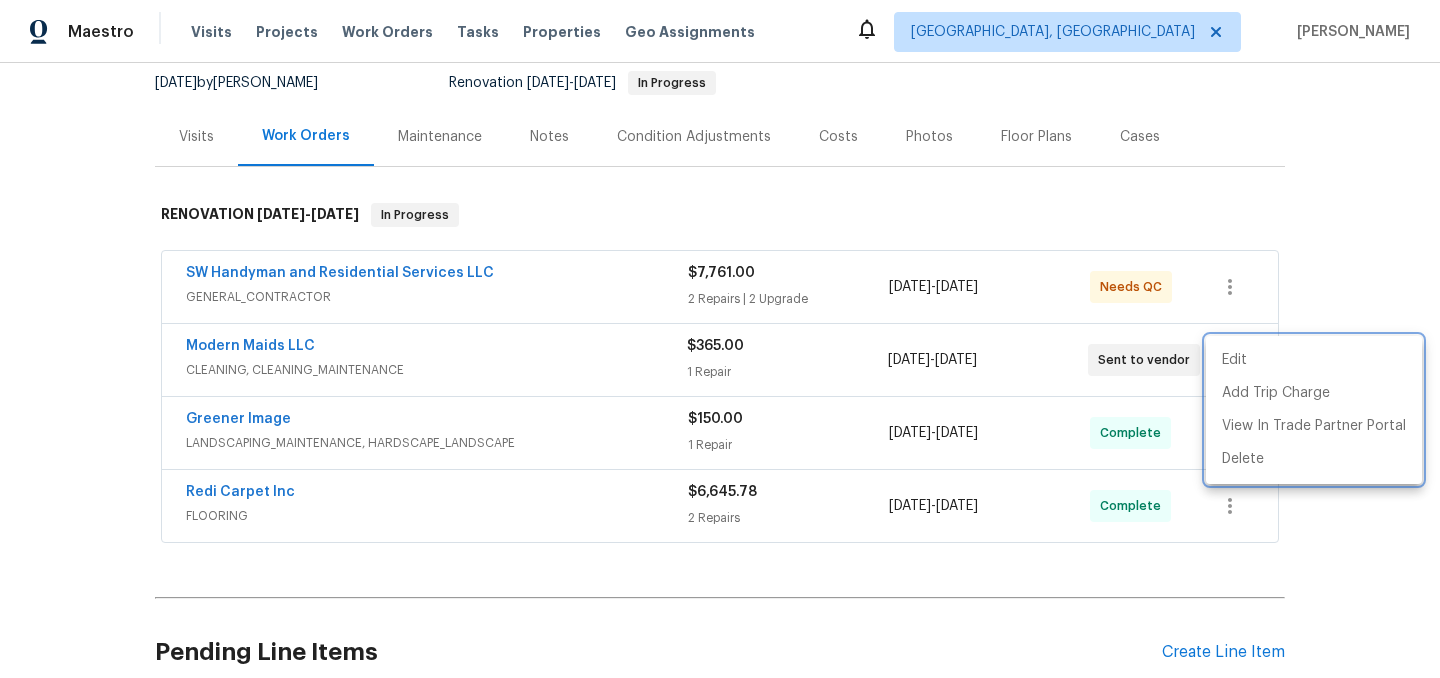 click at bounding box center (720, 339) 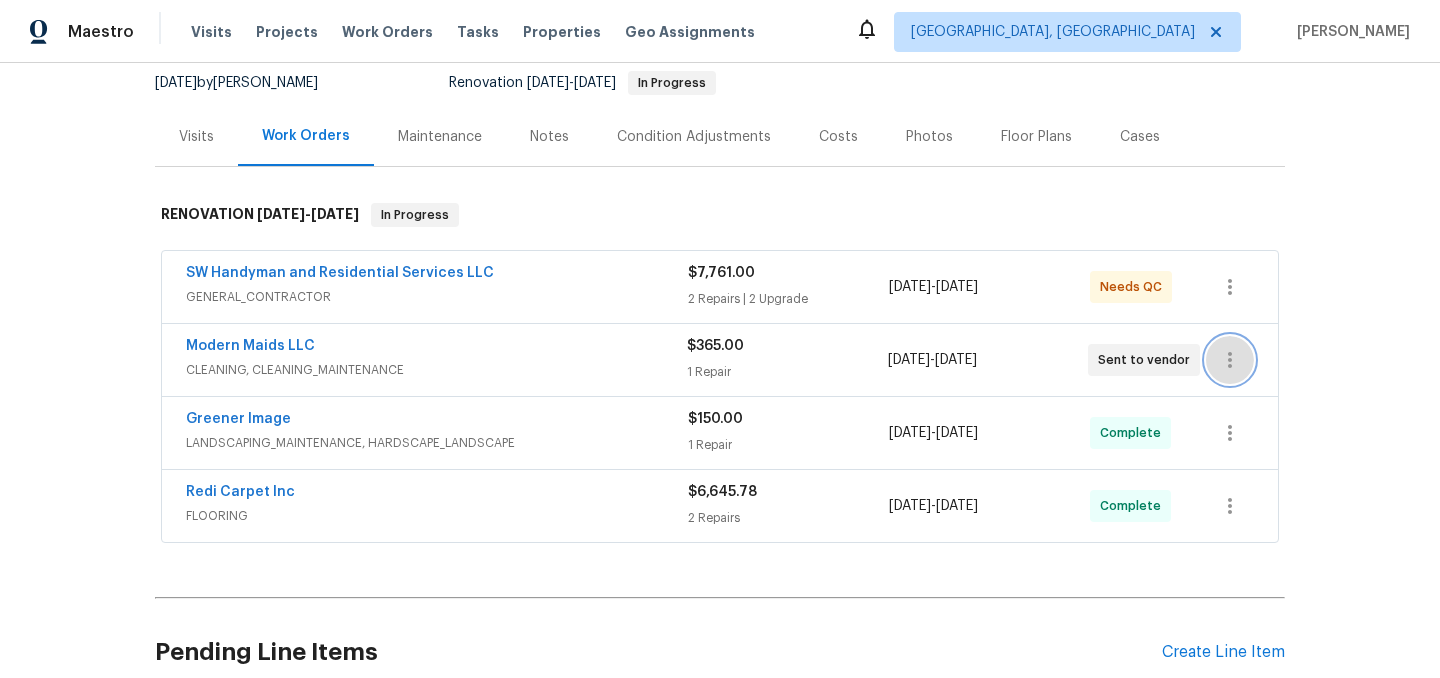 click 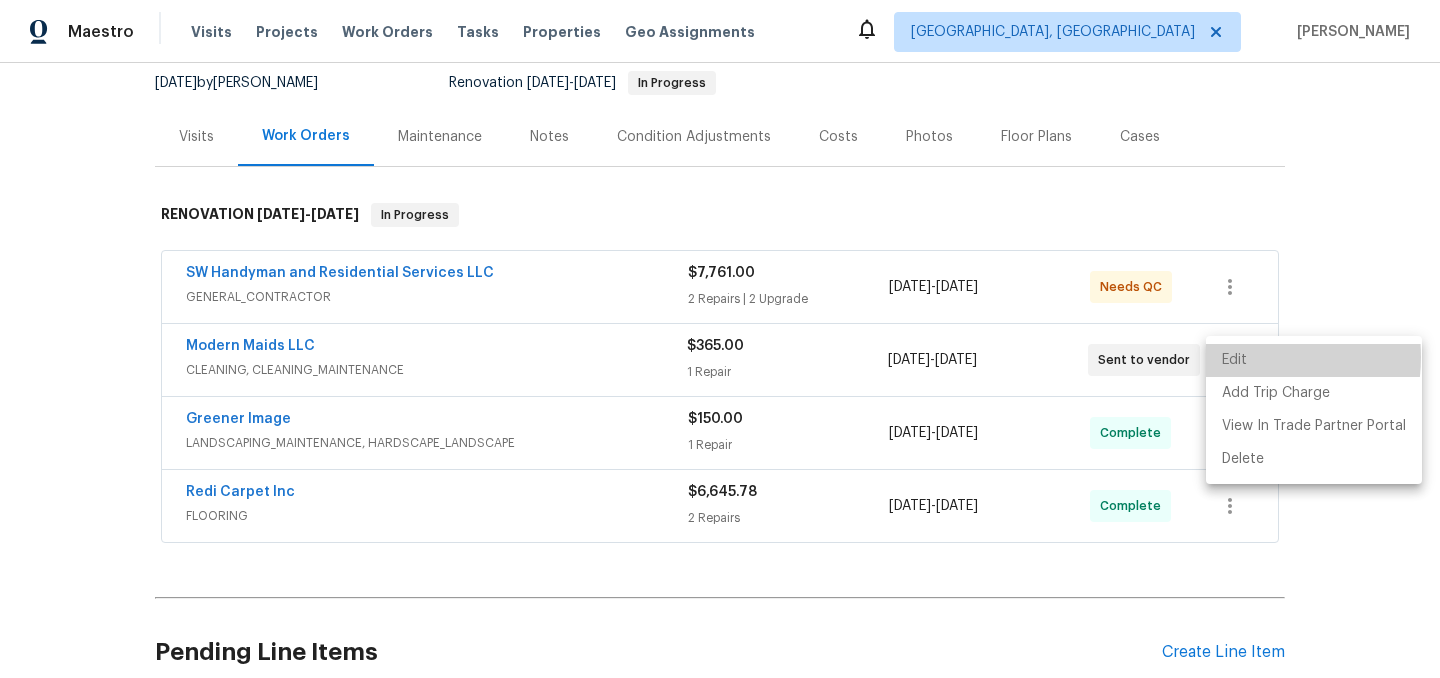 click on "Edit" at bounding box center (1314, 360) 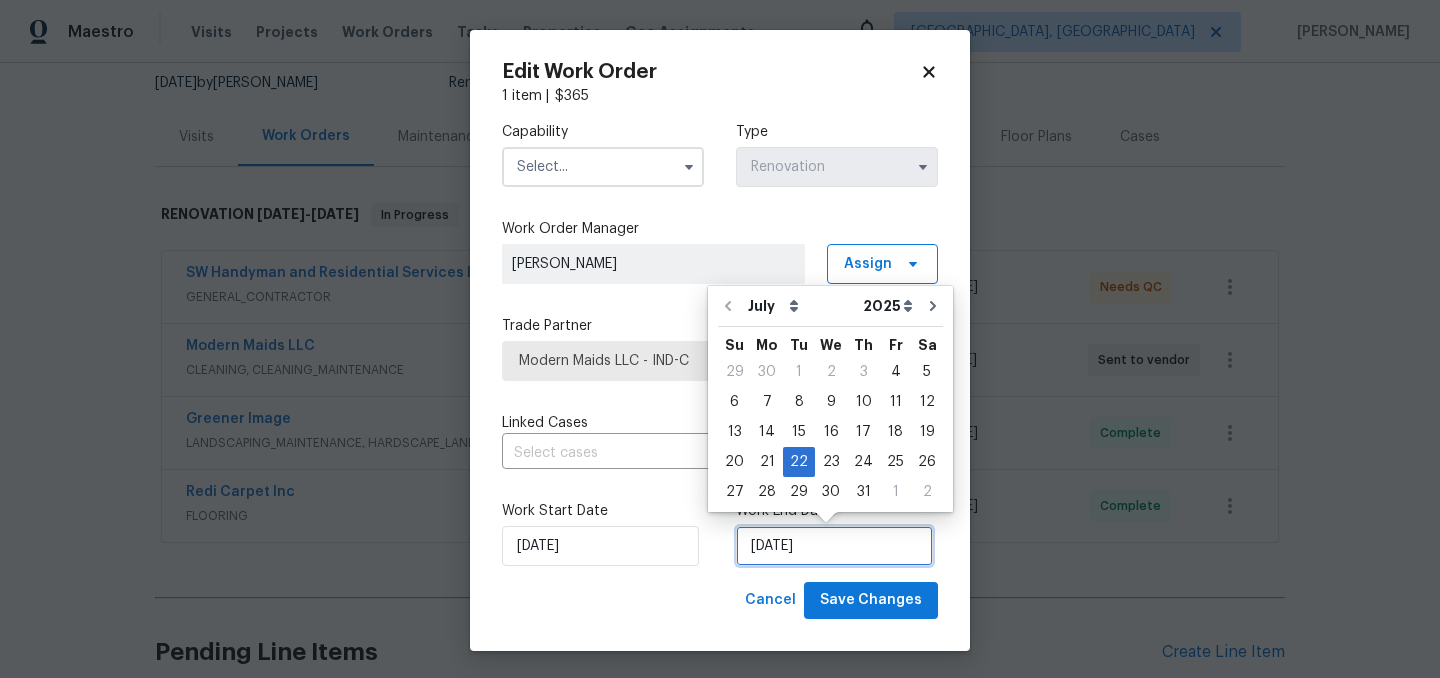 click on "7/22/2025" at bounding box center [834, 546] 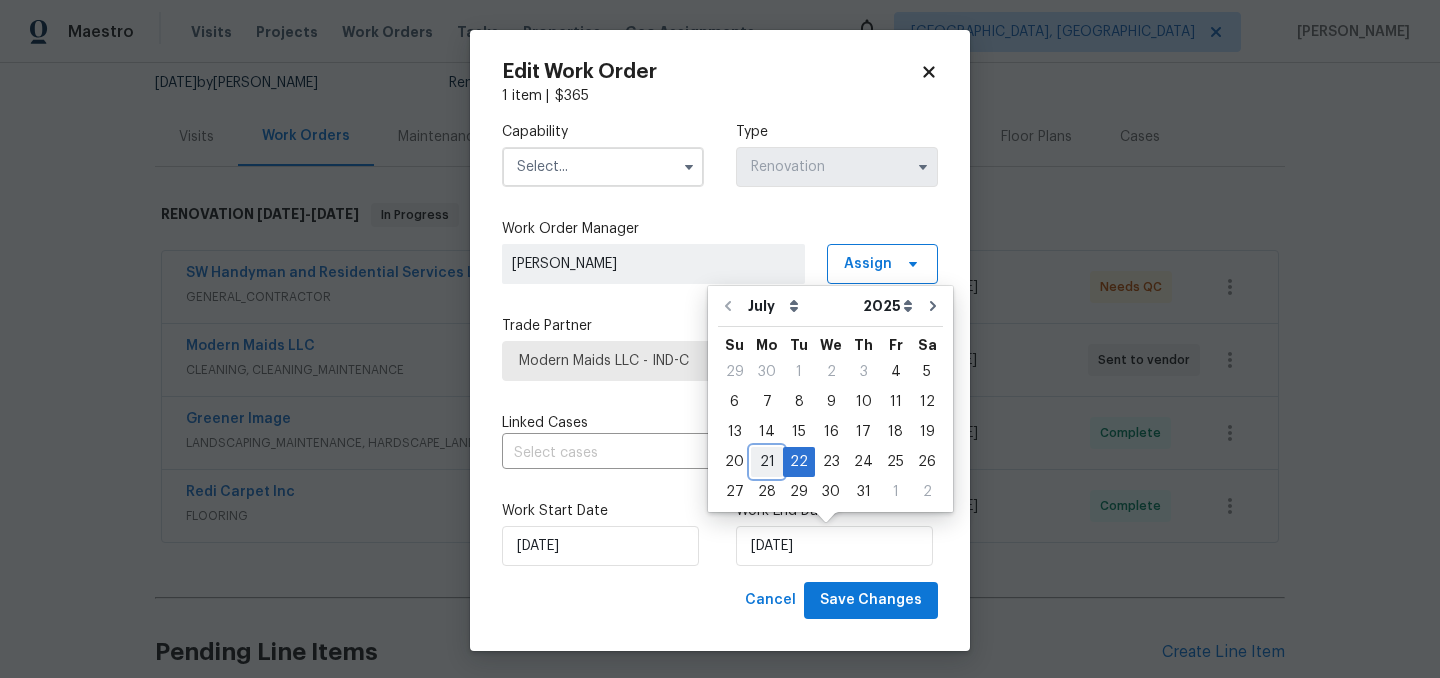 click on "21" at bounding box center [767, 462] 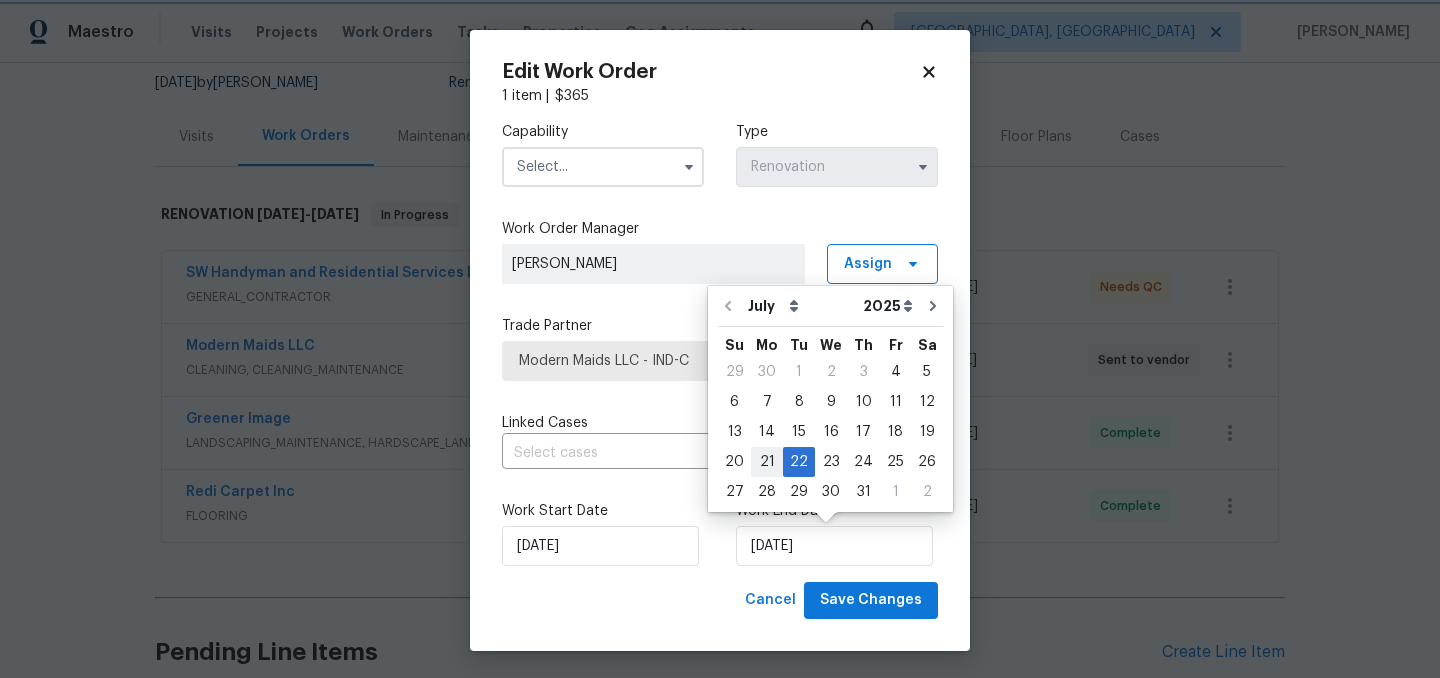 type on "7/21/2025" 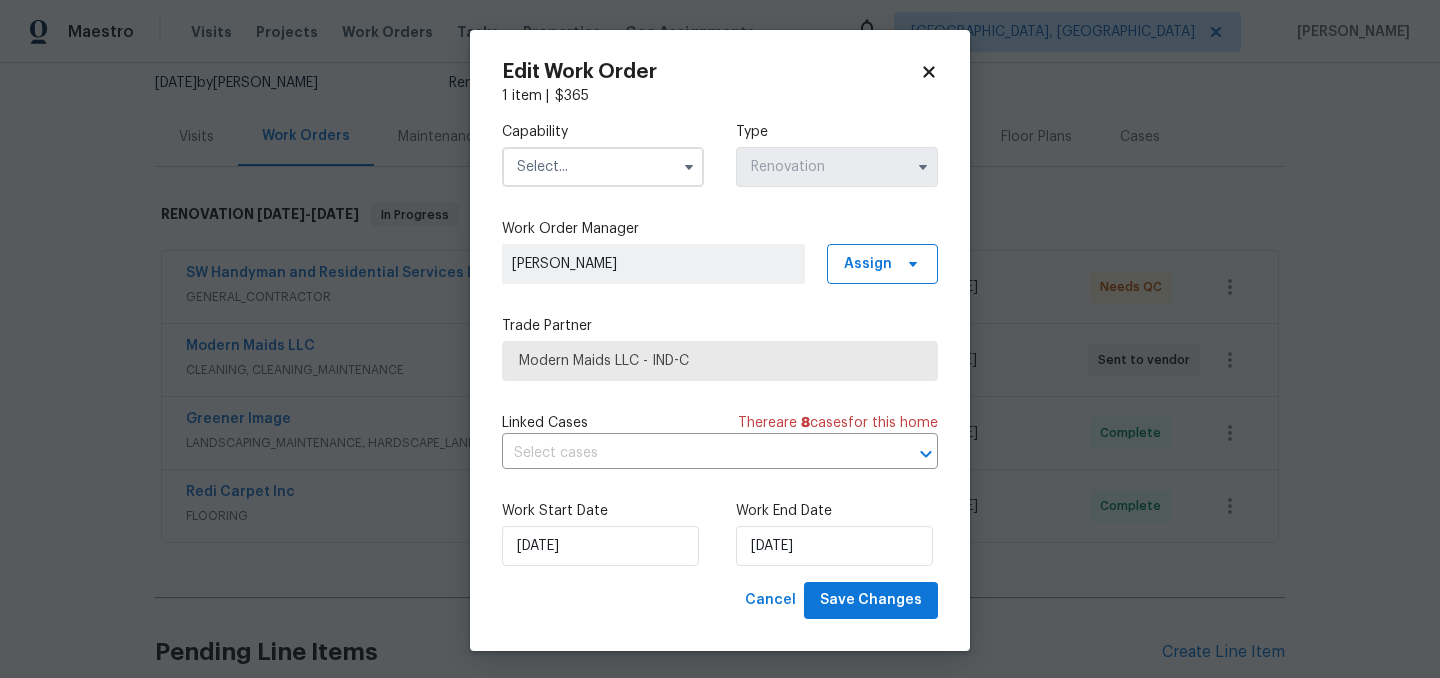 click at bounding box center (603, 167) 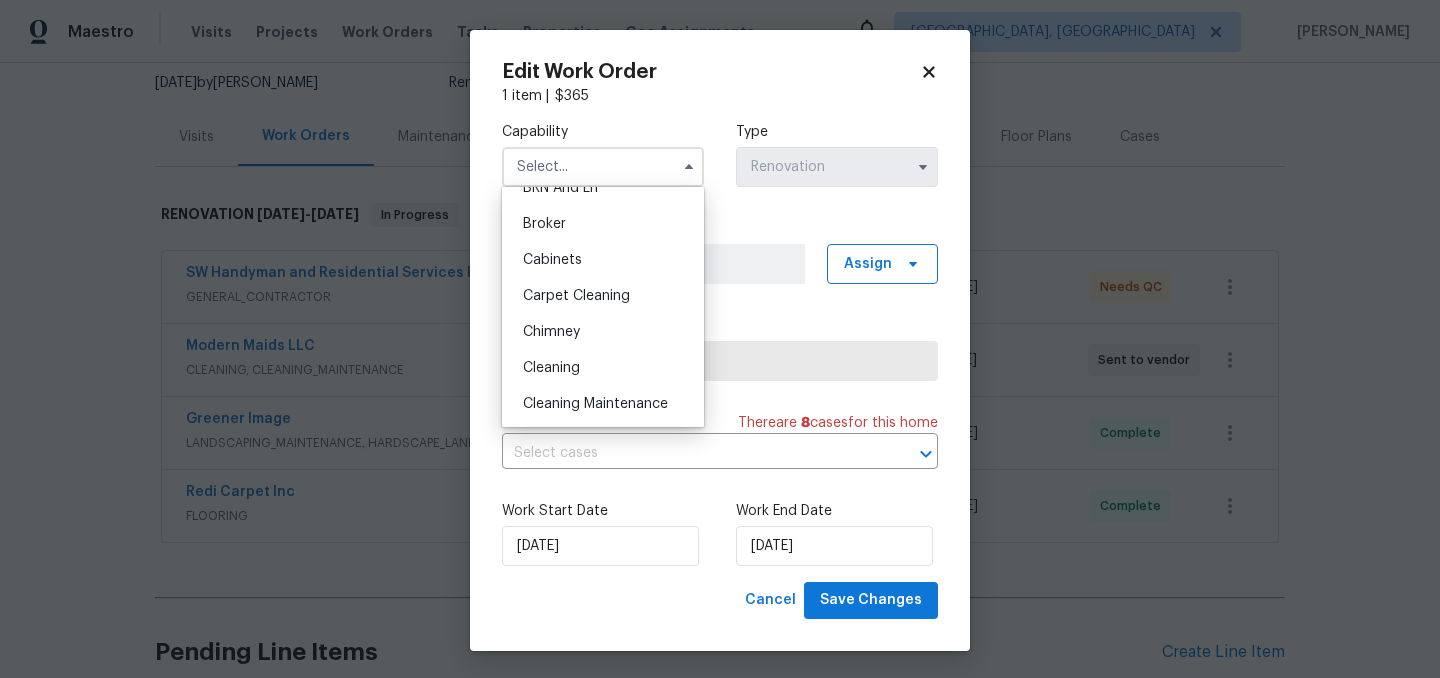 scroll, scrollTop: 136, scrollLeft: 0, axis: vertical 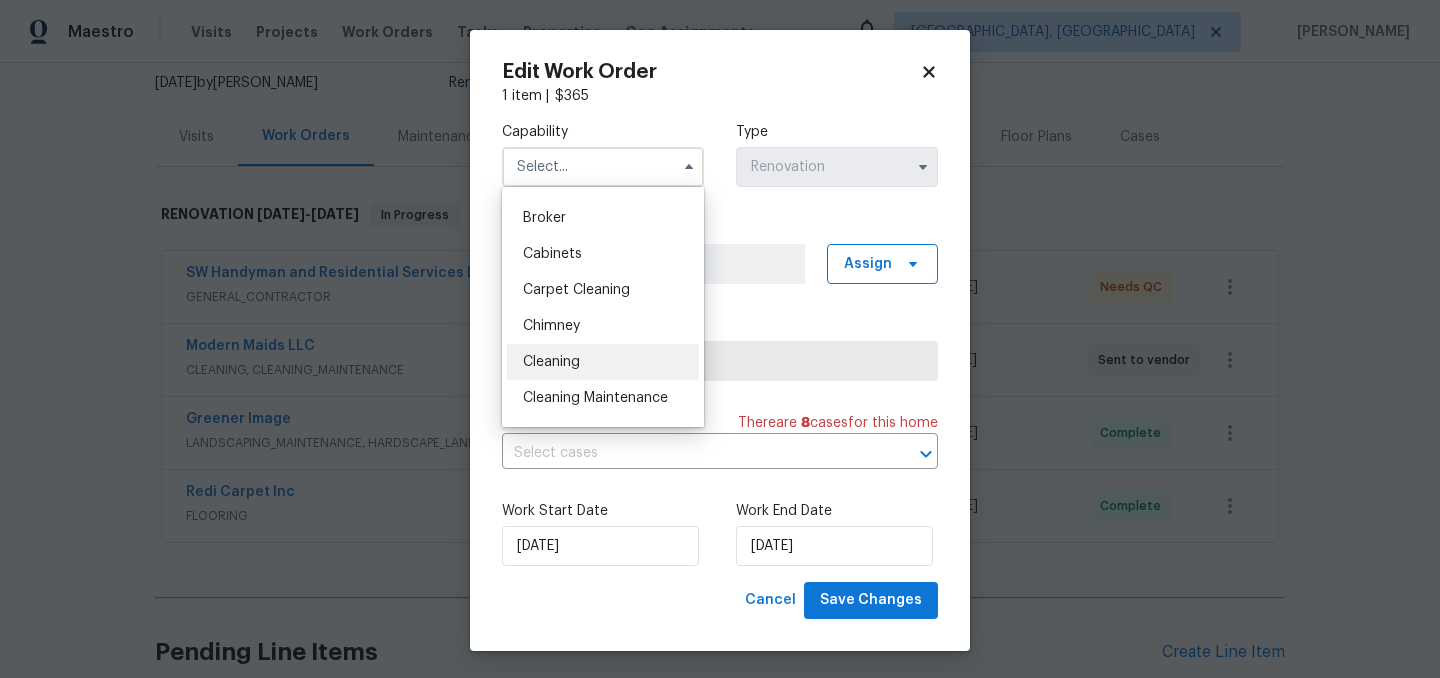 click on "Cleaning" at bounding box center [551, 362] 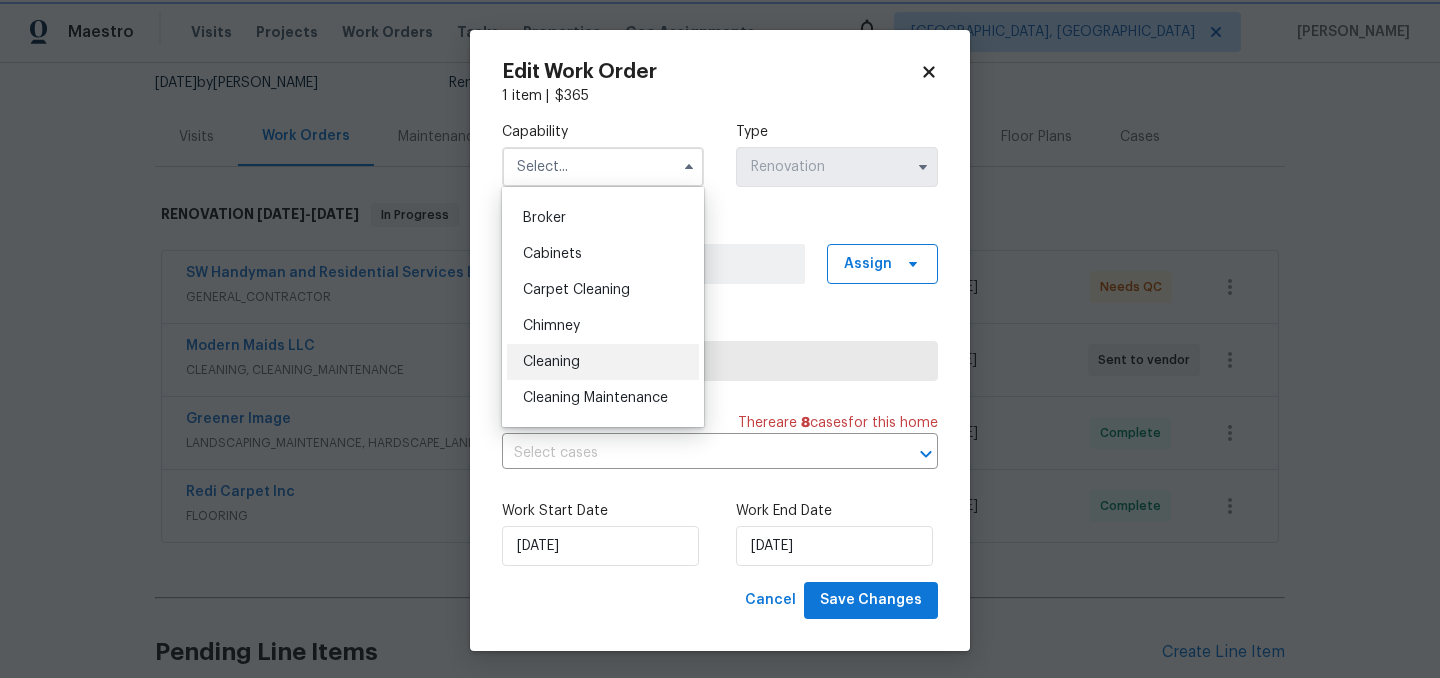 type on "Cleaning" 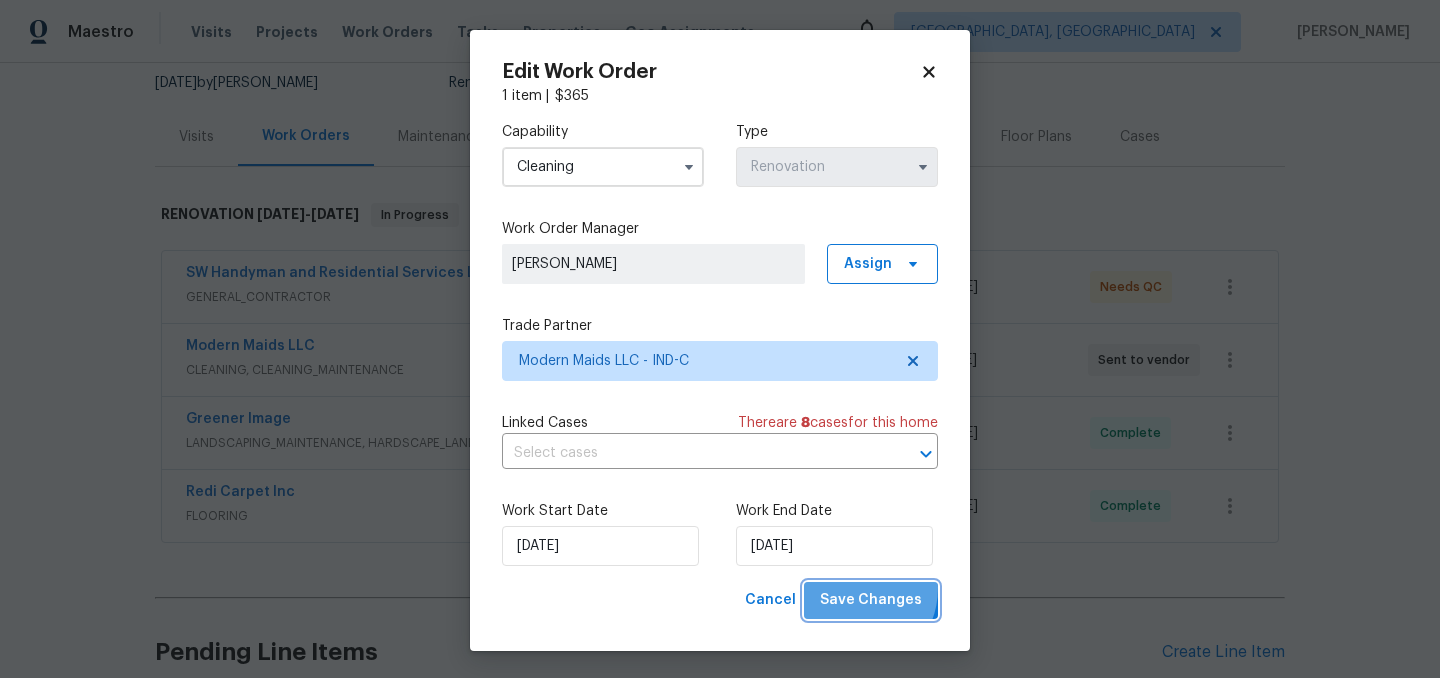 click on "Save Changes" at bounding box center (871, 600) 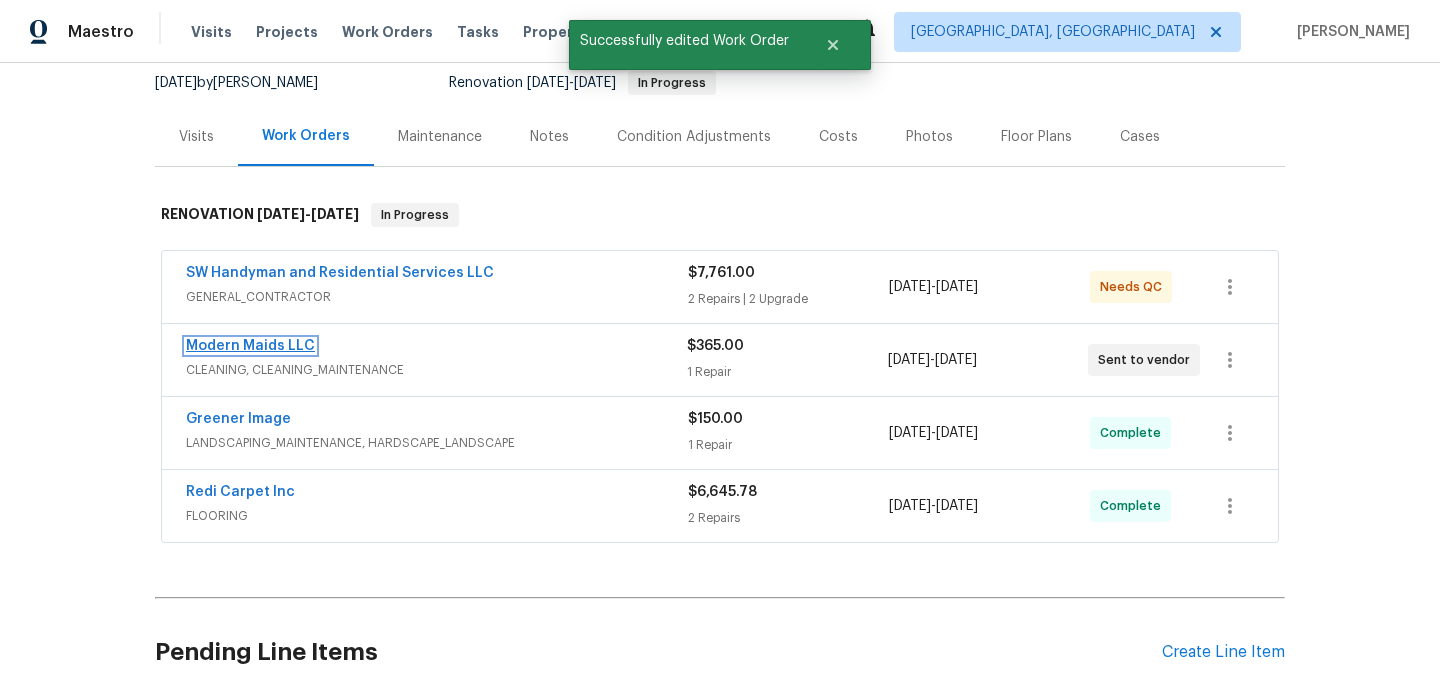 click on "Modern Maids LLC" at bounding box center (250, 346) 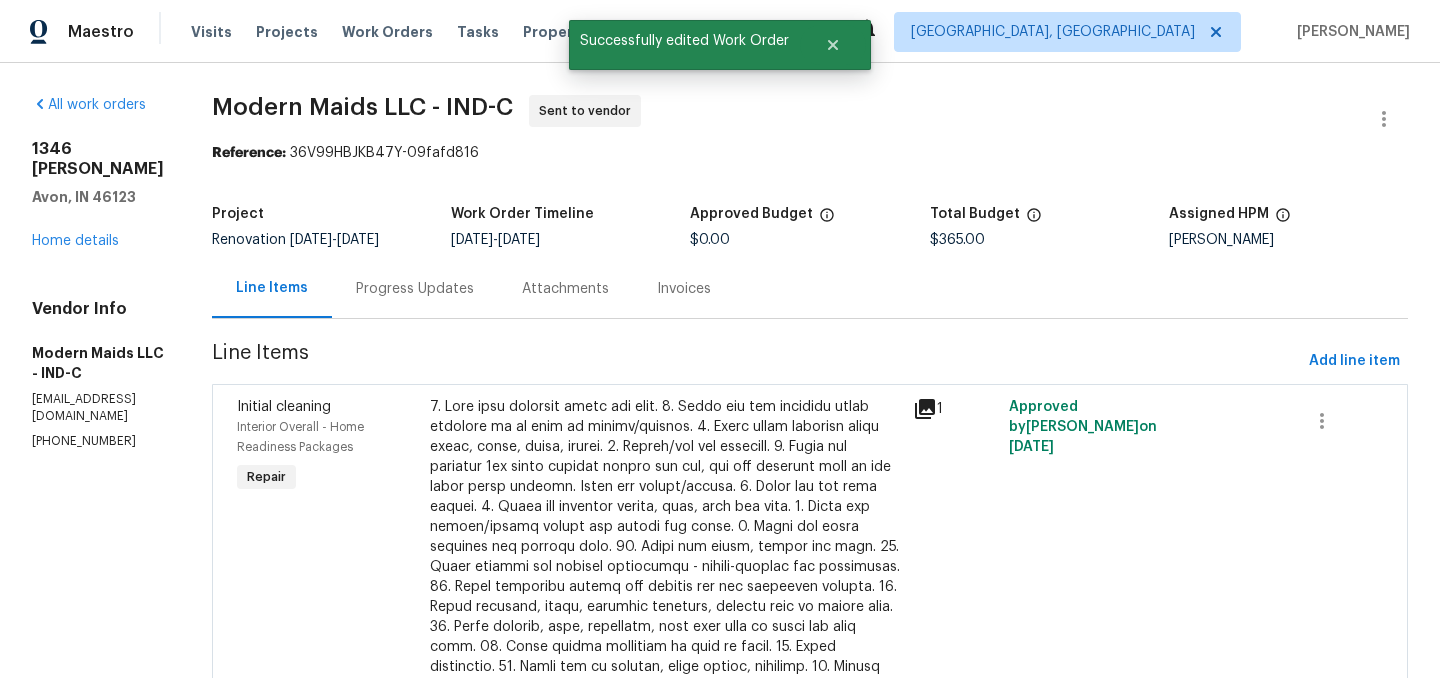 click on "Progress Updates" at bounding box center [415, 289] 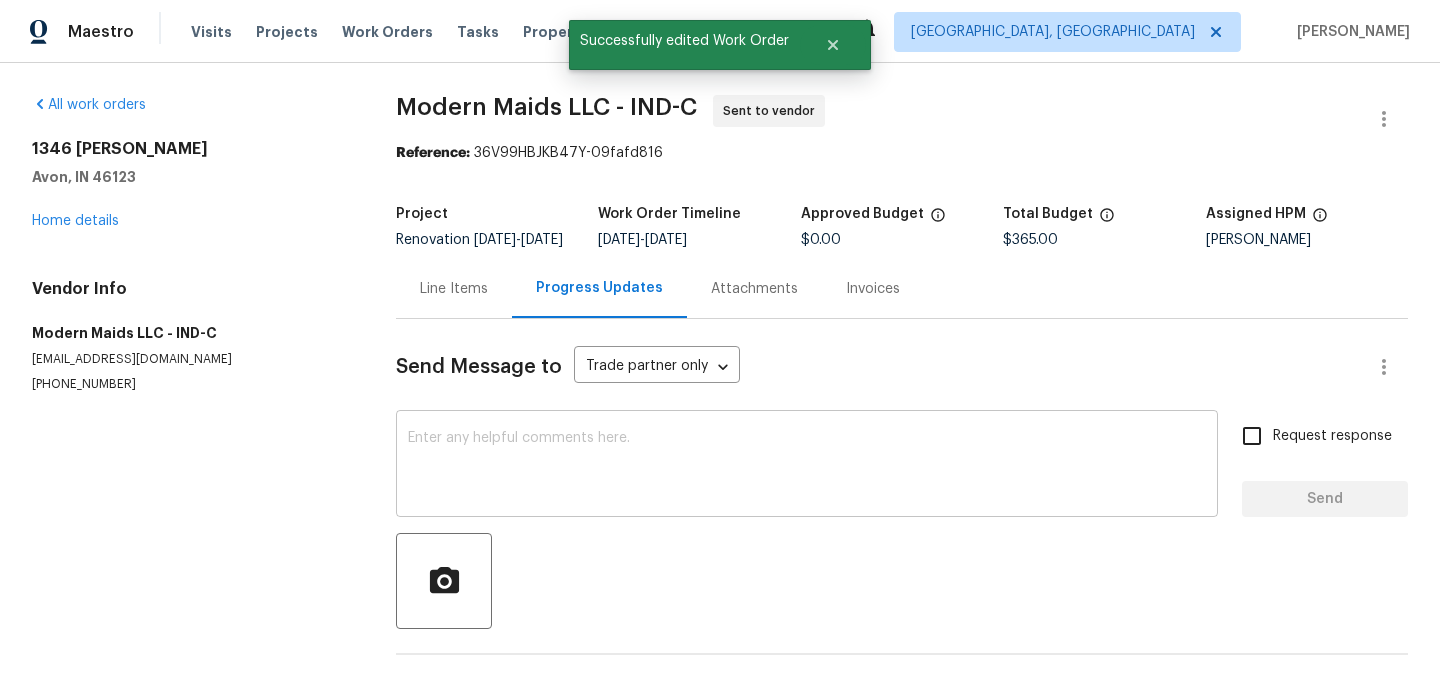 click at bounding box center (807, 466) 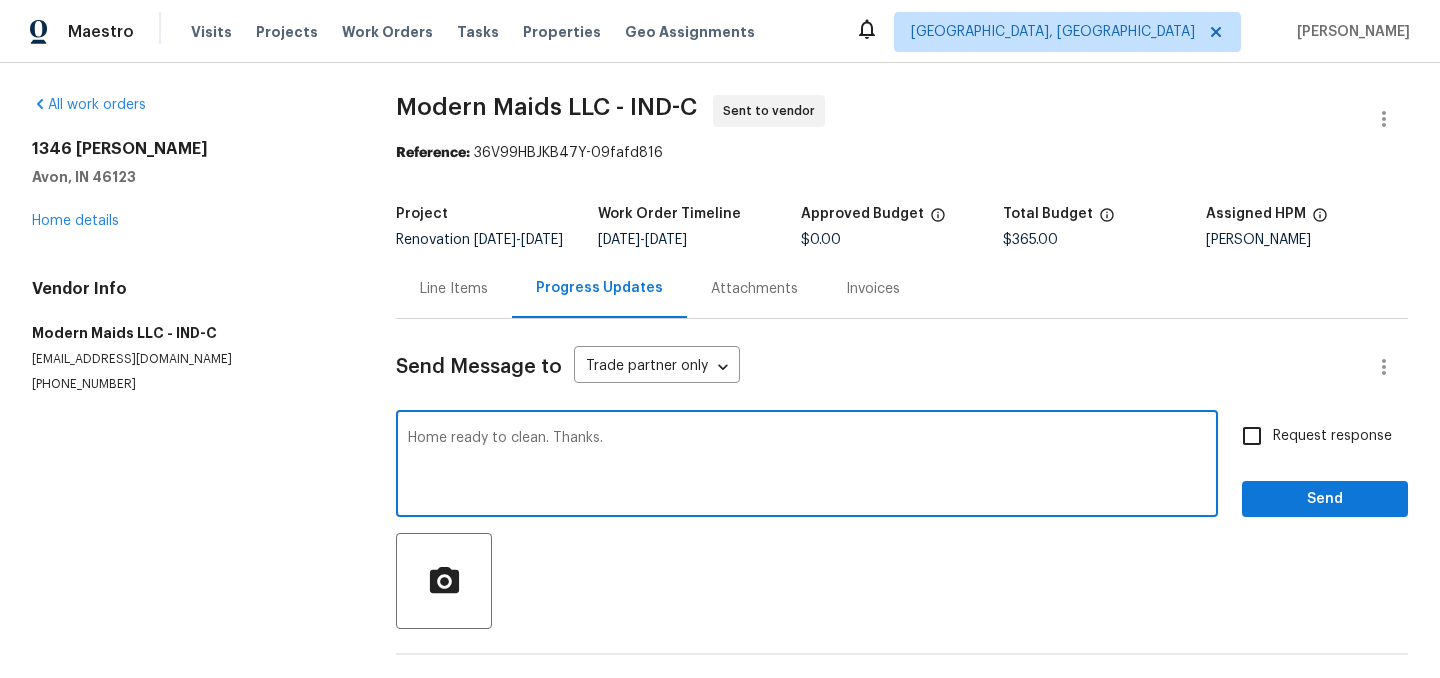 click on "Home ready to clean. Thanks." at bounding box center (807, 466) 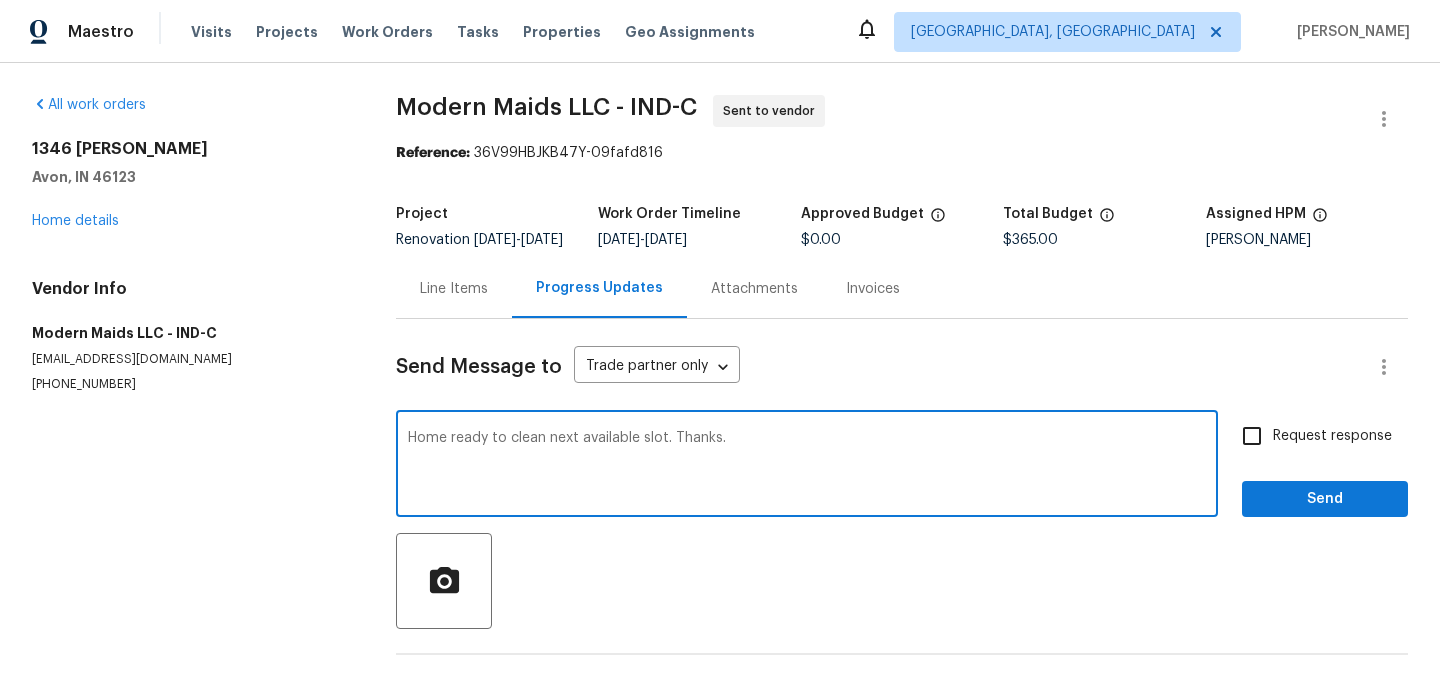 type on "Home ready to clean next available slot. Thanks." 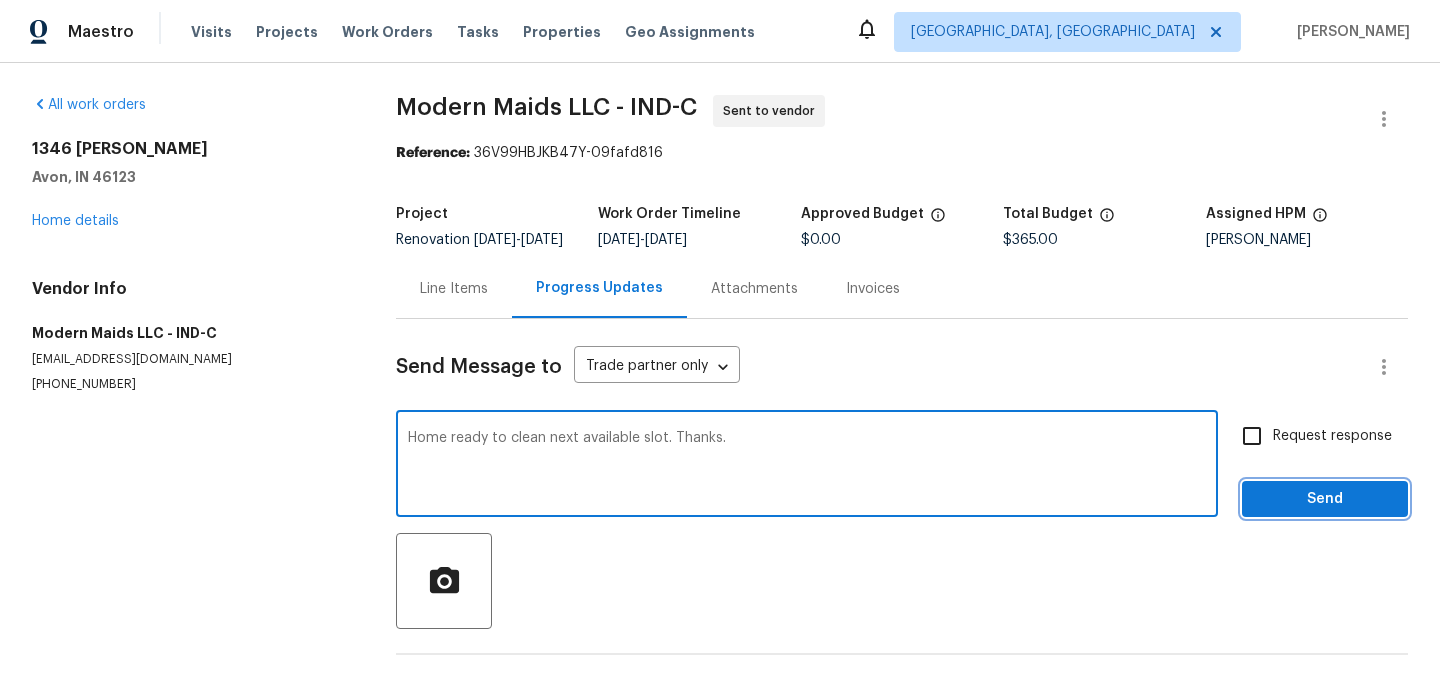 click on "Send" at bounding box center [1325, 499] 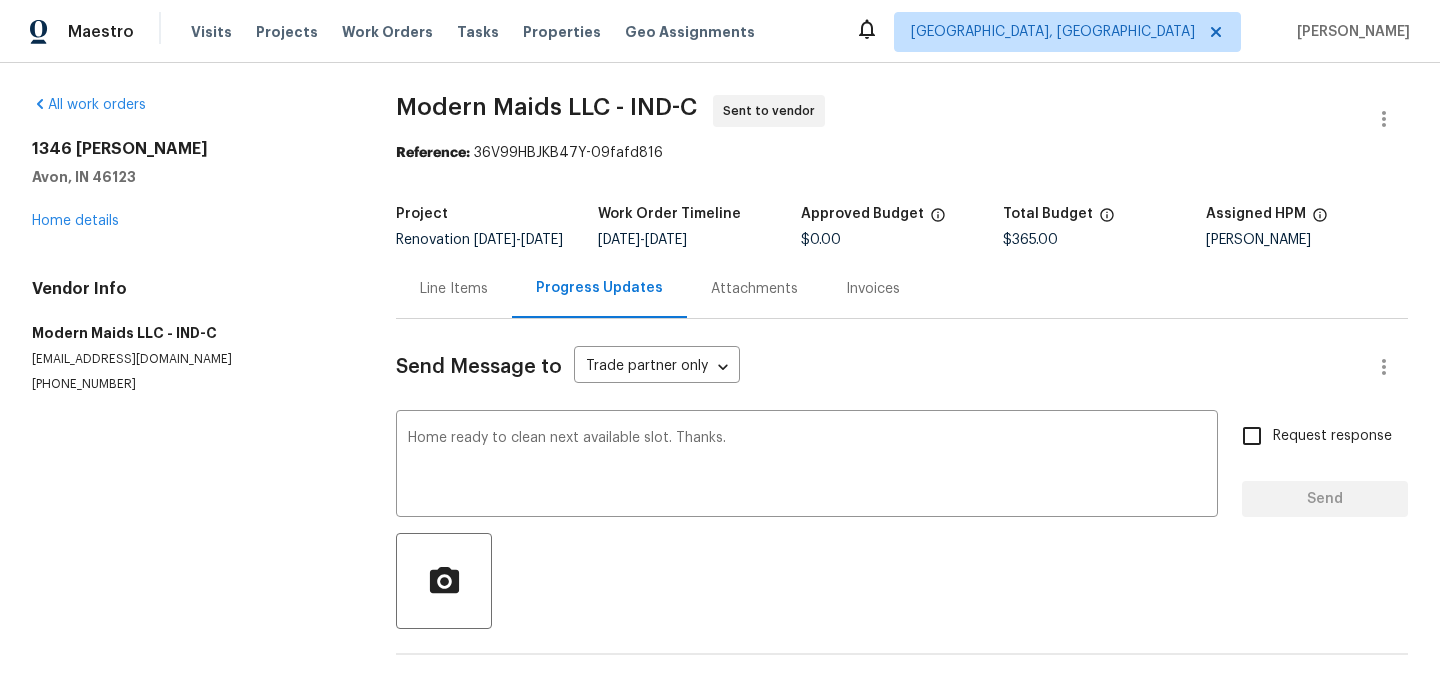 type 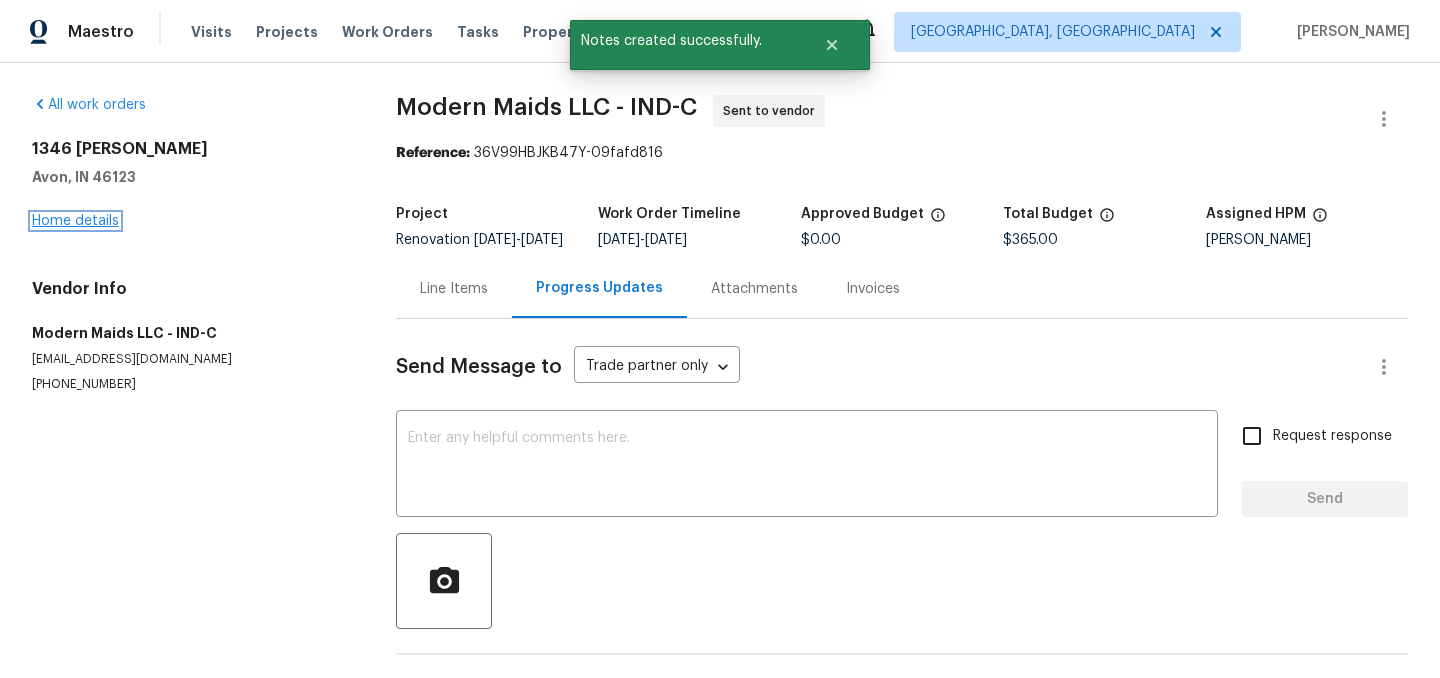 click on "Home details" at bounding box center (75, 221) 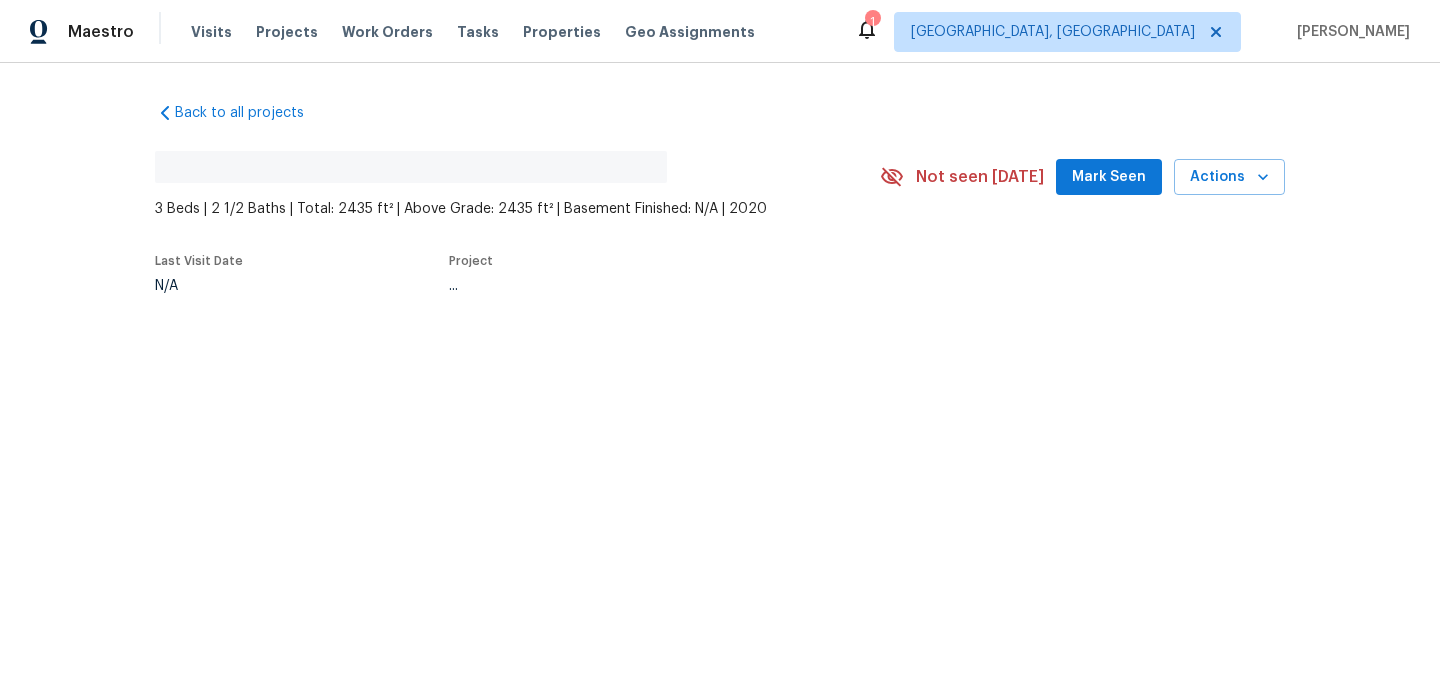 scroll, scrollTop: 0, scrollLeft: 0, axis: both 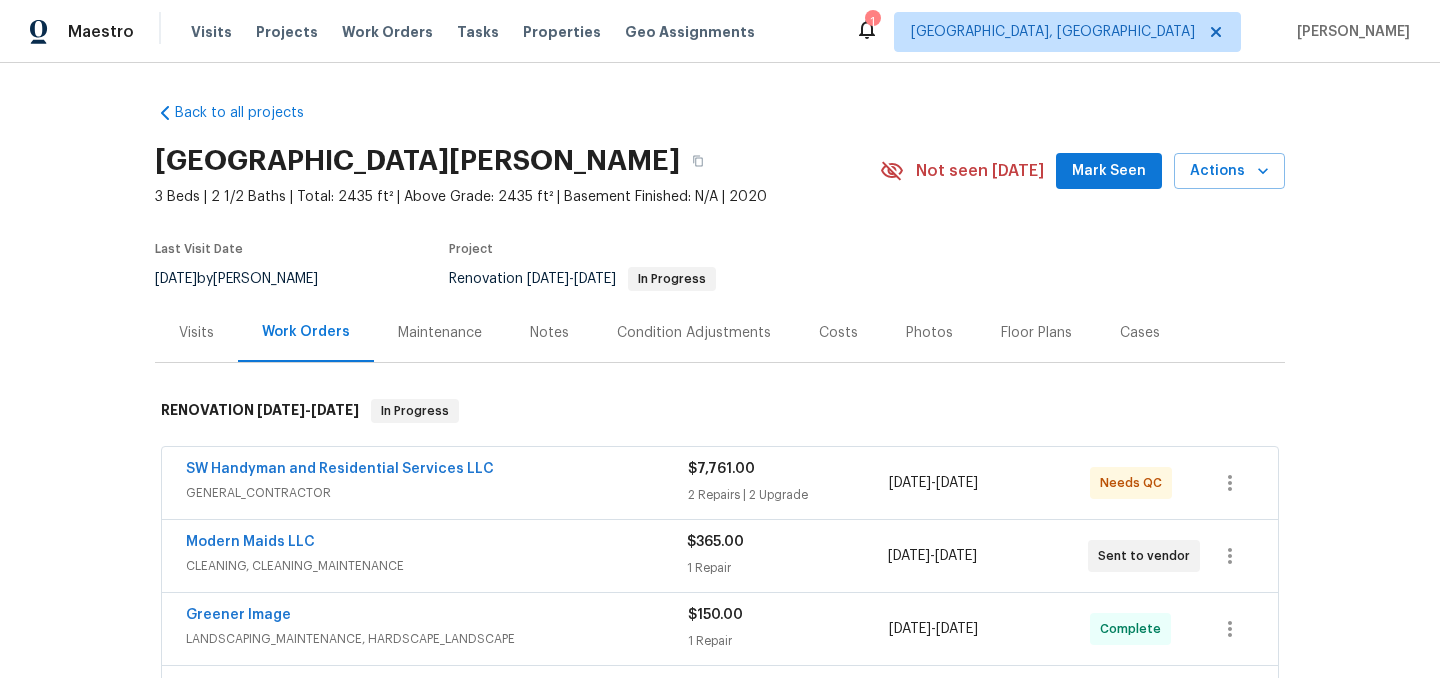 click on "Notes" at bounding box center (549, 333) 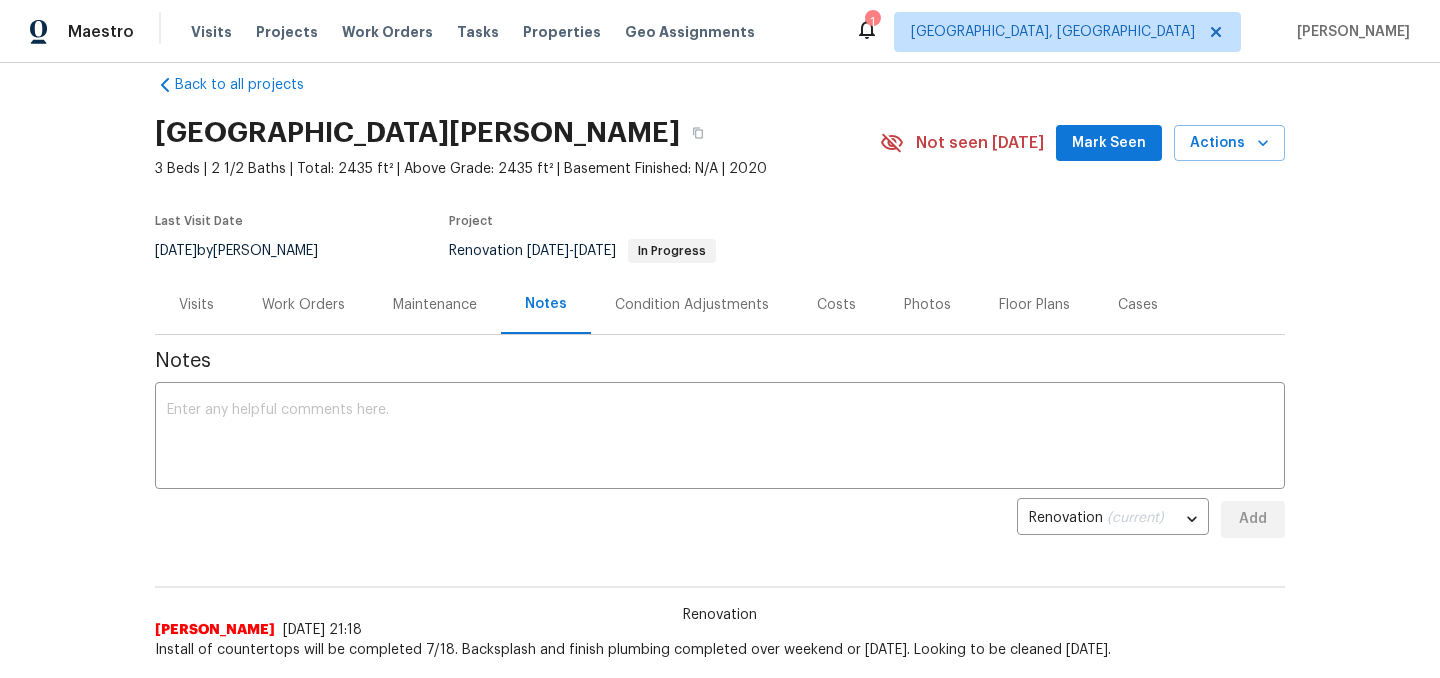 scroll, scrollTop: 61, scrollLeft: 0, axis: vertical 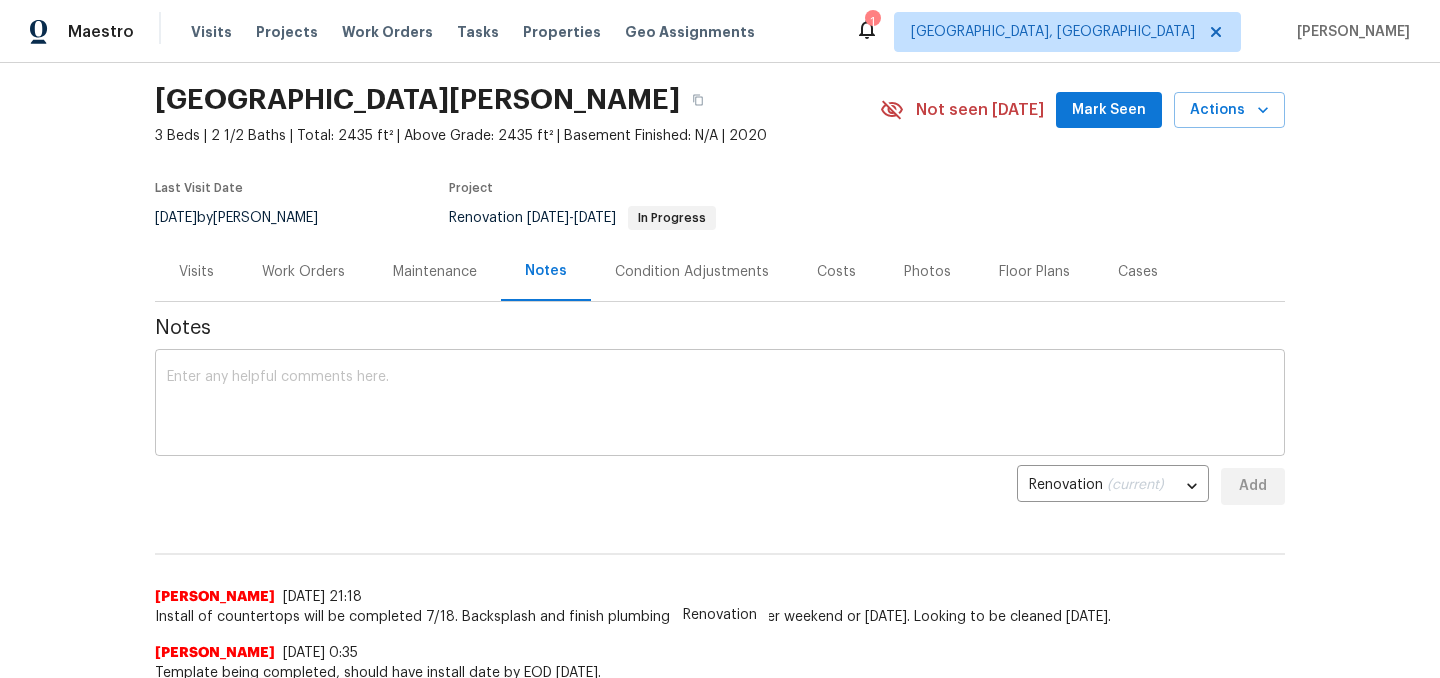 click at bounding box center [720, 405] 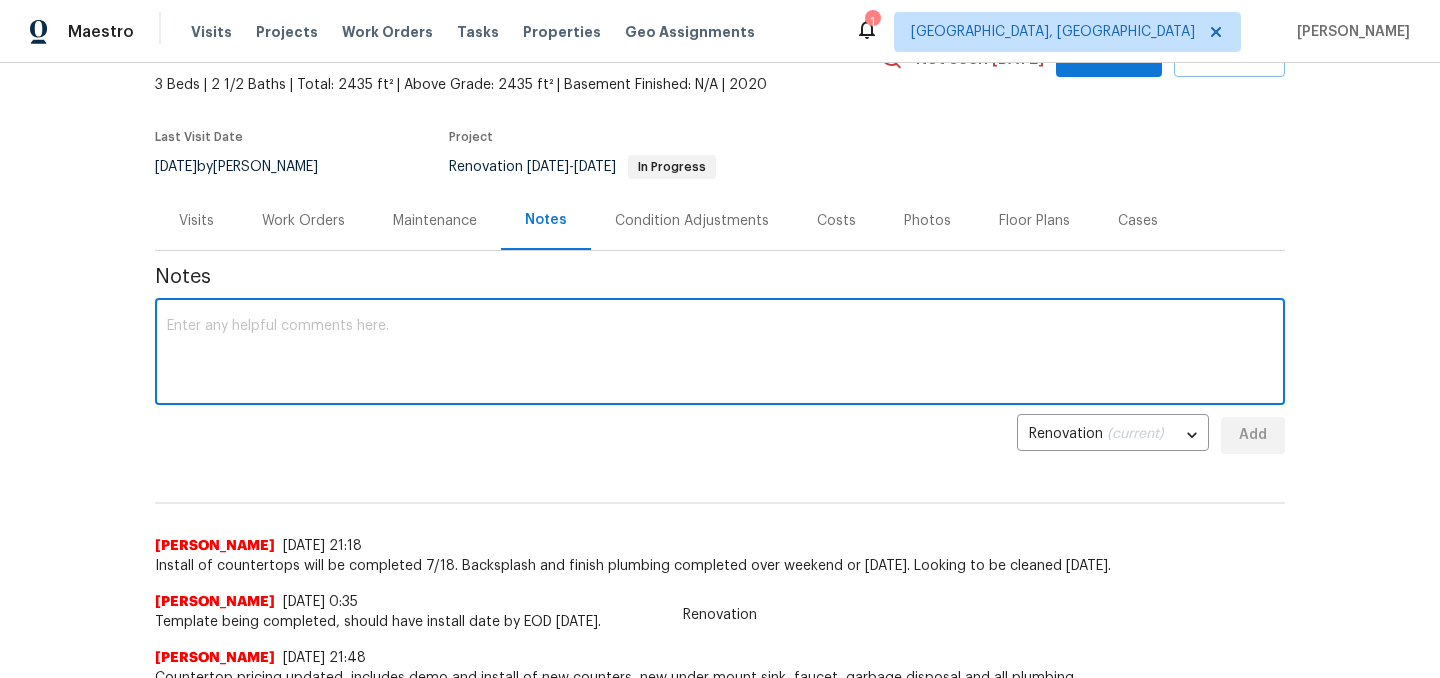 scroll, scrollTop: 110, scrollLeft: 0, axis: vertical 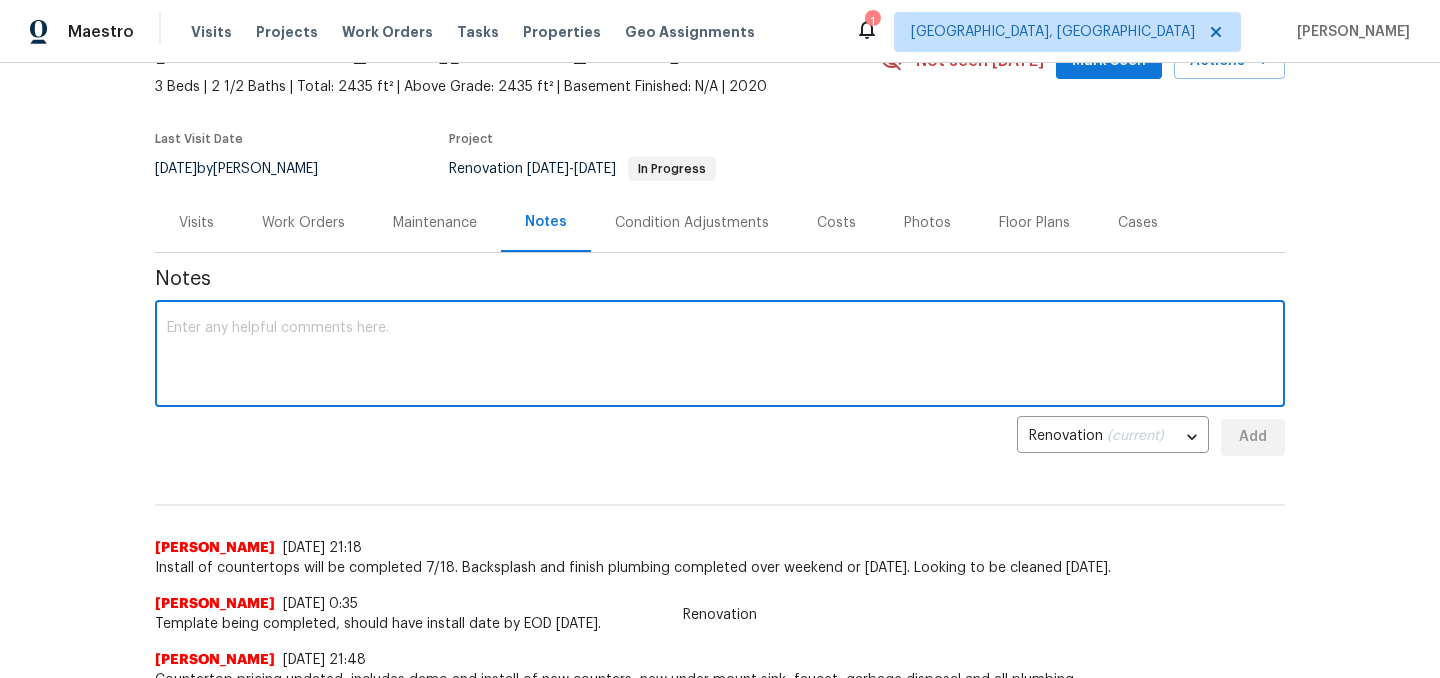 click on "Work Orders" at bounding box center [303, 223] 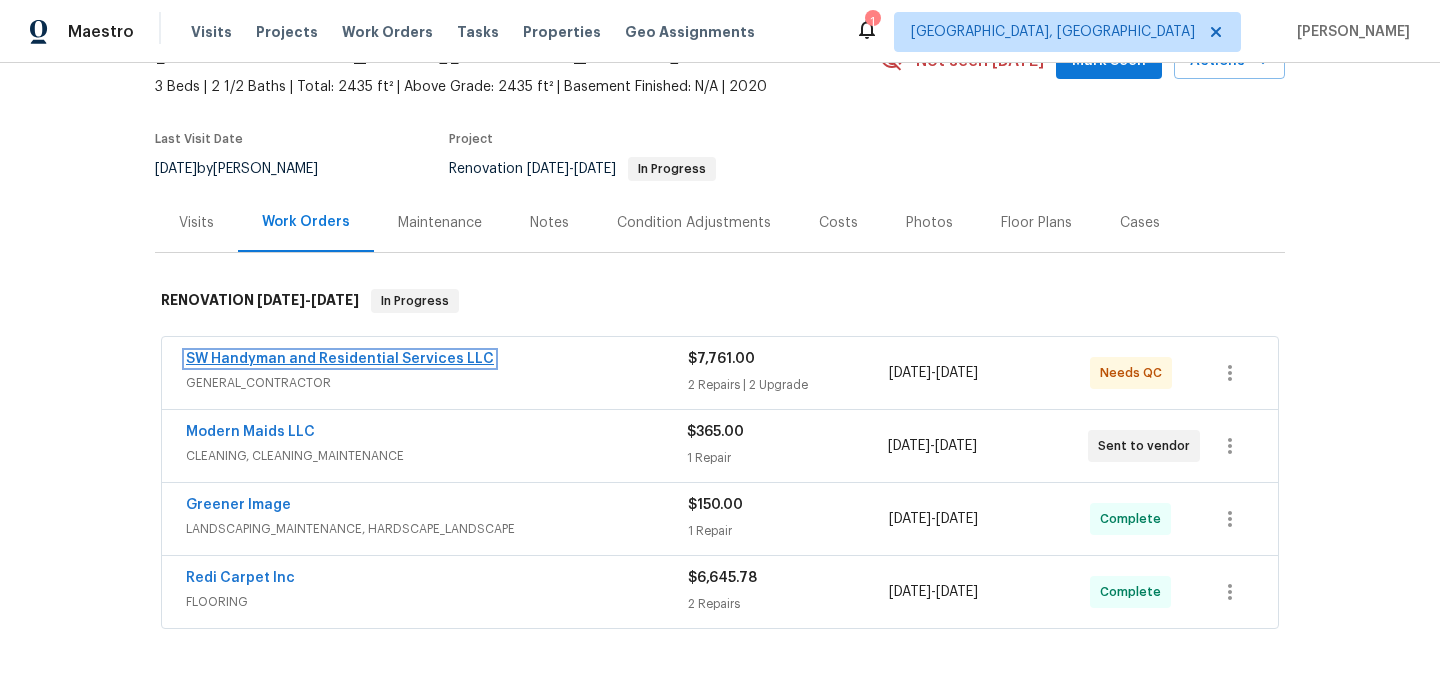 click on "SW Handyman and Residential Services LLC" at bounding box center [340, 359] 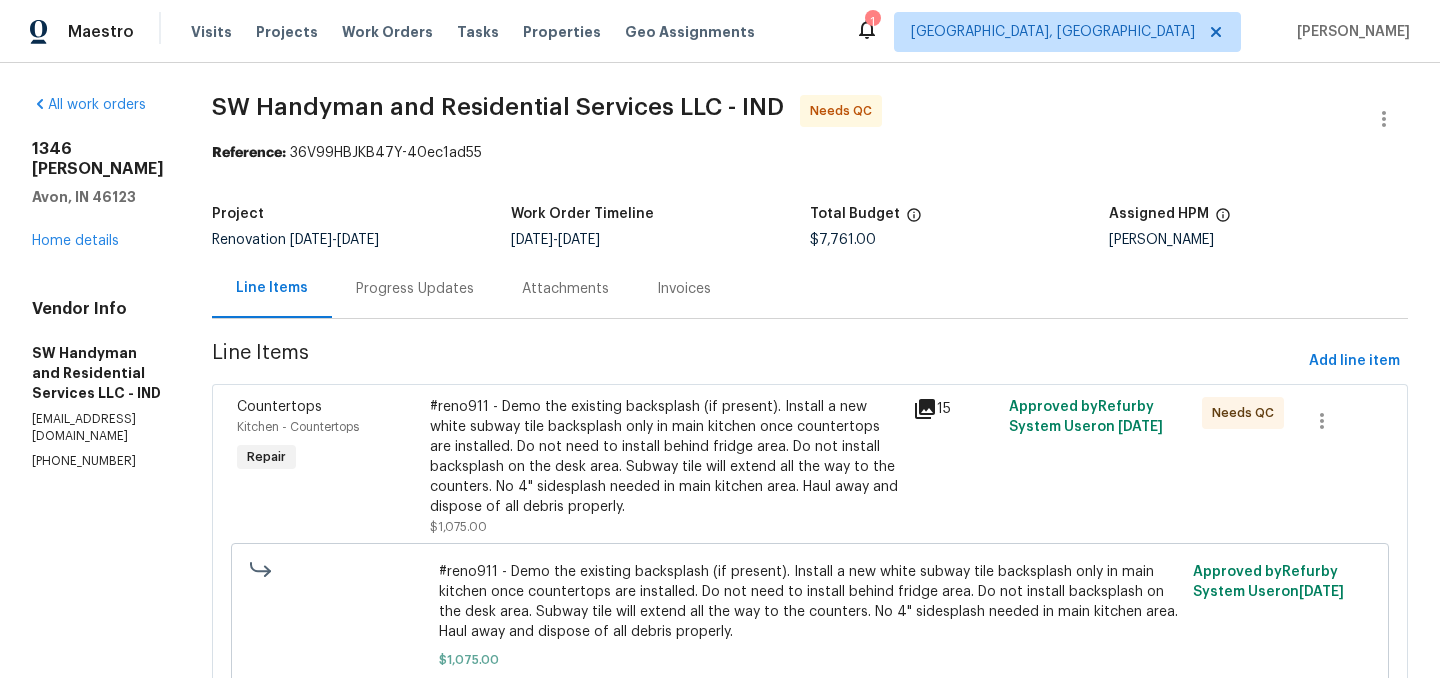 click on "#reno911 - Demo the existing backsplash (if present). Install a new white subway tile backsplash only in main kitchen once countertops are installed. Do not need to install behind fridge area. Do not install backsplash on the desk area. Subway tile will extend all the way to the counters. No 4" sidesplash needed in main kitchen area. Haul away and dispose of all debris properly." at bounding box center (665, 457) 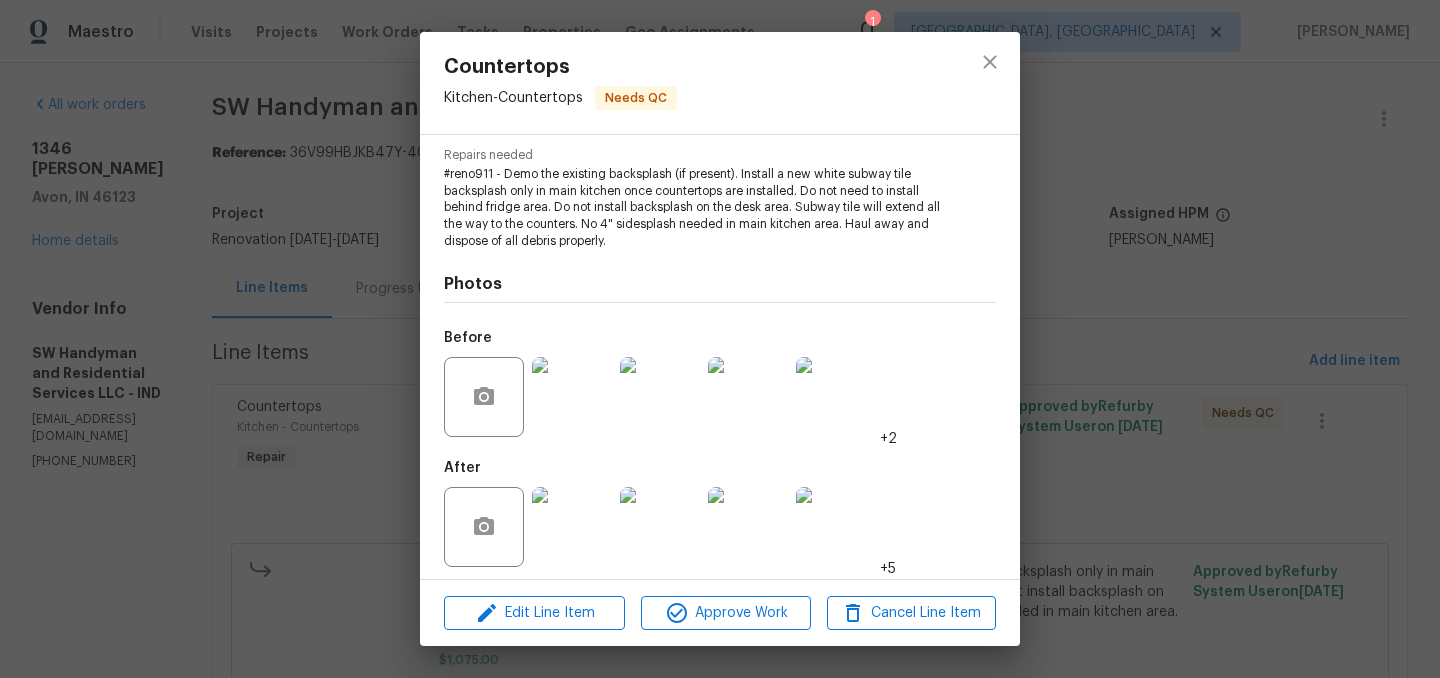 scroll, scrollTop: 216, scrollLeft: 0, axis: vertical 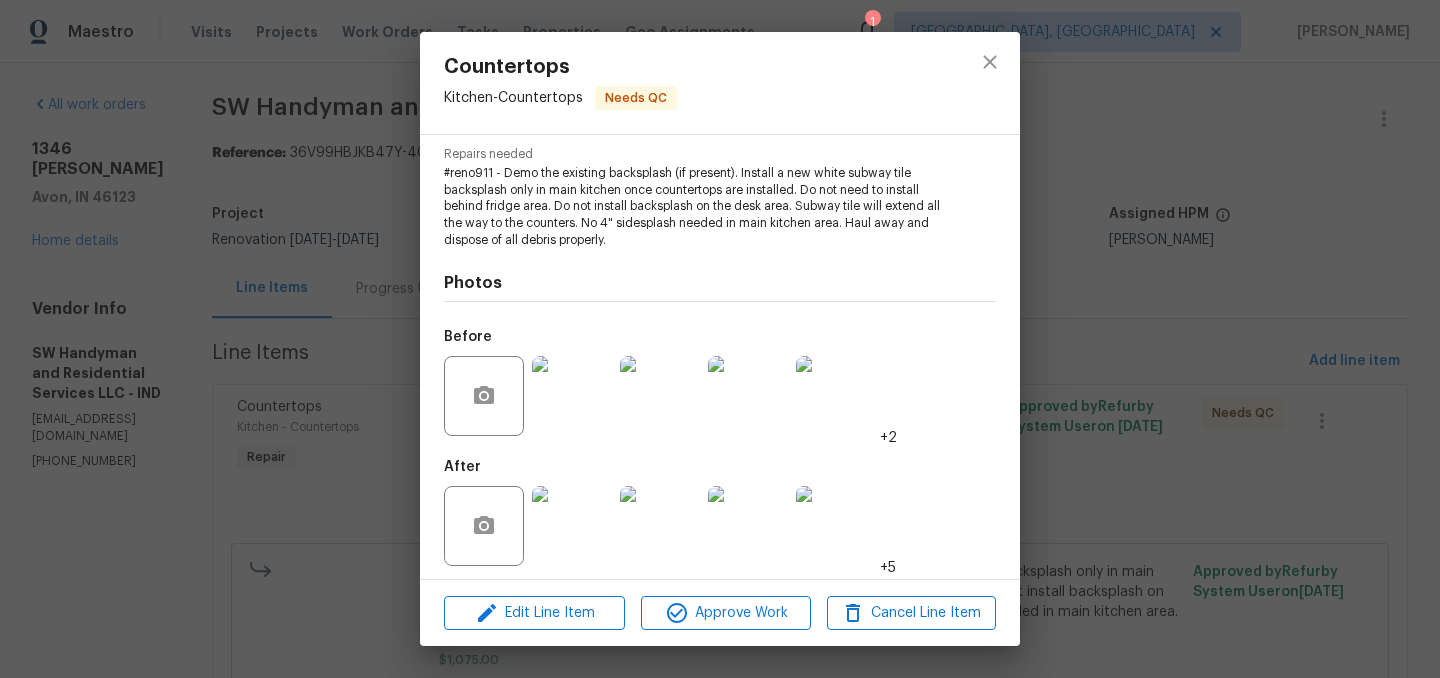 click at bounding box center [572, 526] 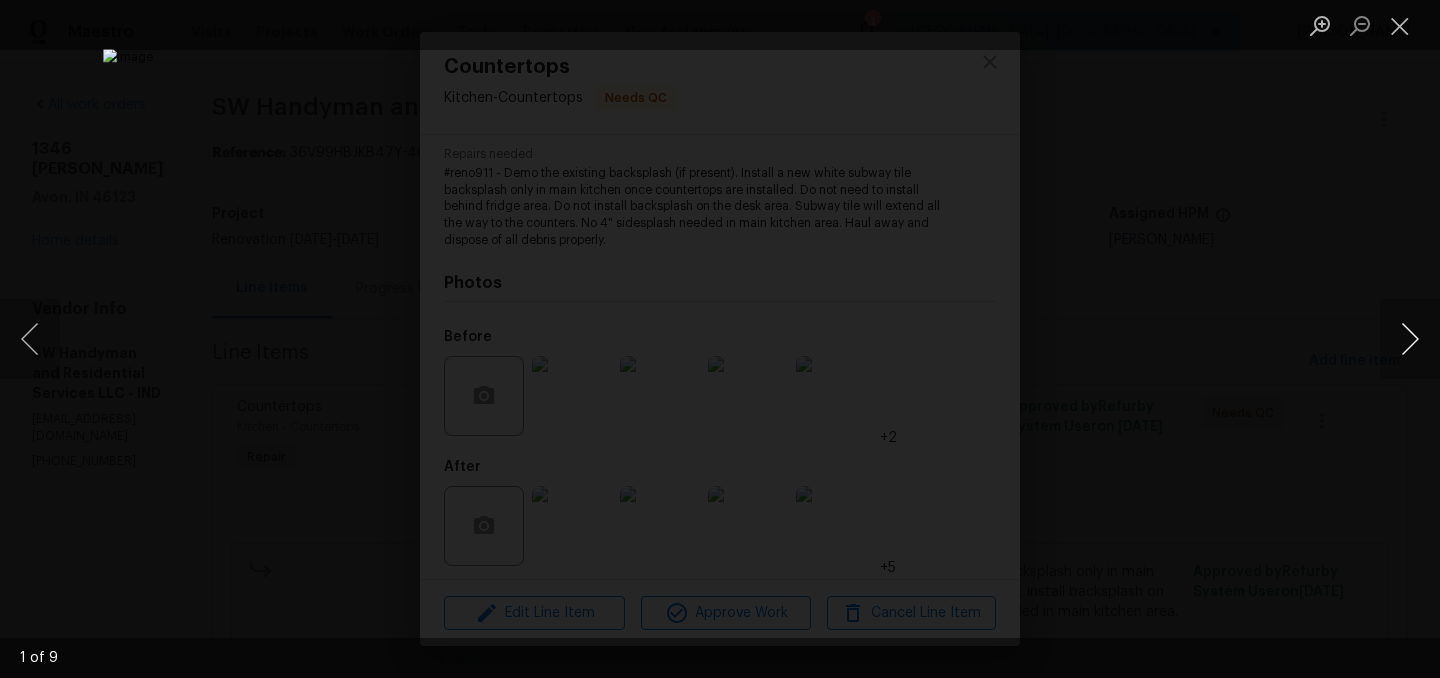 click at bounding box center (1410, 339) 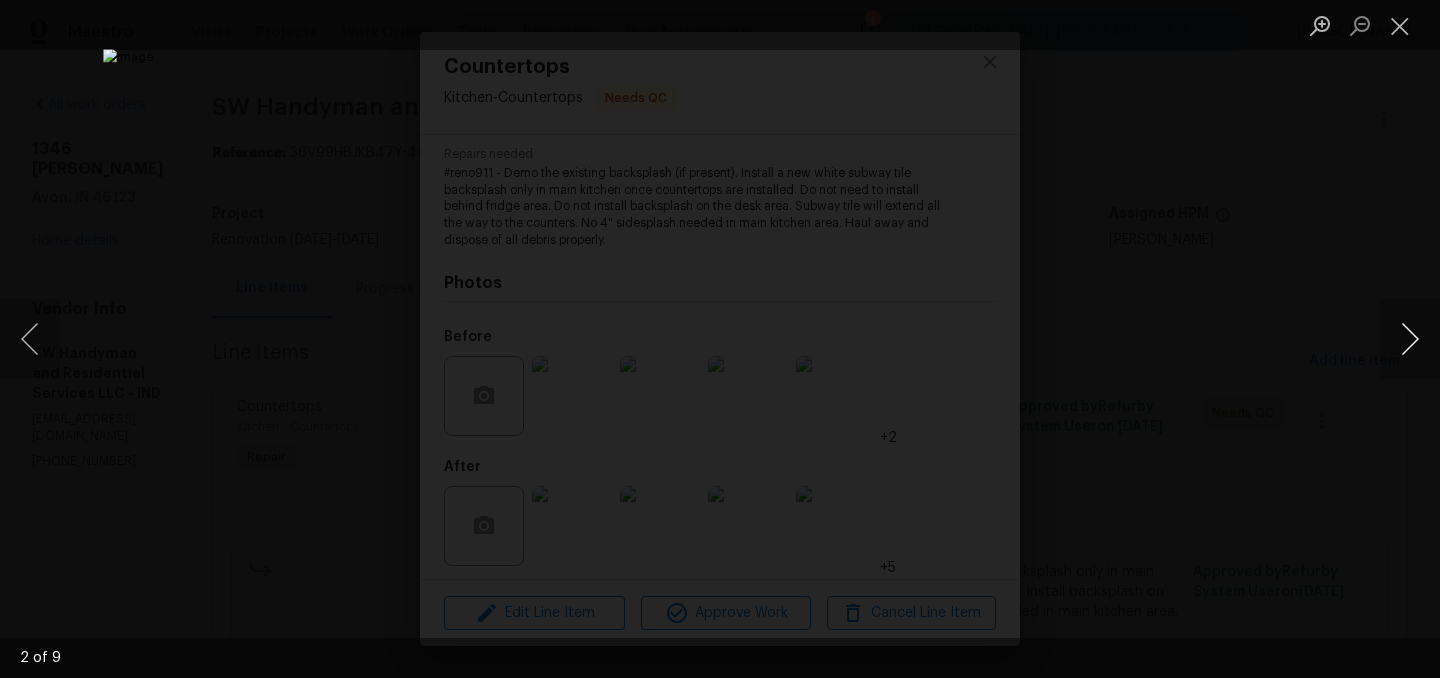 click at bounding box center (1410, 339) 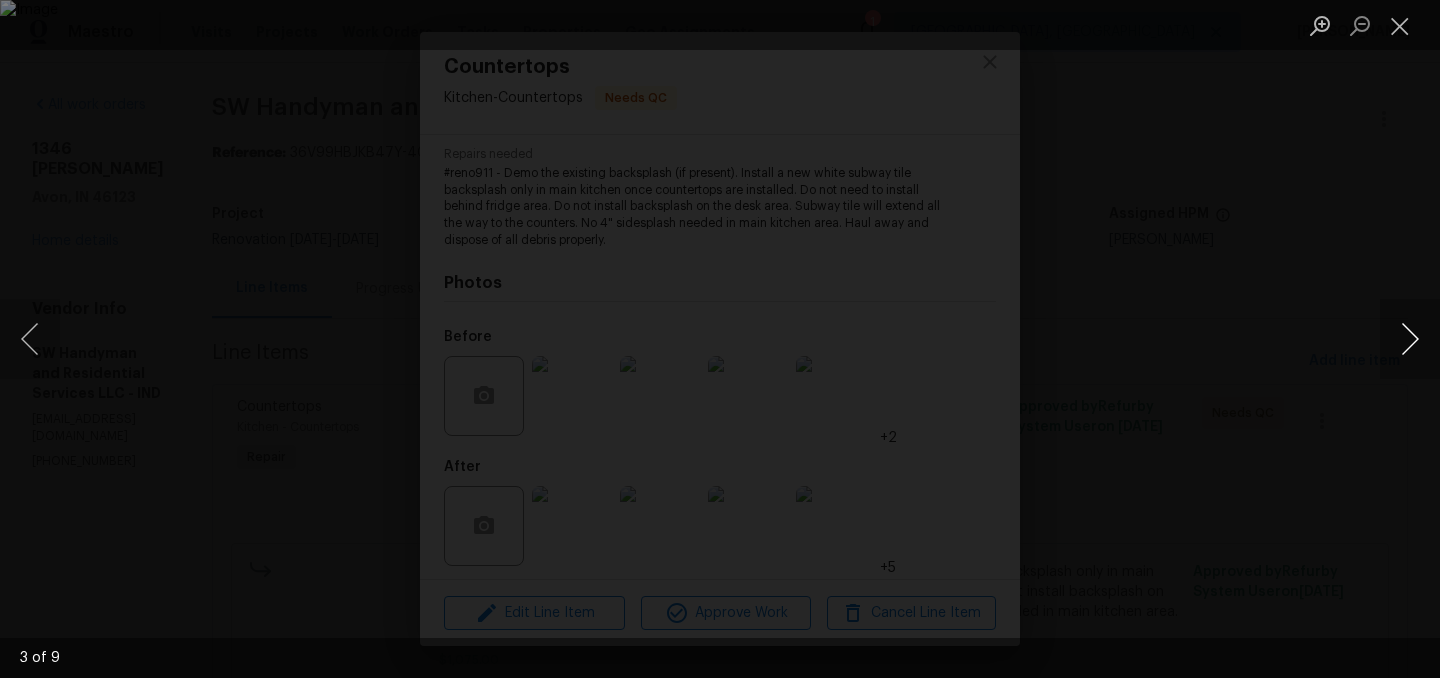 click at bounding box center [1410, 339] 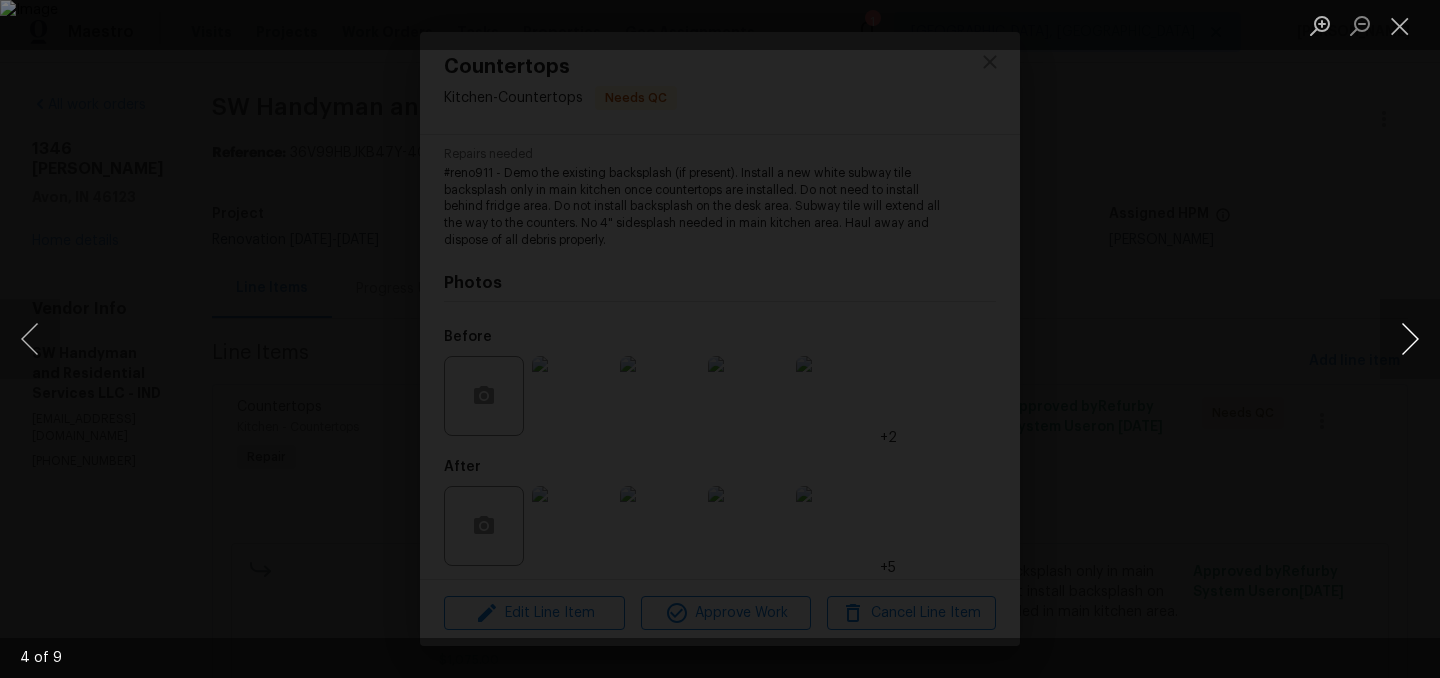 click at bounding box center (1410, 339) 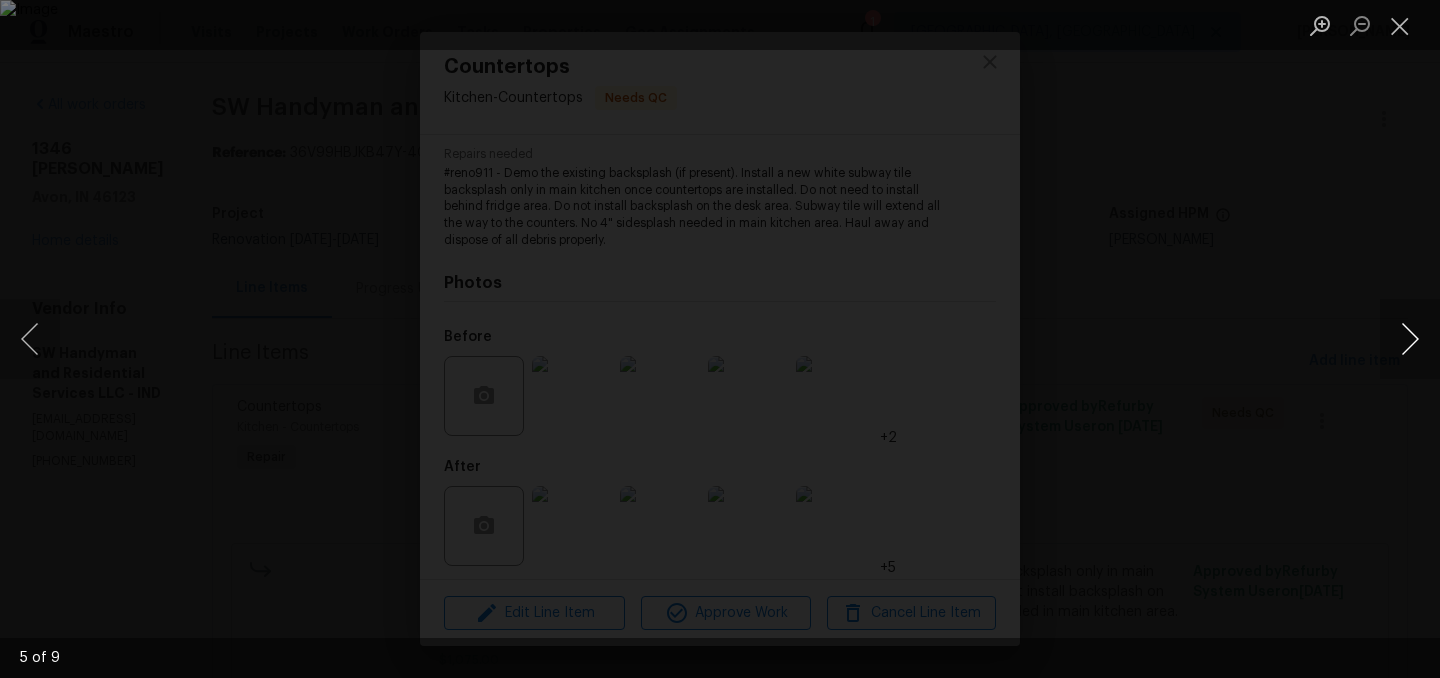 click at bounding box center (1410, 339) 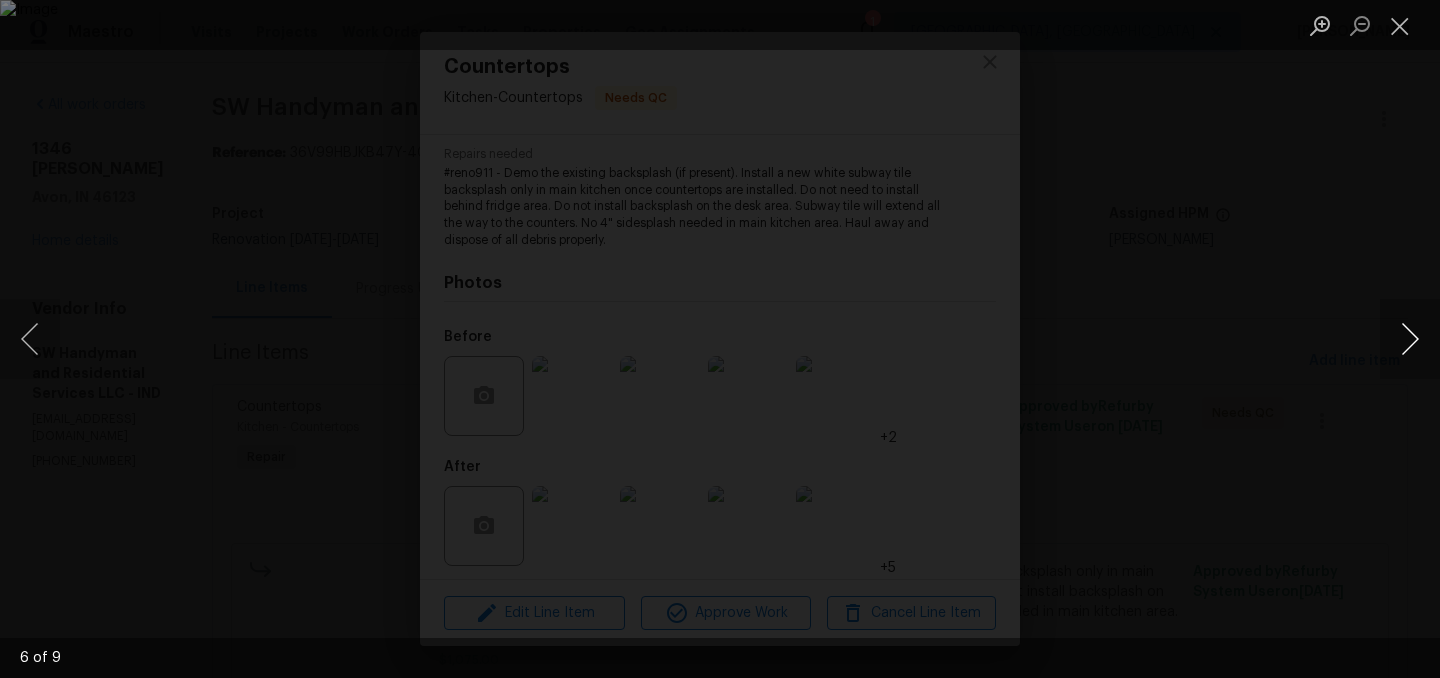 click at bounding box center (1410, 339) 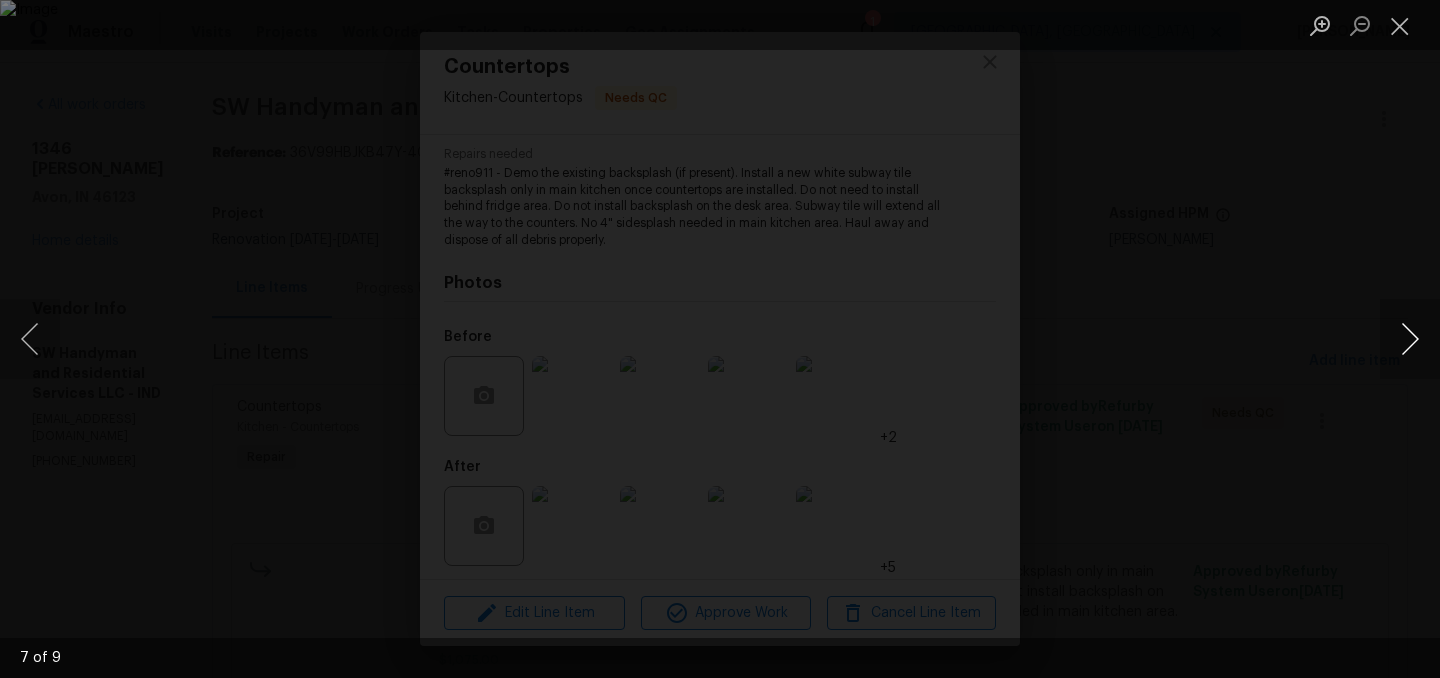 click at bounding box center [1410, 339] 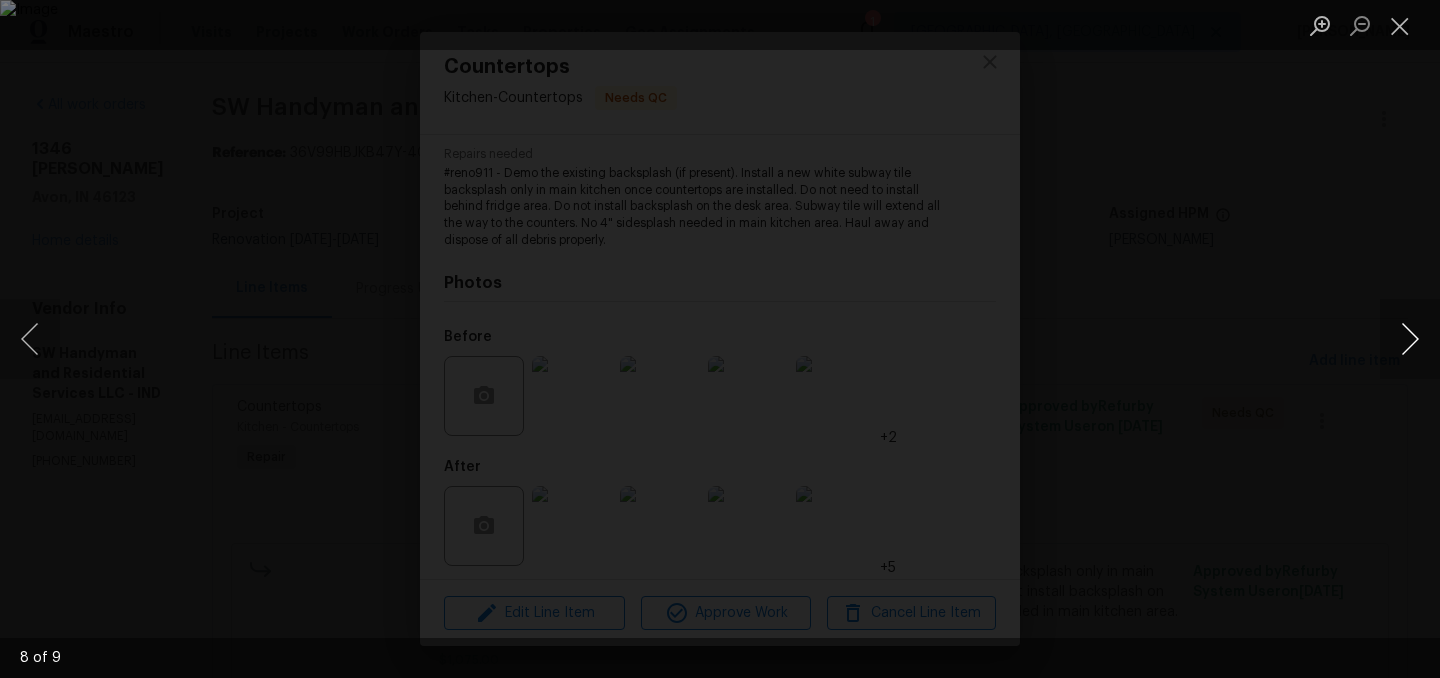 click at bounding box center [1410, 339] 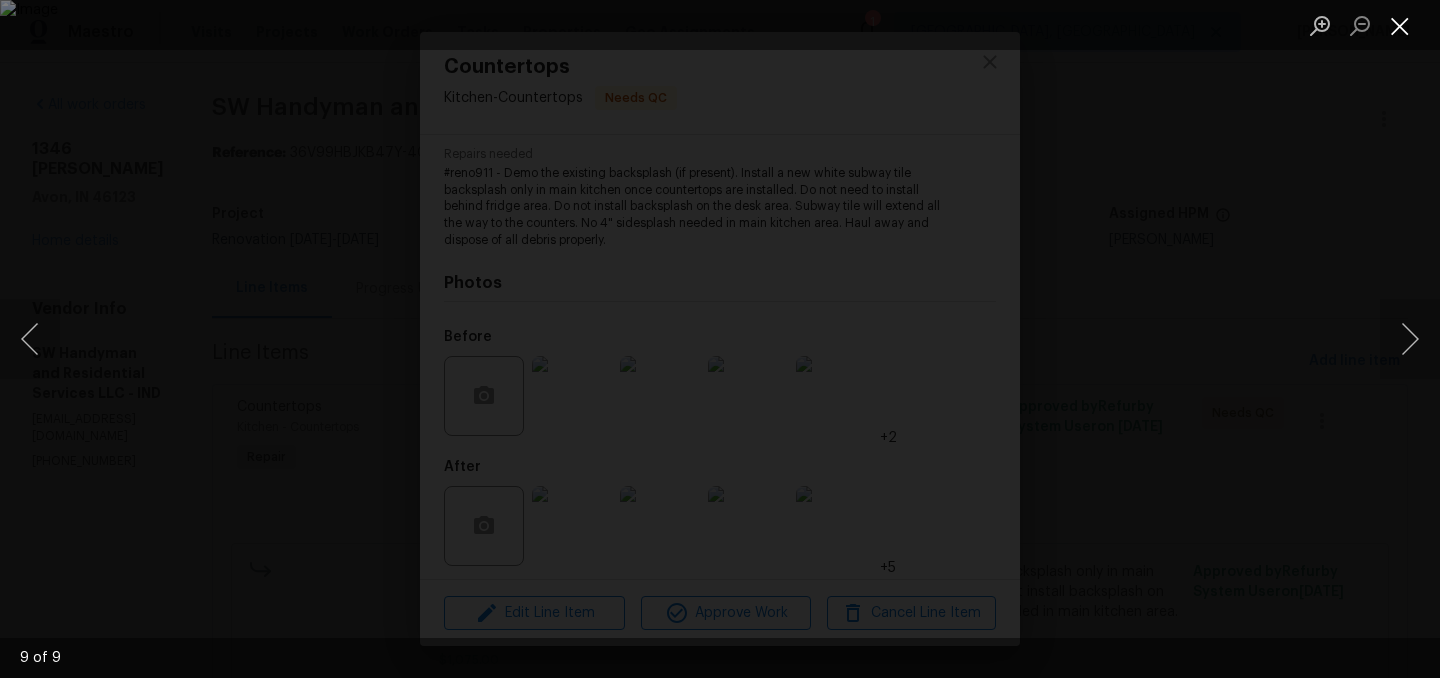 click at bounding box center [1400, 25] 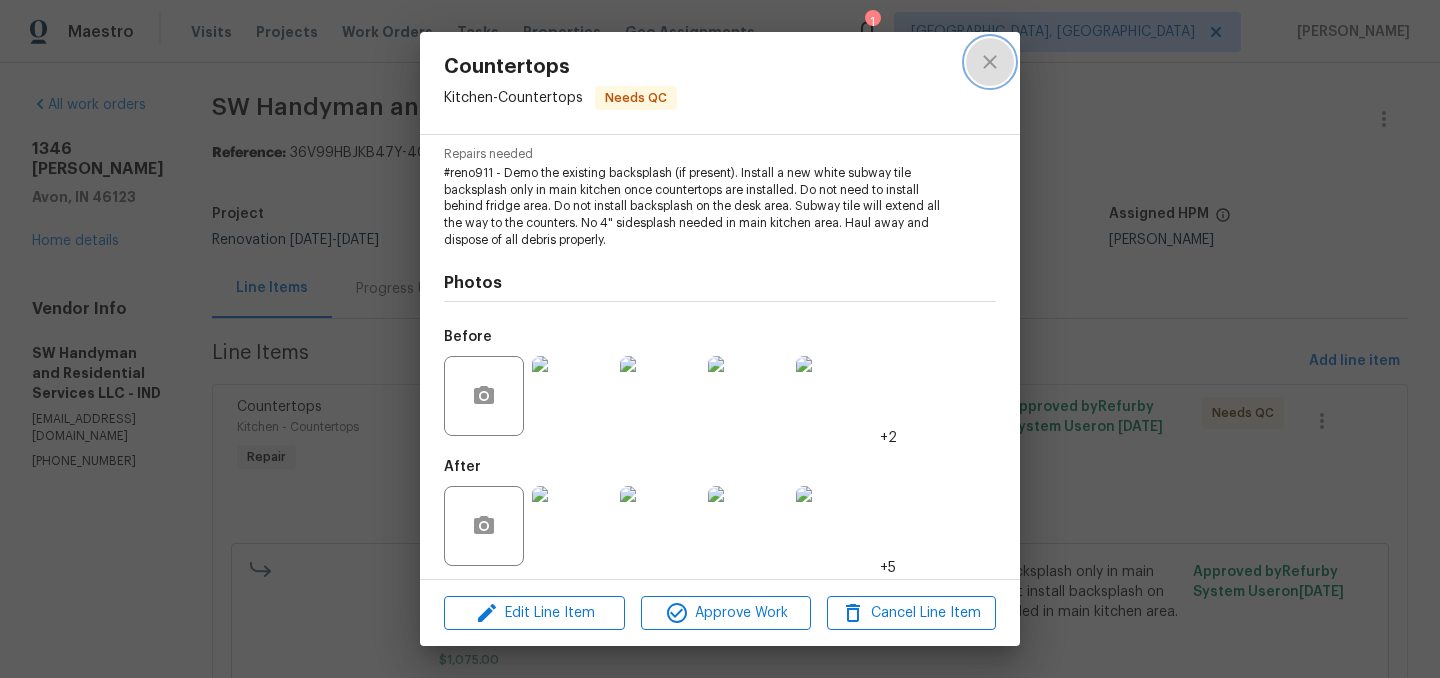 click 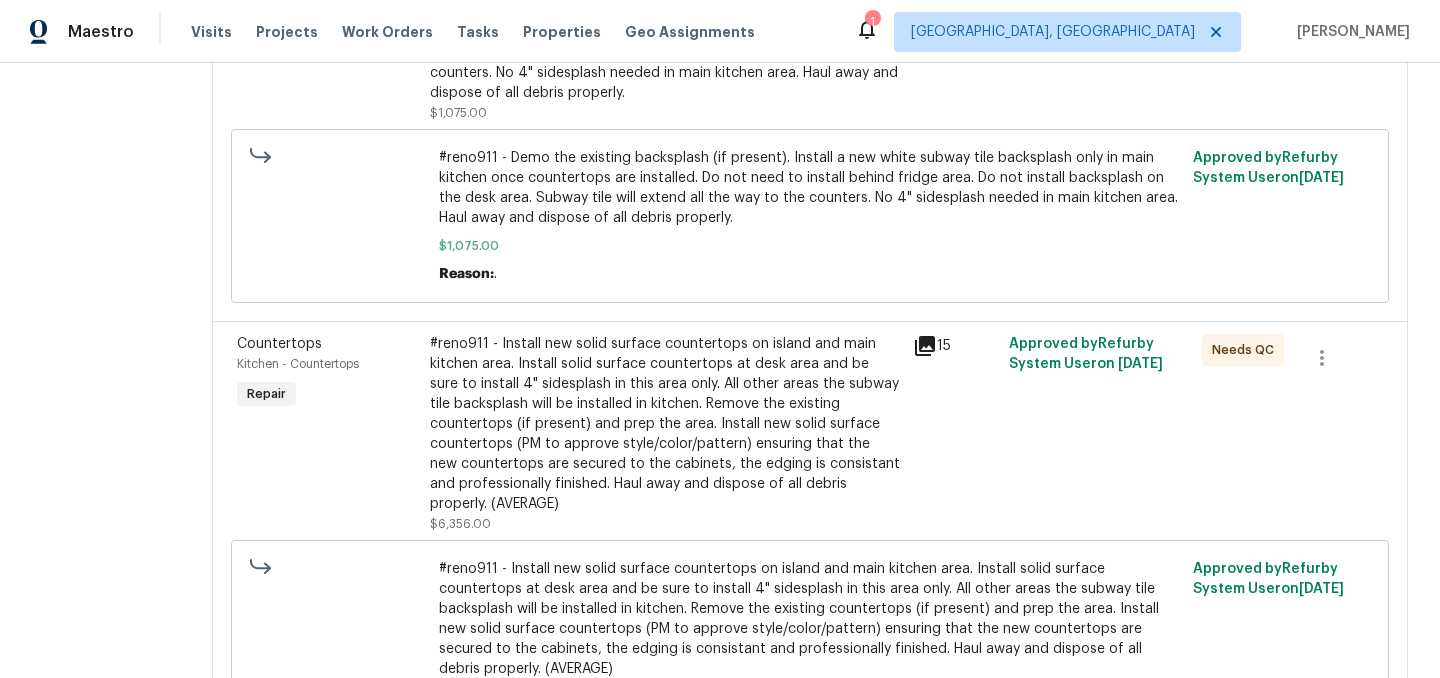 scroll, scrollTop: 426, scrollLeft: 0, axis: vertical 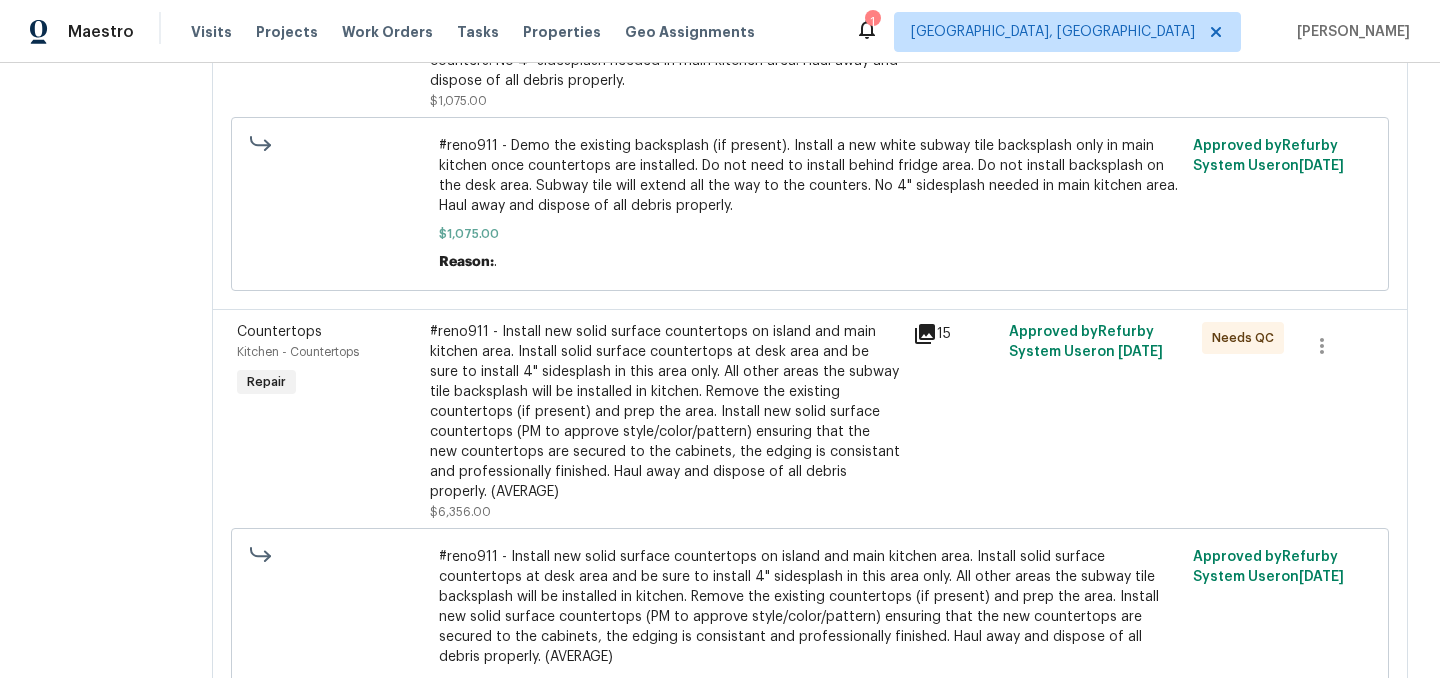 click on "#reno911 - Install new solid surface countertops on island and main kitchen area. Install solid surface countertops at desk area and be sure to install 4" sidesplash in this area only. All other areas the subway tile backsplash will be installed in kitchen.
Remove the existing countertops (if present) and prep the area. Install new solid surface countertops (PM to approve style/color/pattern) ensuring that the new countertops are secured to the cabinets, the edging is consistant and professionally finished. Haul away and dispose of all debris properly. (AVERAGE)" at bounding box center (665, 412) 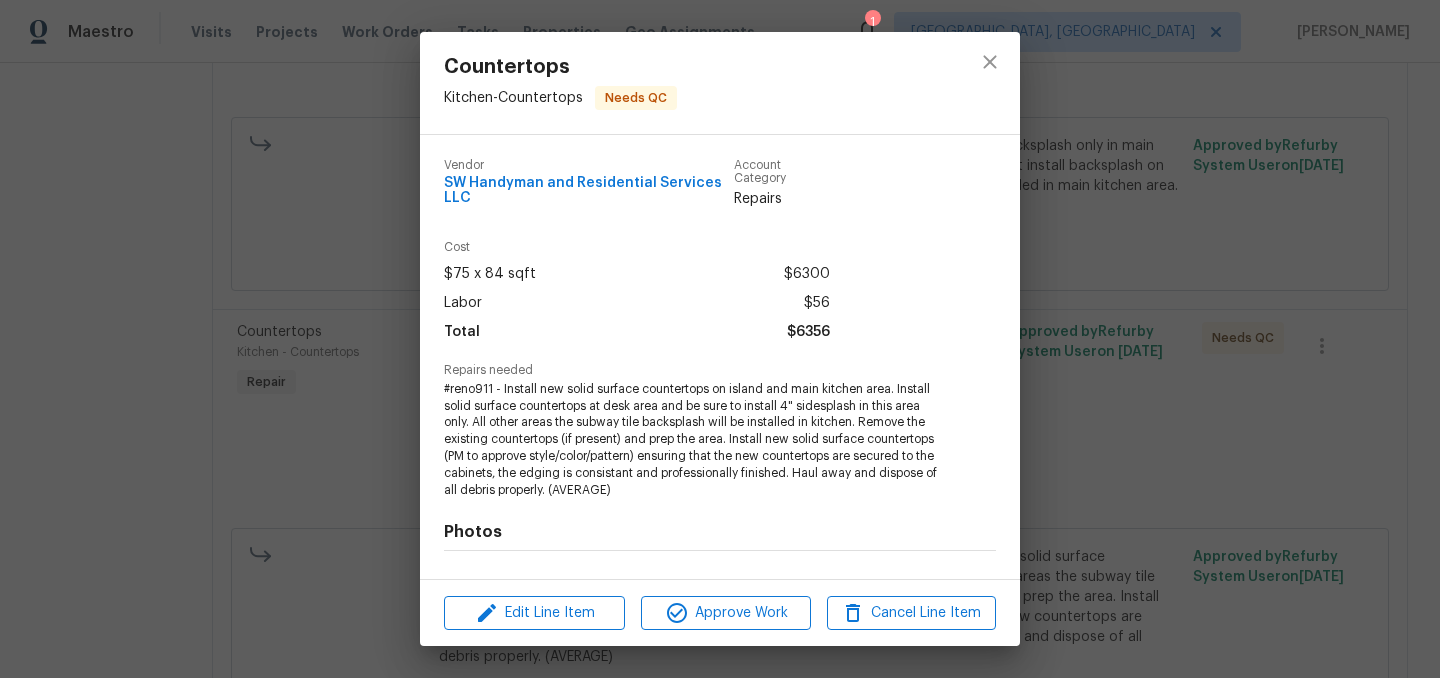 scroll, scrollTop: 256, scrollLeft: 0, axis: vertical 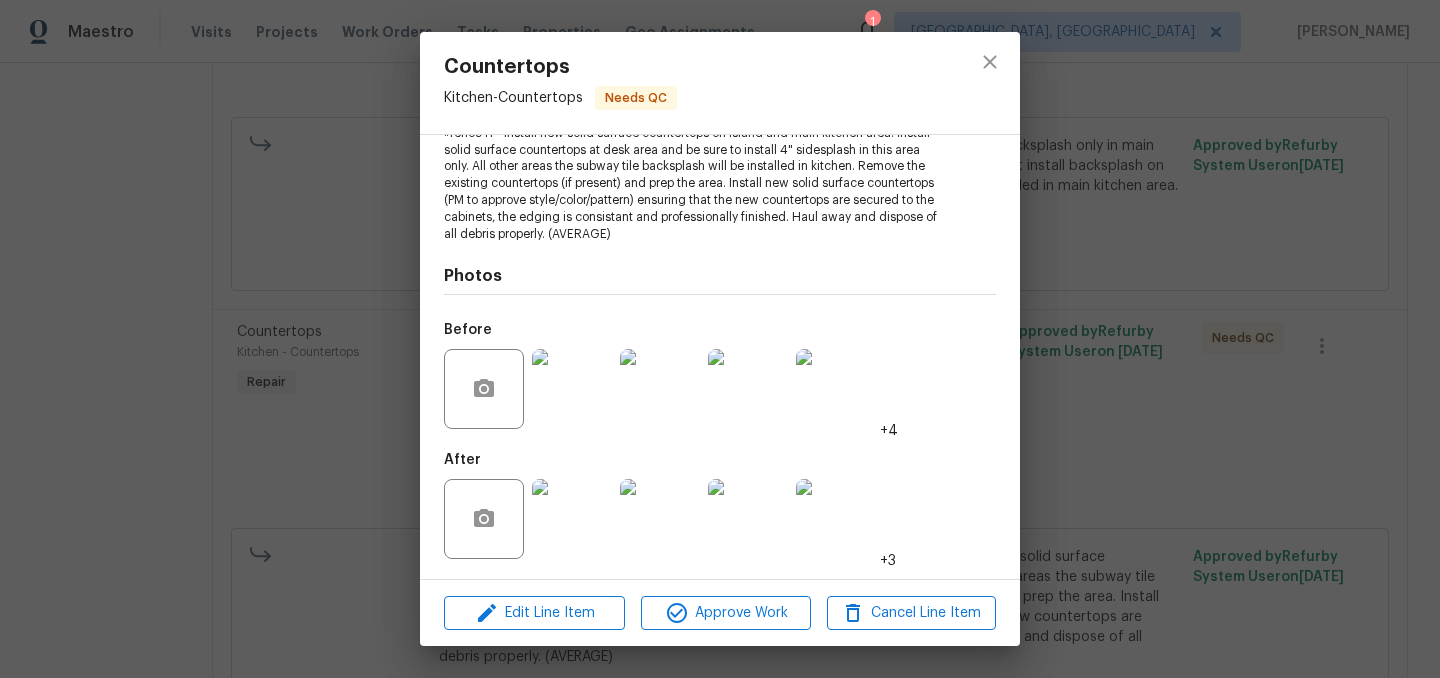 click at bounding box center (572, 519) 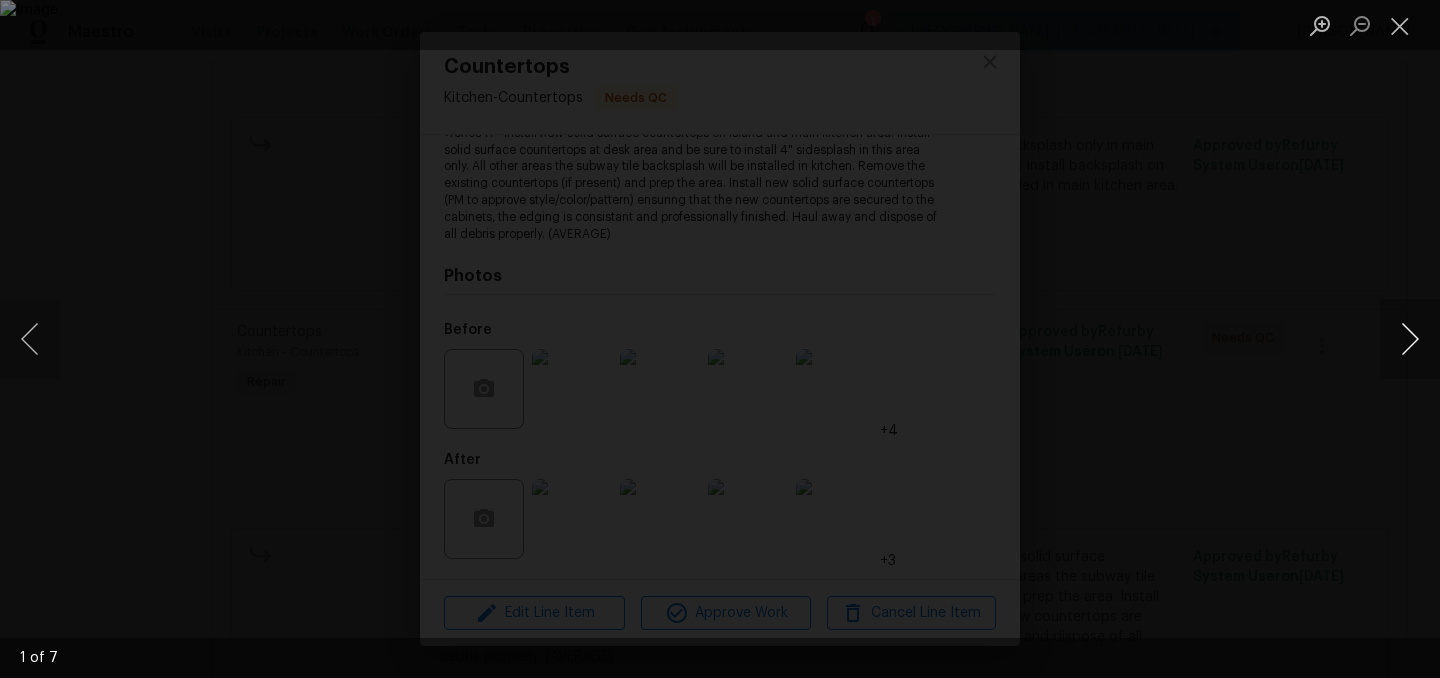 click at bounding box center [1410, 339] 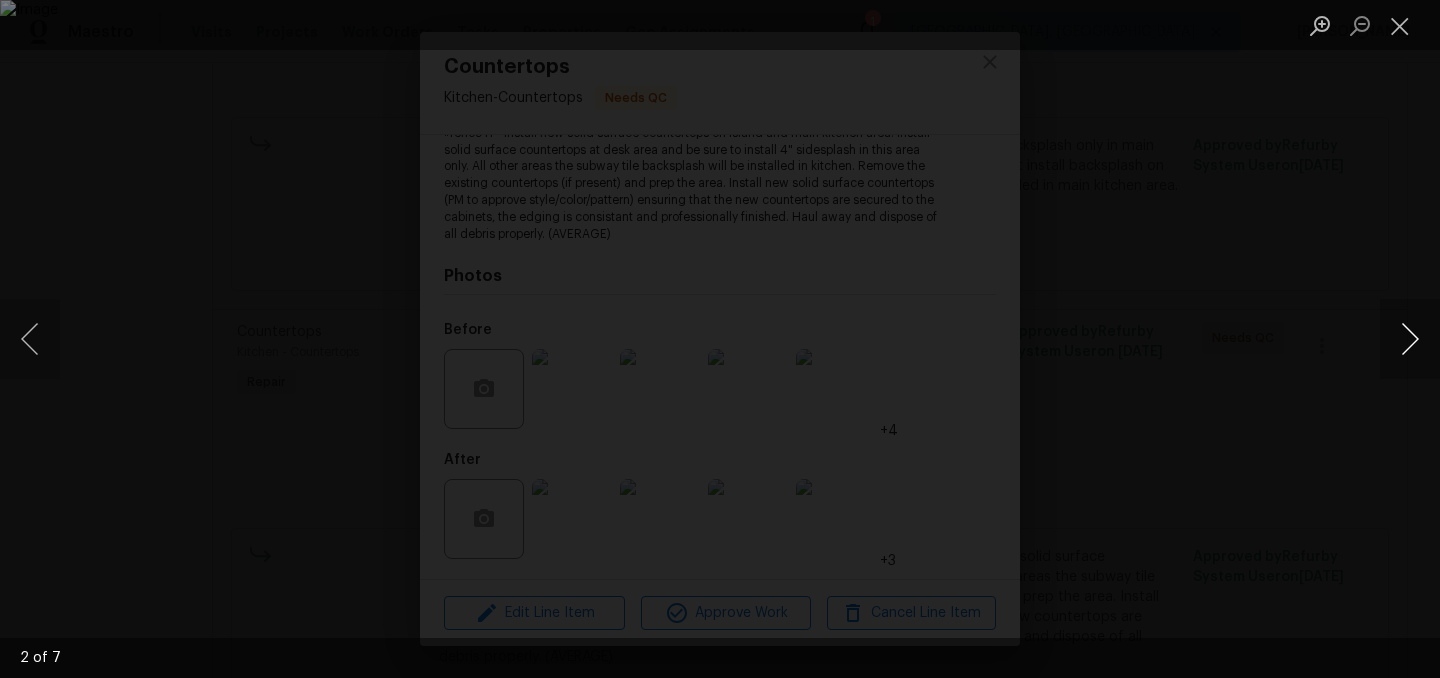 click at bounding box center [1410, 339] 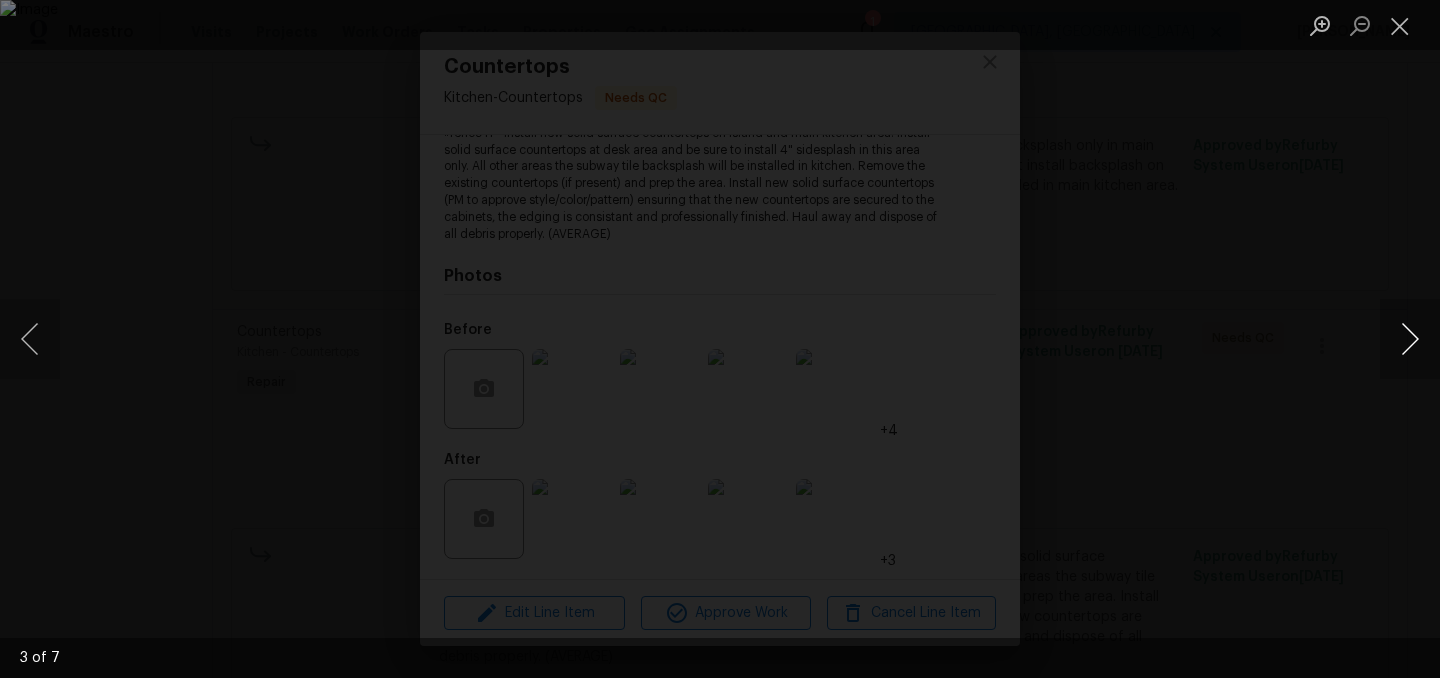 click at bounding box center (1410, 339) 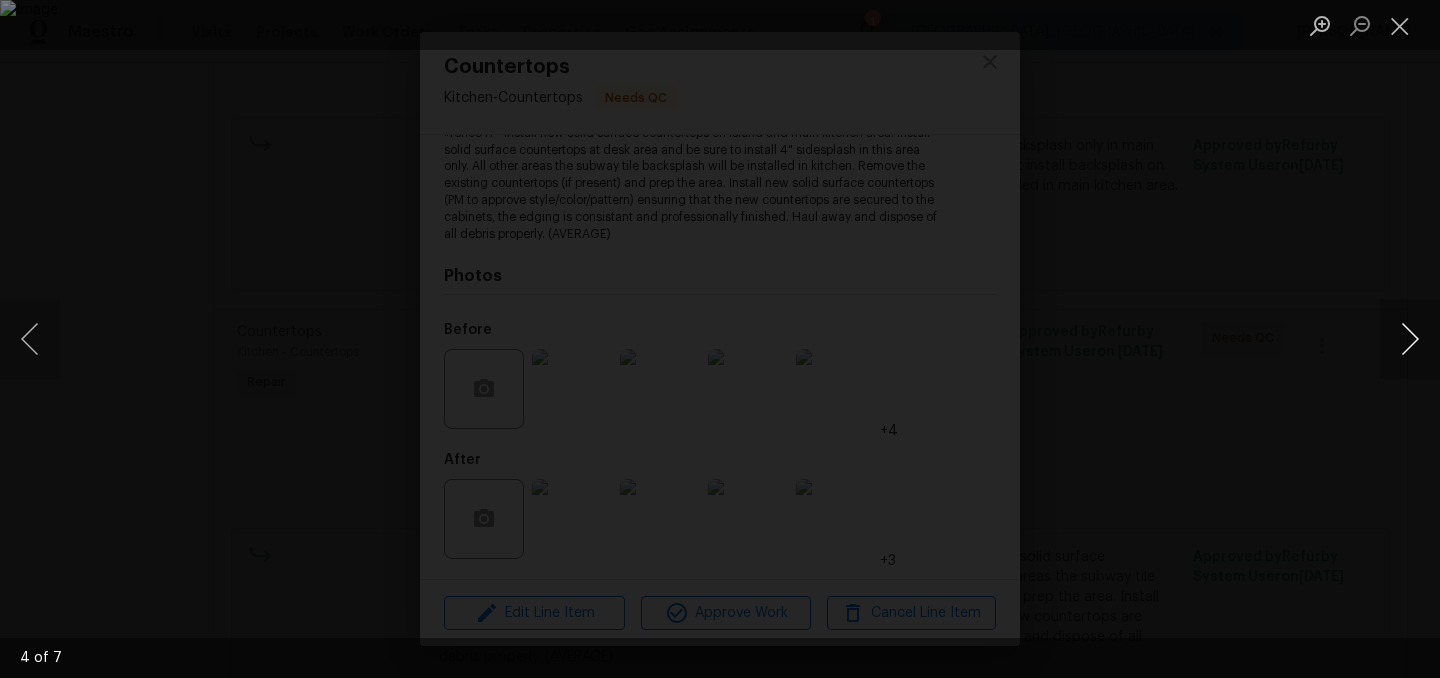 click at bounding box center (1410, 339) 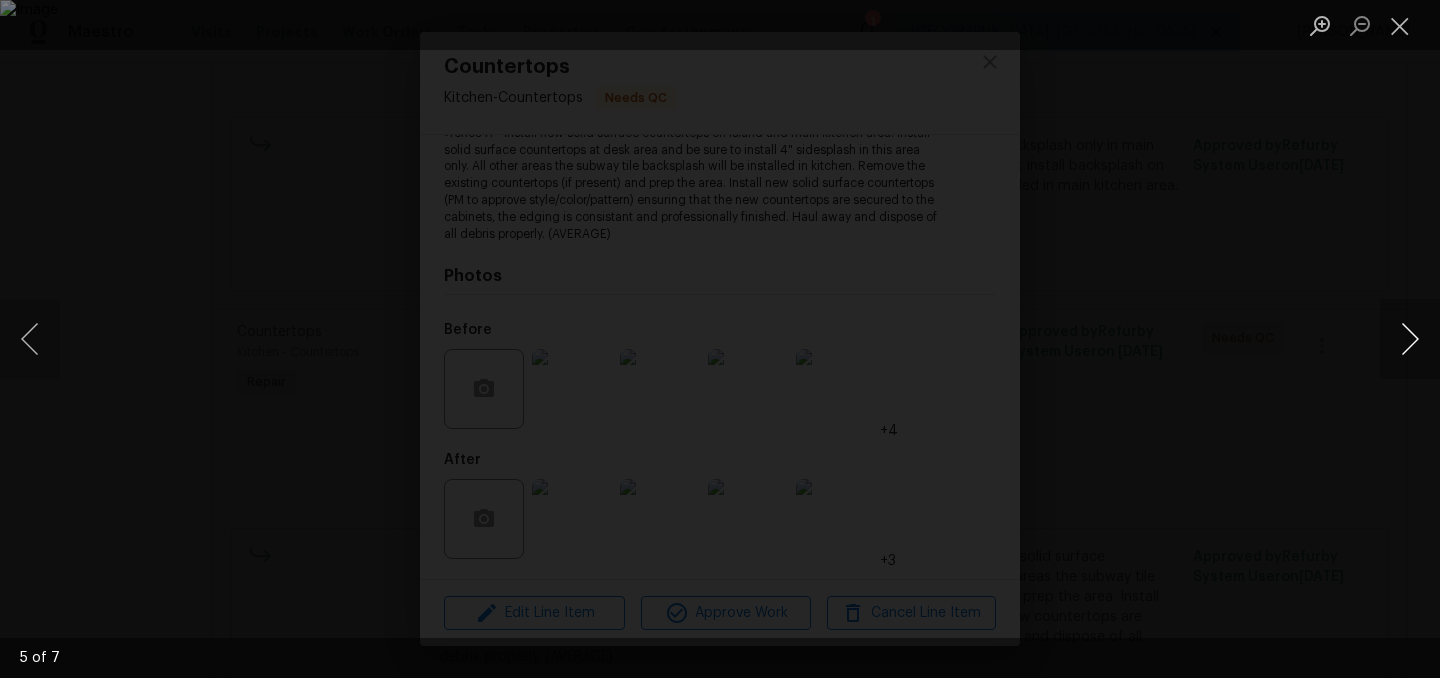 click at bounding box center [1410, 339] 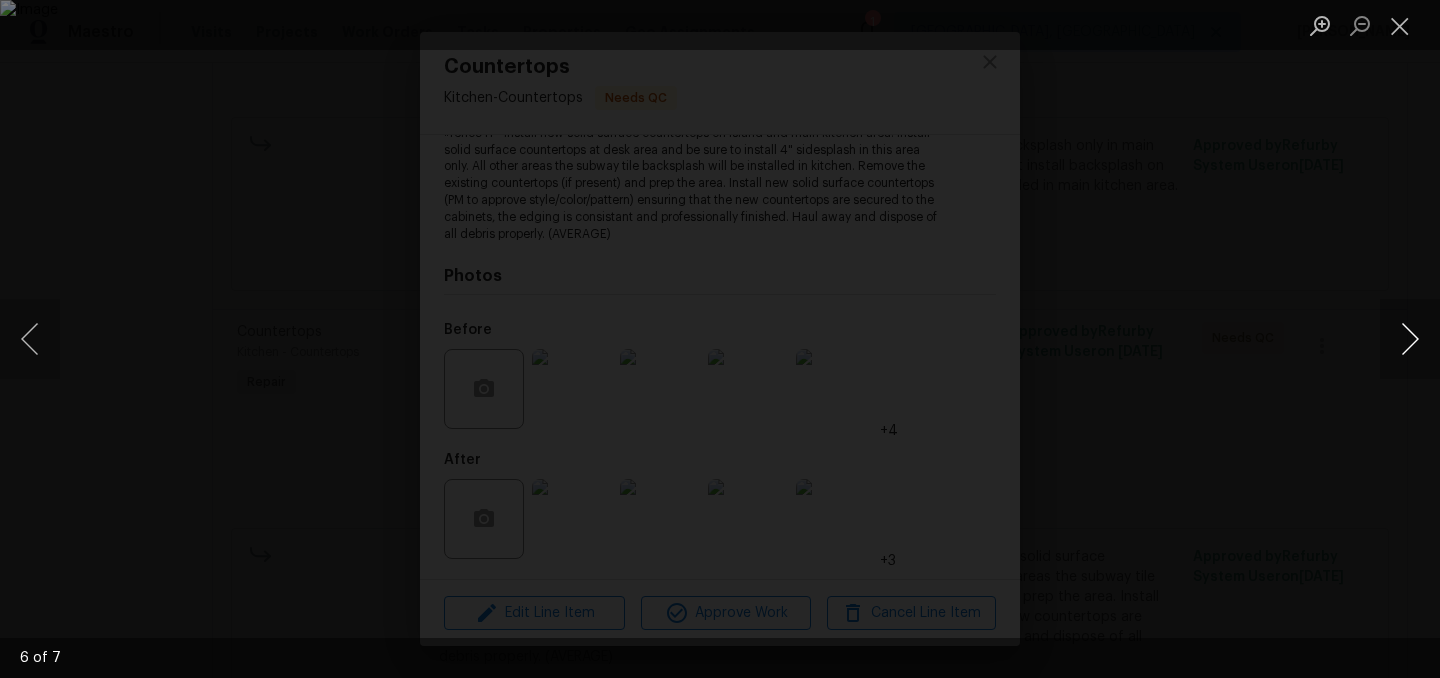 click at bounding box center [1410, 339] 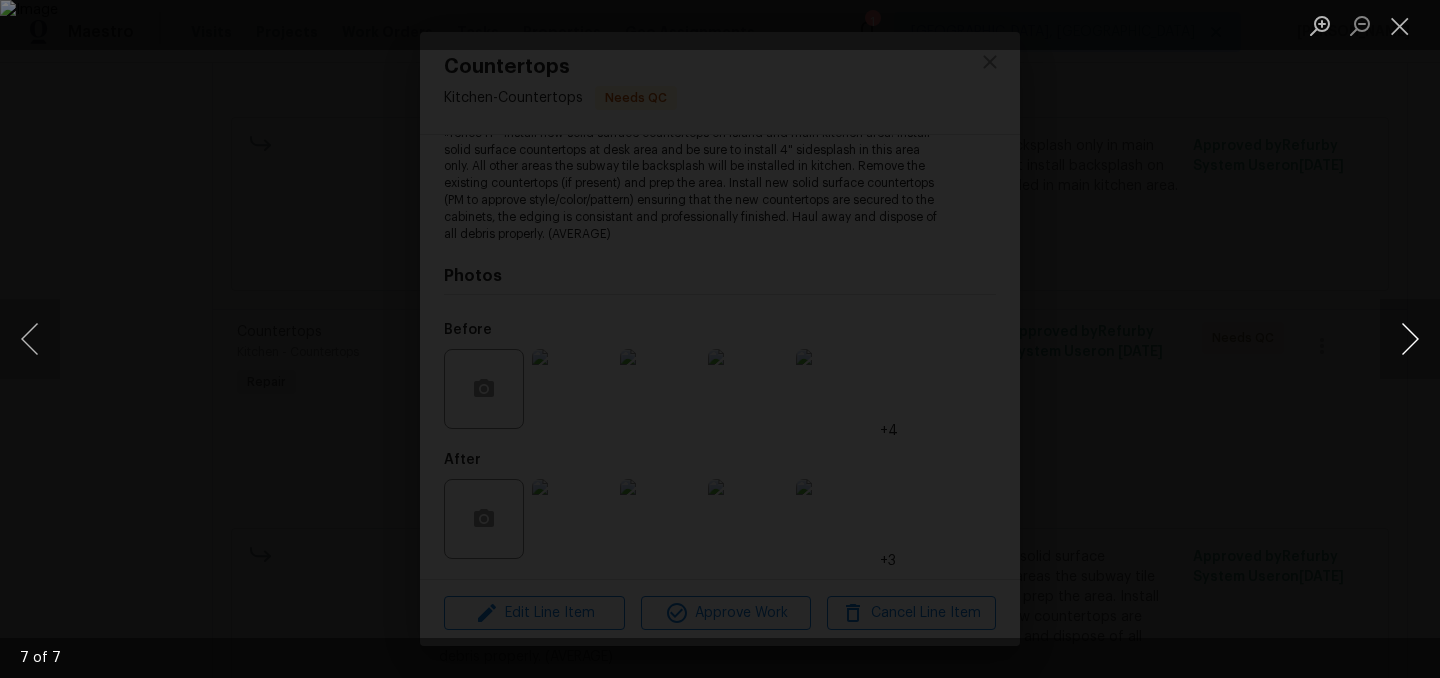 click at bounding box center [1410, 339] 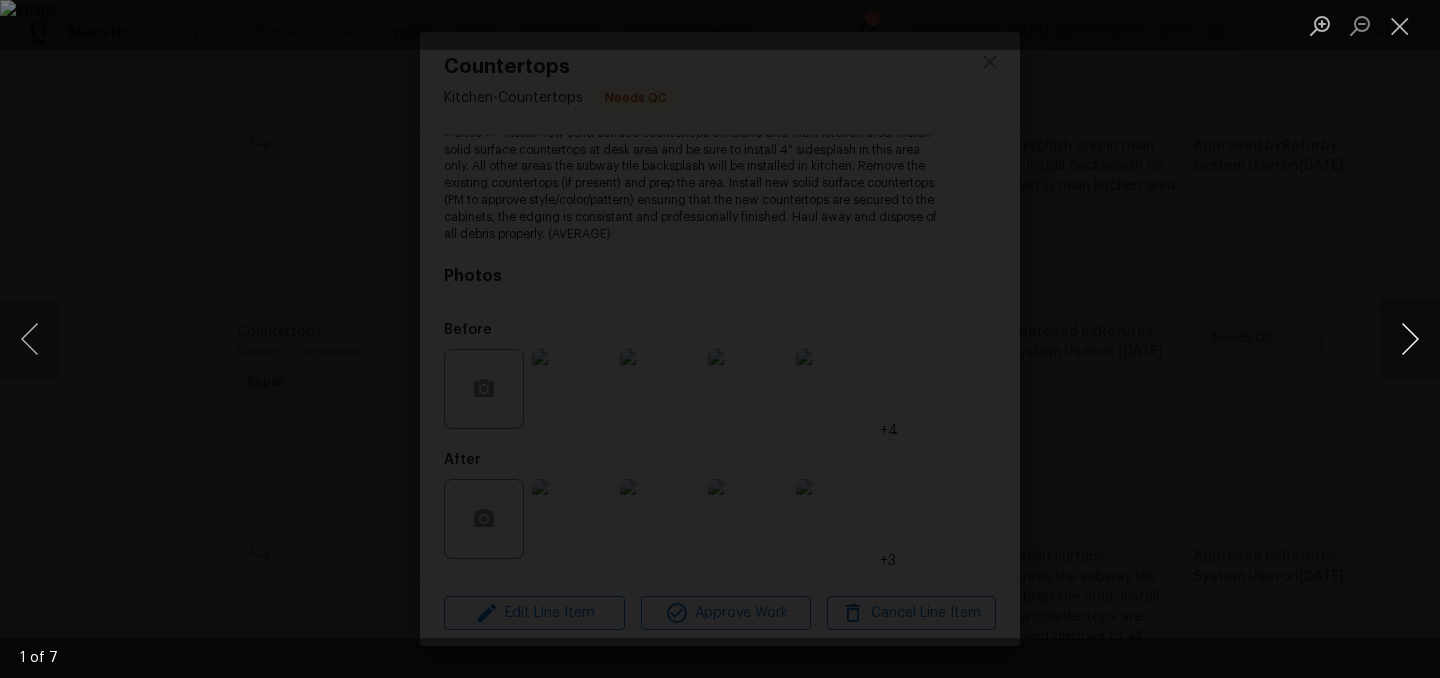 click at bounding box center (1410, 339) 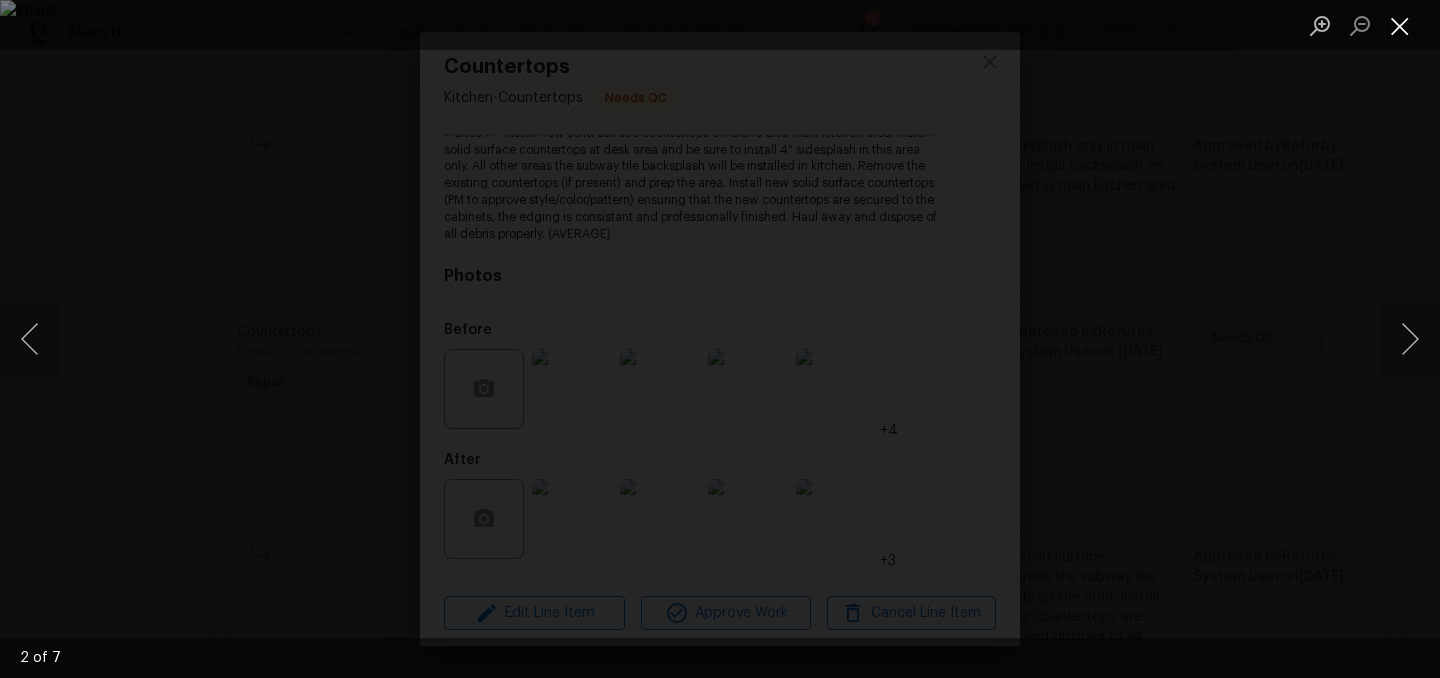click at bounding box center (1400, 25) 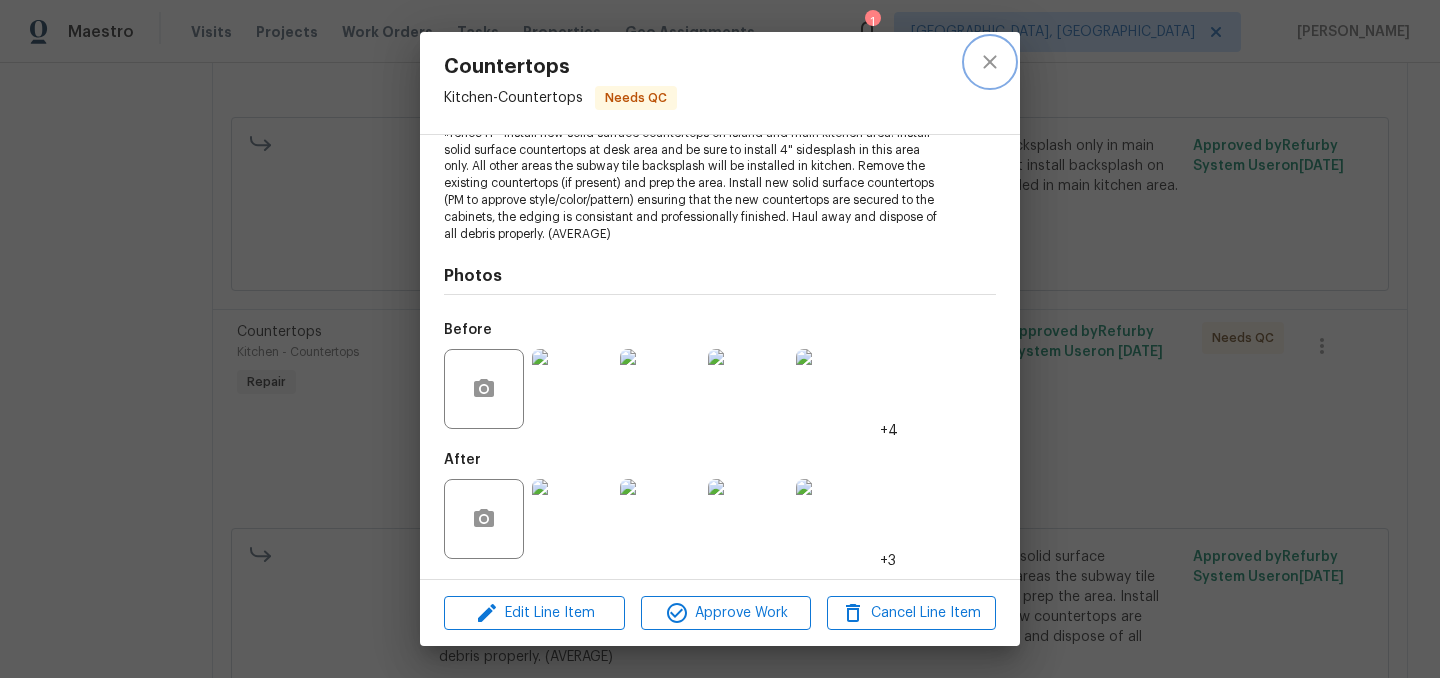 click 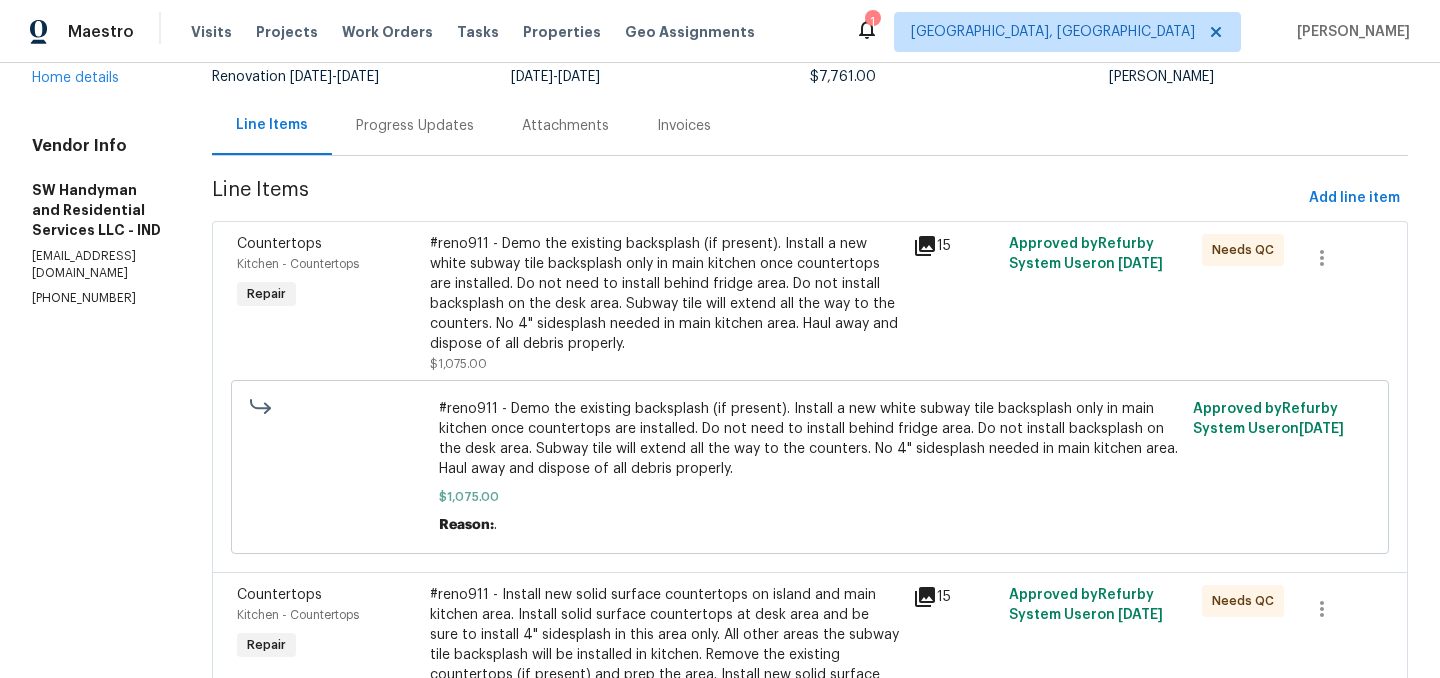 scroll, scrollTop: 0, scrollLeft: 0, axis: both 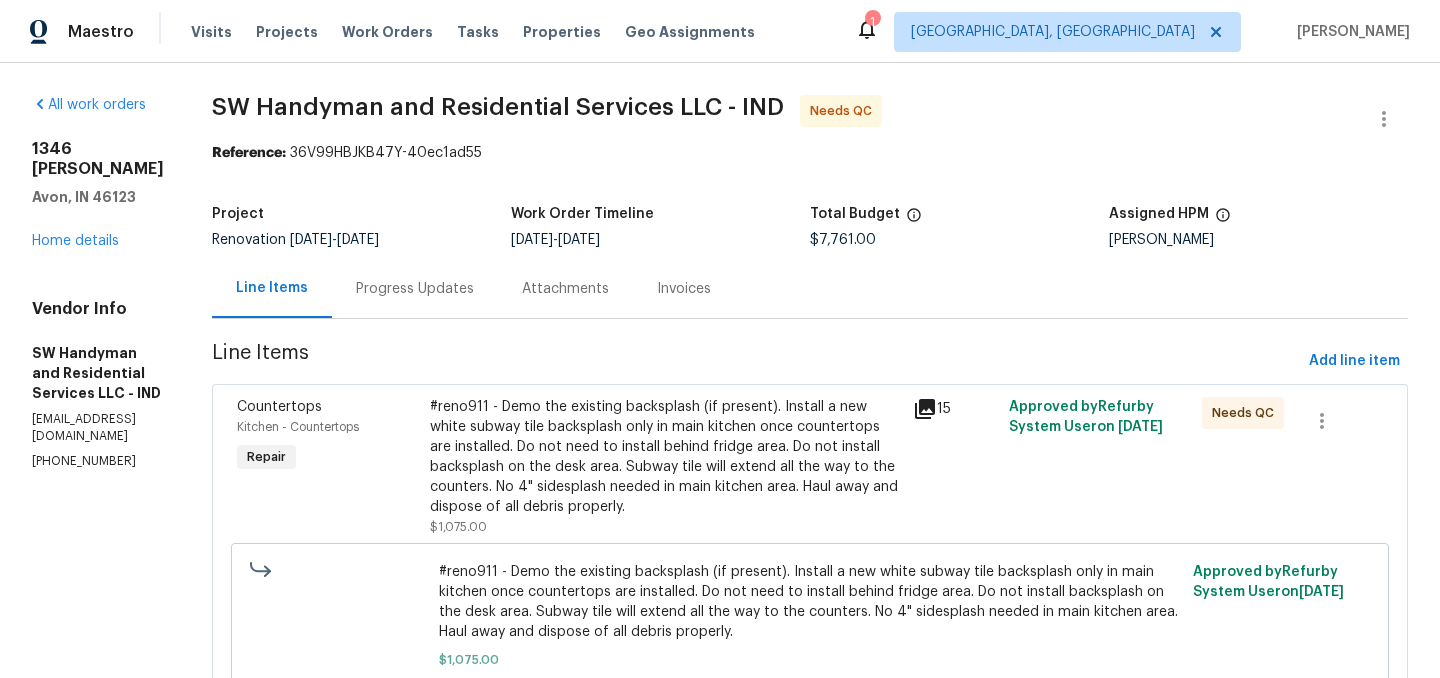 click on "Progress Updates" at bounding box center (415, 289) 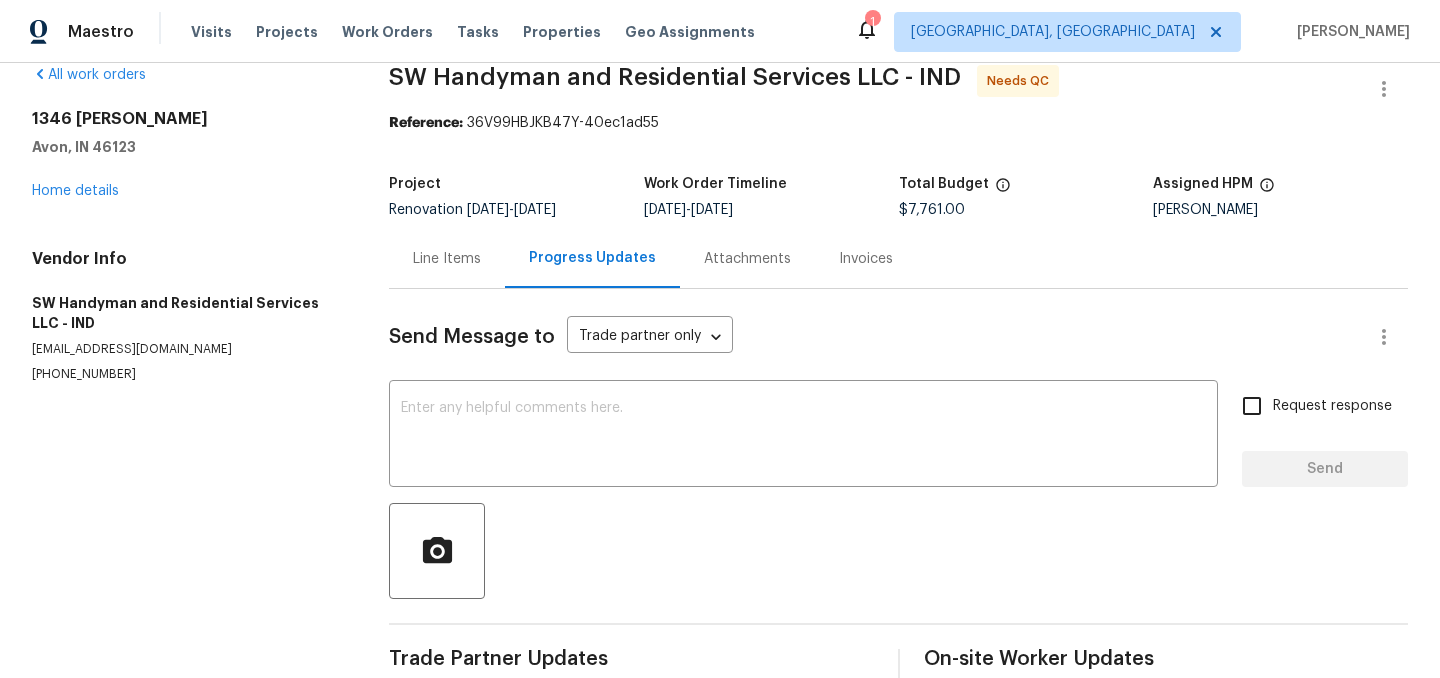 scroll, scrollTop: 0, scrollLeft: 0, axis: both 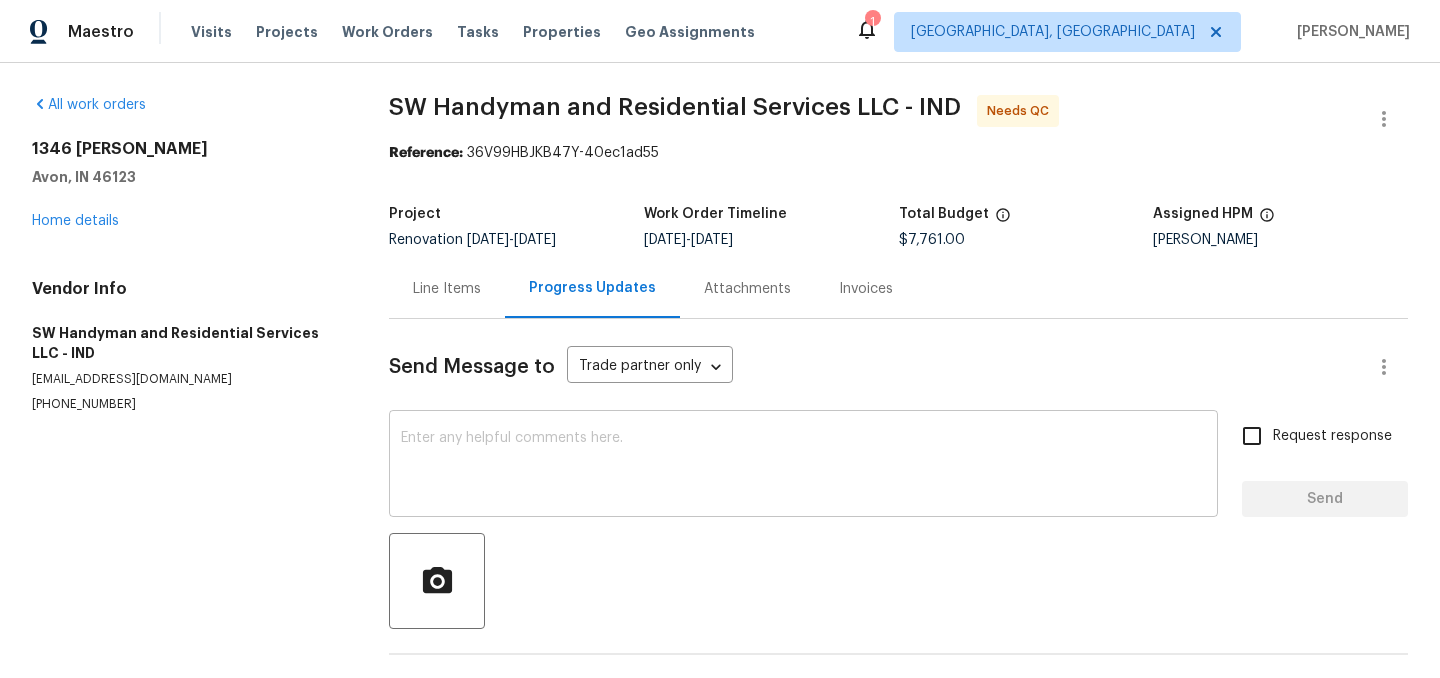 click at bounding box center [803, 466] 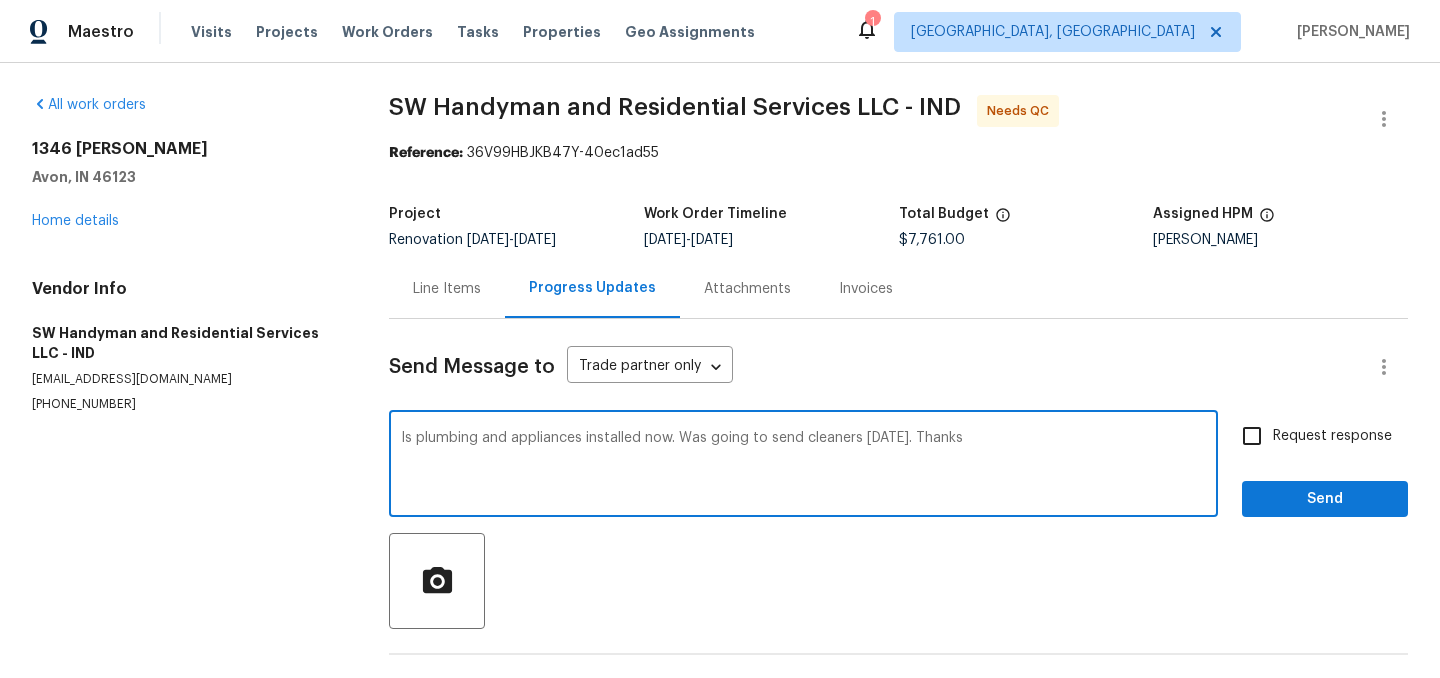 click on "Is plumbing and appliances installed now. Was going to send cleaners Monday. Thanks" at bounding box center (803, 466) 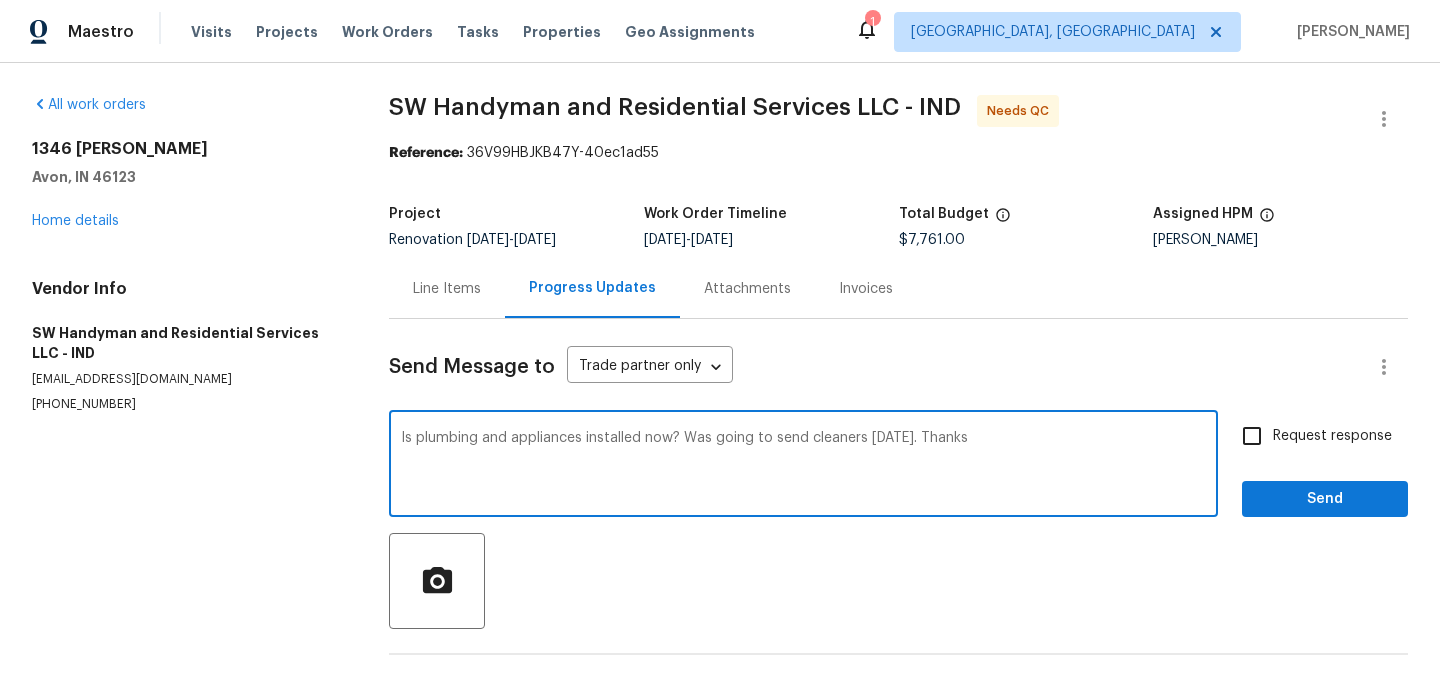 type on "Is plumbing and appliances installed now? Was going to send cleaners Monday. Thanks" 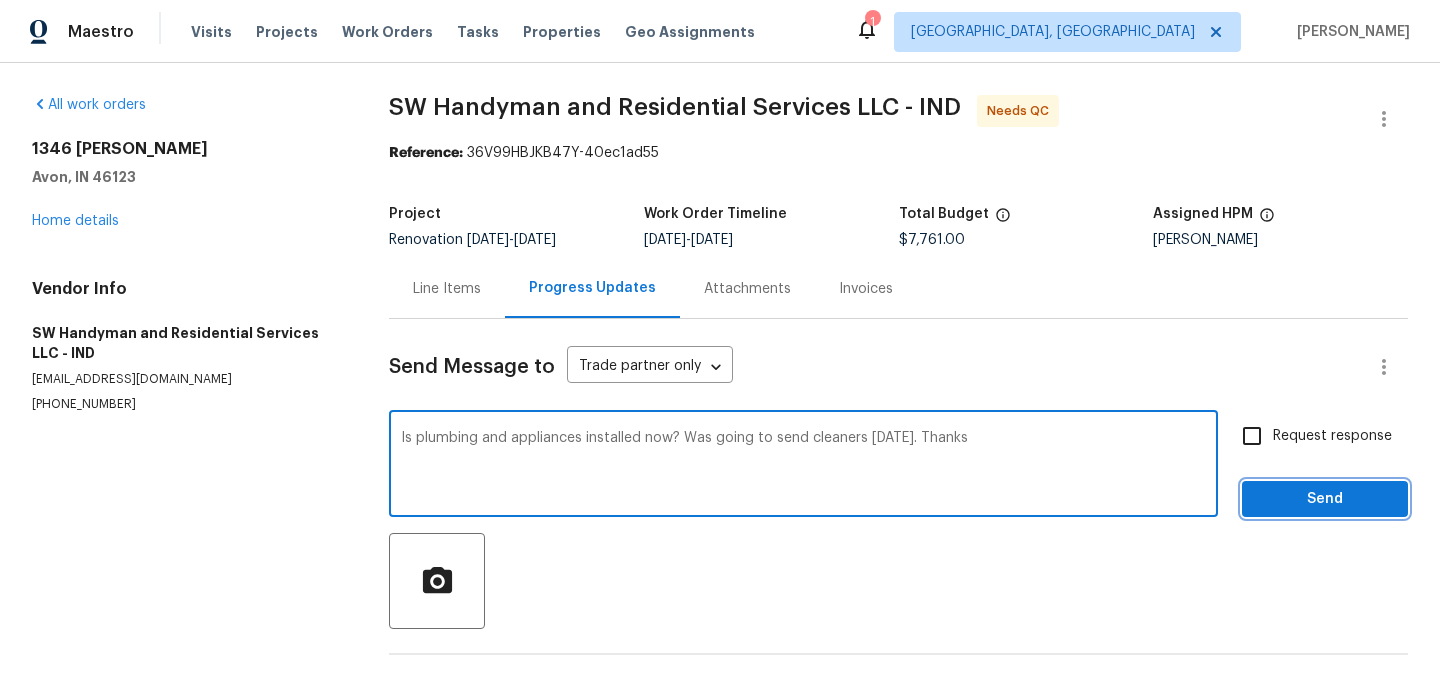 click on "Send" at bounding box center [1325, 499] 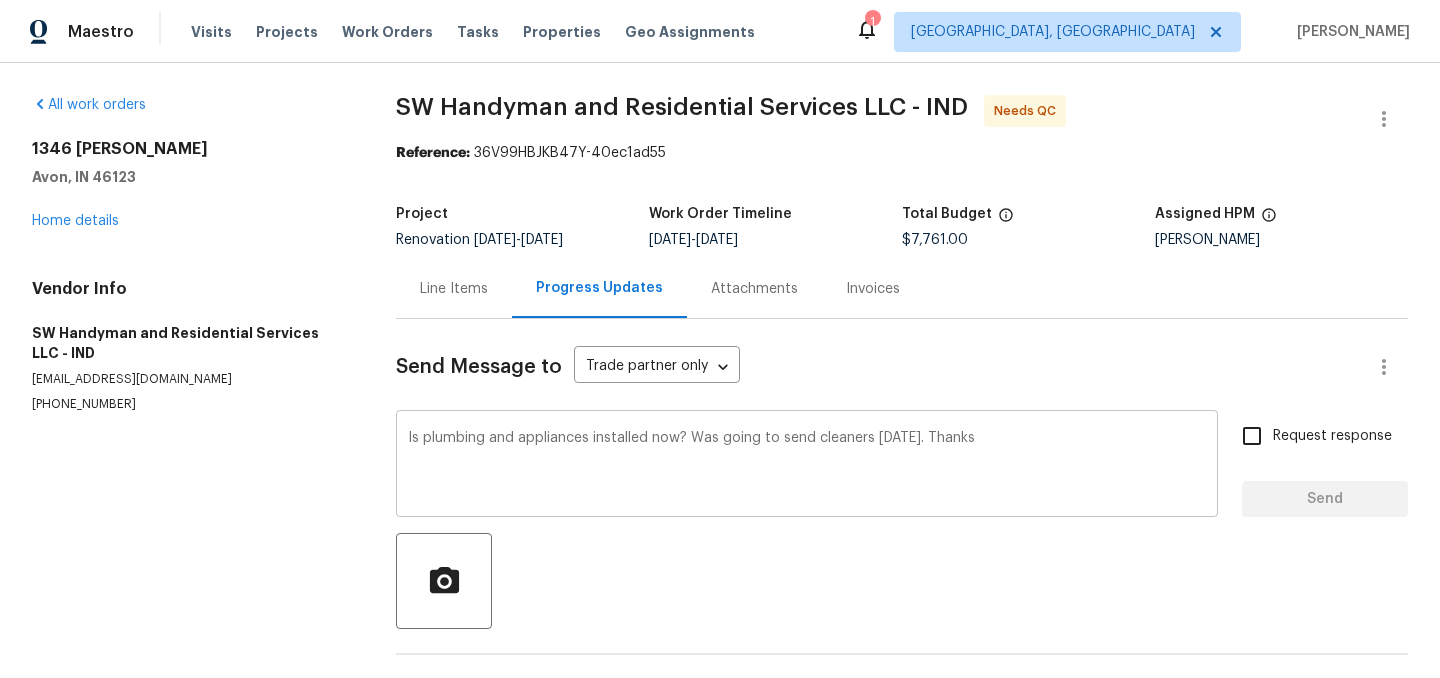 type 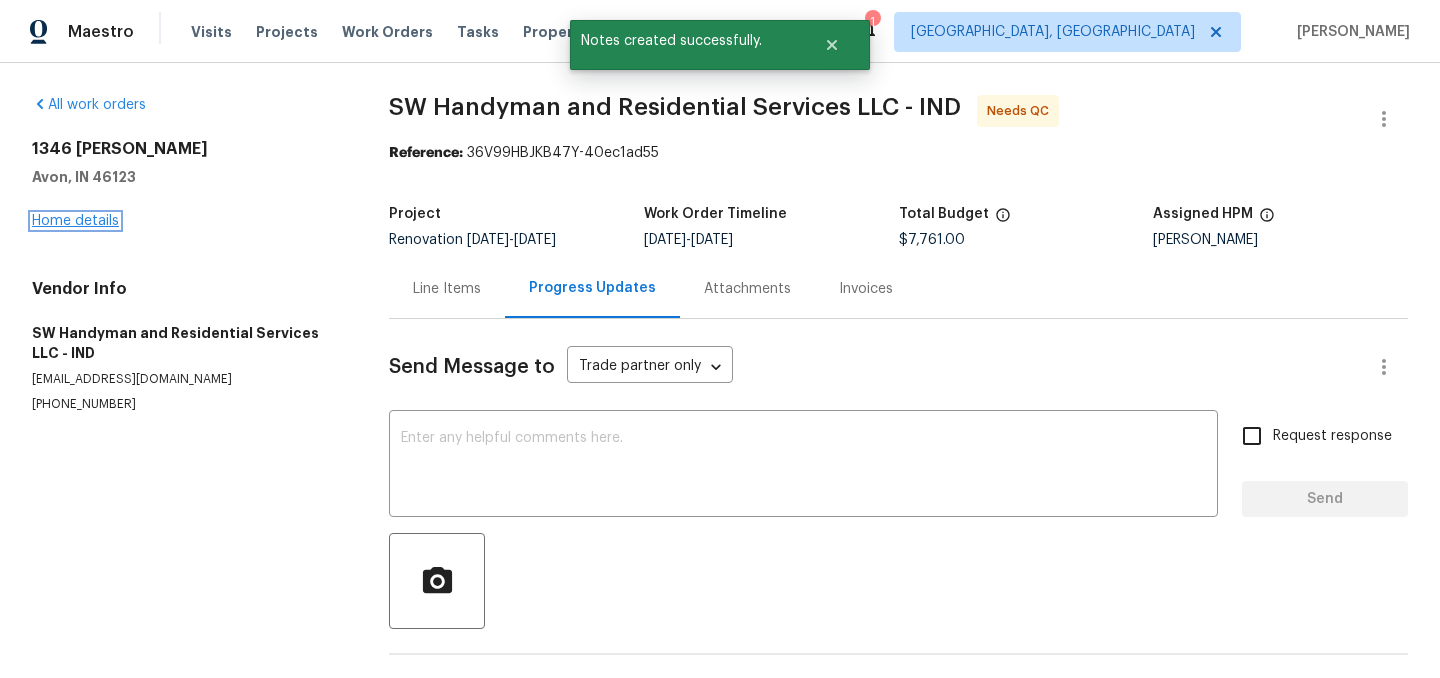 click on "Home details" at bounding box center (75, 221) 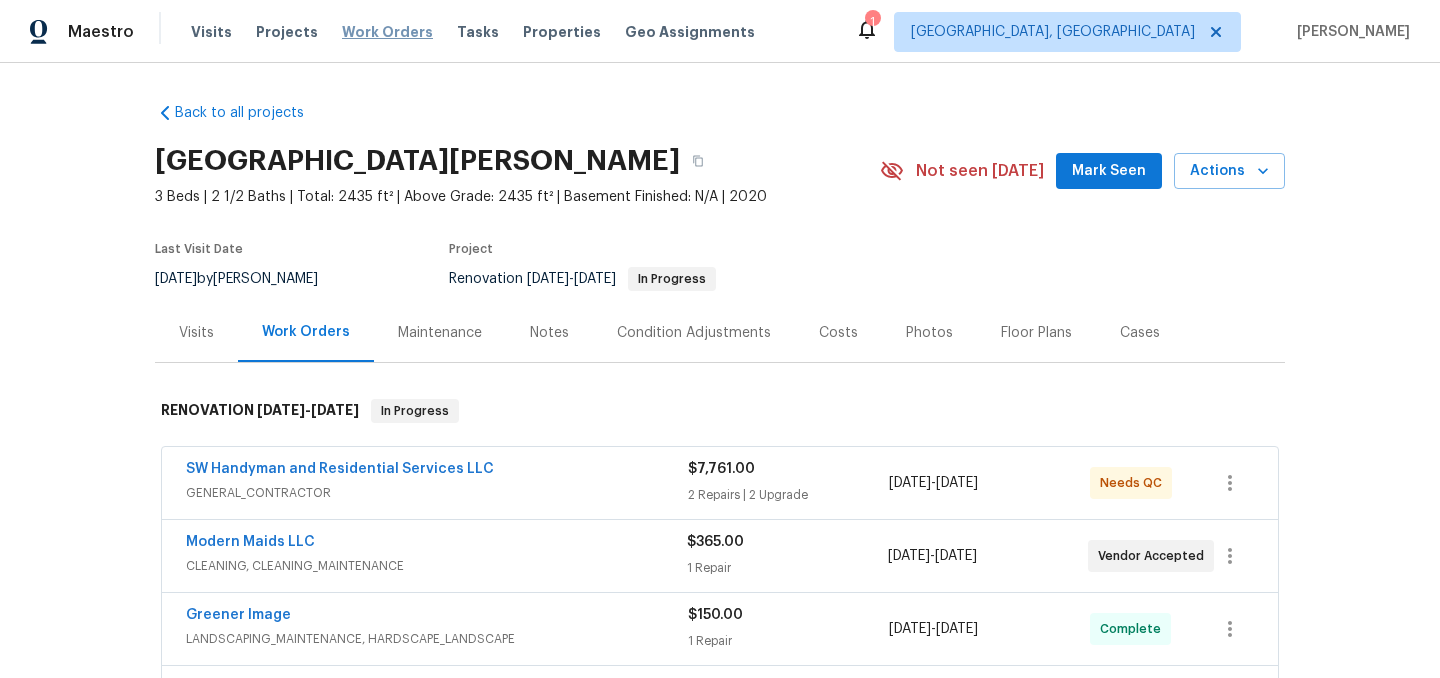 click on "Work Orders" at bounding box center (387, 32) 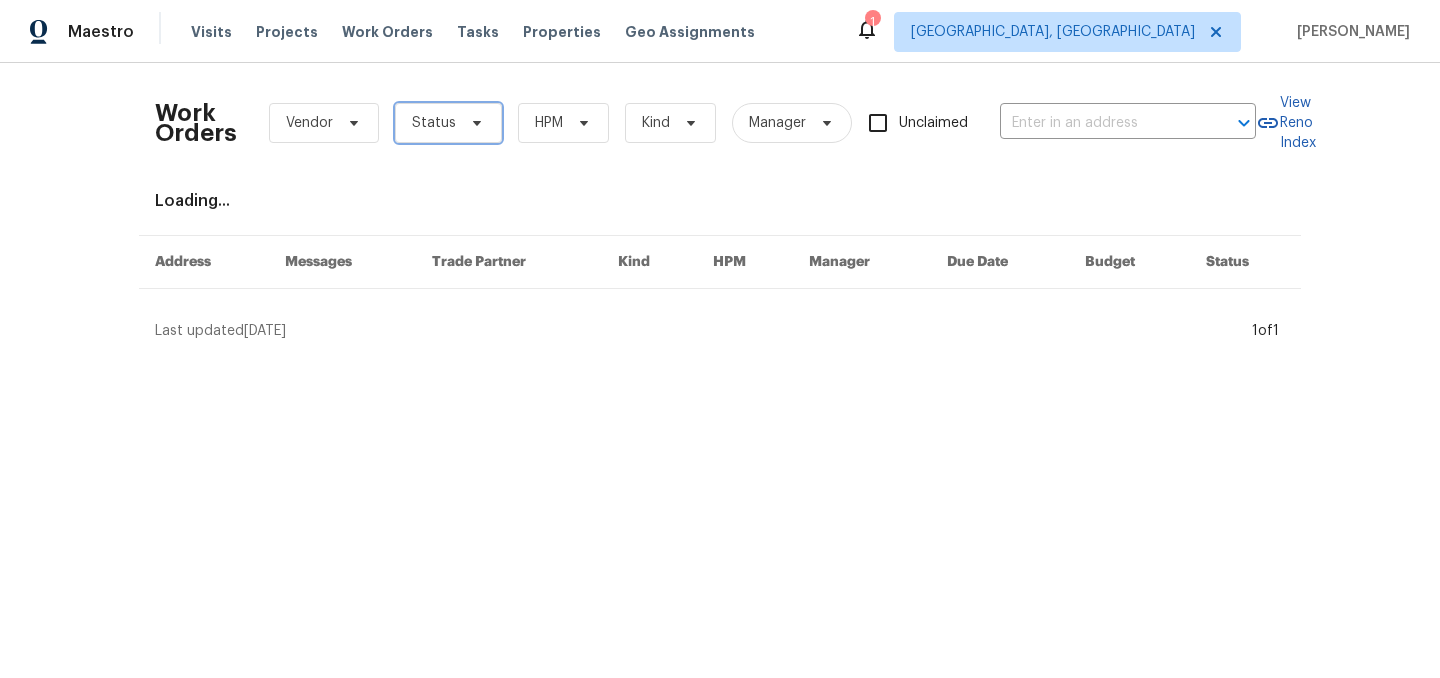 click on "Status" at bounding box center (434, 123) 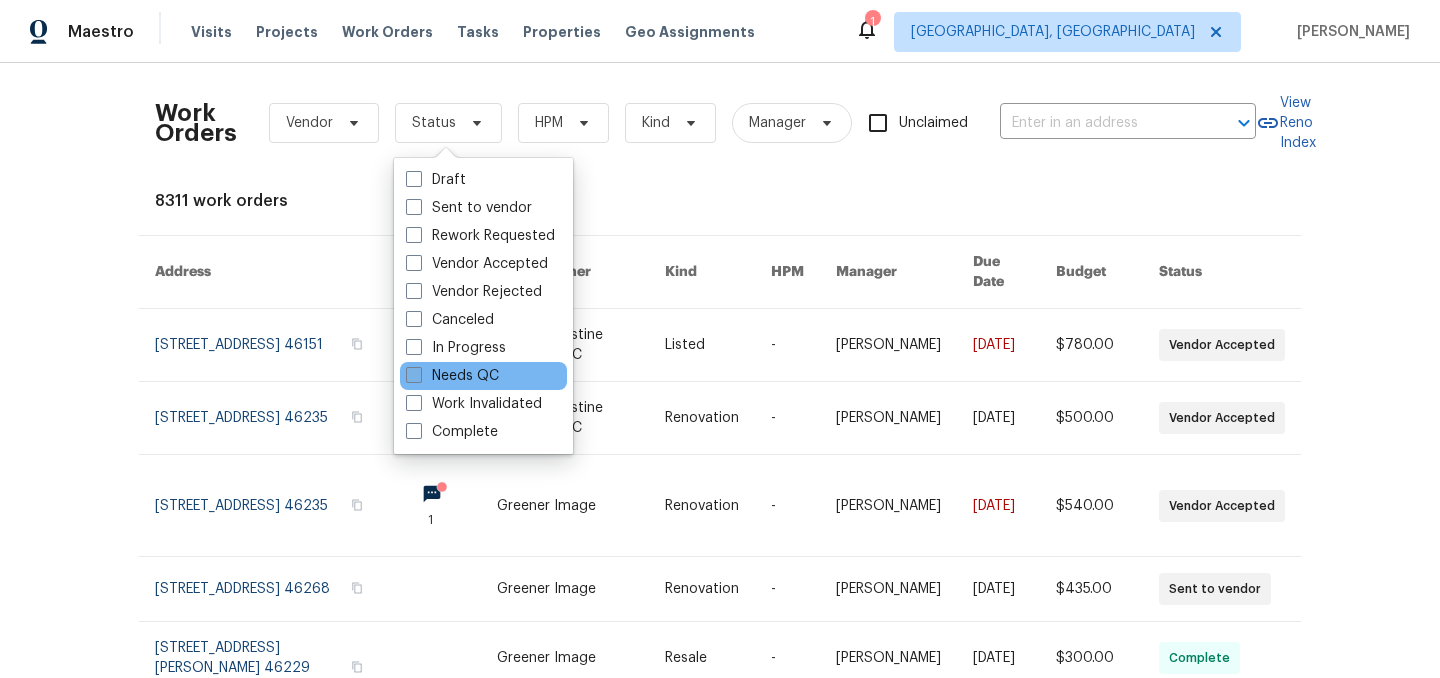 click on "Needs QC" at bounding box center (452, 376) 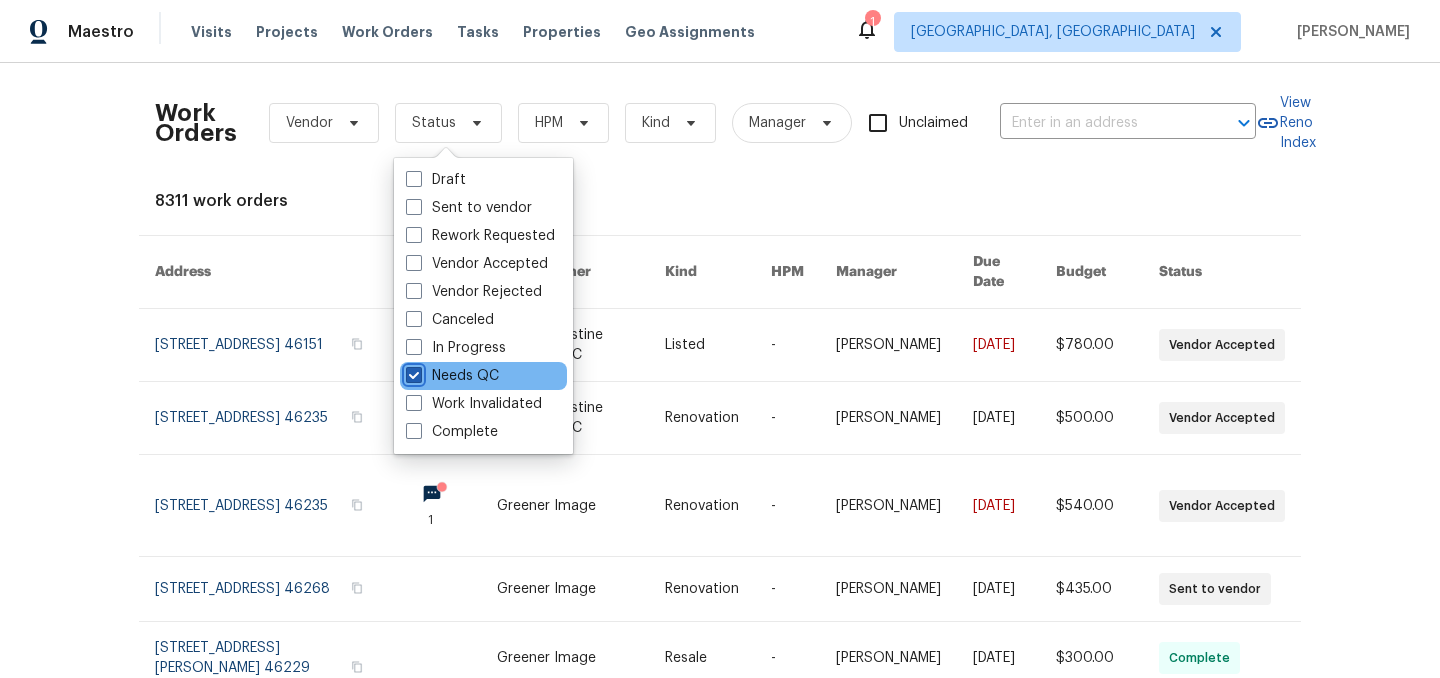 checkbox on "true" 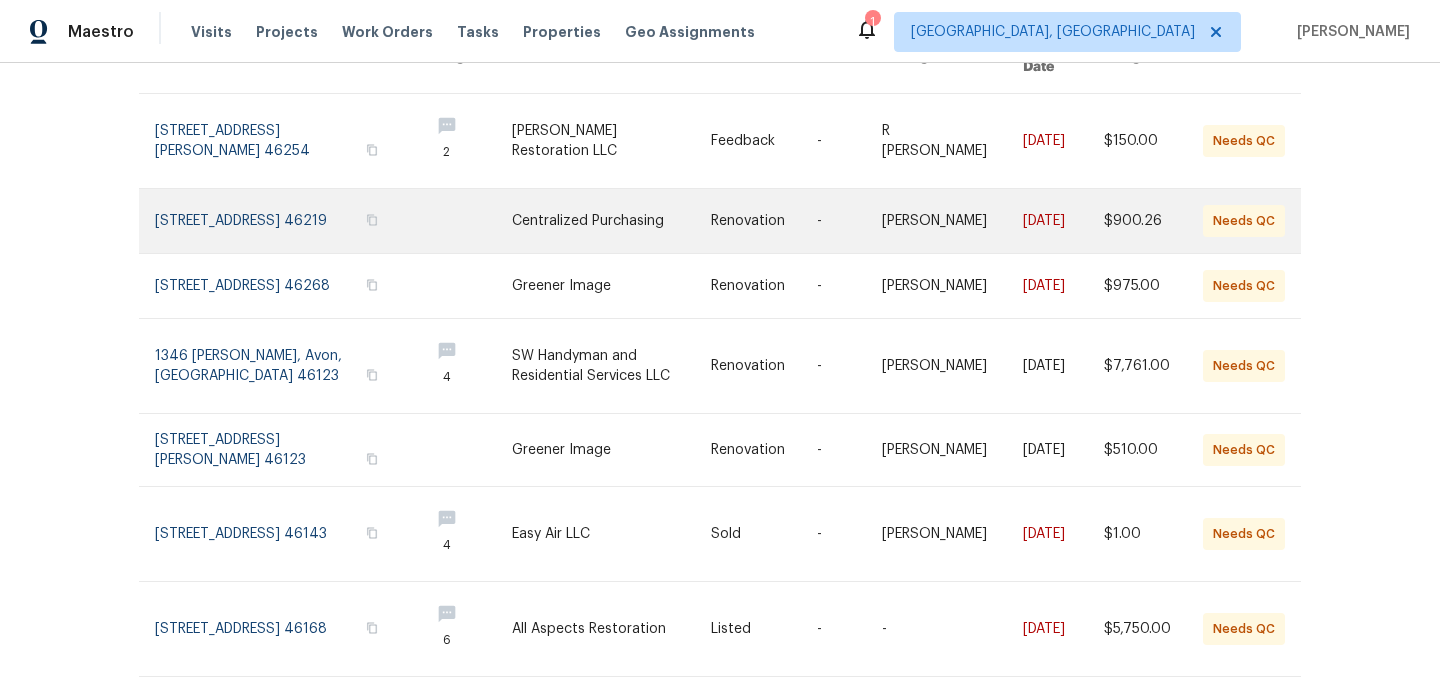 scroll, scrollTop: 274, scrollLeft: 0, axis: vertical 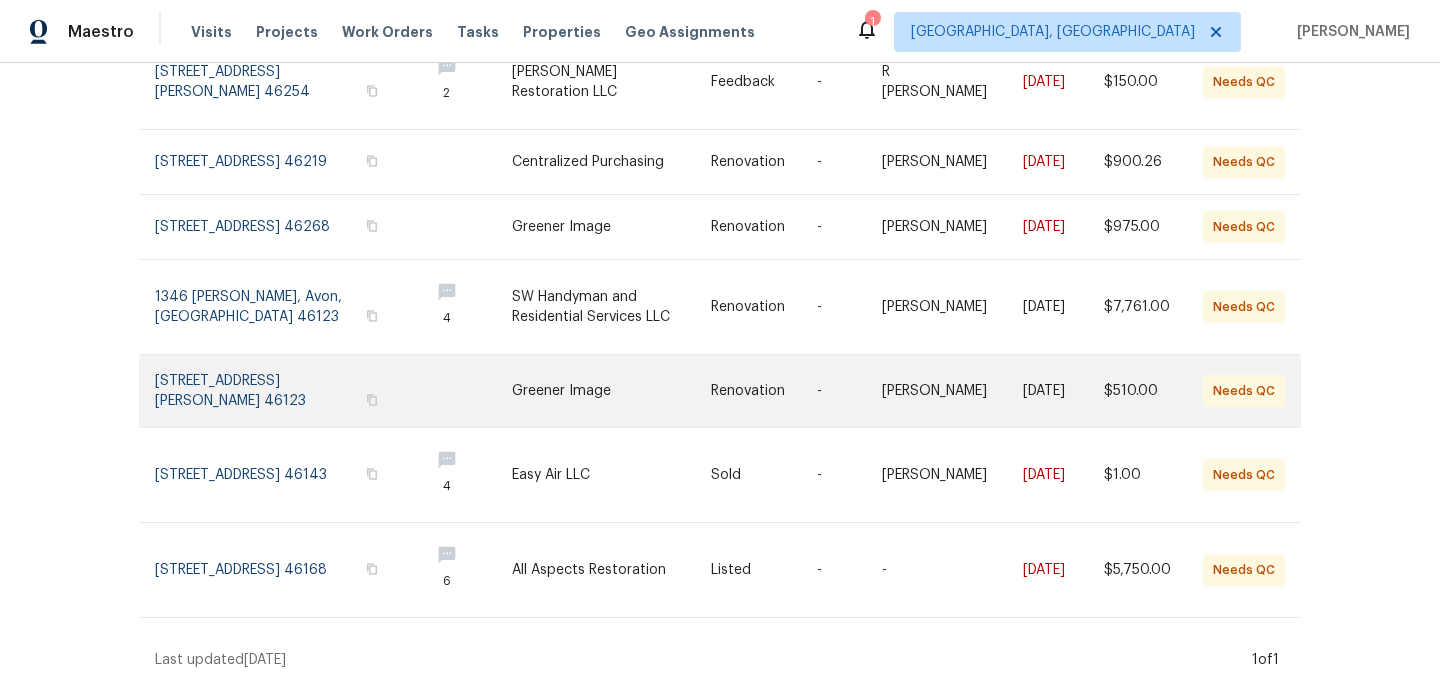 click at bounding box center (612, 391) 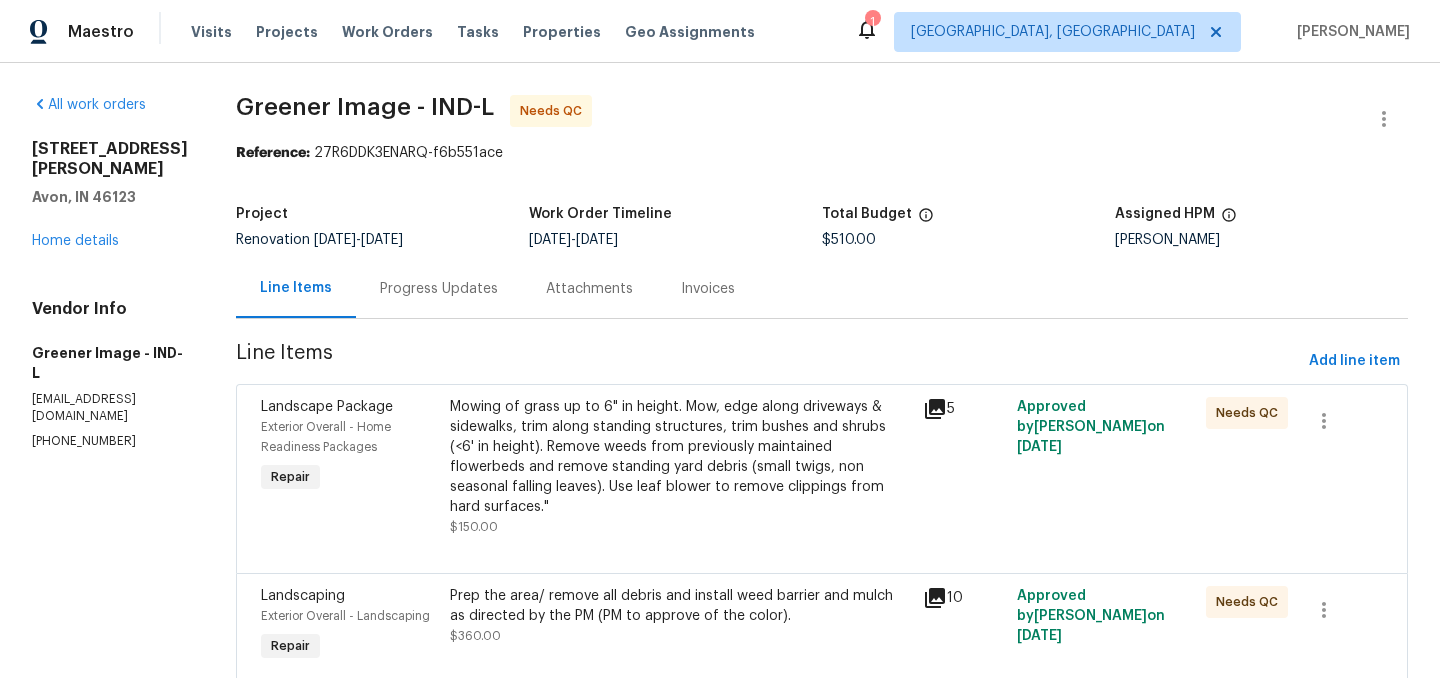 click on "Mowing of grass up to 6" in height. Mow, edge along driveways & sidewalks, trim along standing structures, trim bushes and shrubs (<6' in height). Remove weeds from previously maintained flowerbeds and remove standing yard debris (small twigs, non seasonal falling leaves).  Use leaf blower to remove clippings from hard surfaces."" at bounding box center (680, 457) 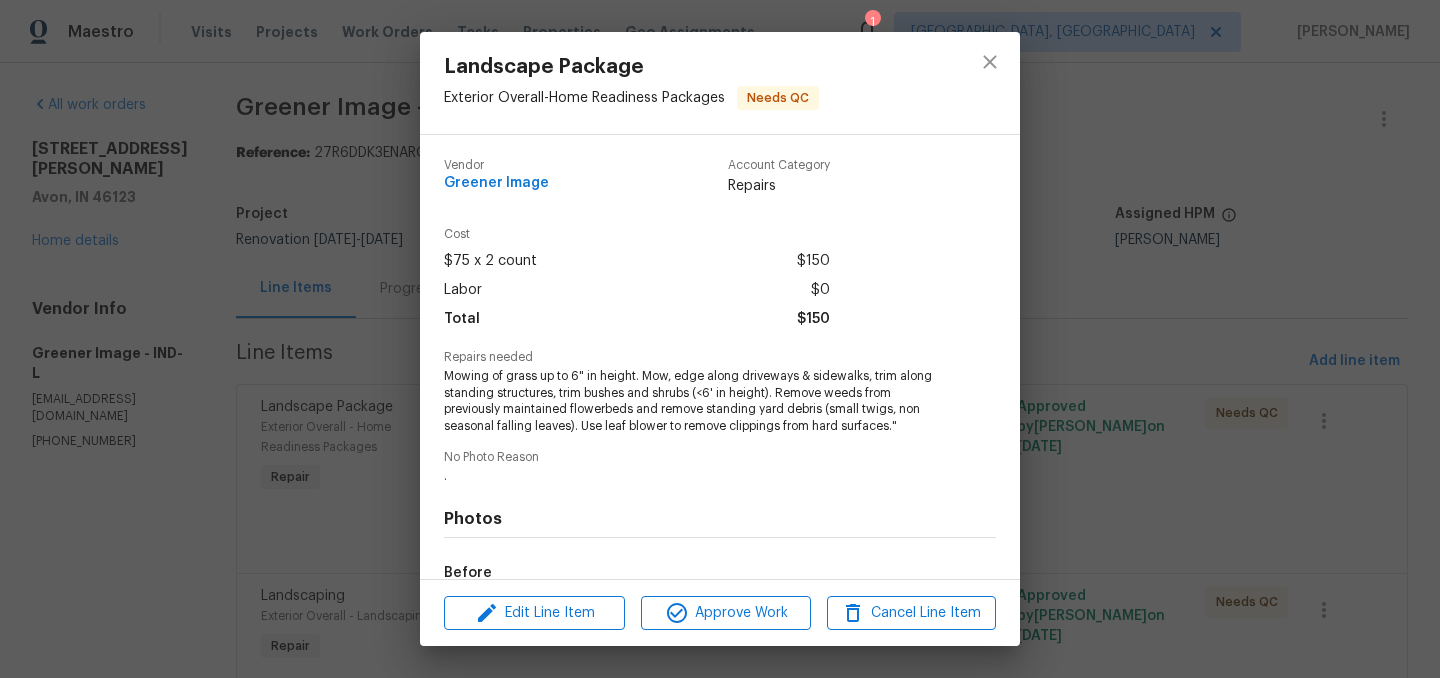 scroll, scrollTop: 243, scrollLeft: 0, axis: vertical 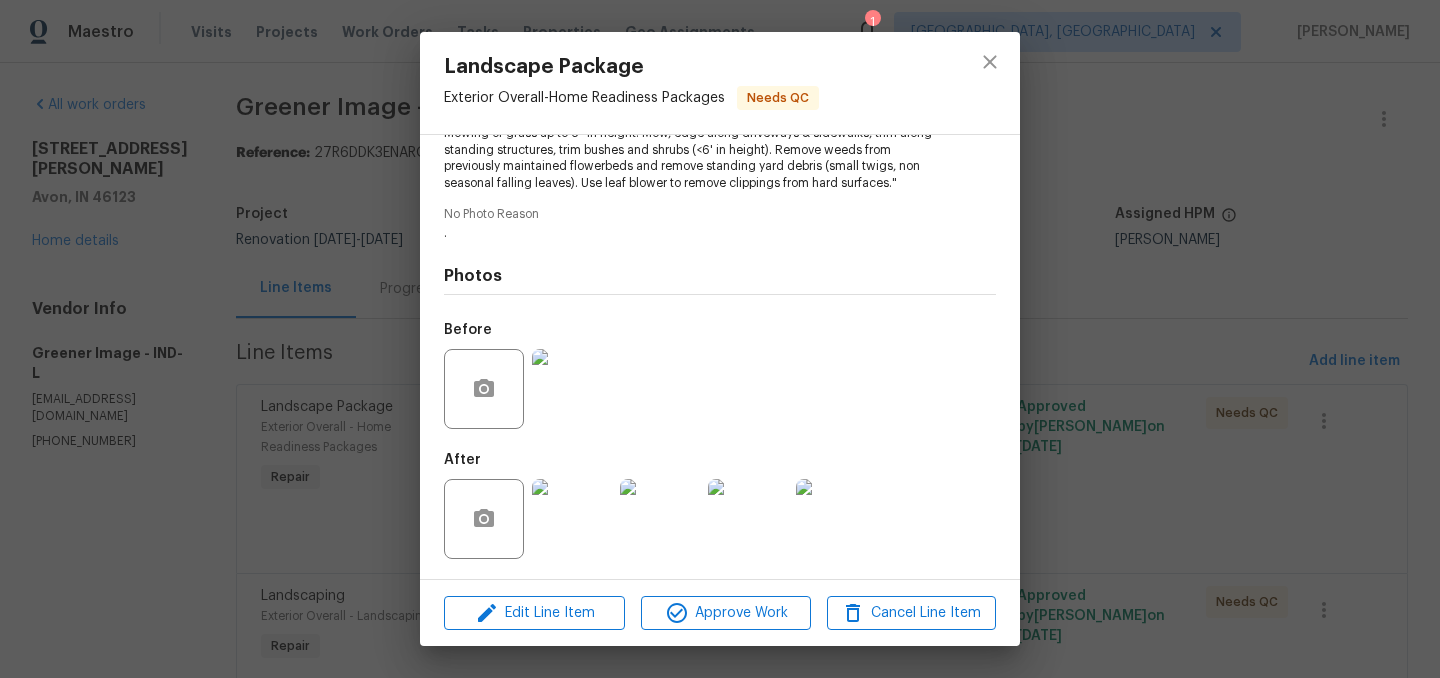 click at bounding box center (572, 519) 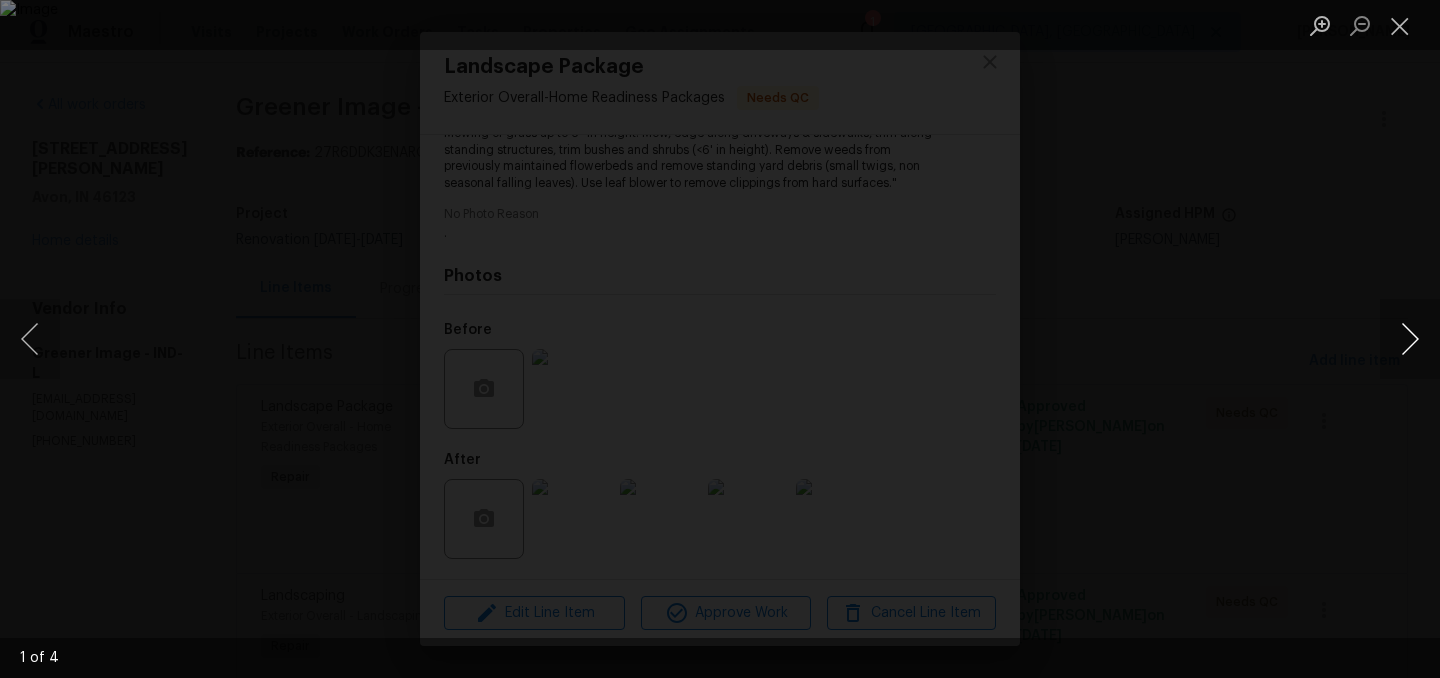 click at bounding box center [1410, 339] 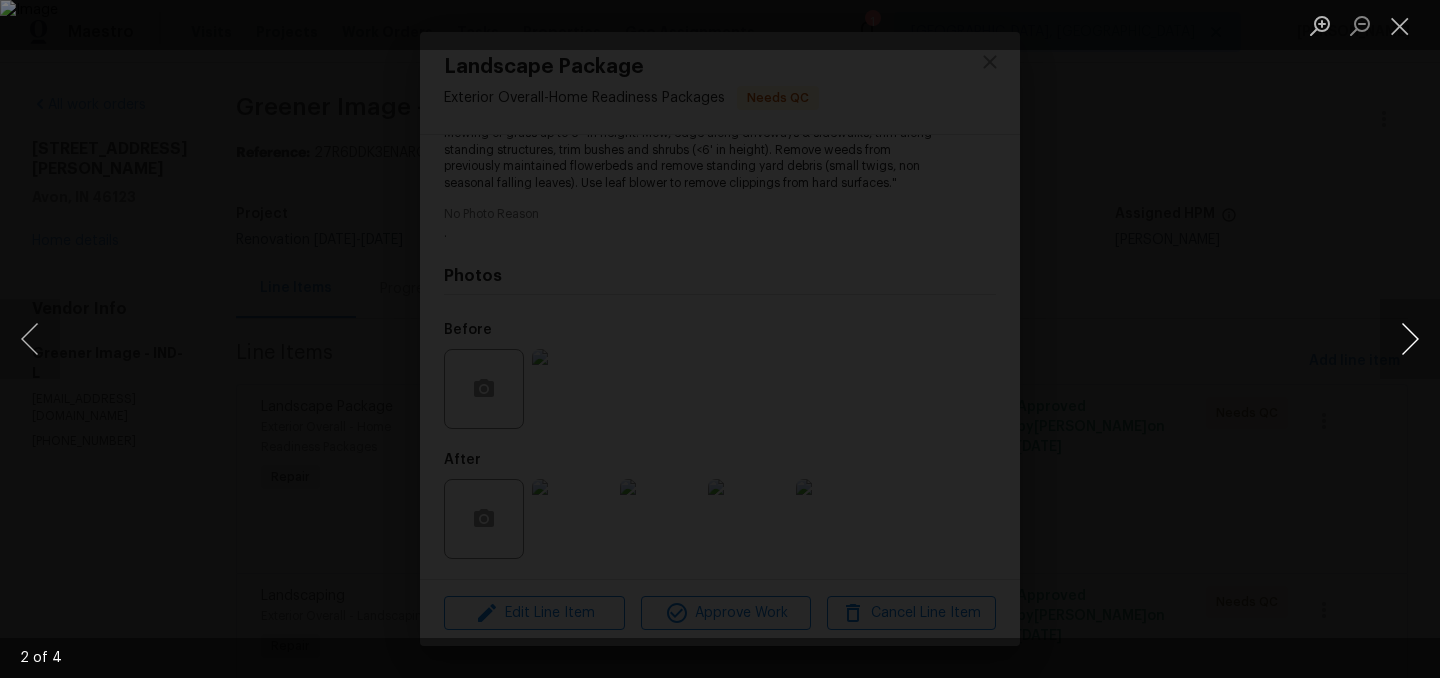 click at bounding box center (1410, 339) 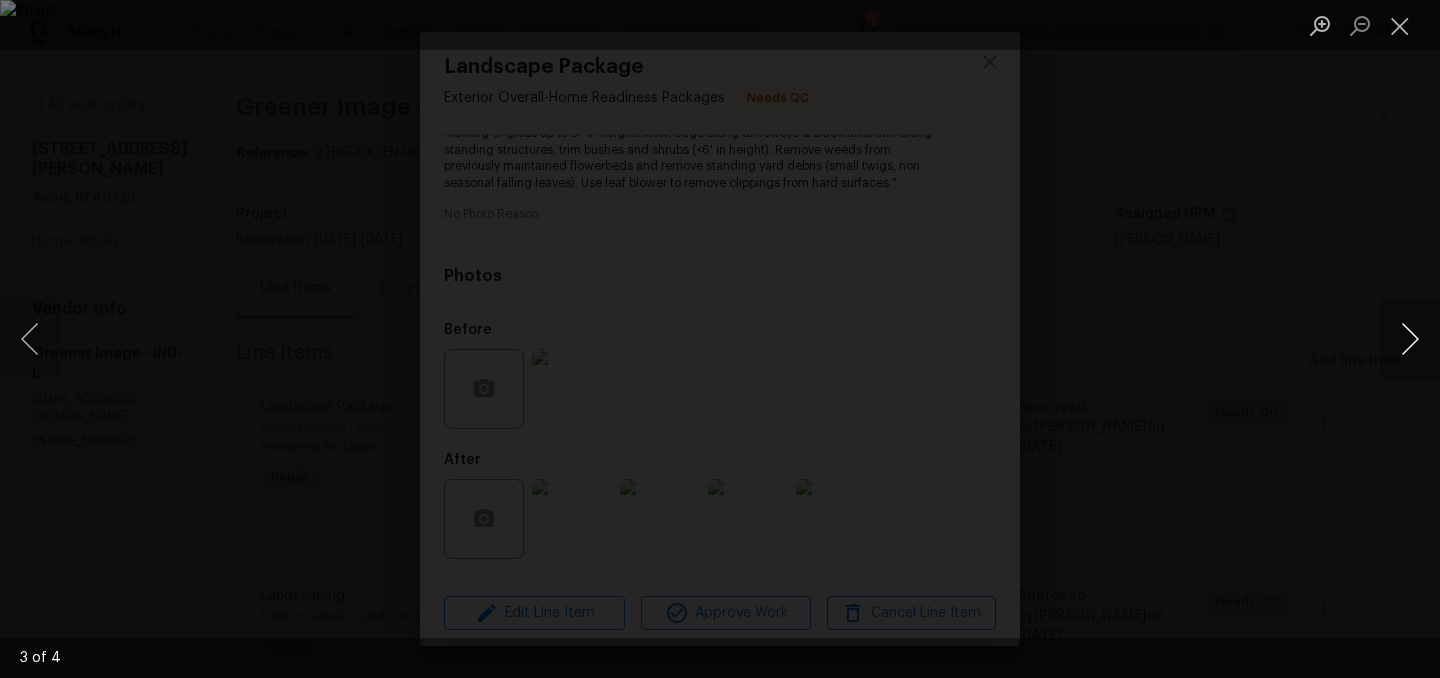 click at bounding box center (1410, 339) 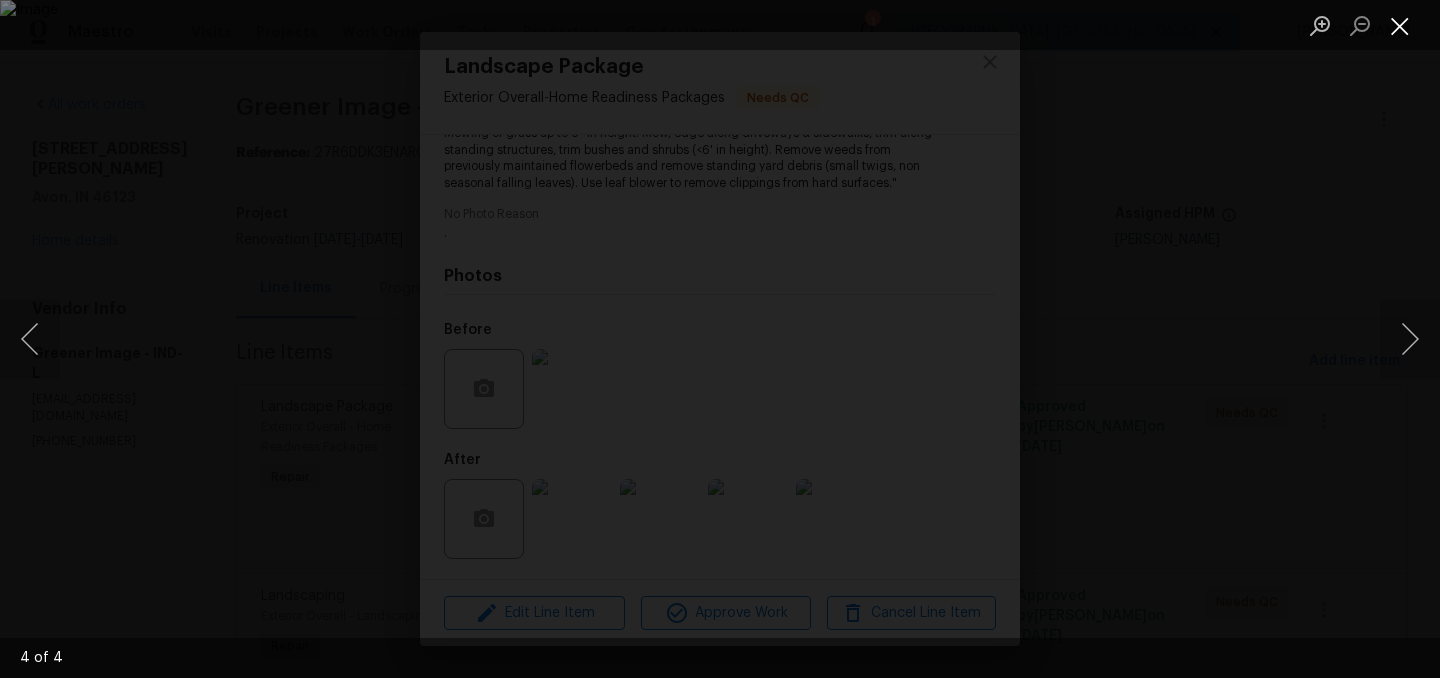click at bounding box center [1400, 25] 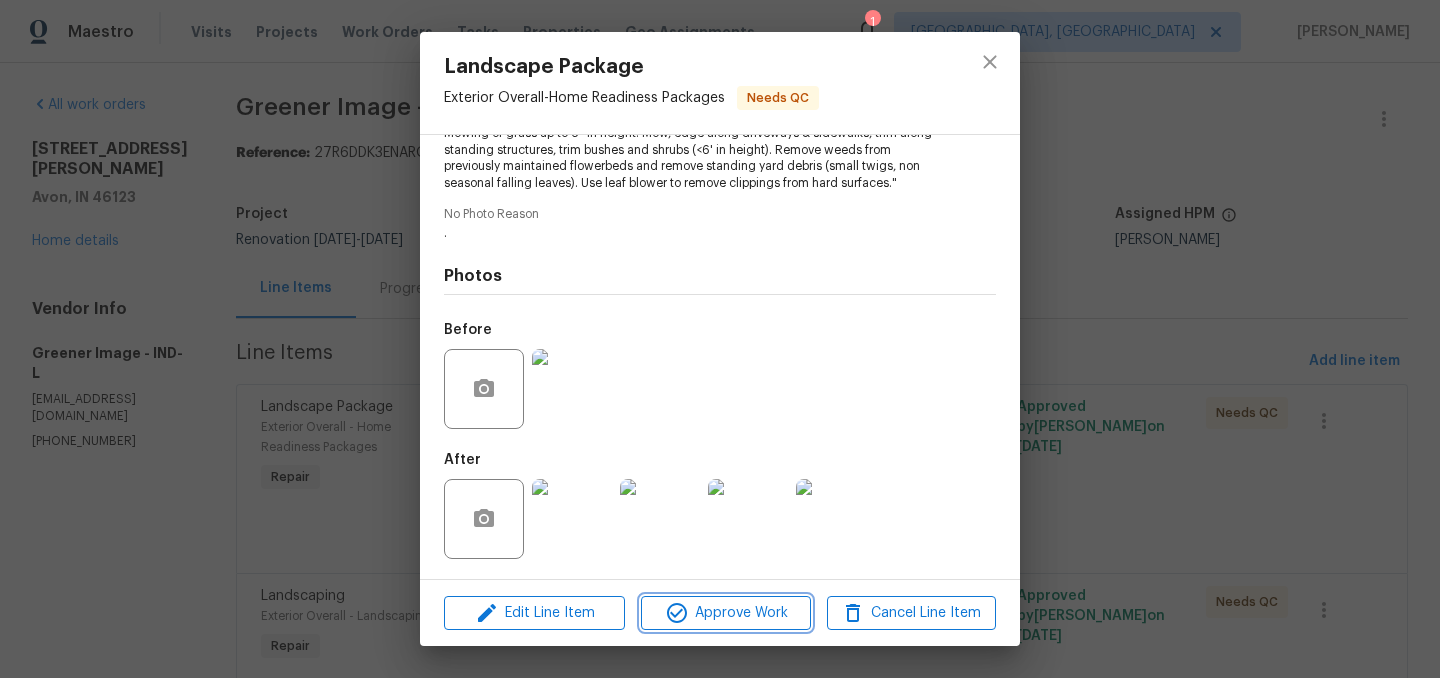 click on "Approve Work" at bounding box center [725, 613] 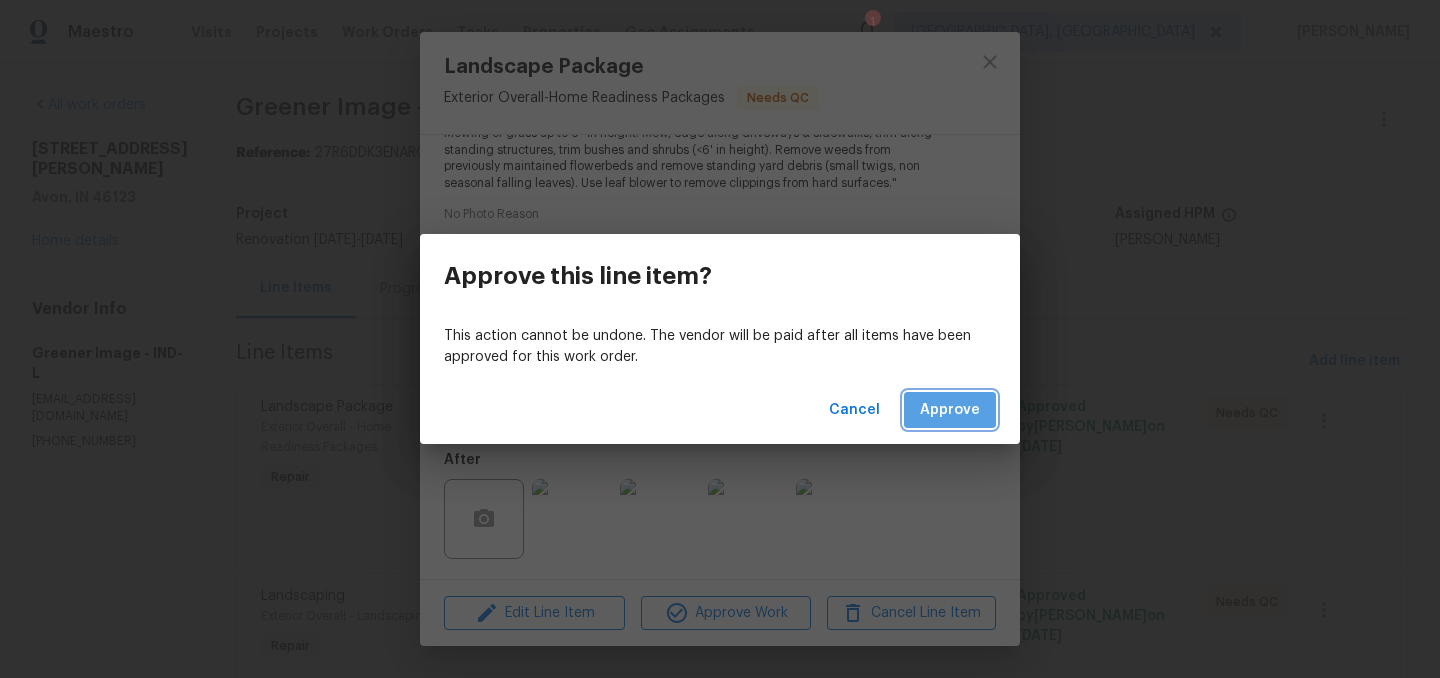 click on "Approve" at bounding box center (950, 410) 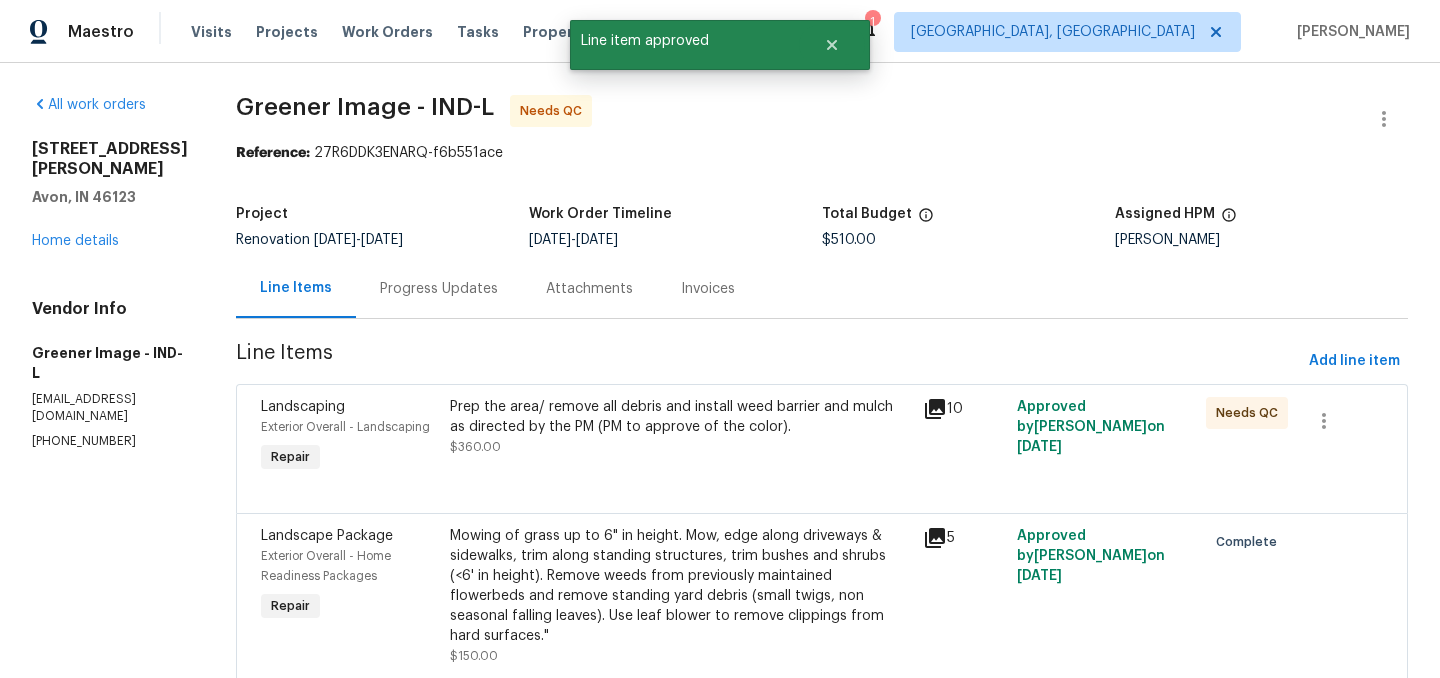 click on "Prep the area/ remove all debris and install weed barrier and mulch as directed by the PM (PM to approve of the color). $360.00" at bounding box center (680, 427) 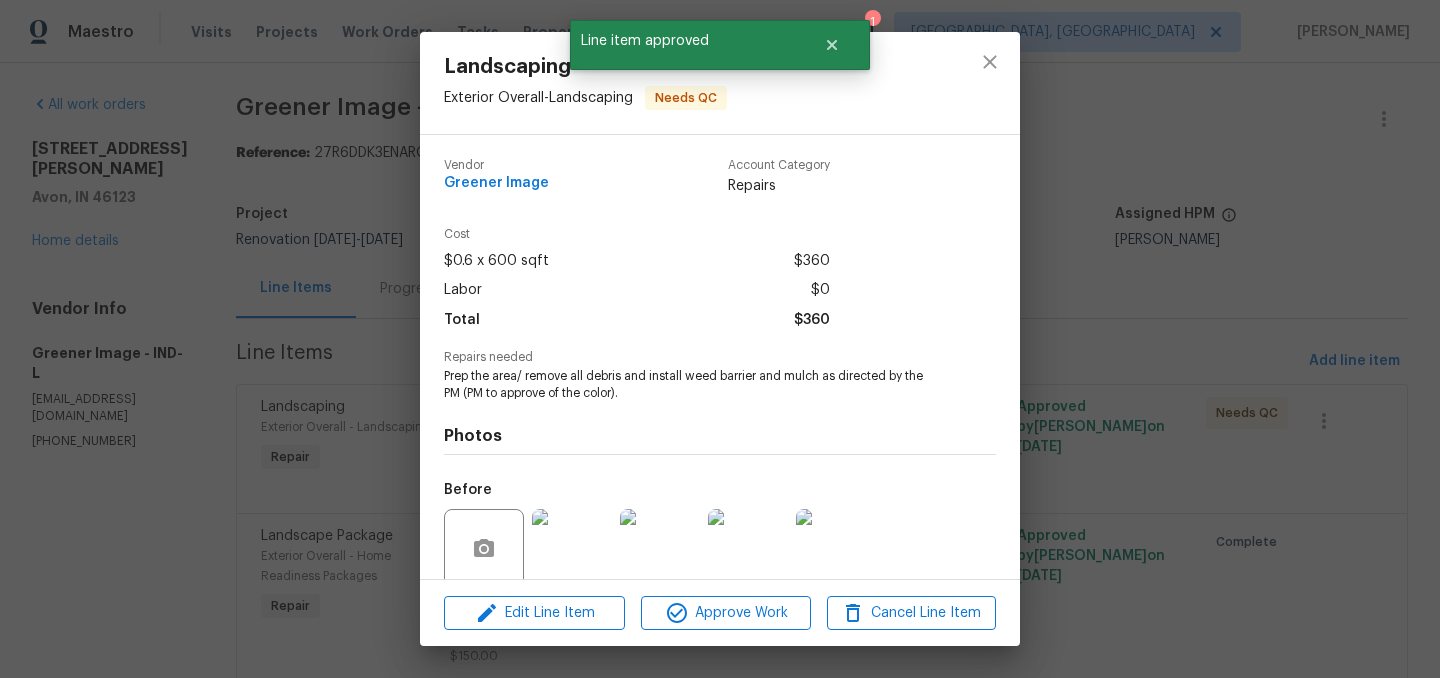 scroll, scrollTop: 159, scrollLeft: 0, axis: vertical 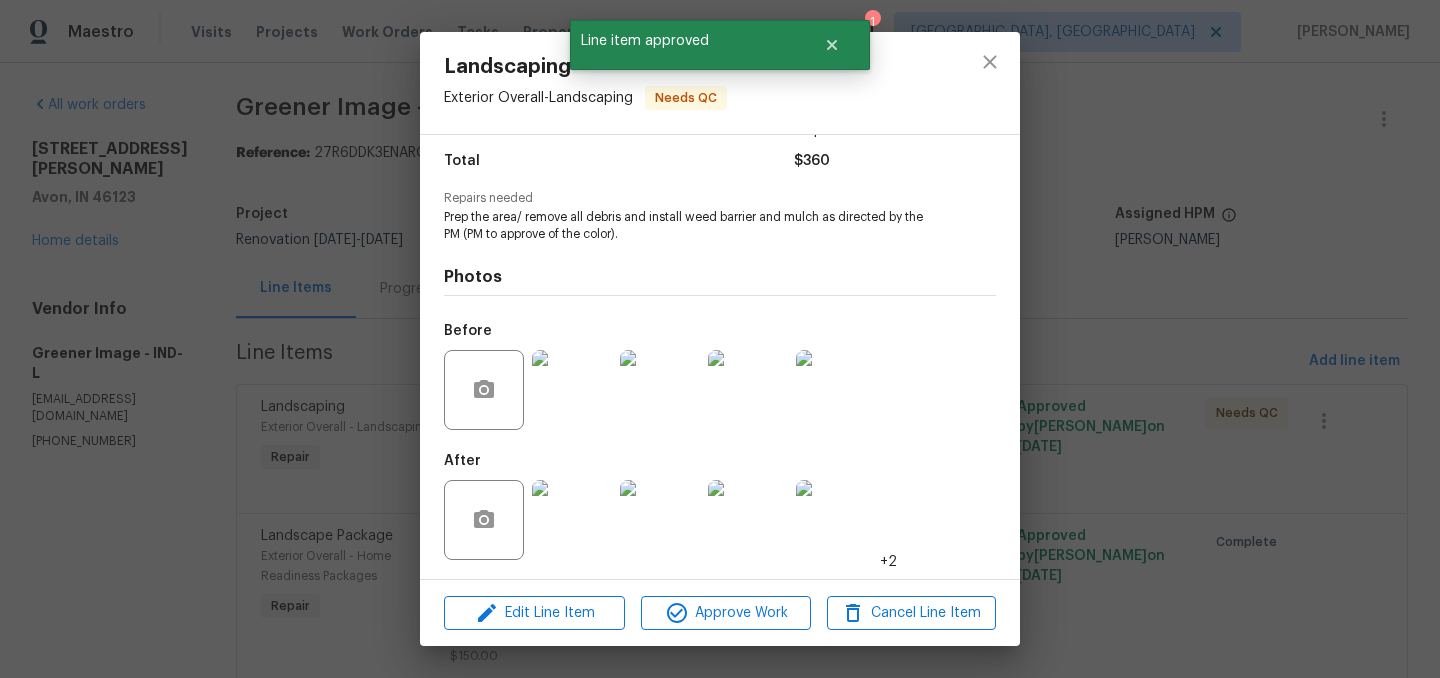 click at bounding box center [572, 520] 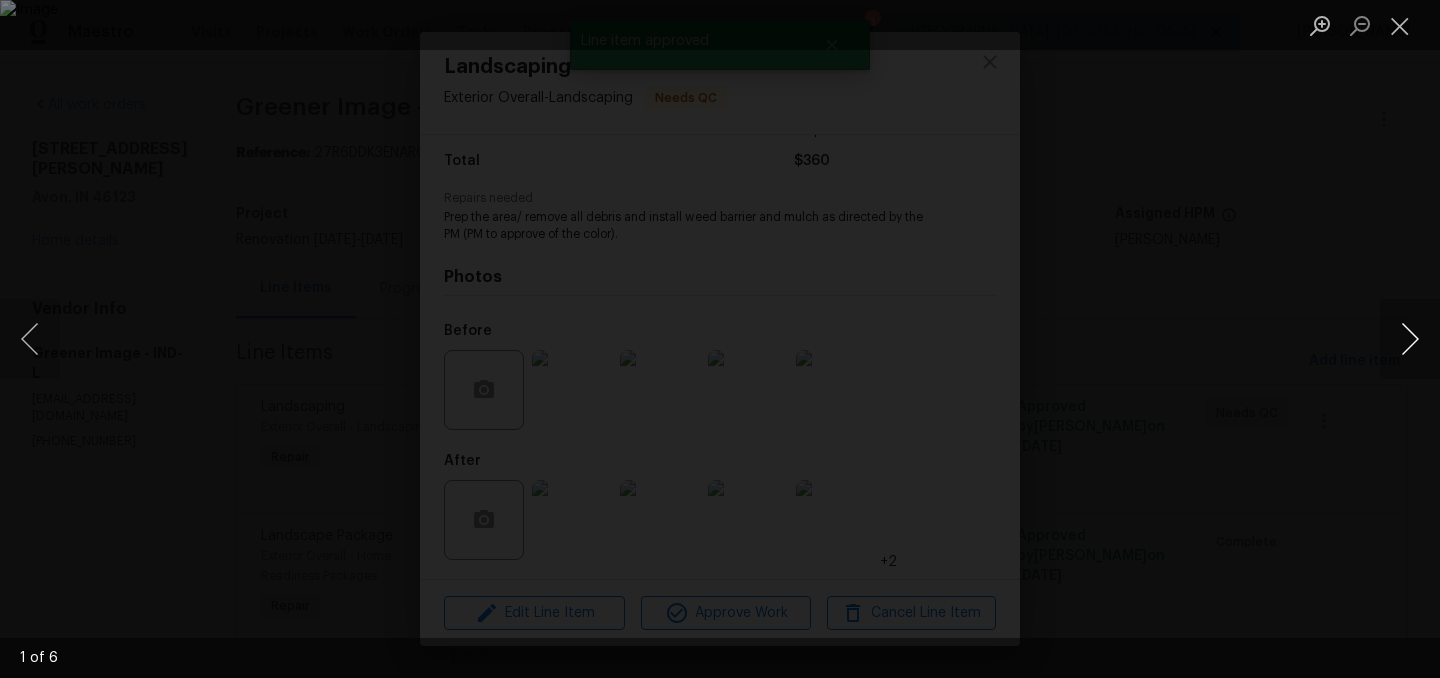 click at bounding box center [1410, 339] 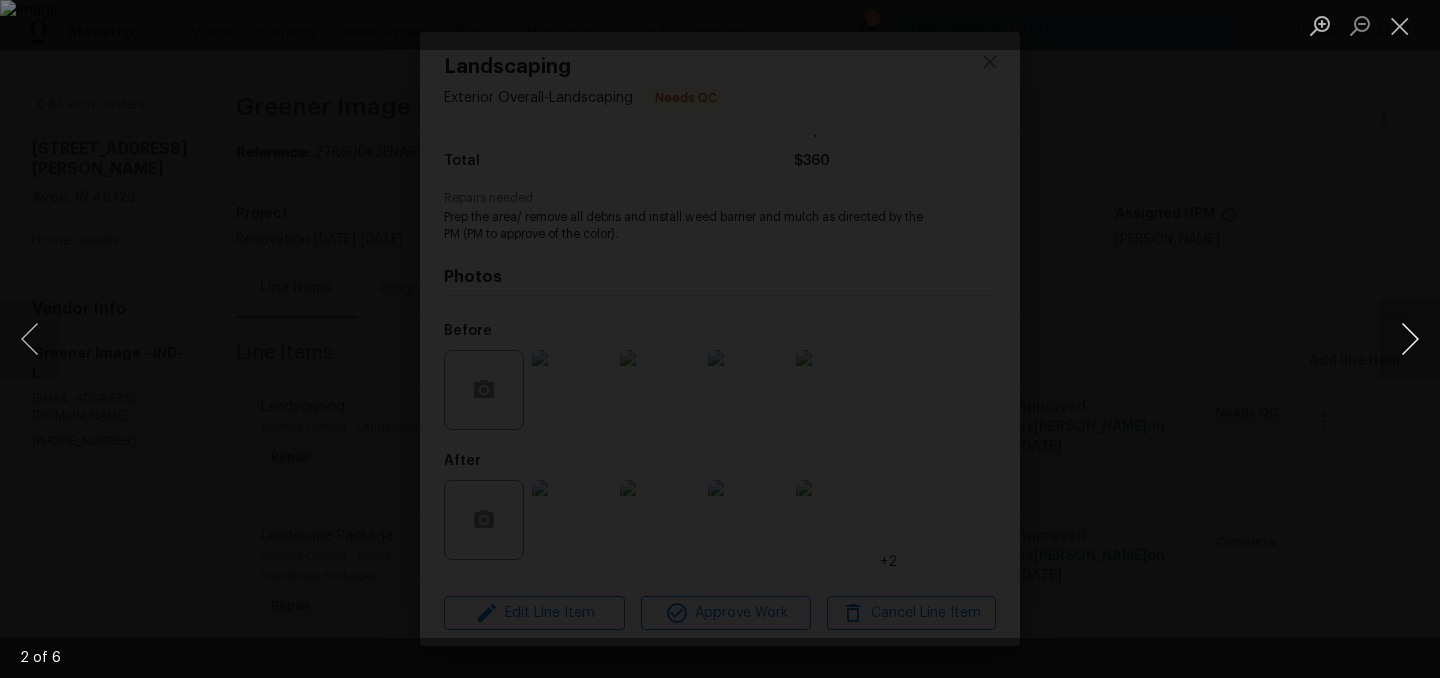 click at bounding box center (1410, 339) 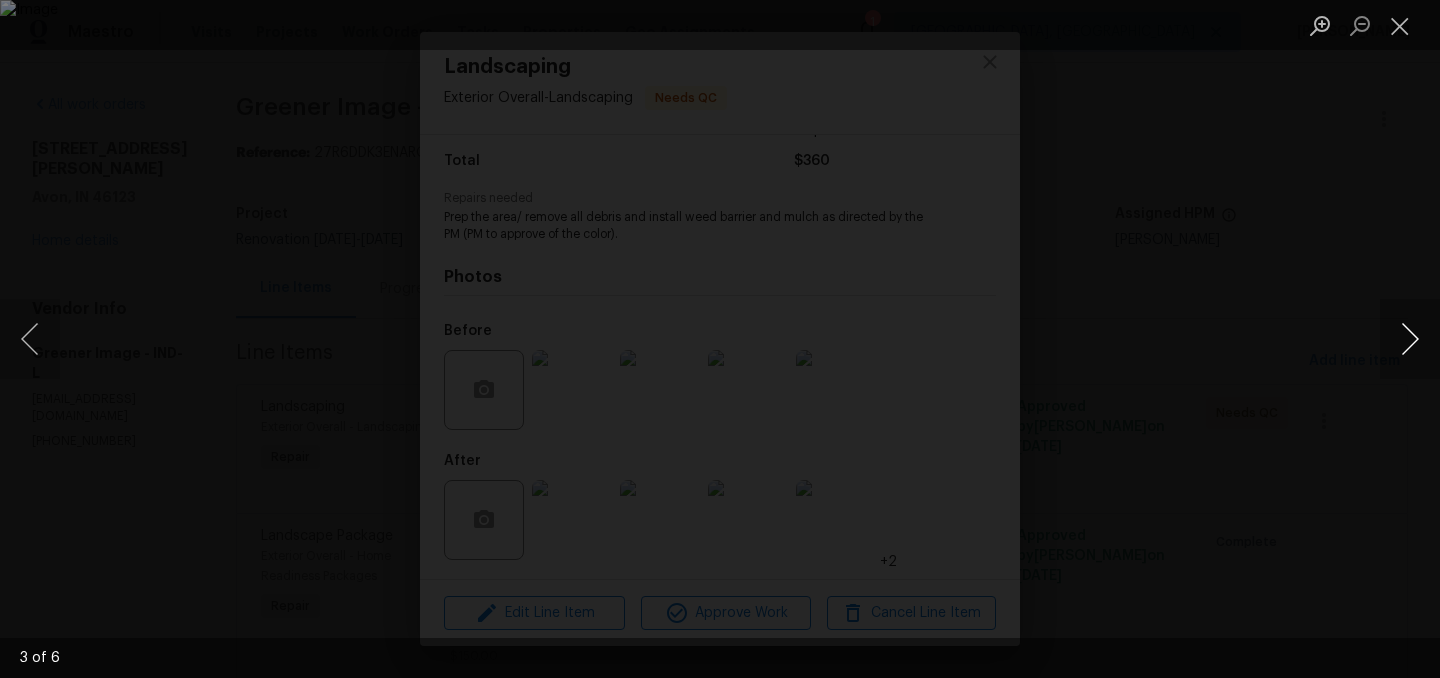 click at bounding box center [1410, 339] 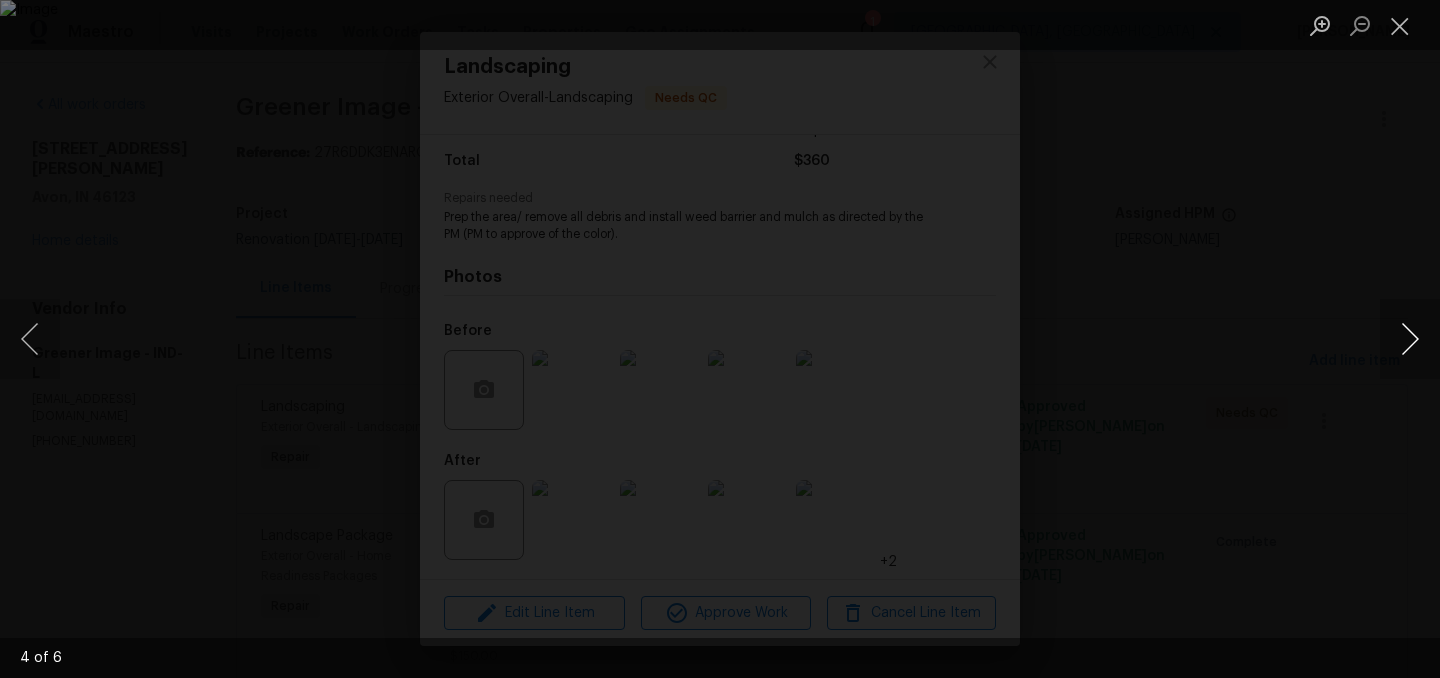 click at bounding box center (1410, 339) 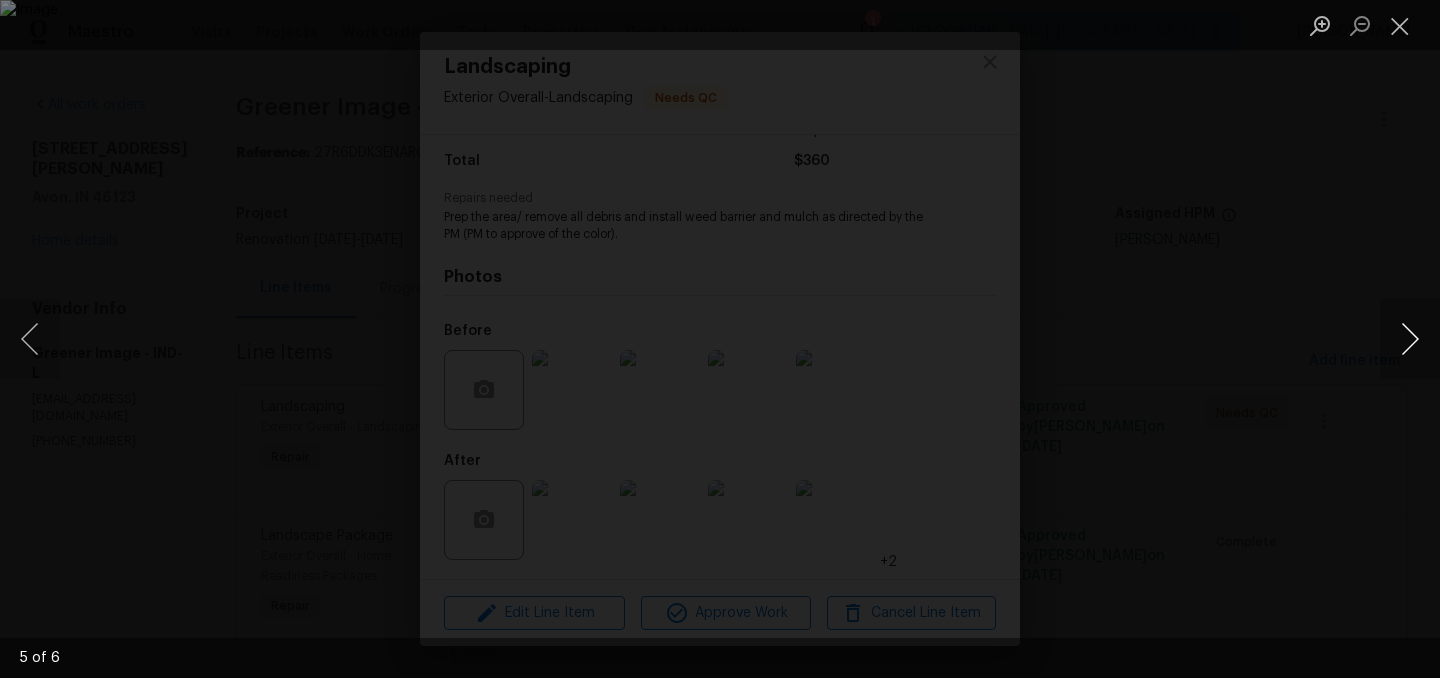 click at bounding box center [1410, 339] 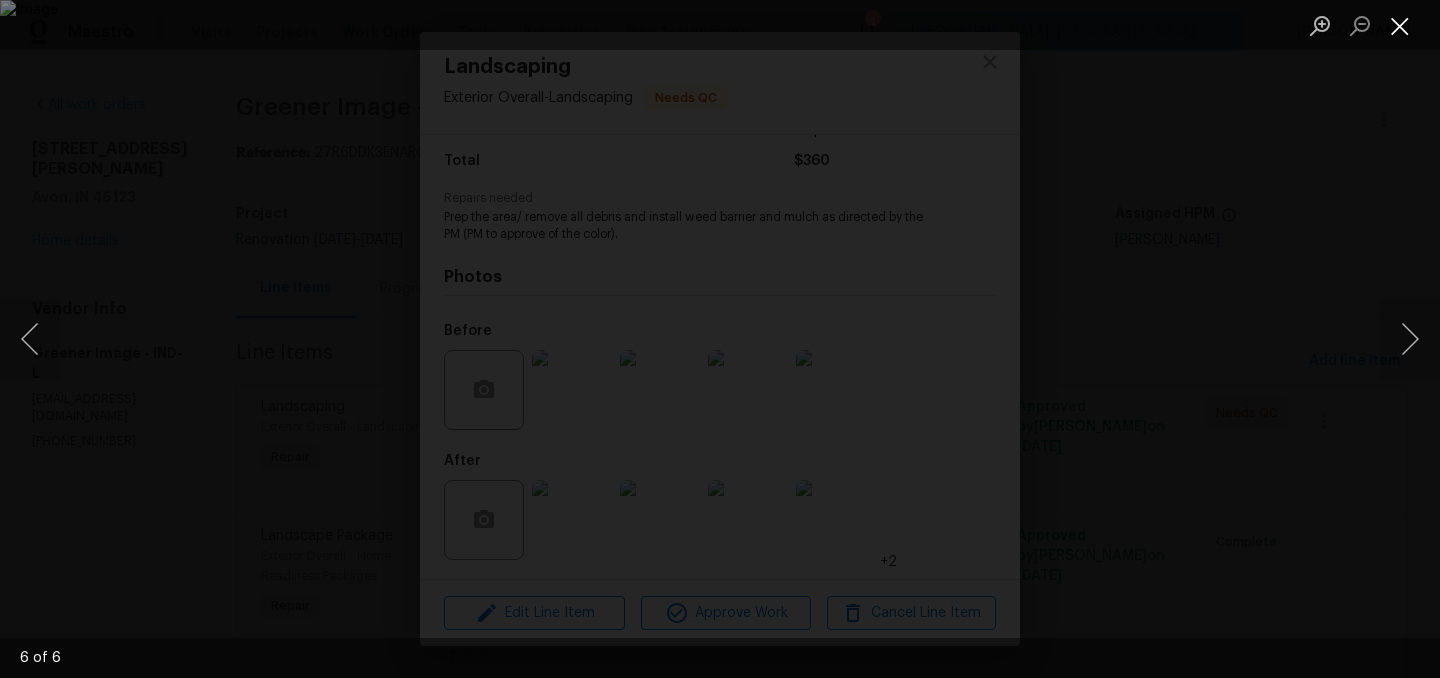 click at bounding box center (1400, 25) 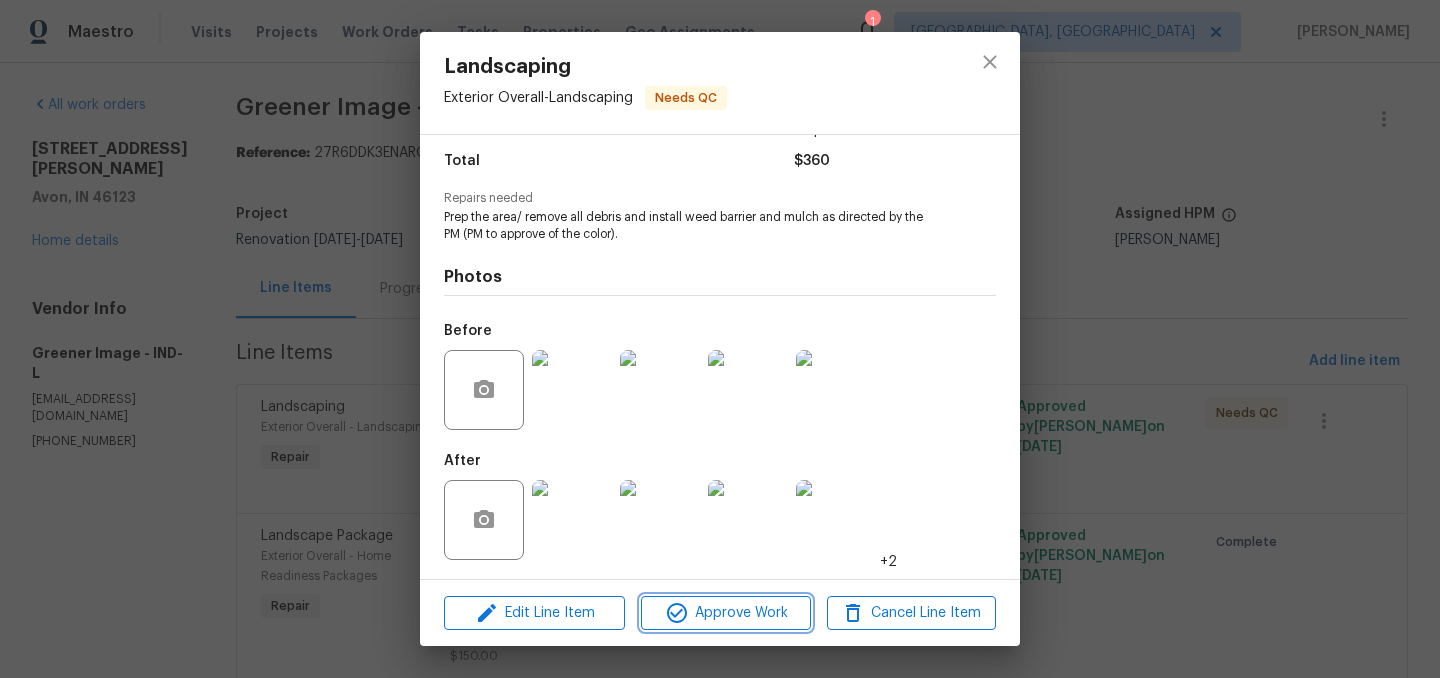 click on "Approve Work" at bounding box center [725, 613] 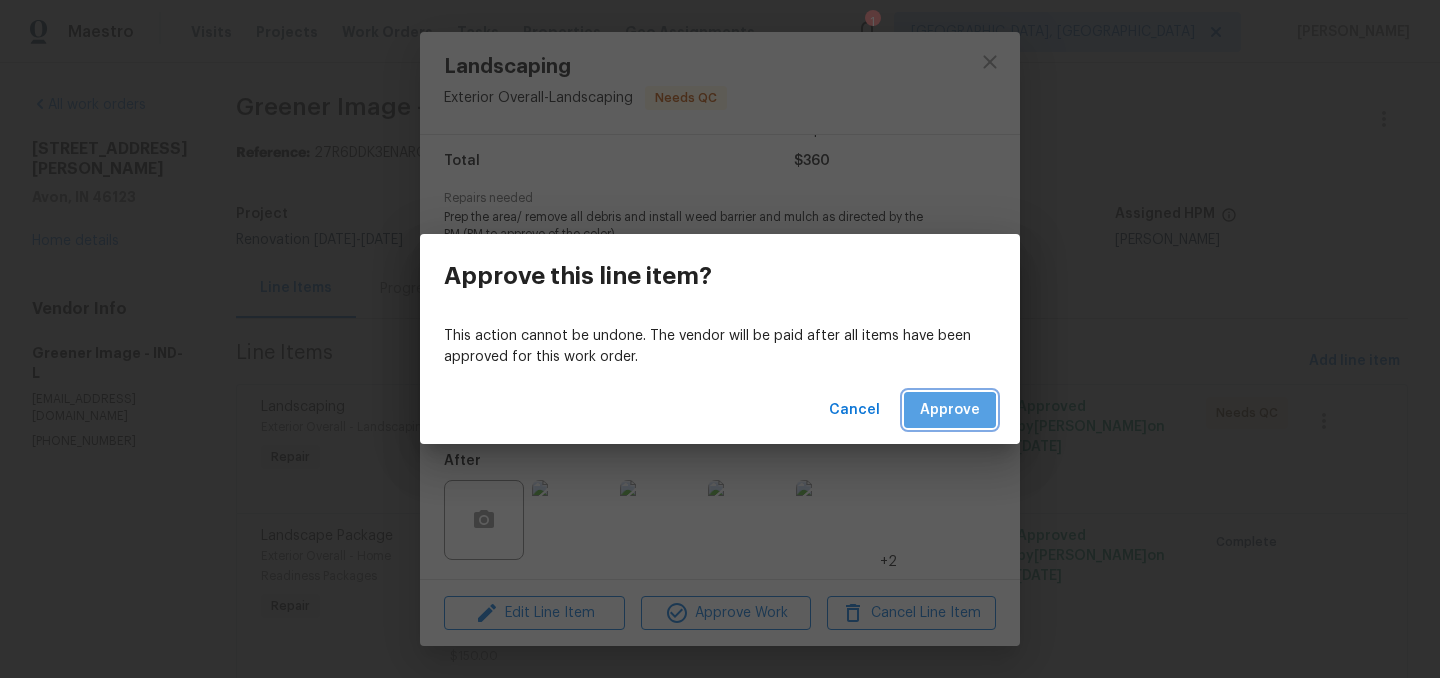 click on "Approve" at bounding box center [950, 410] 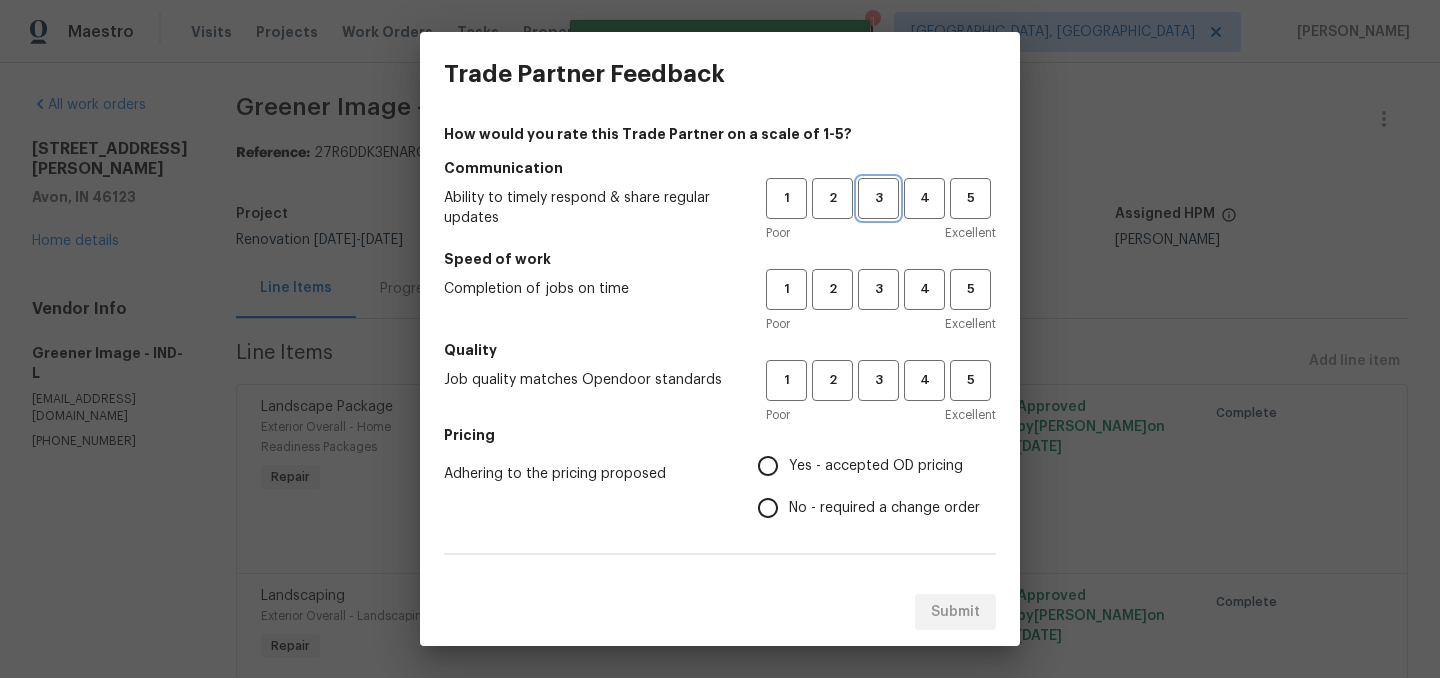 click on "3" at bounding box center [878, 198] 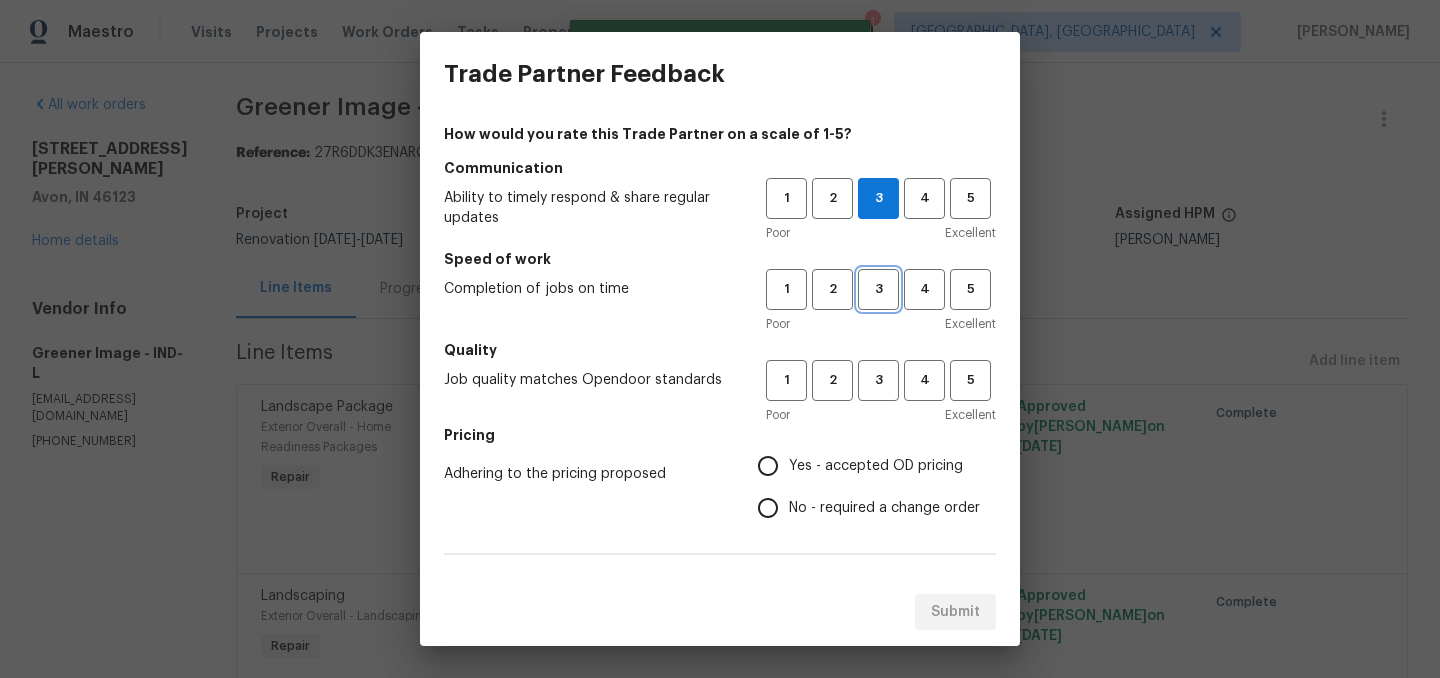 click on "3" at bounding box center (878, 289) 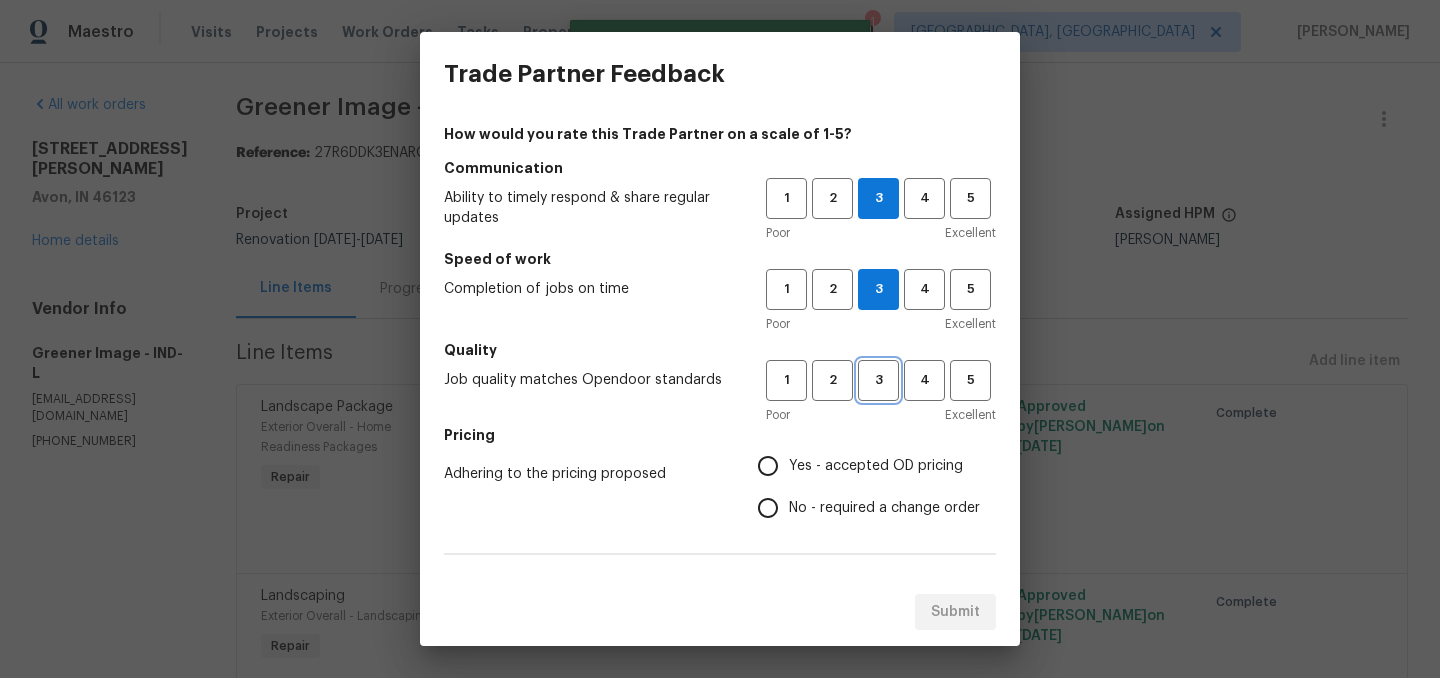 click on "3" at bounding box center [878, 380] 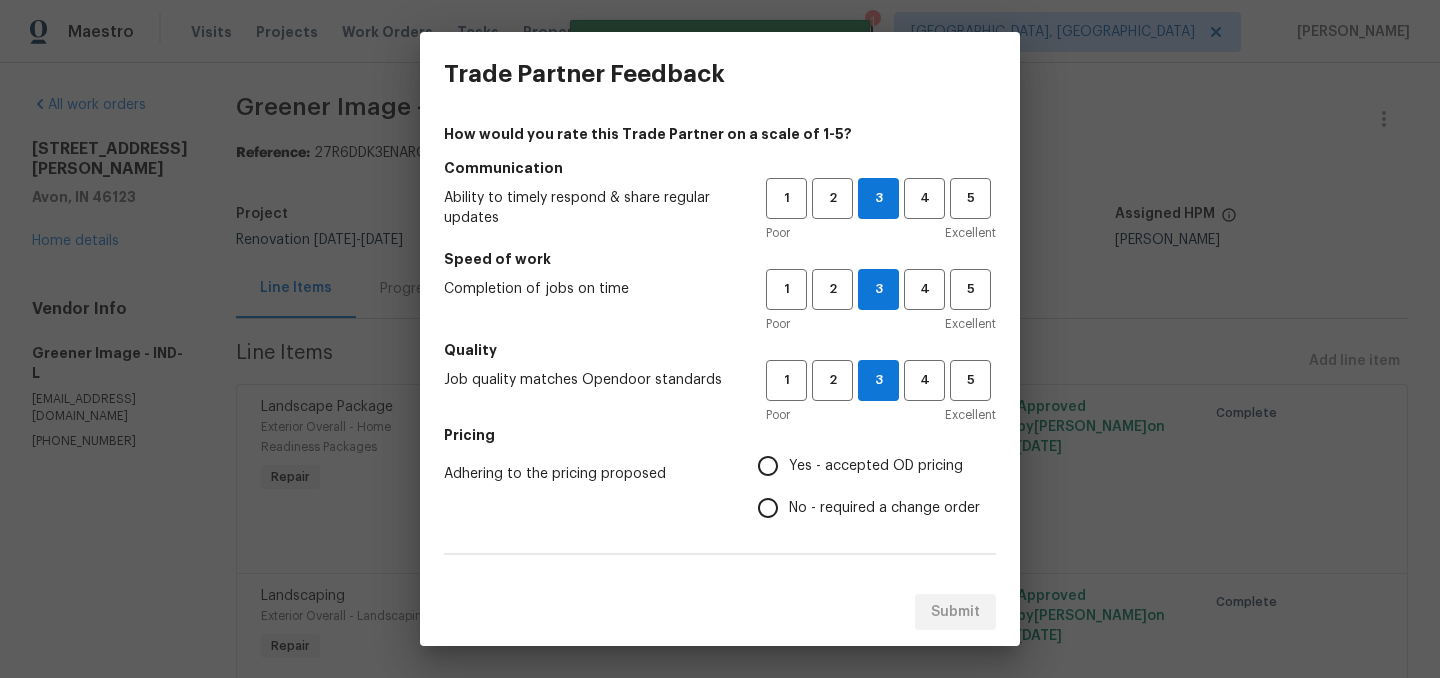 click on "Yes - accepted OD pricing" at bounding box center [768, 466] 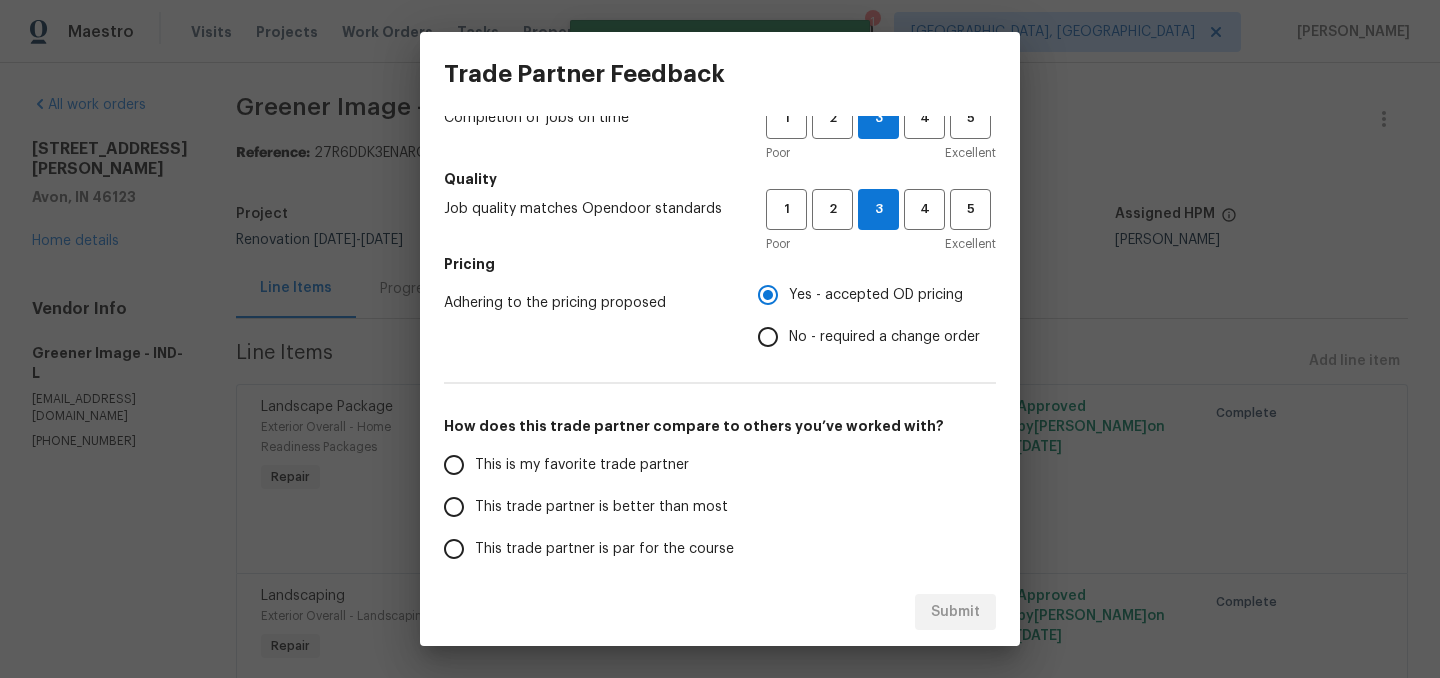 scroll, scrollTop: 178, scrollLeft: 0, axis: vertical 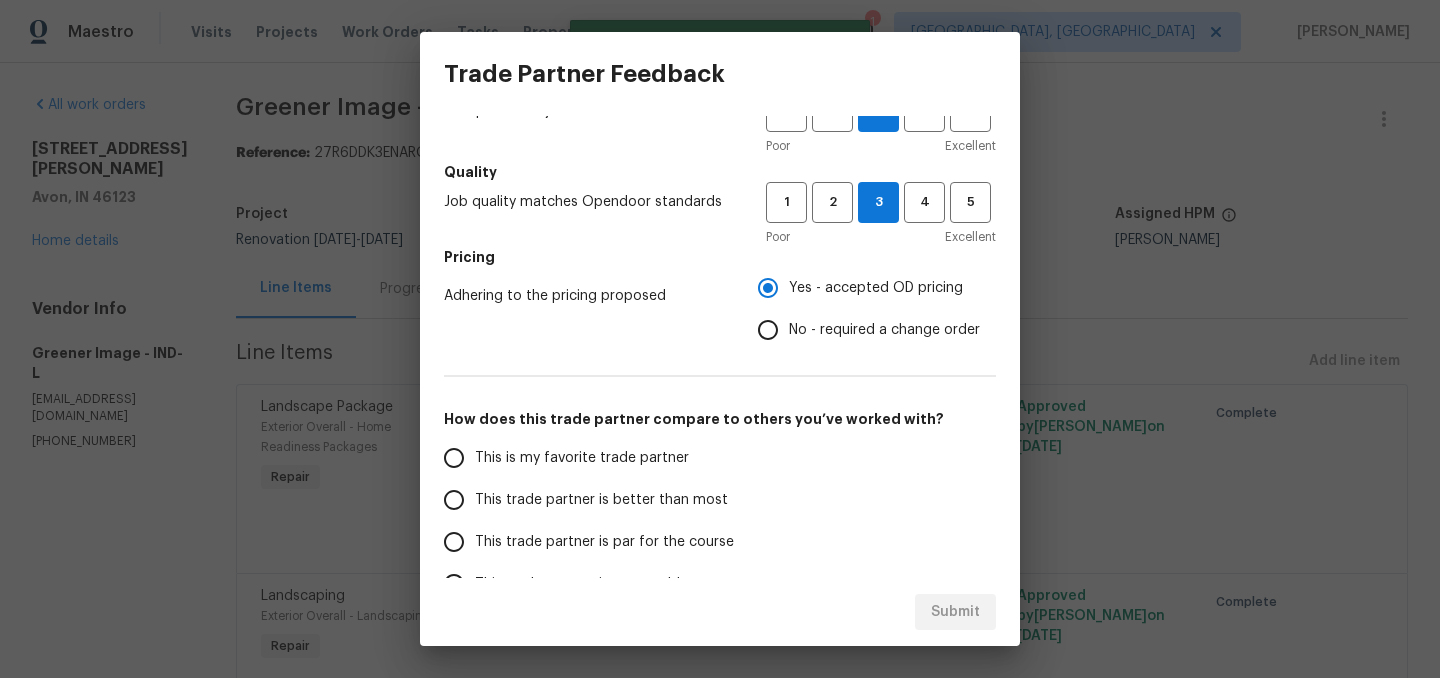 click on "This trade partner is better than most" at bounding box center [601, 500] 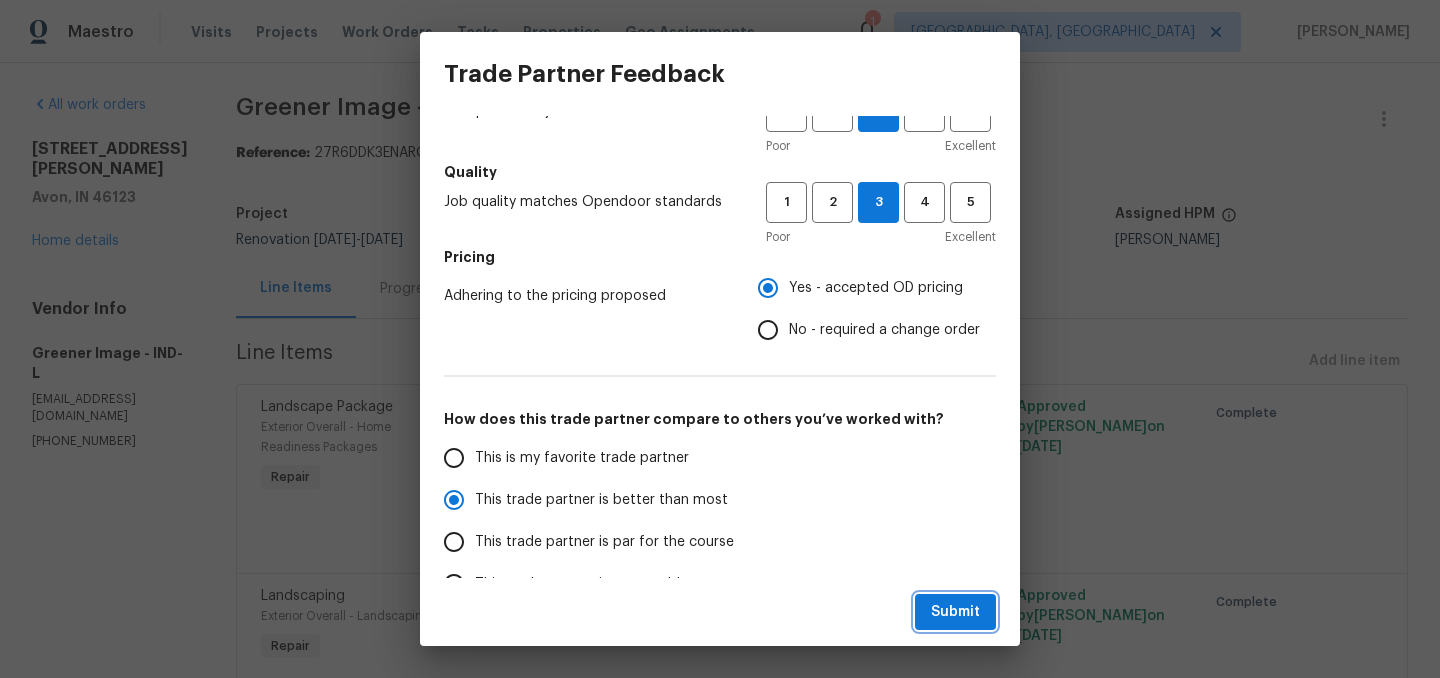 click on "Submit" at bounding box center [955, 612] 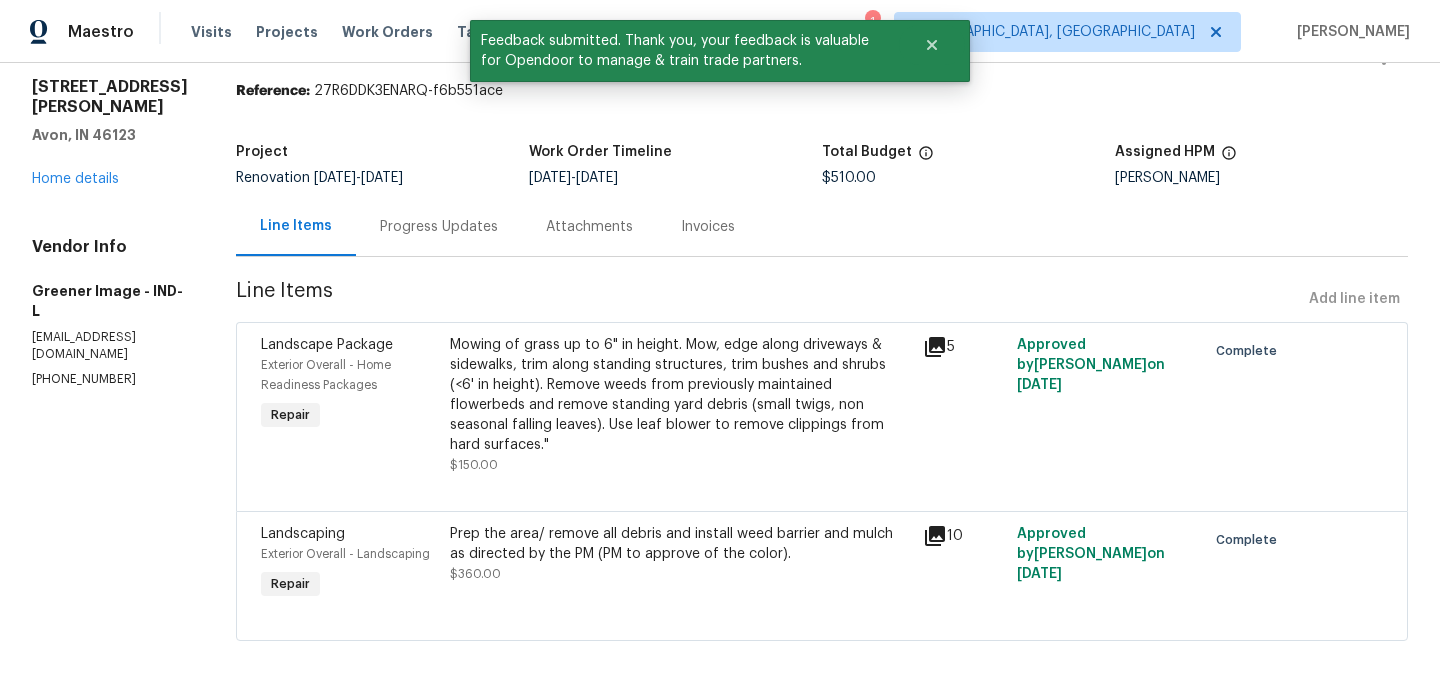scroll, scrollTop: 0, scrollLeft: 0, axis: both 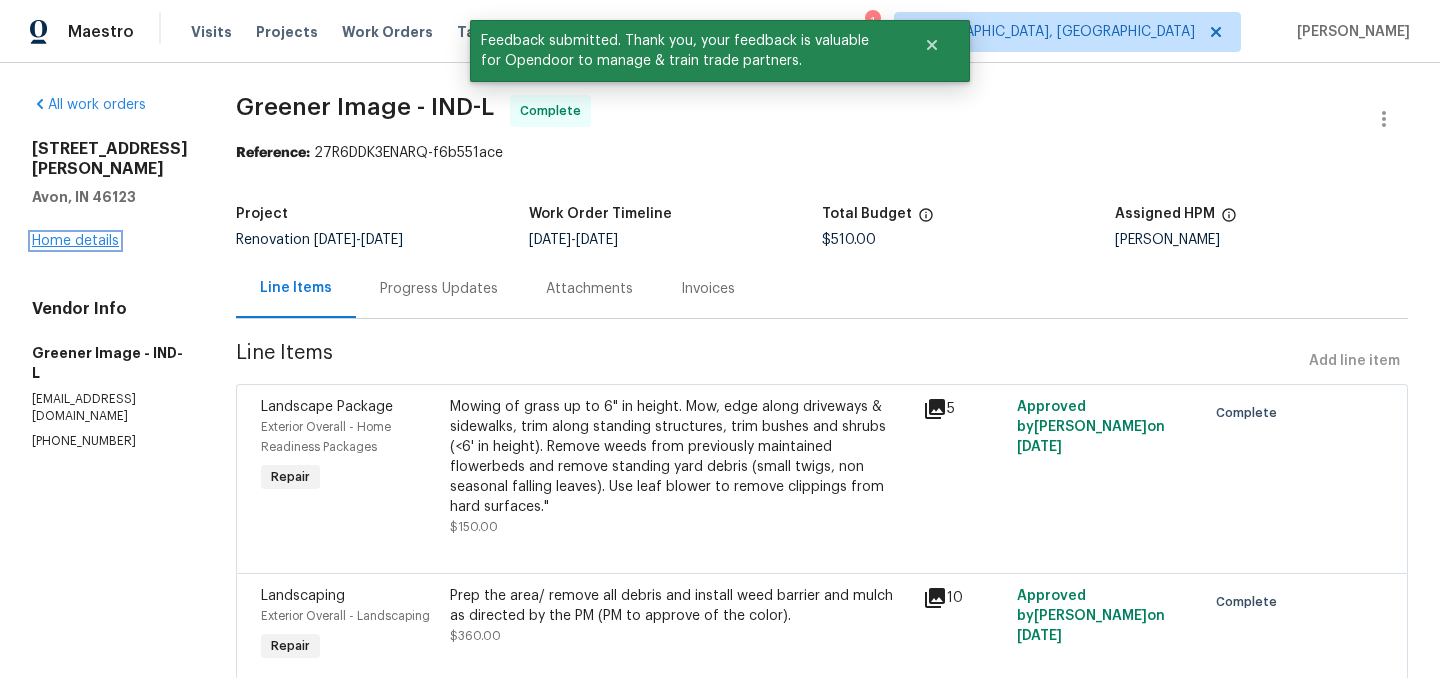 click on "Home details" at bounding box center [75, 241] 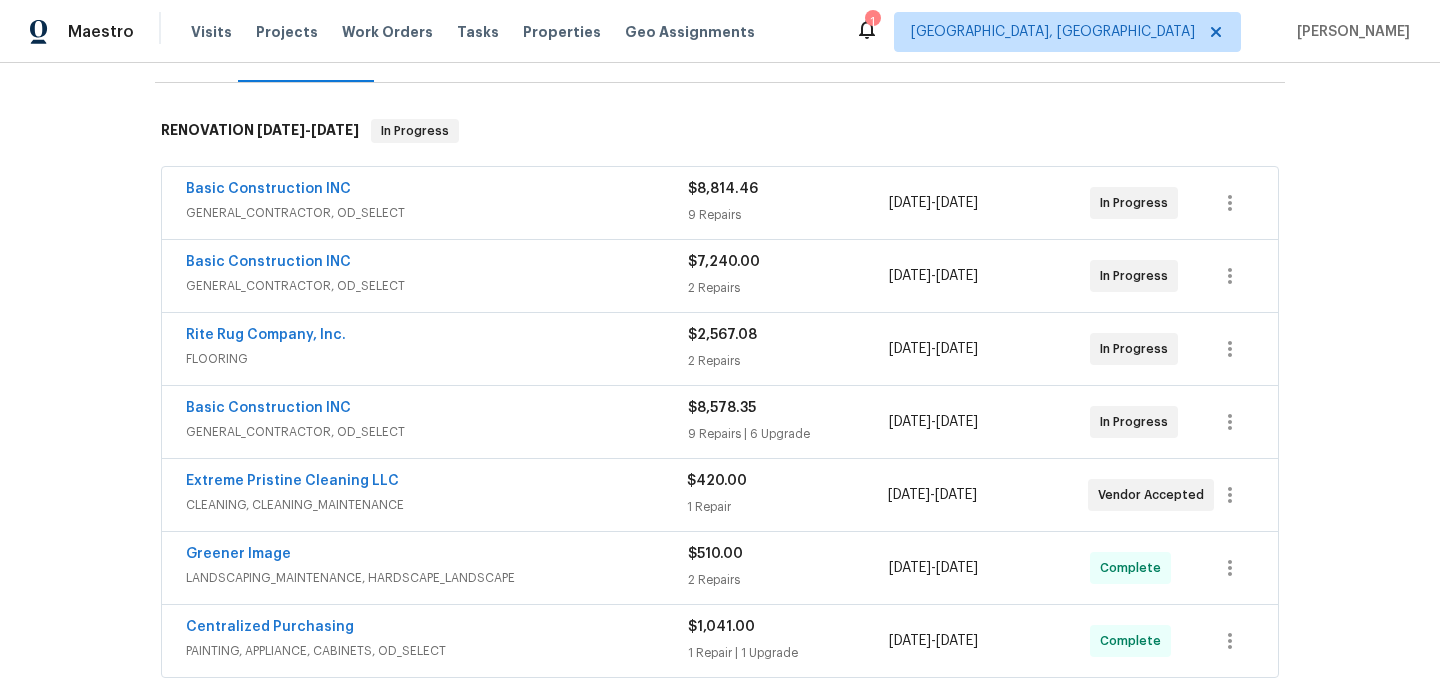 scroll, scrollTop: 278, scrollLeft: 0, axis: vertical 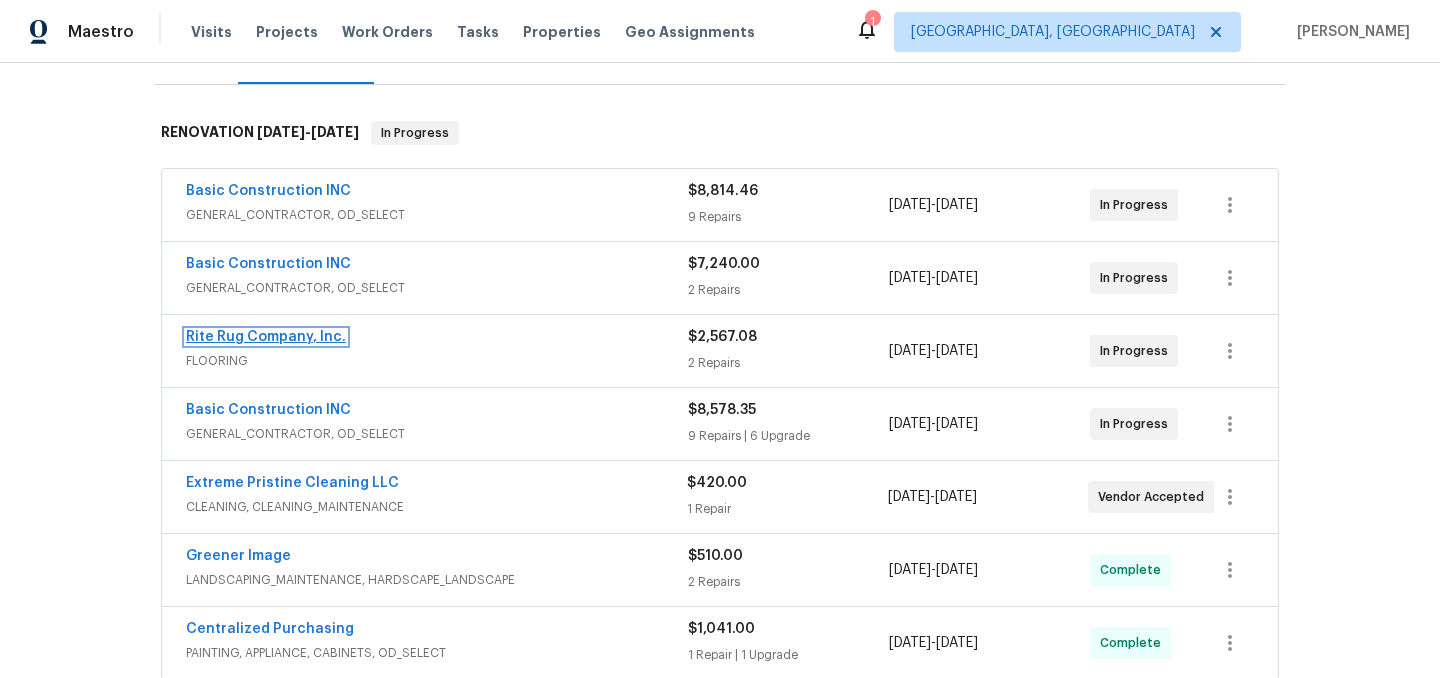 click on "Rite Rug Company, Inc." at bounding box center (266, 337) 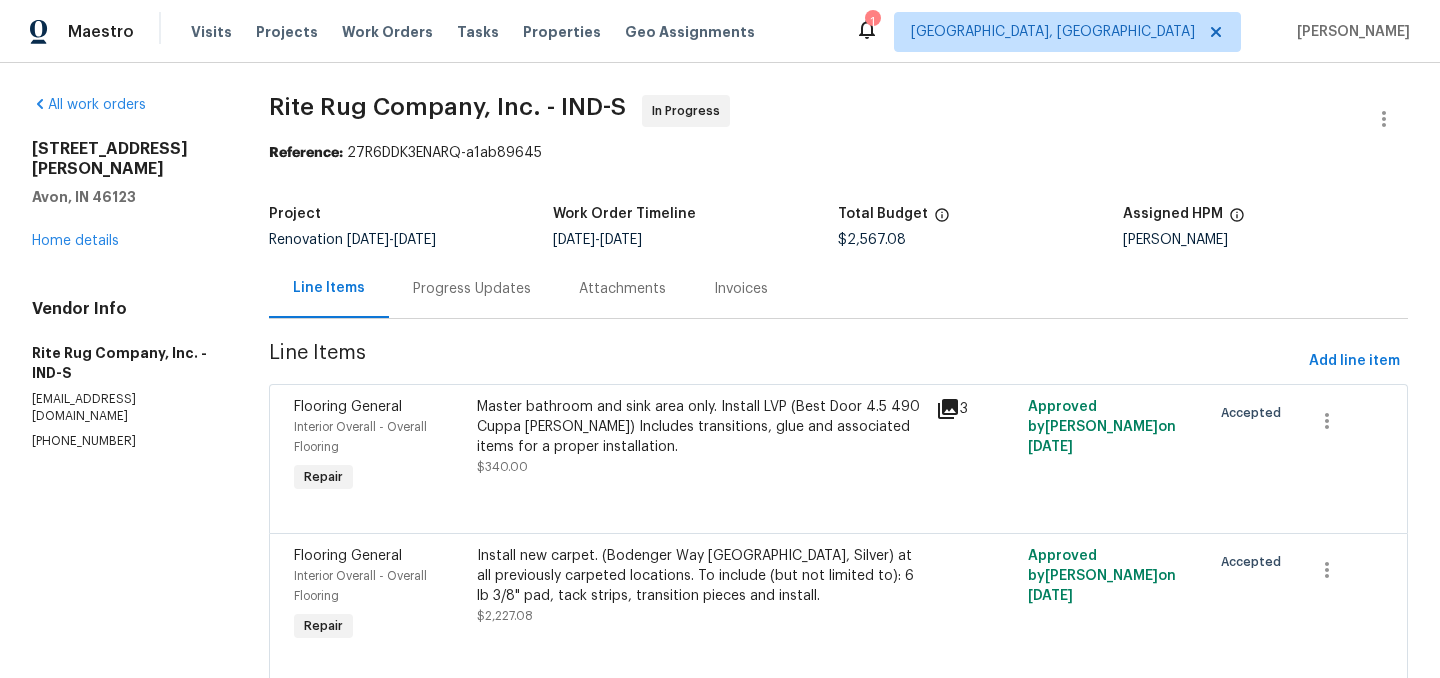 click on "Progress Updates" at bounding box center (472, 289) 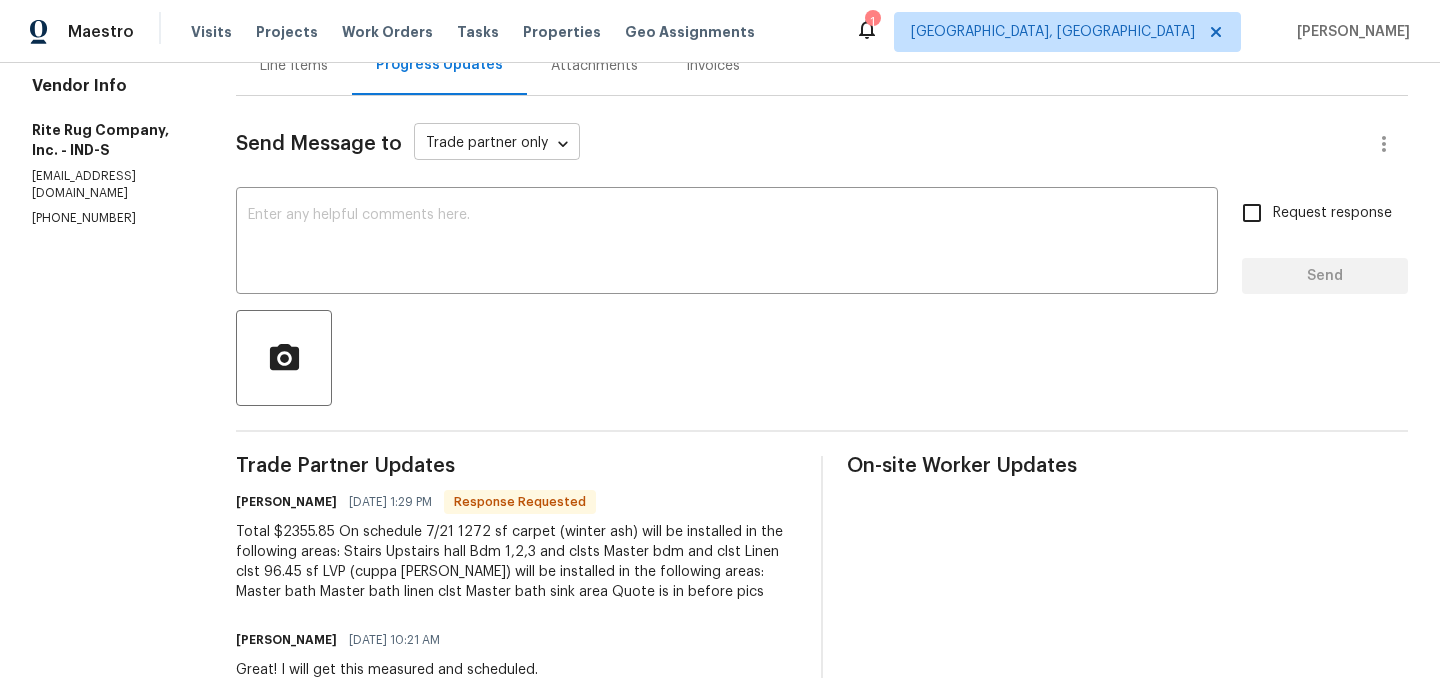 scroll, scrollTop: 207, scrollLeft: 0, axis: vertical 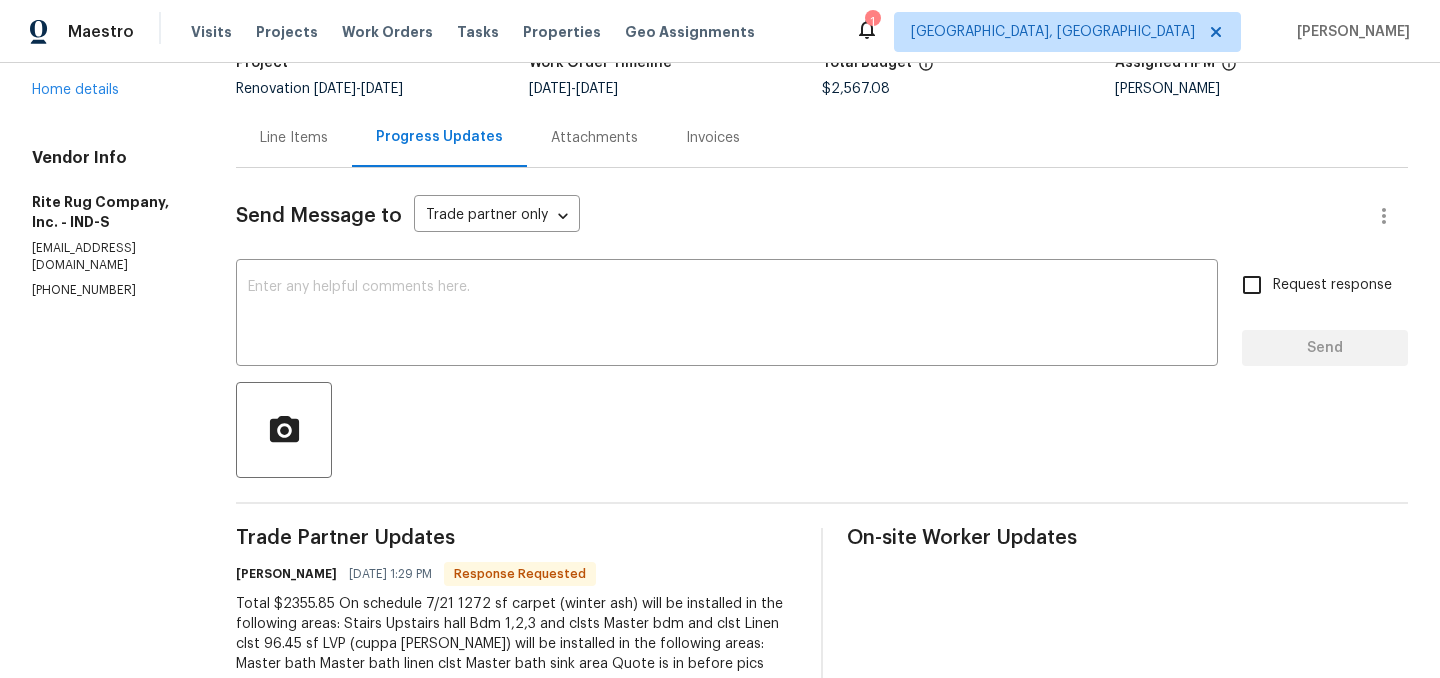 click on "Line Items" at bounding box center (294, 138) 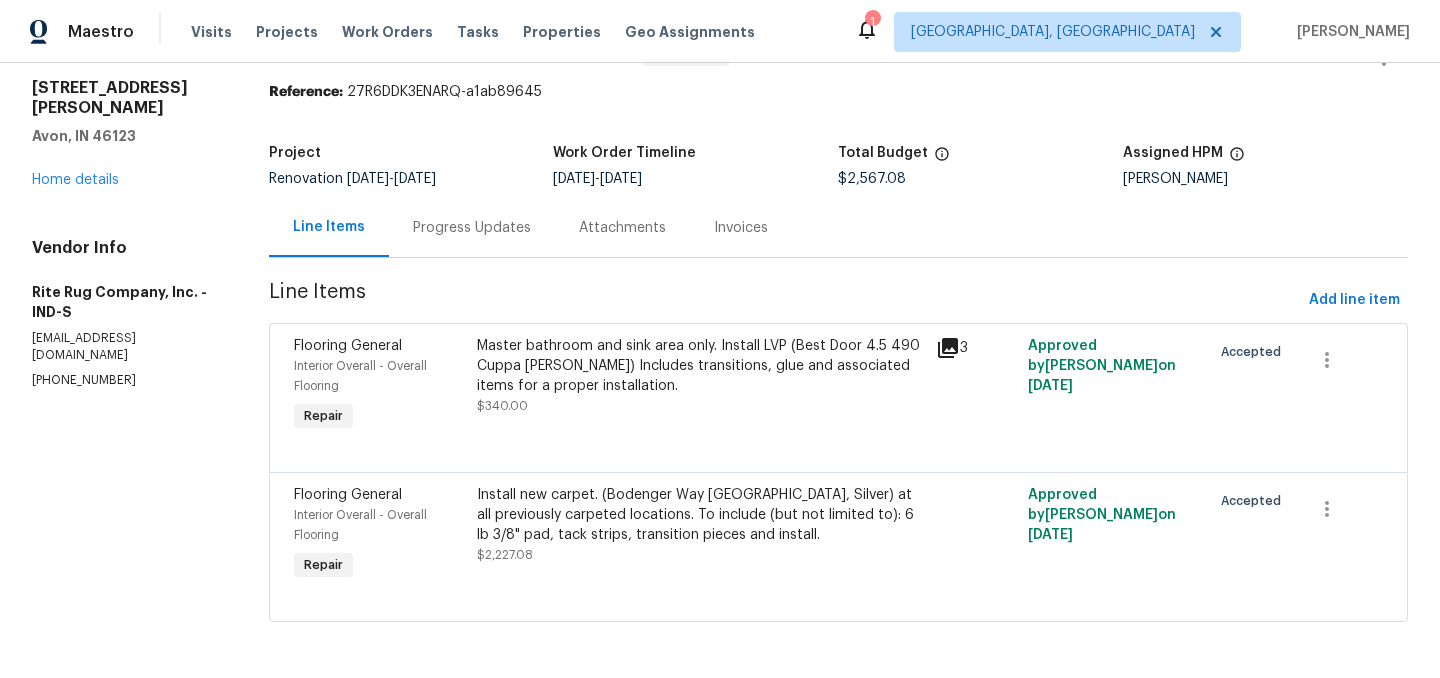 scroll, scrollTop: 63, scrollLeft: 0, axis: vertical 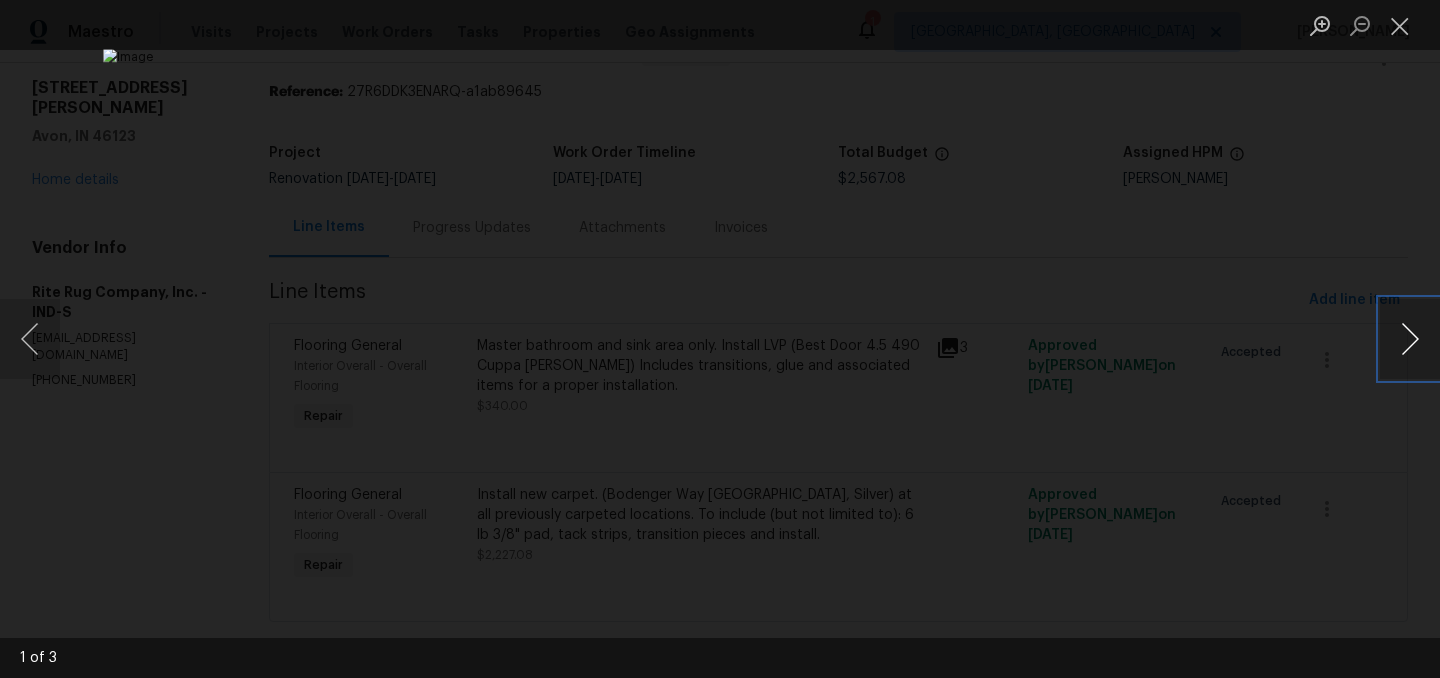 click at bounding box center (1410, 339) 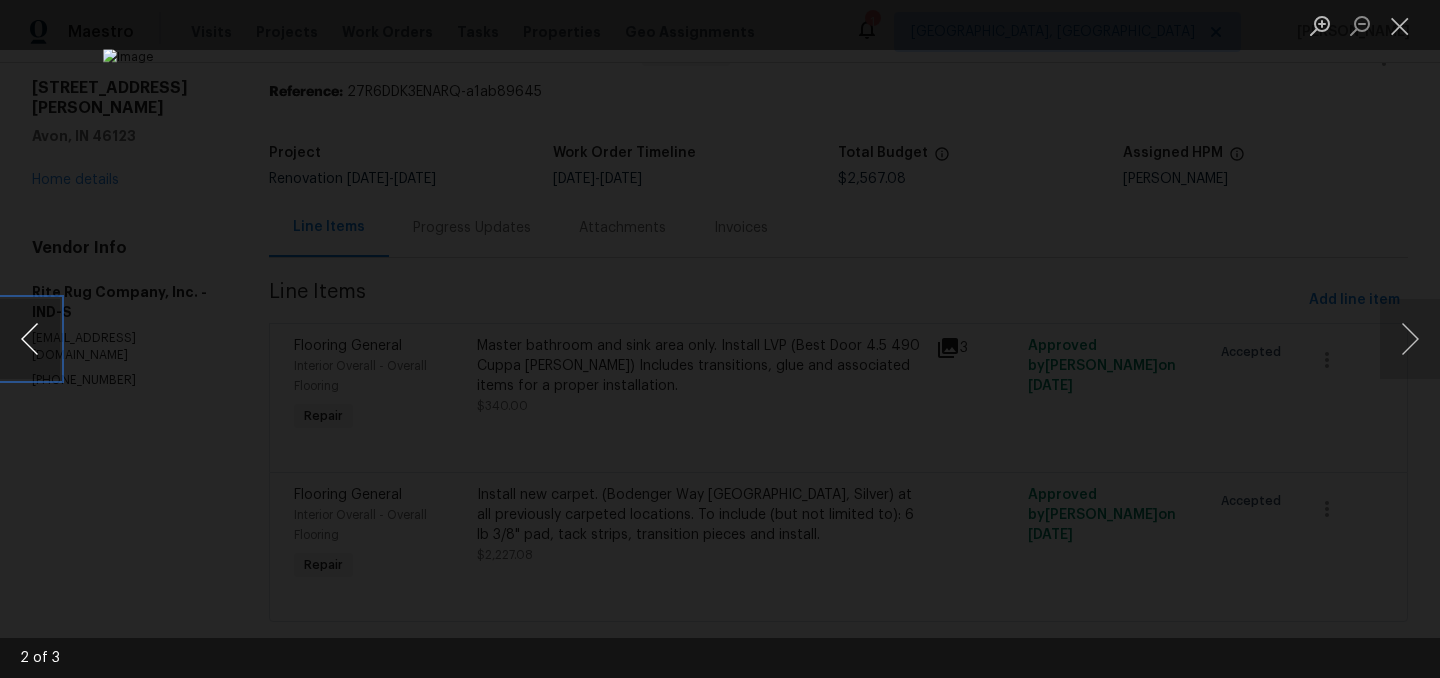 click at bounding box center [30, 339] 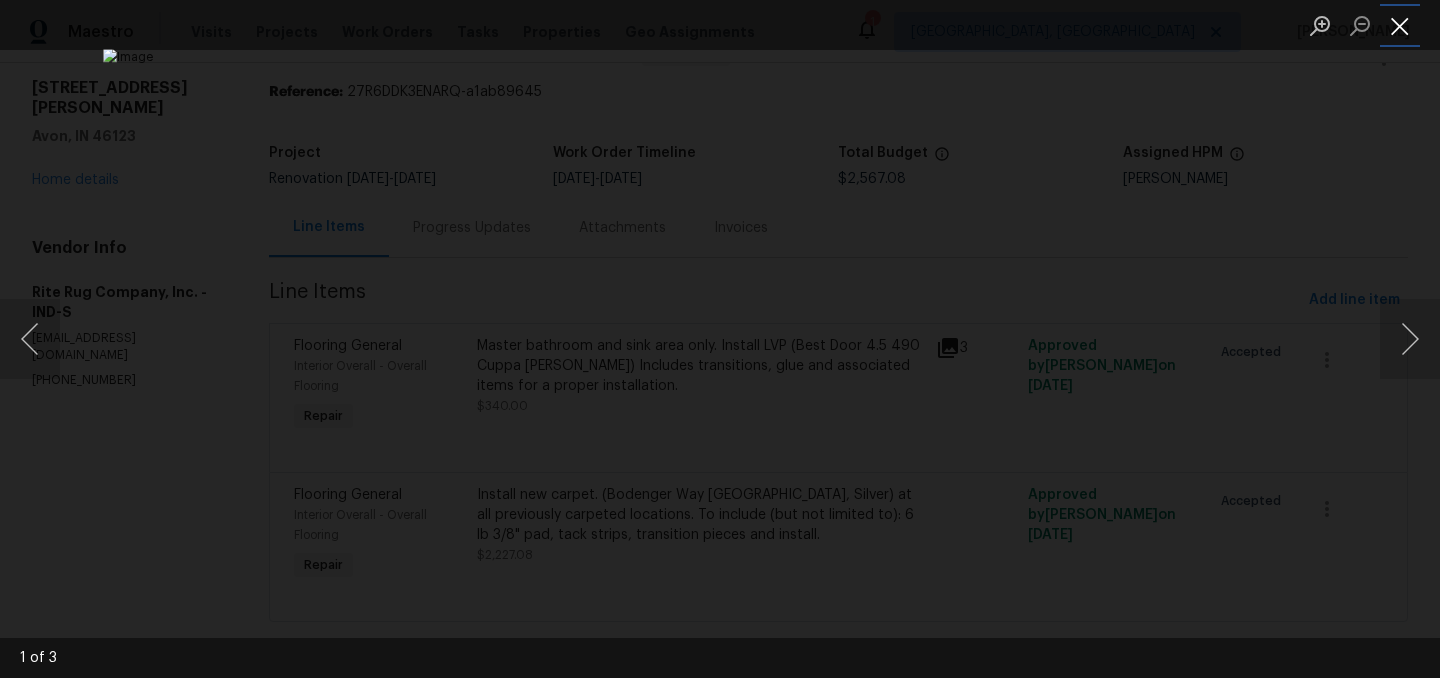 click at bounding box center (1400, 25) 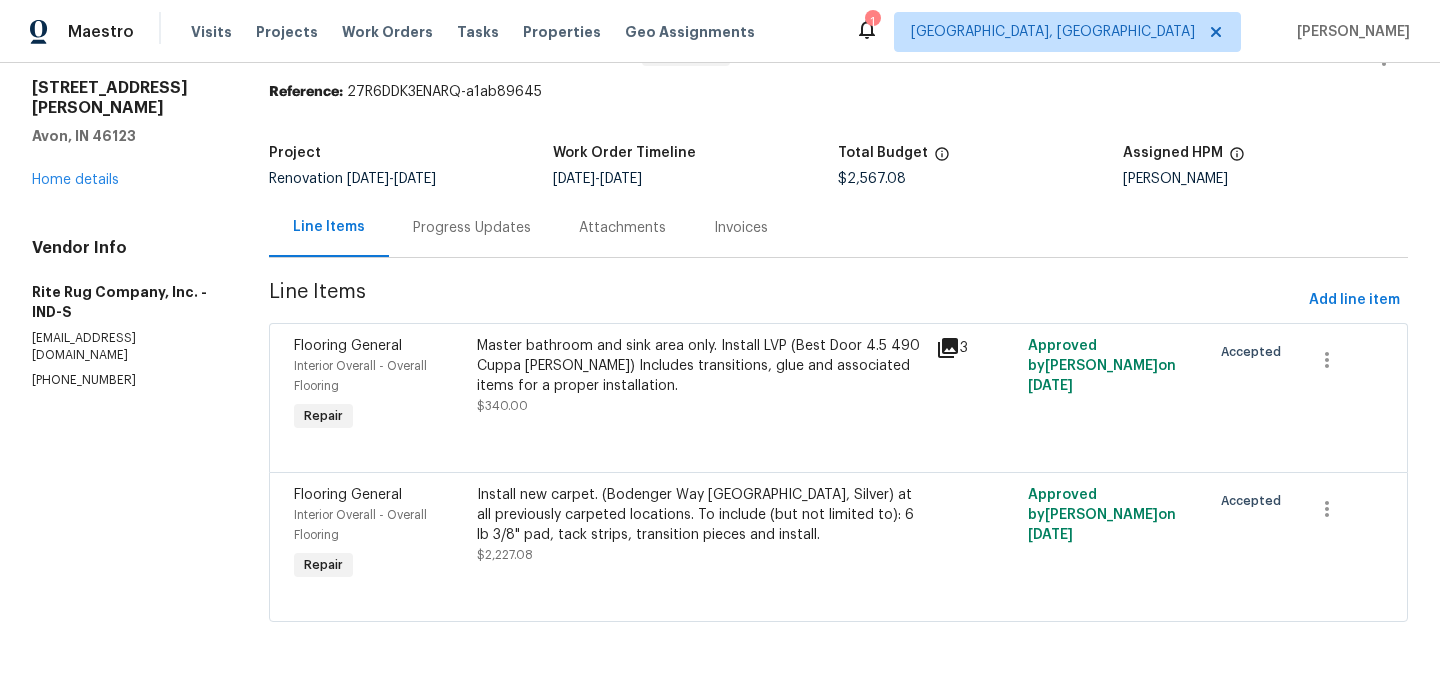 click on "Install new carpet. (Bodenger Way 945 Winter Ash, Silver) at all previously carpeted locations. To include (but not limited to): 6 lb 3/8" pad, tack strips, transition pieces and install." at bounding box center [700, 515] 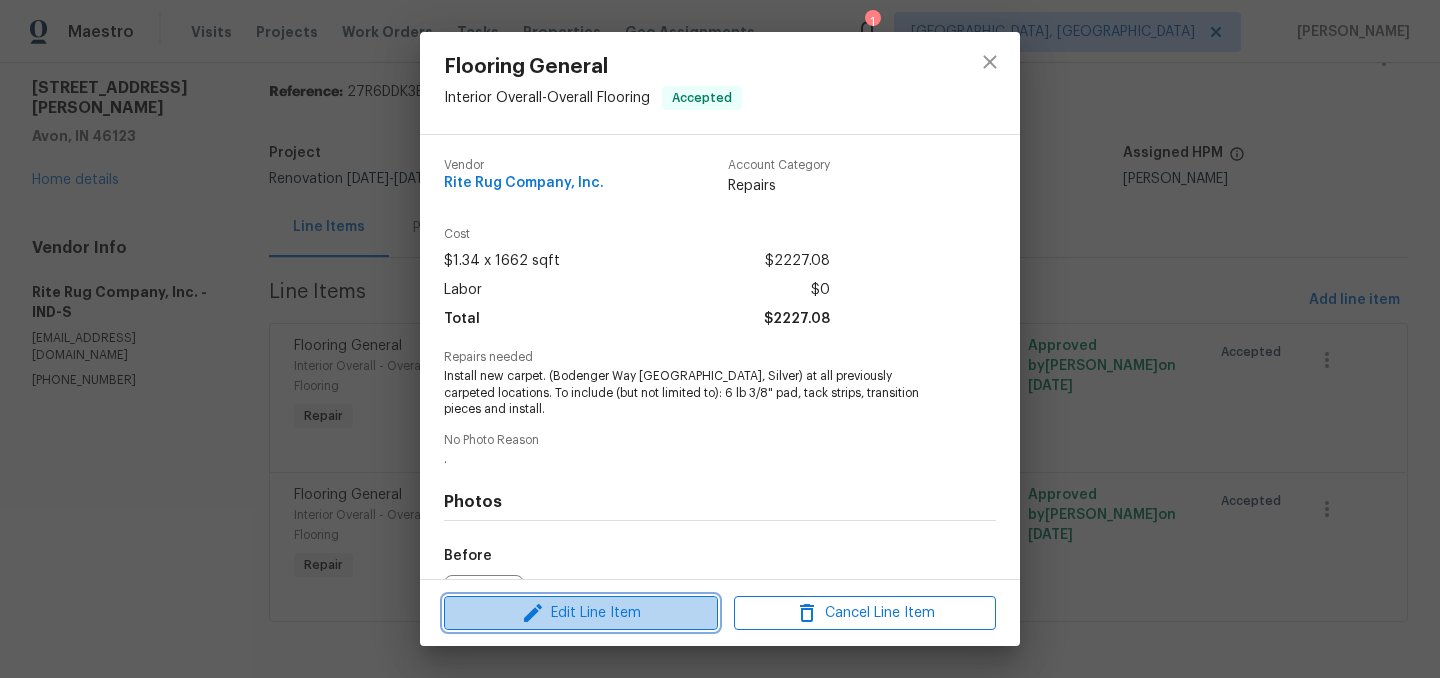 click on "Edit Line Item" at bounding box center [581, 613] 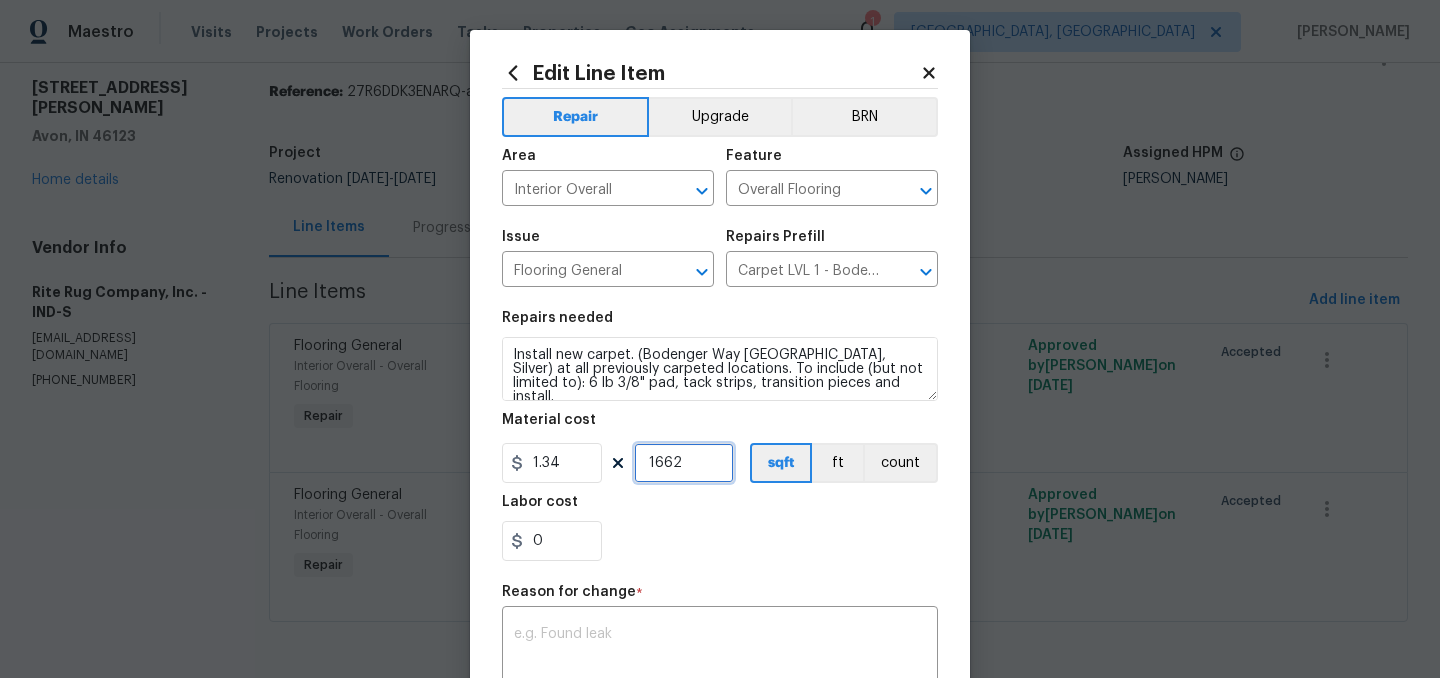 click on "1662" at bounding box center [684, 463] 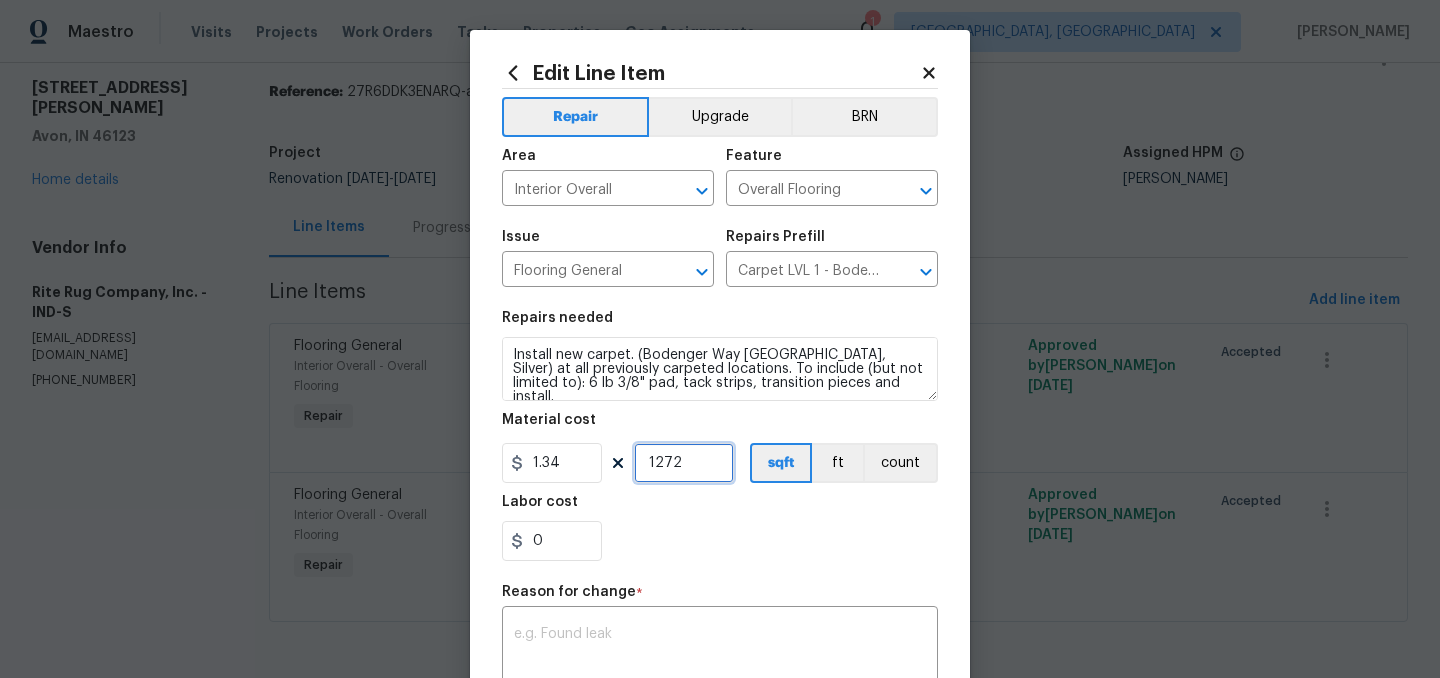 type on "1272" 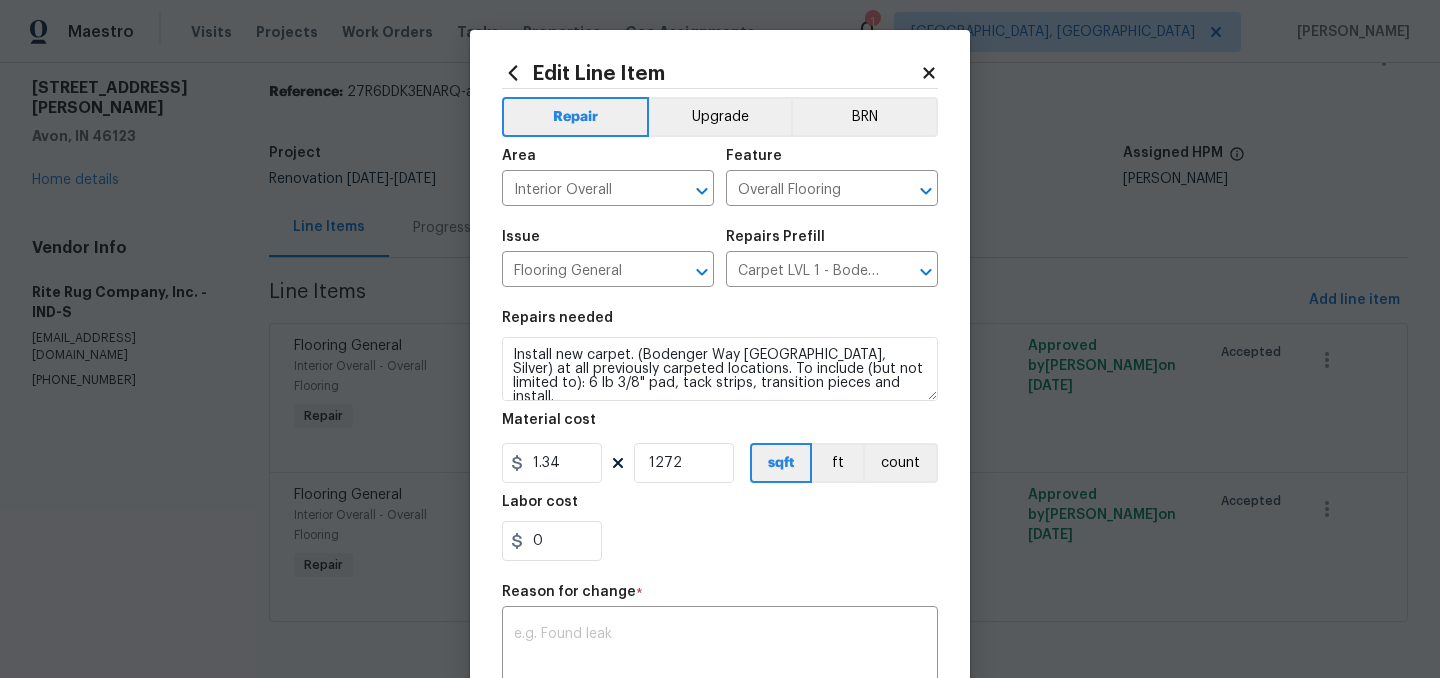 click on "0" at bounding box center [720, 541] 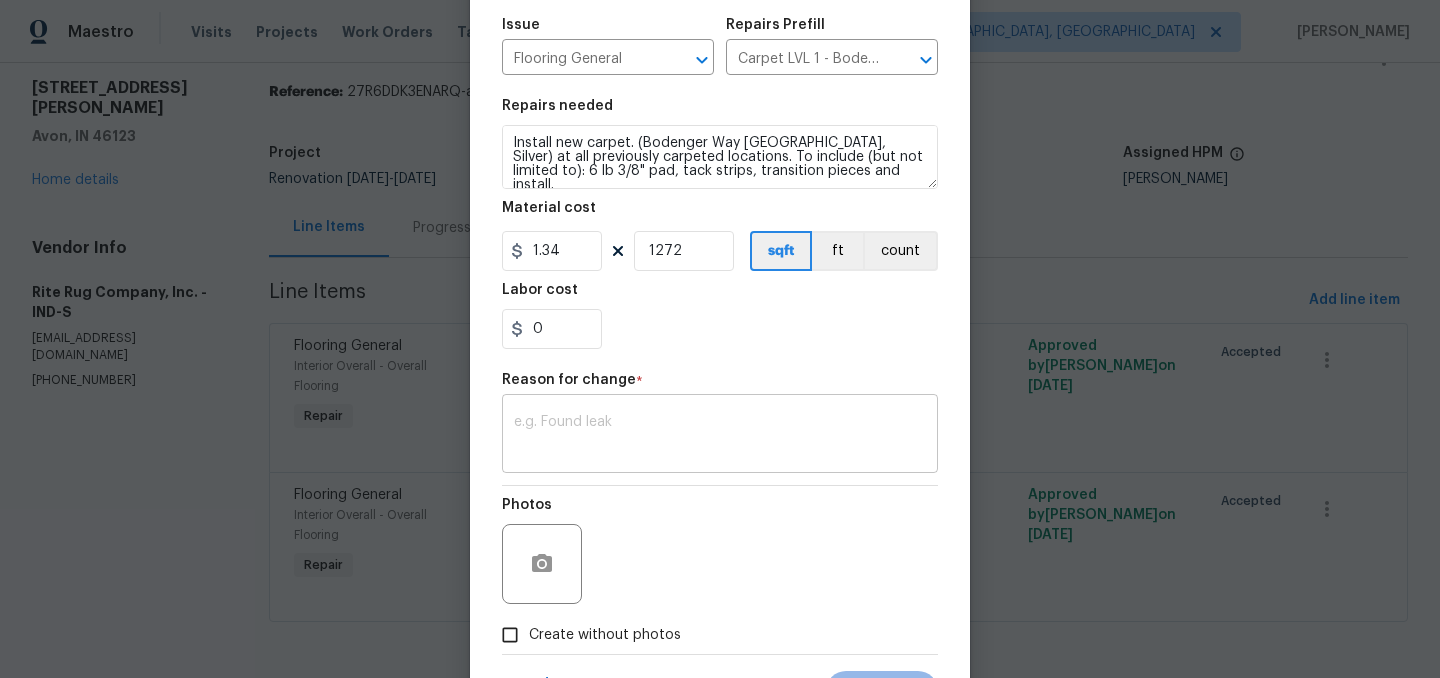 scroll, scrollTop: 221, scrollLeft: 0, axis: vertical 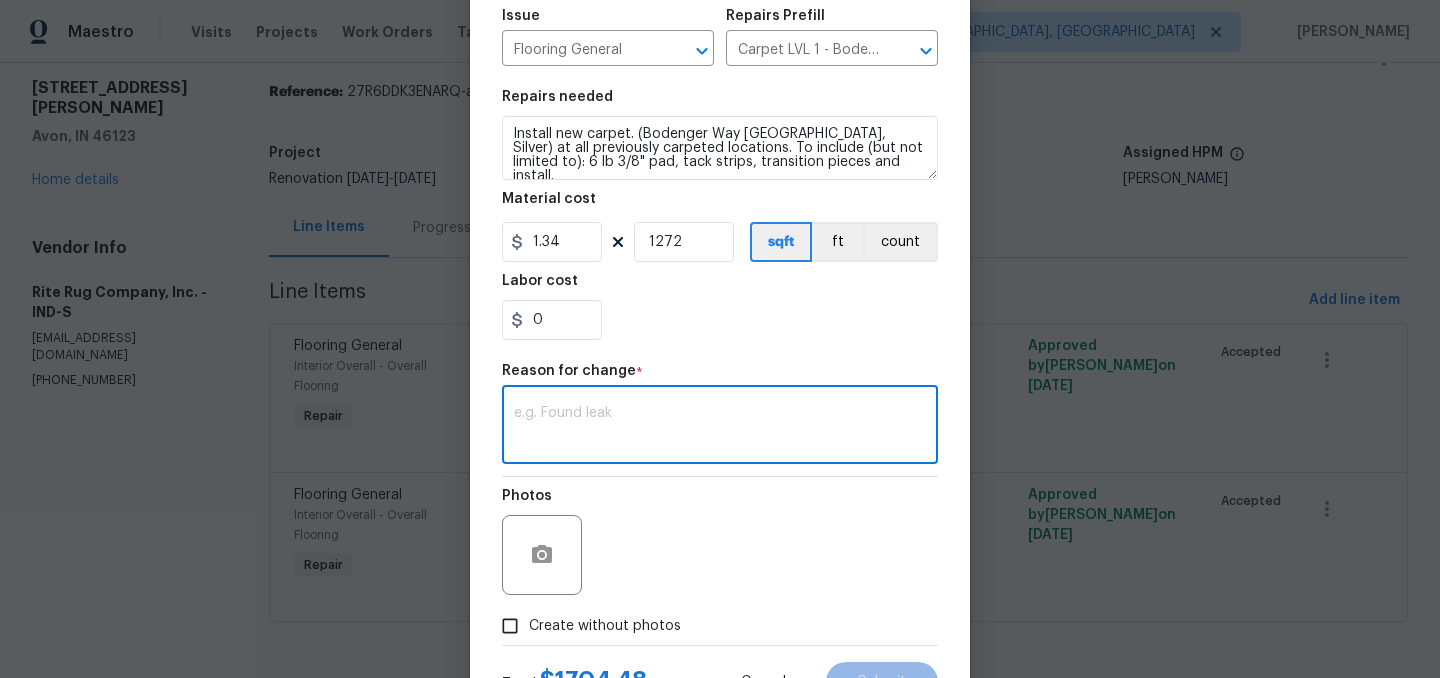 click at bounding box center [720, 427] 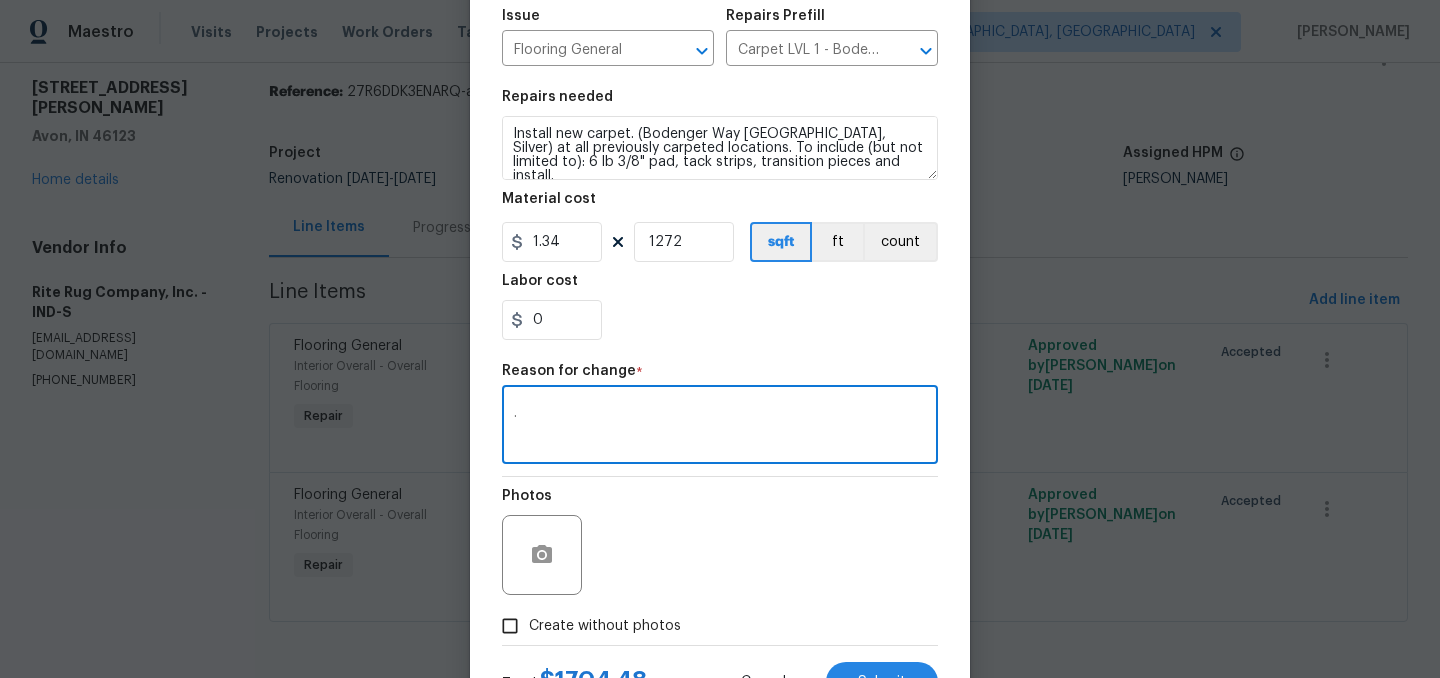 type on "." 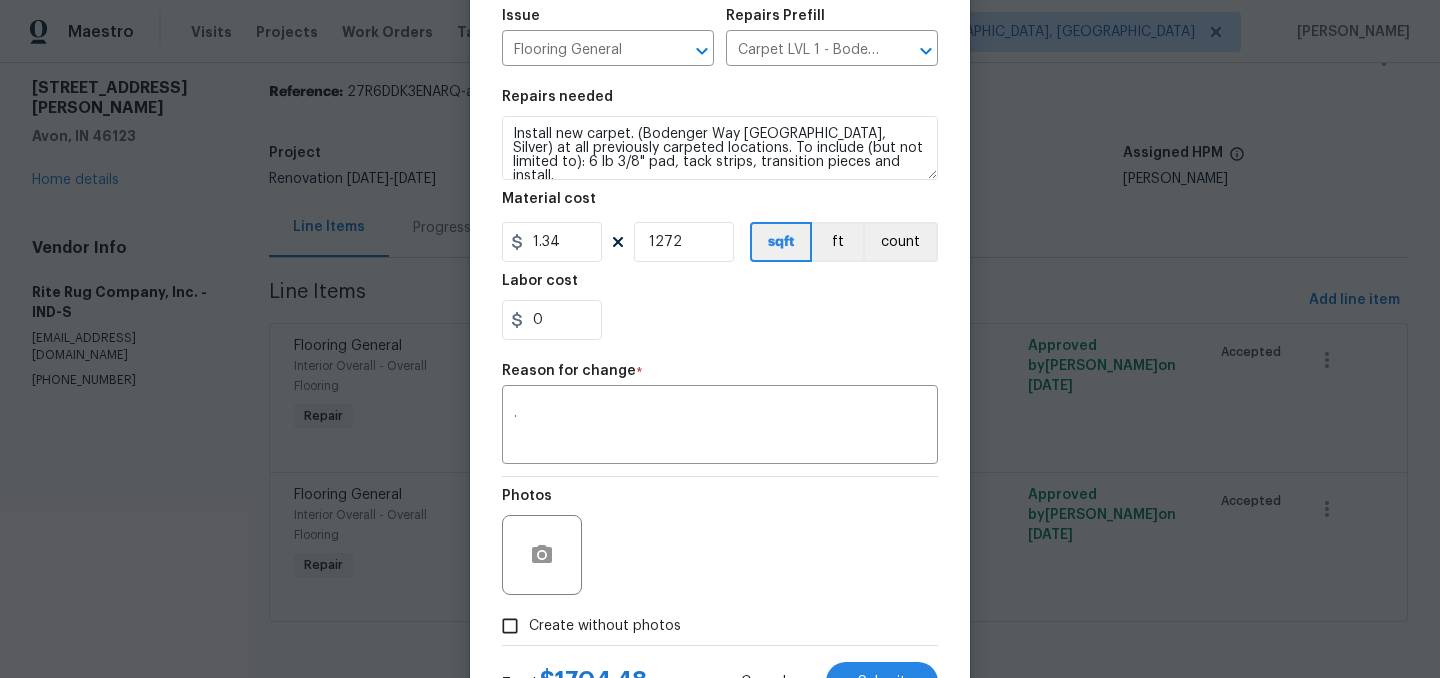 scroll, scrollTop: 308, scrollLeft: 0, axis: vertical 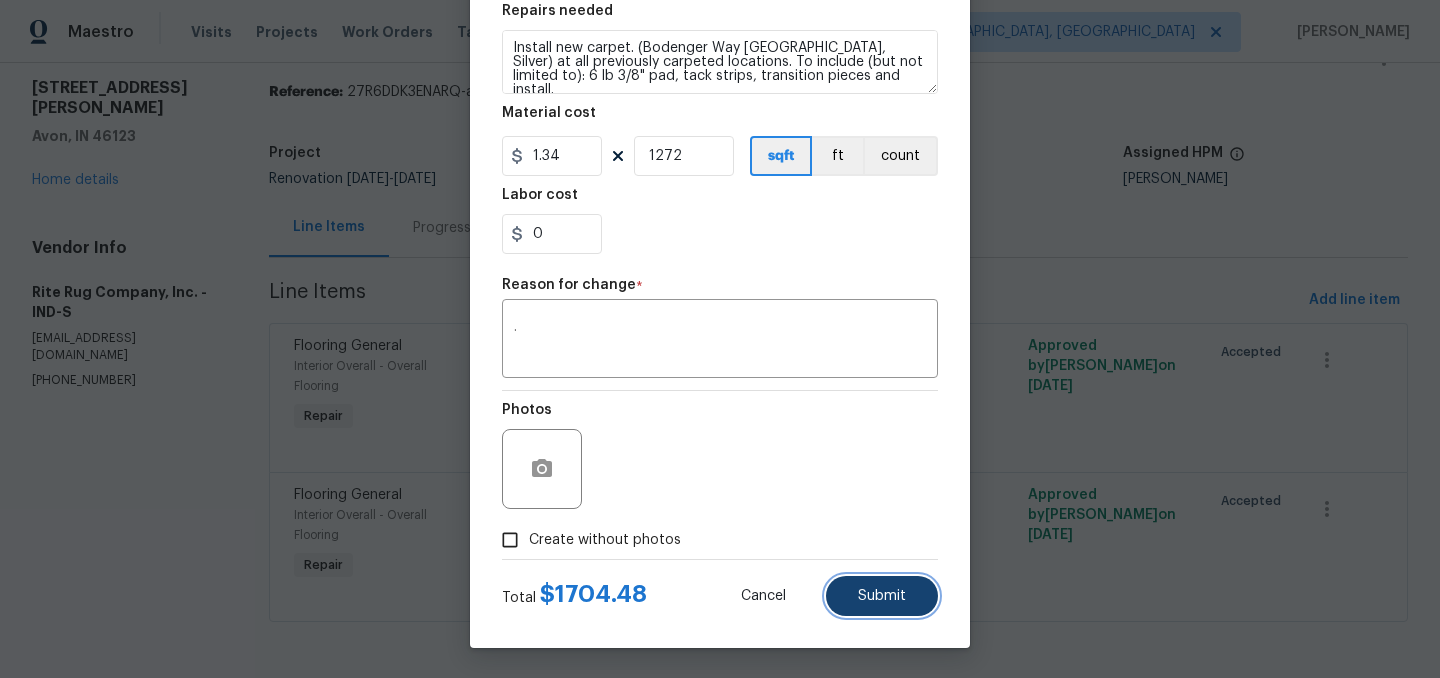 click on "Submit" at bounding box center (882, 596) 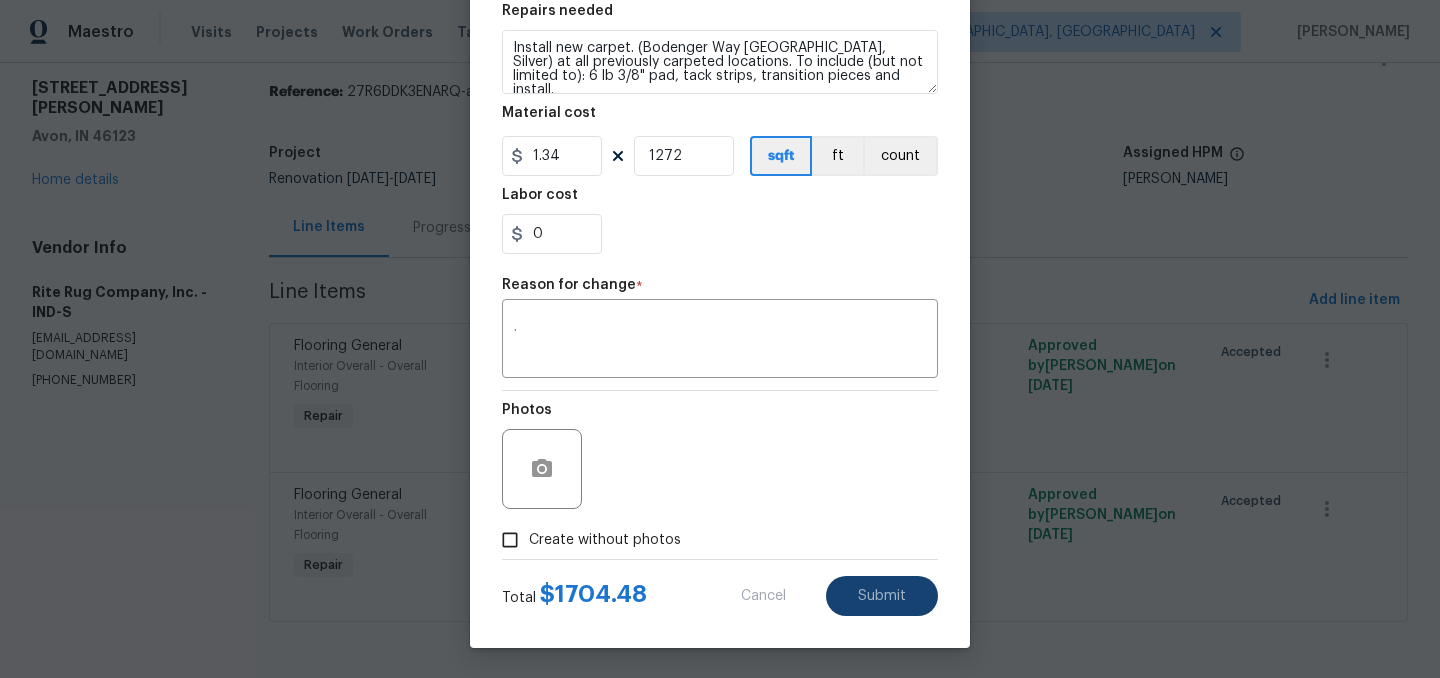 type on "1662" 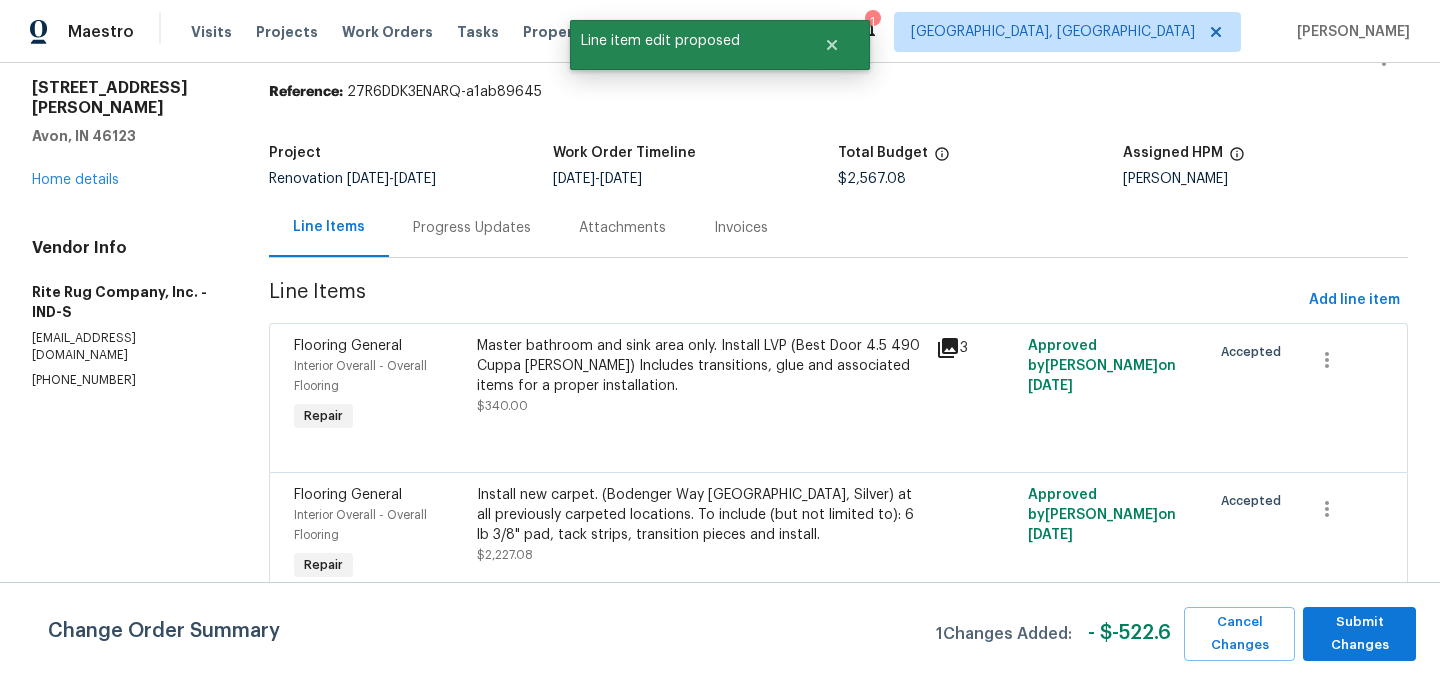scroll, scrollTop: 0, scrollLeft: 0, axis: both 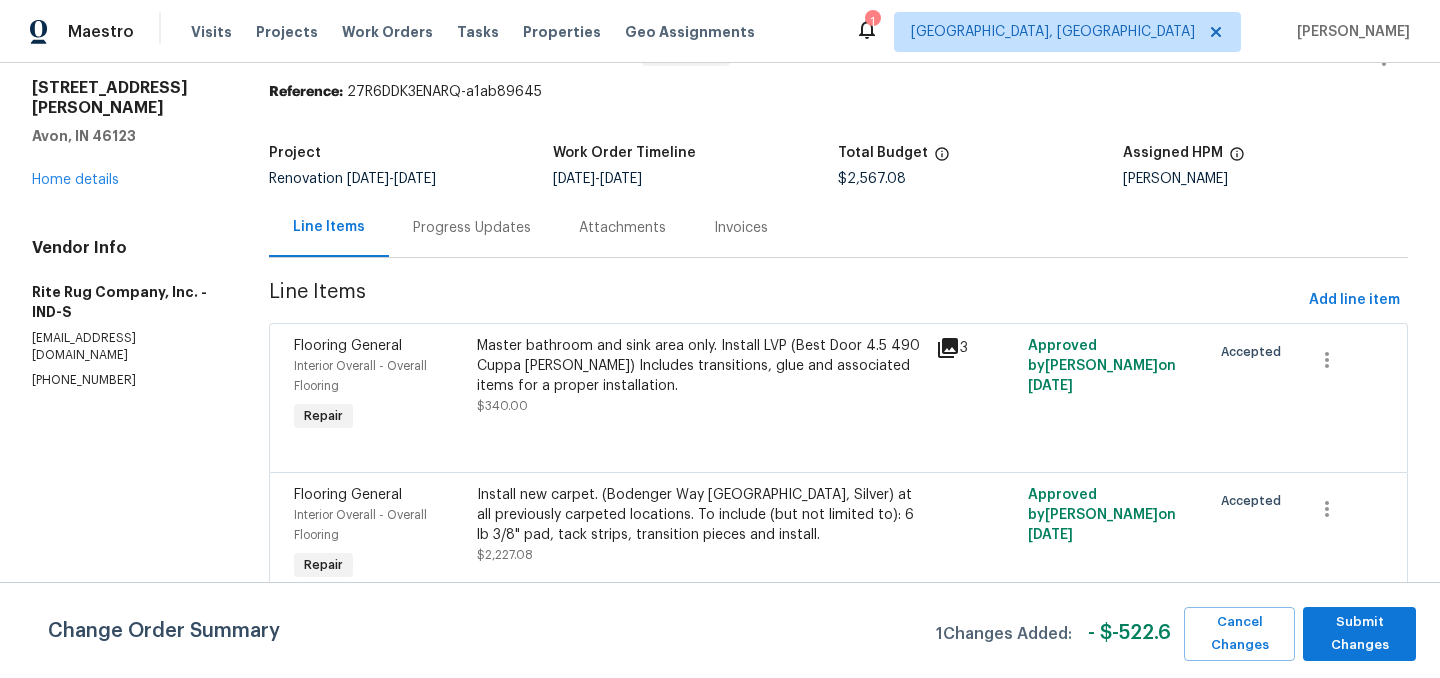 click 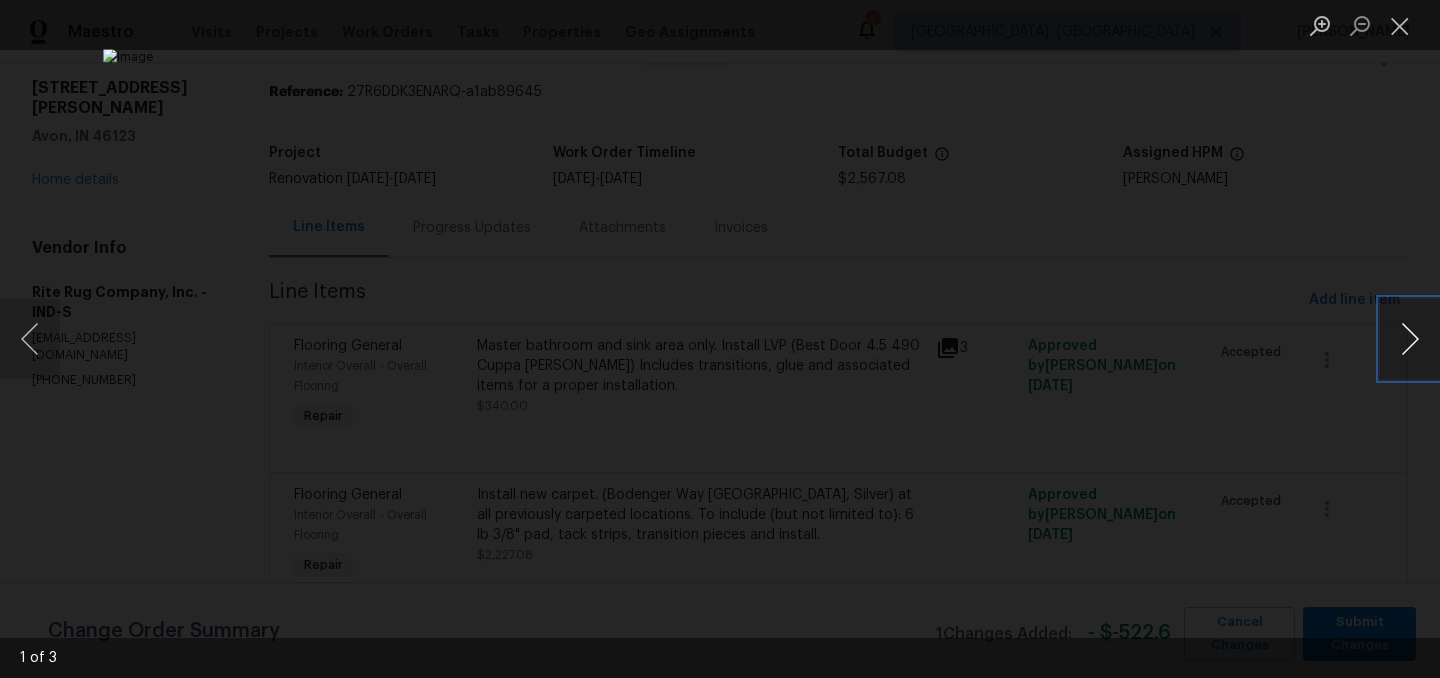 click at bounding box center (1410, 339) 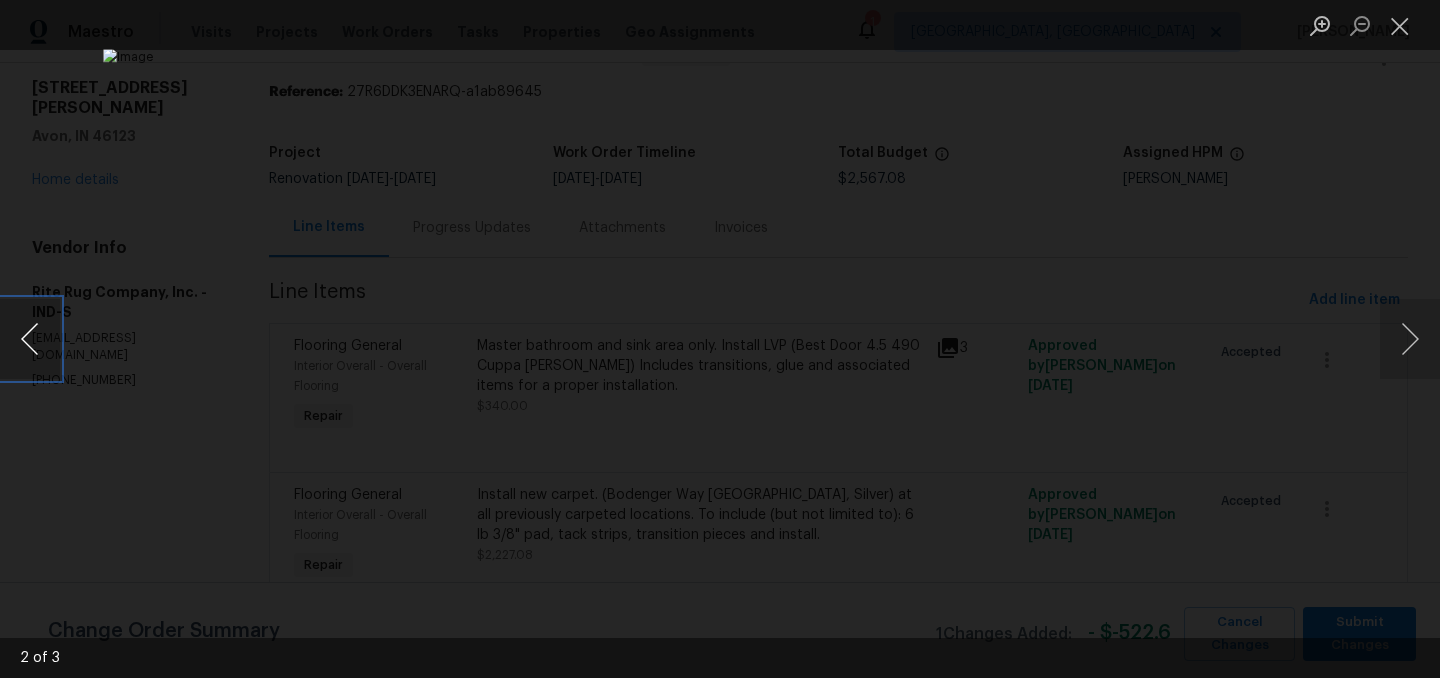 click at bounding box center (30, 339) 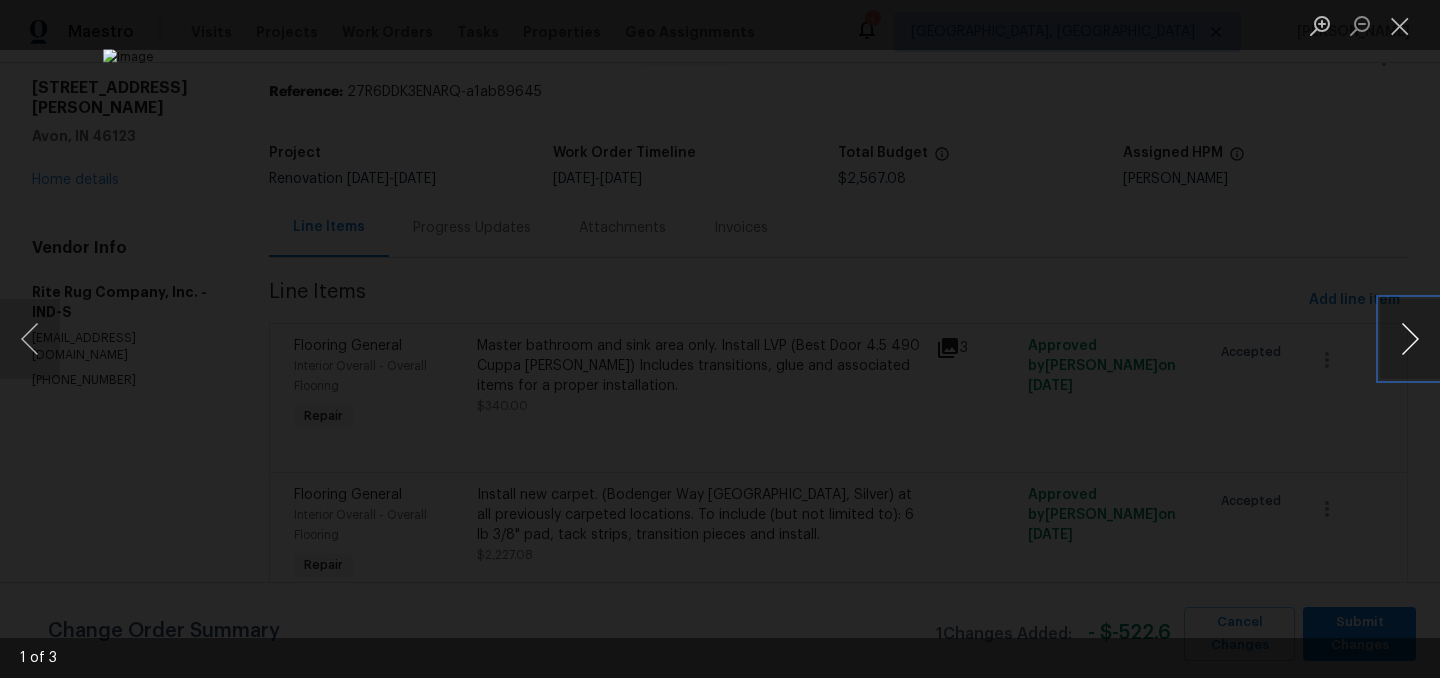 click at bounding box center (1410, 339) 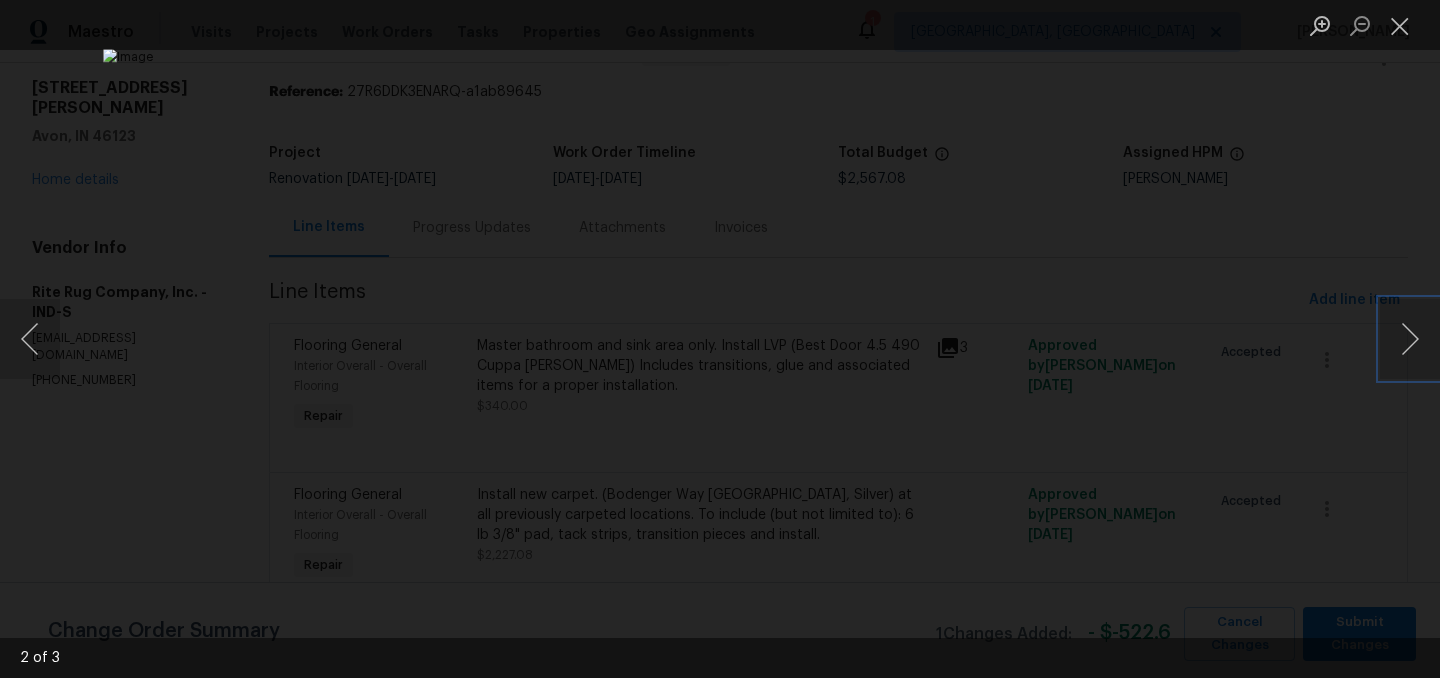 type 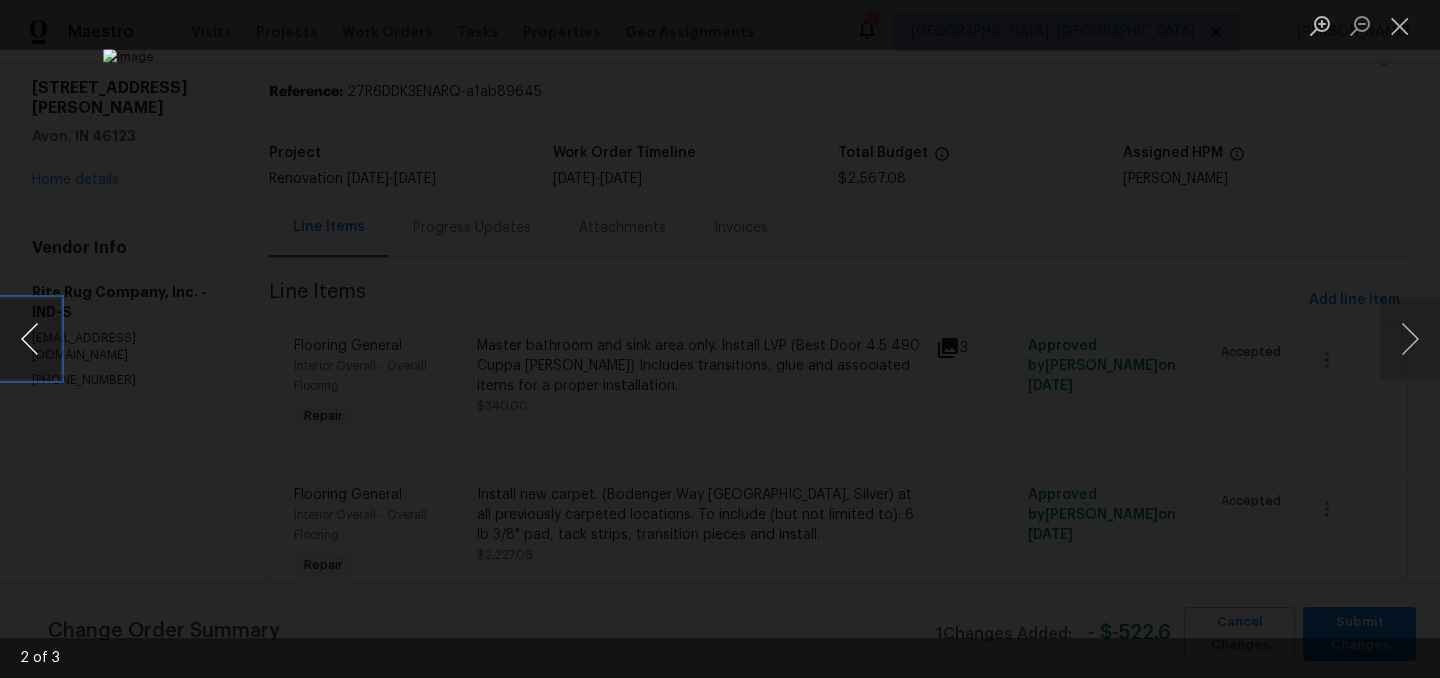 click at bounding box center [30, 339] 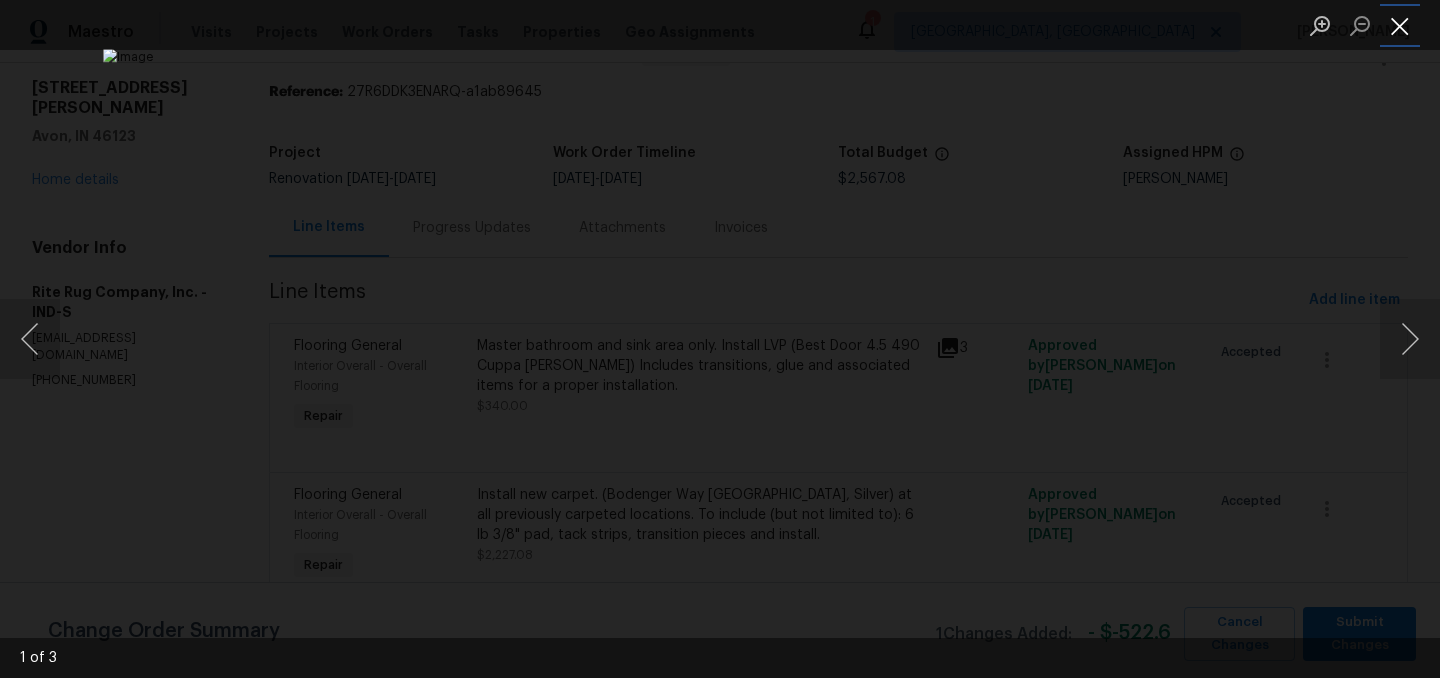 click at bounding box center [1400, 25] 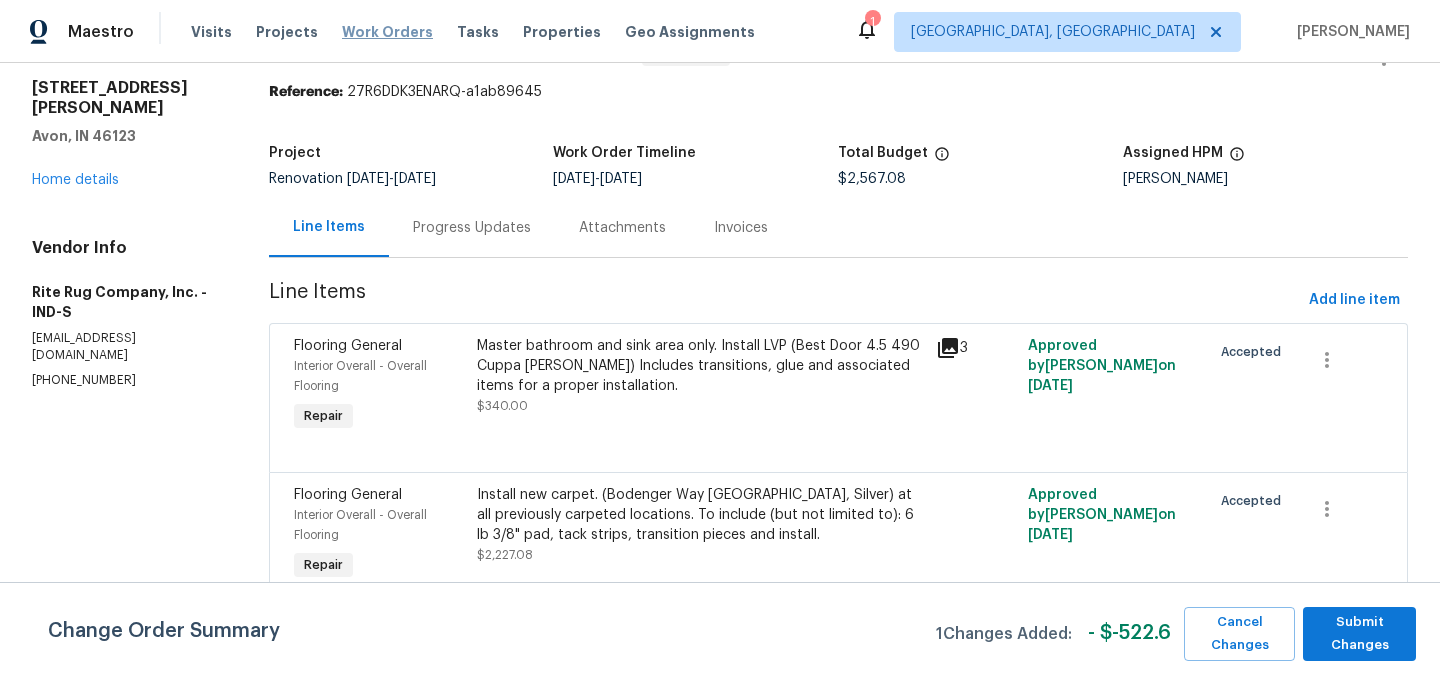 click on "Work Orders" at bounding box center (387, 32) 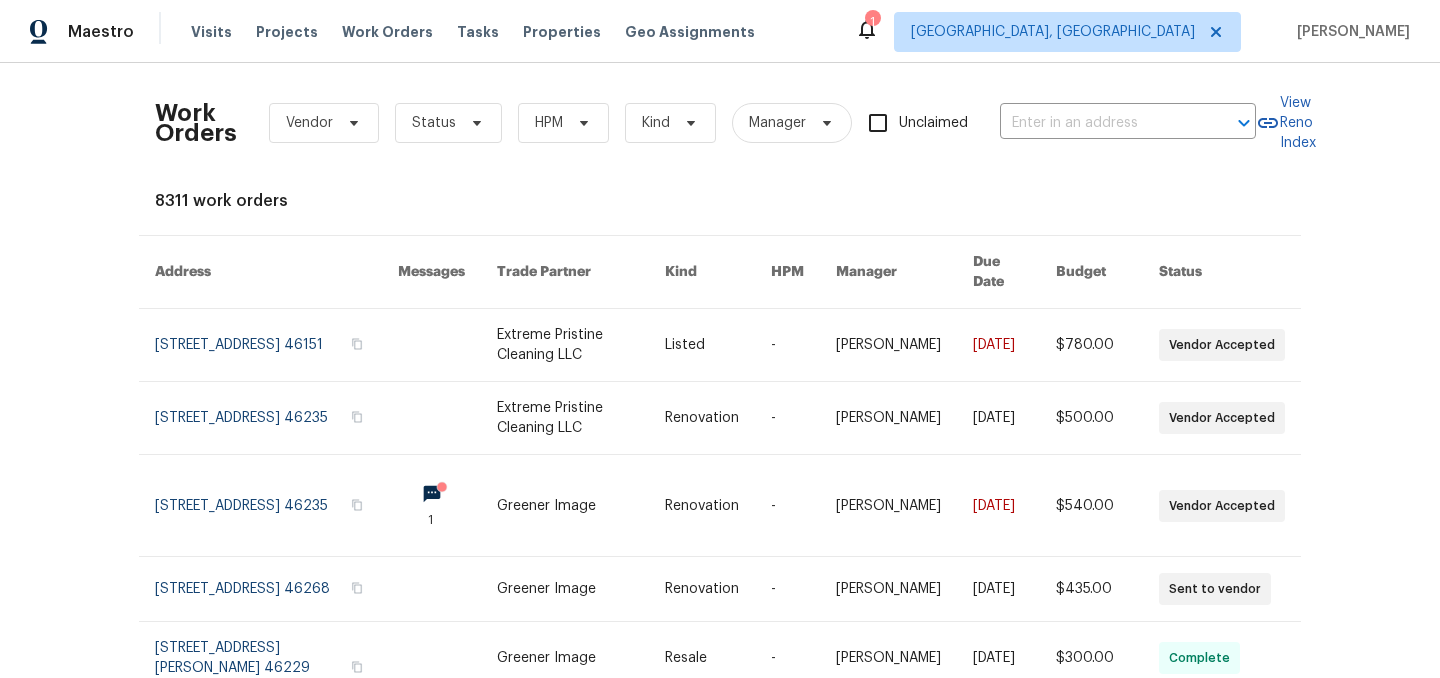 click on "Work Orders Vendor Status HPM Kind Manager Unclaimed ​" at bounding box center (705, 123) 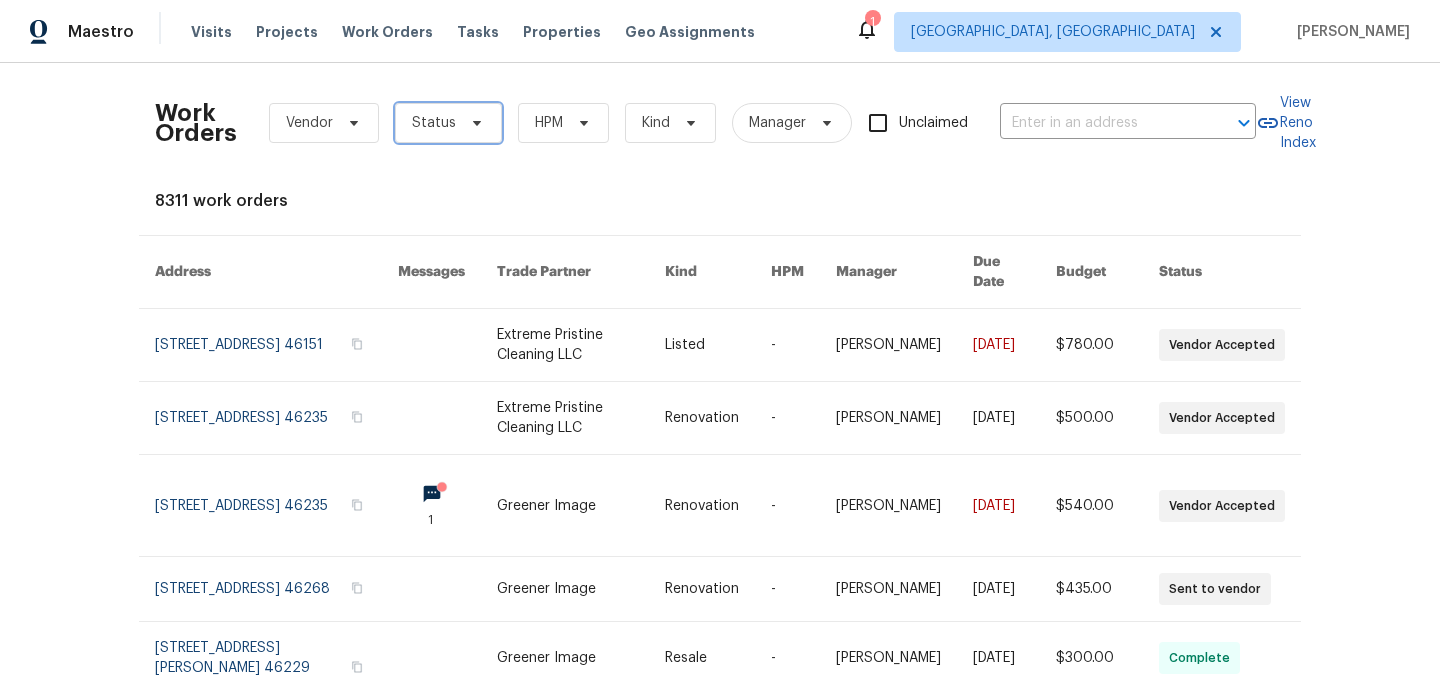click on "Status" at bounding box center (434, 123) 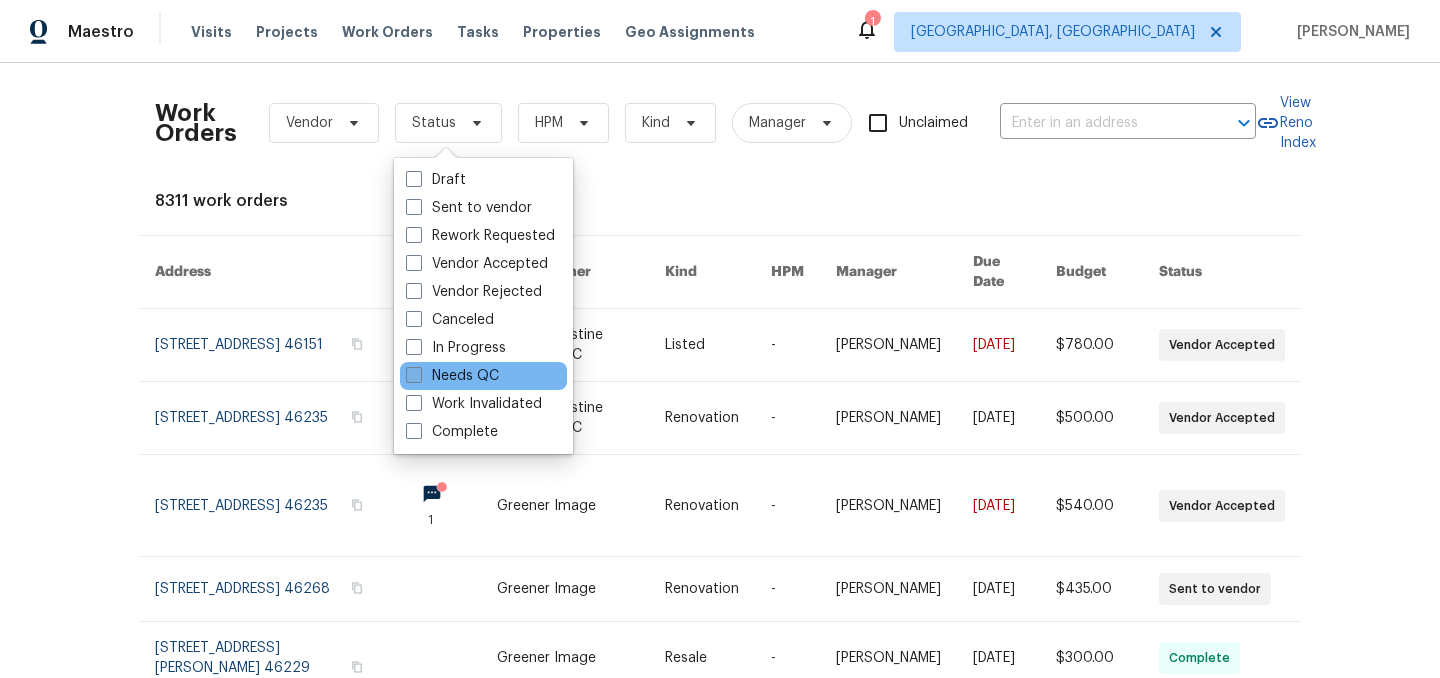 click on "Needs QC" at bounding box center (452, 376) 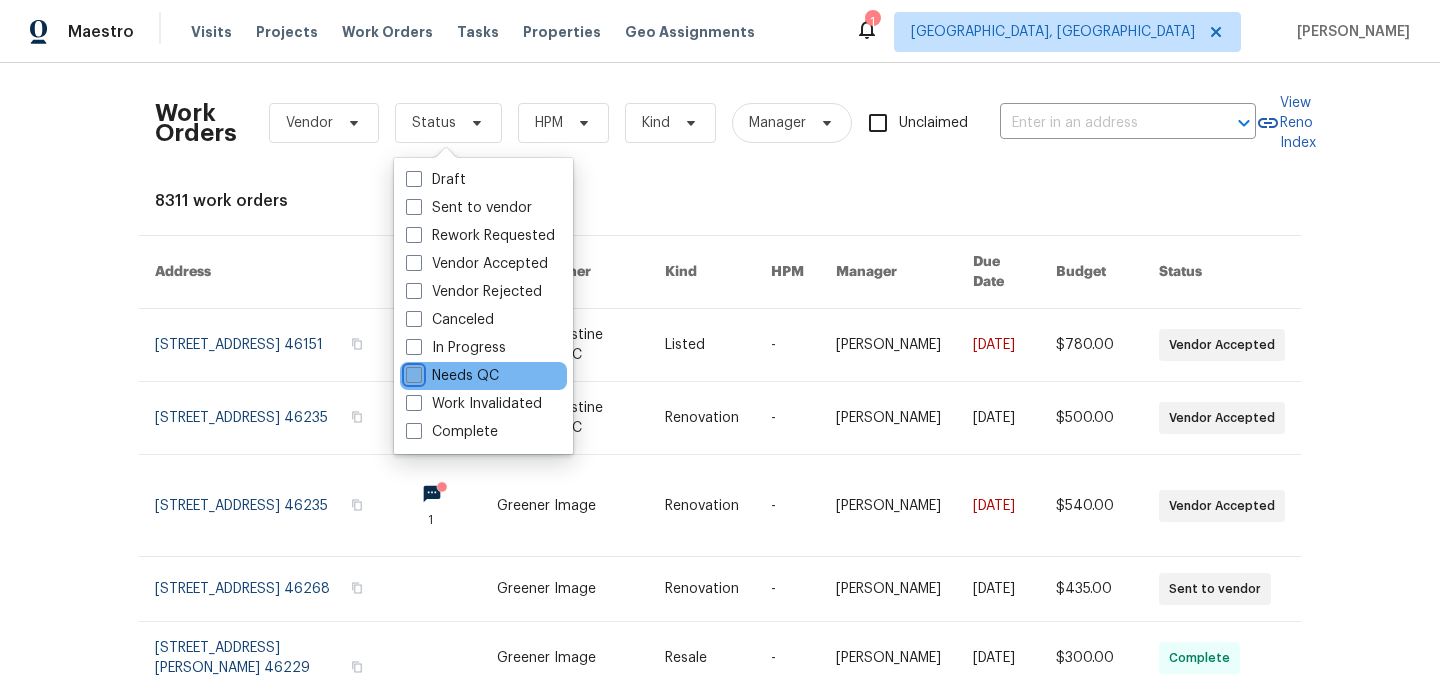 click on "Needs QC" at bounding box center (412, 372) 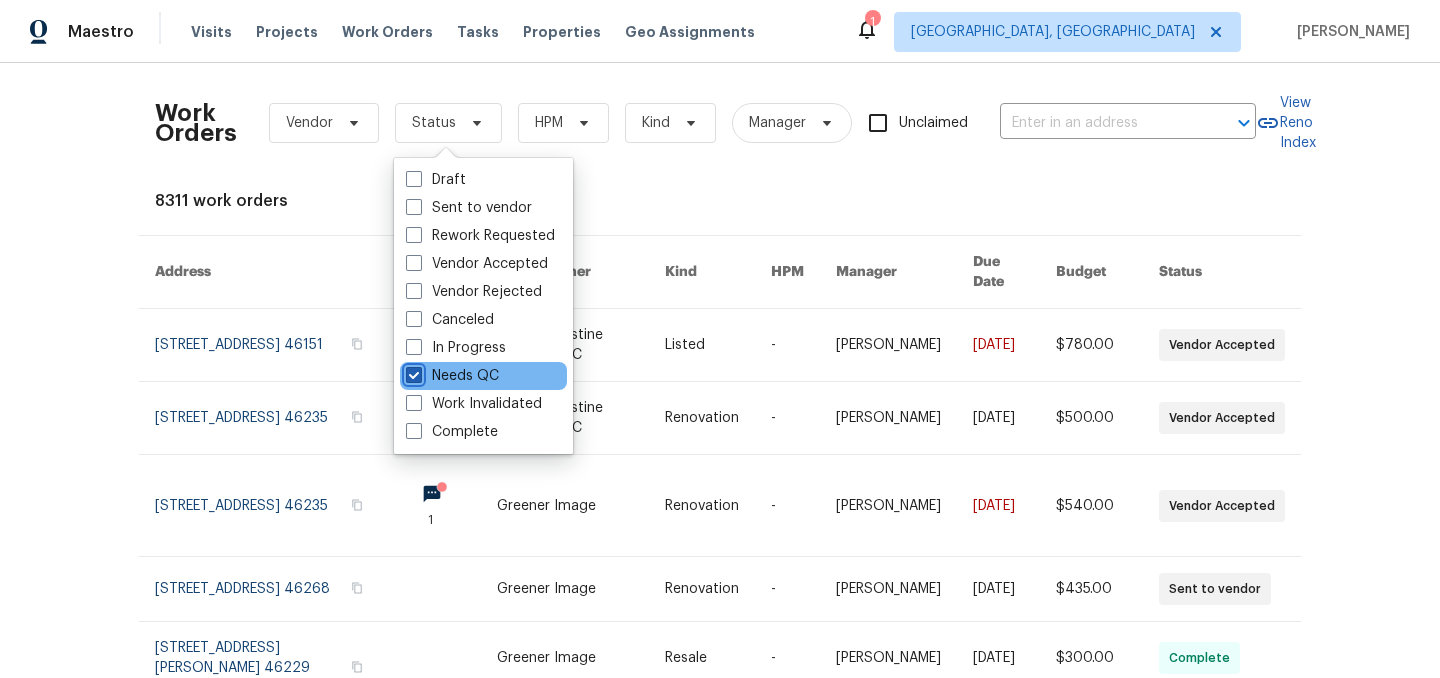 checkbox on "true" 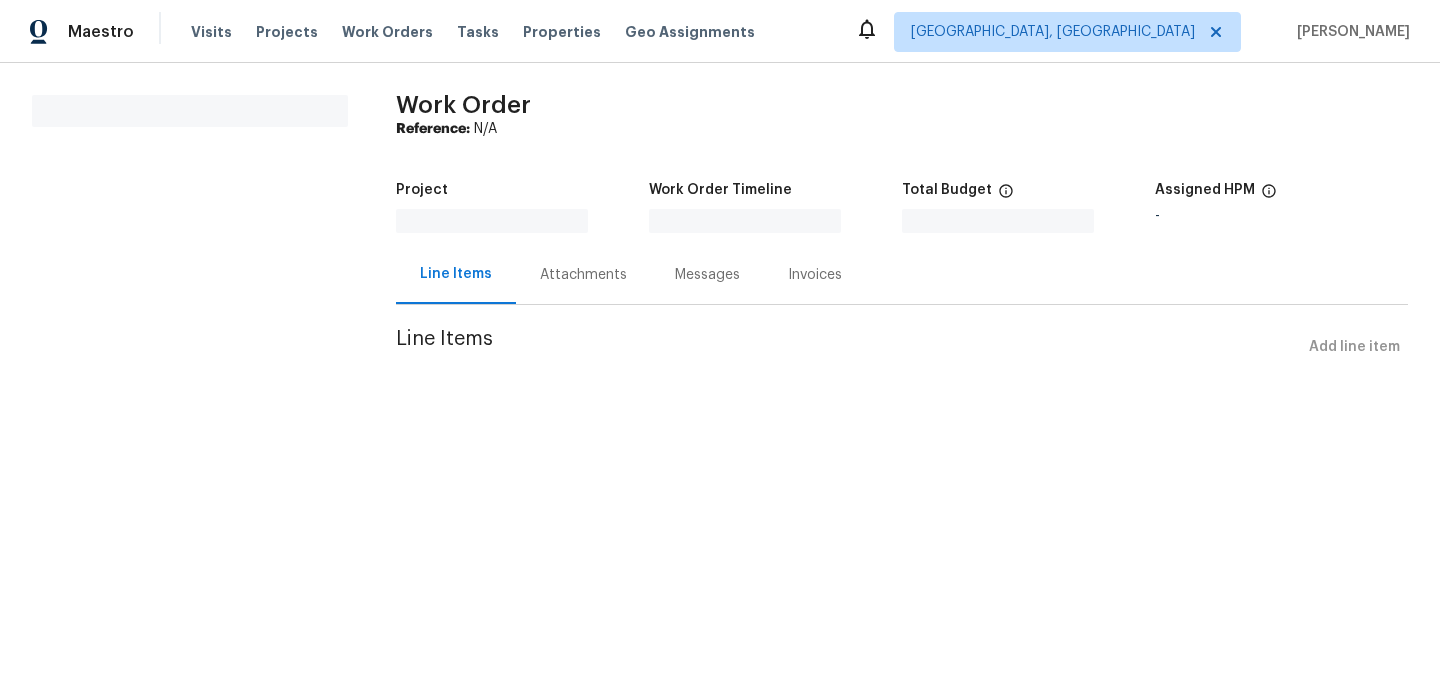 scroll, scrollTop: 0, scrollLeft: 0, axis: both 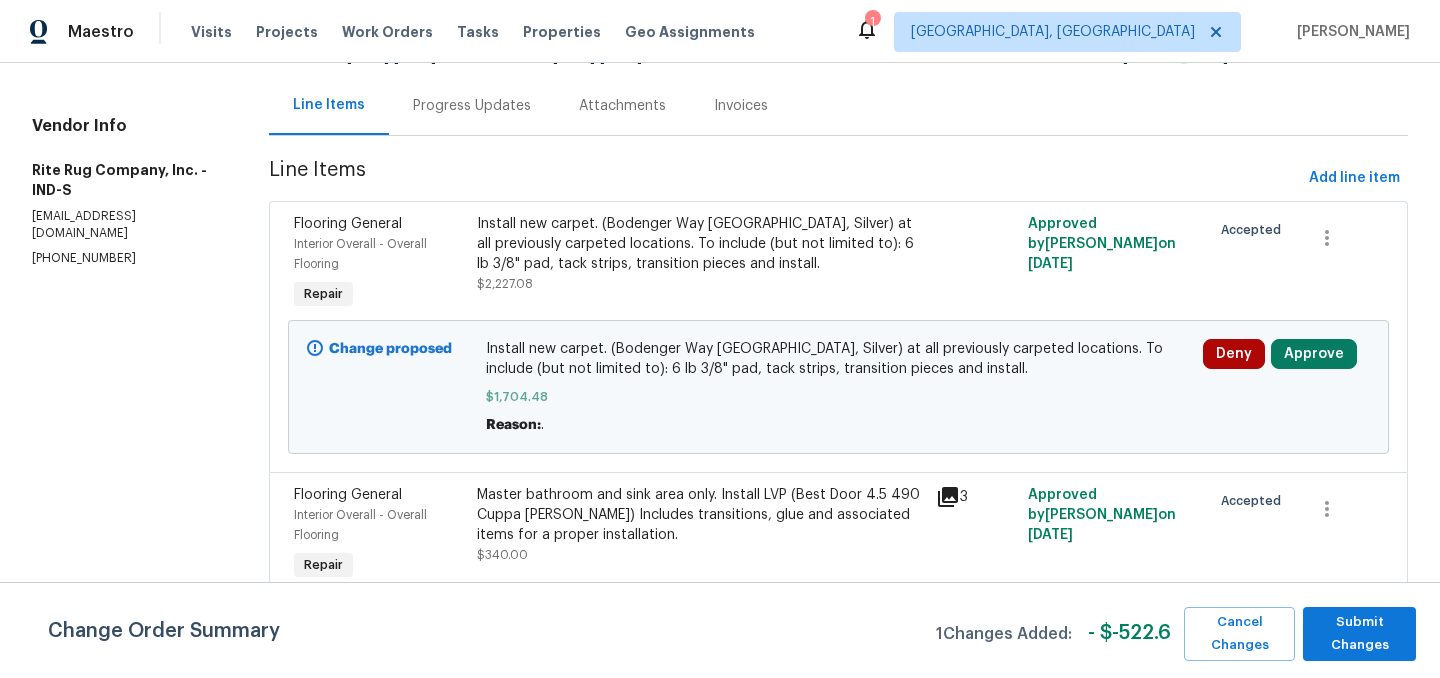 click on "Master bathroom and sink area only.
Install LVP (Best Door 4.5 490 Cuppa [PERSON_NAME]) Includes transitions, glue and associated items for a proper installation." at bounding box center (700, 515) 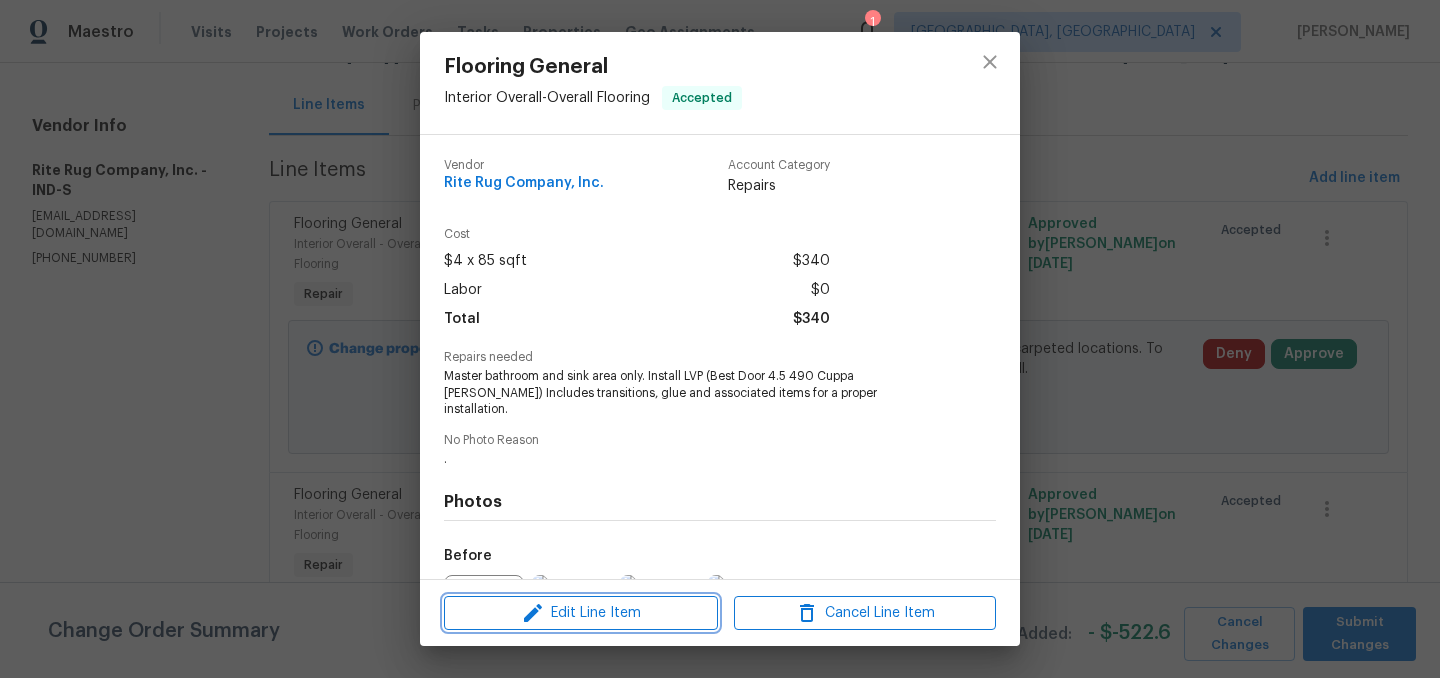 click on "Edit Line Item" at bounding box center (581, 613) 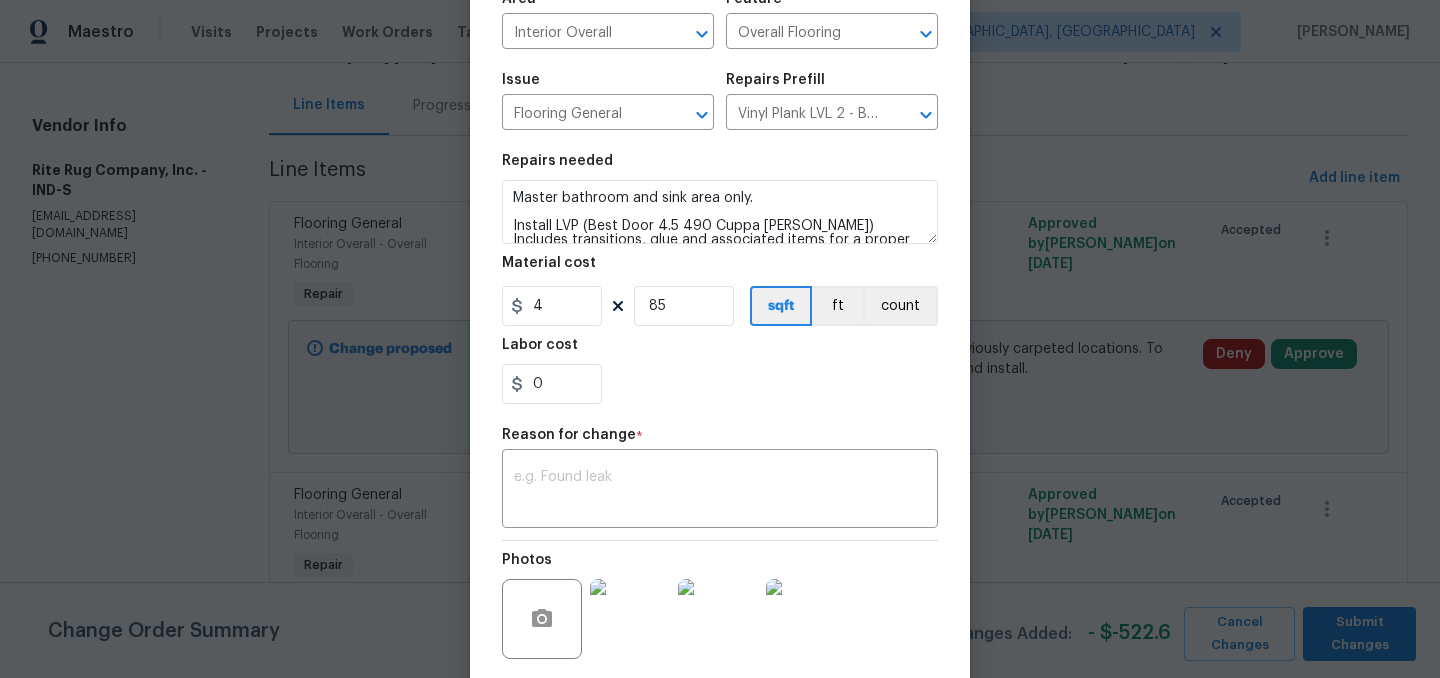 scroll, scrollTop: 171, scrollLeft: 0, axis: vertical 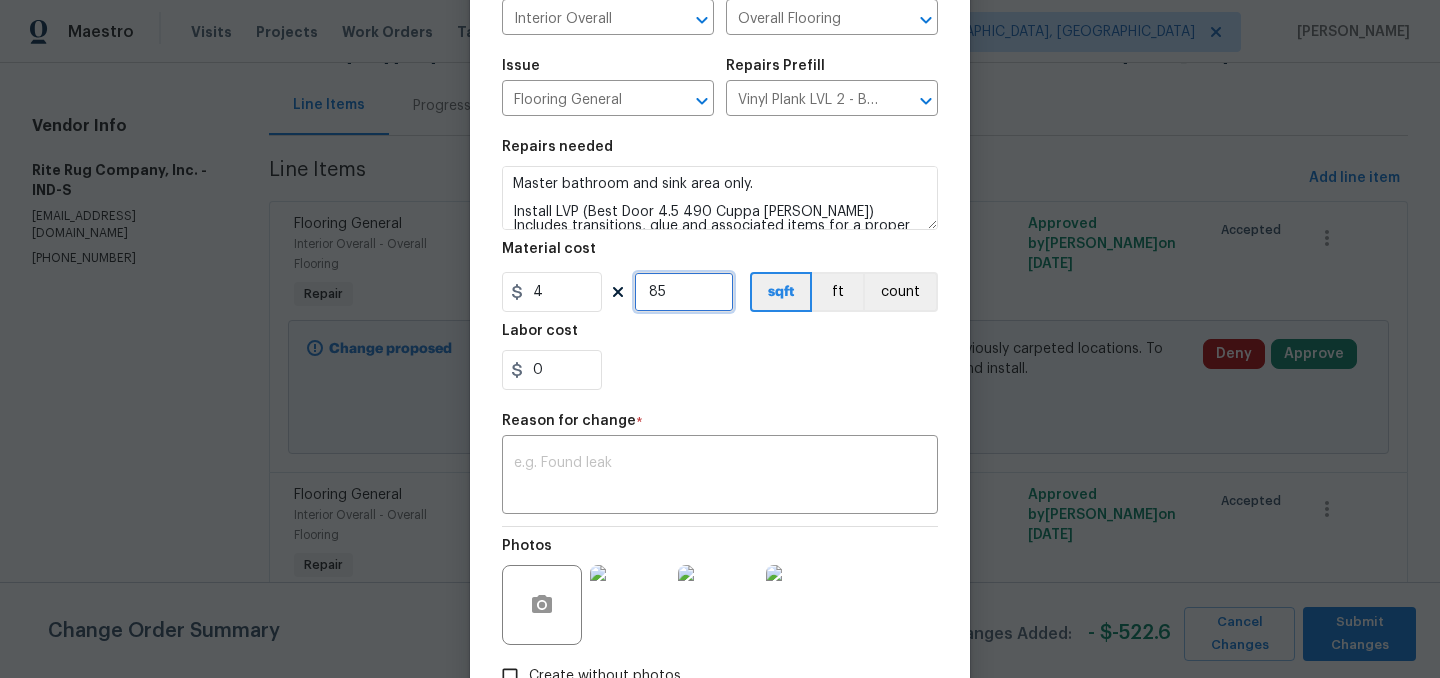 click on "85" at bounding box center [684, 292] 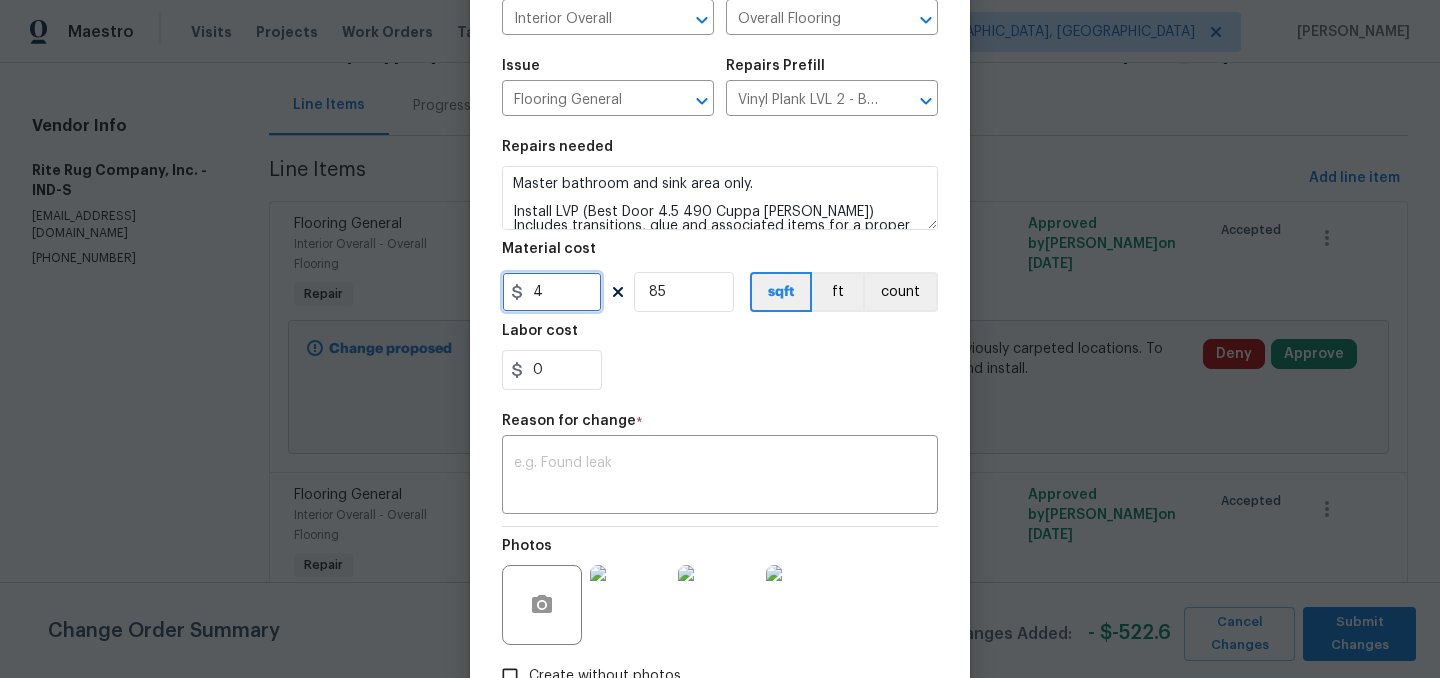 click on "4" at bounding box center (552, 292) 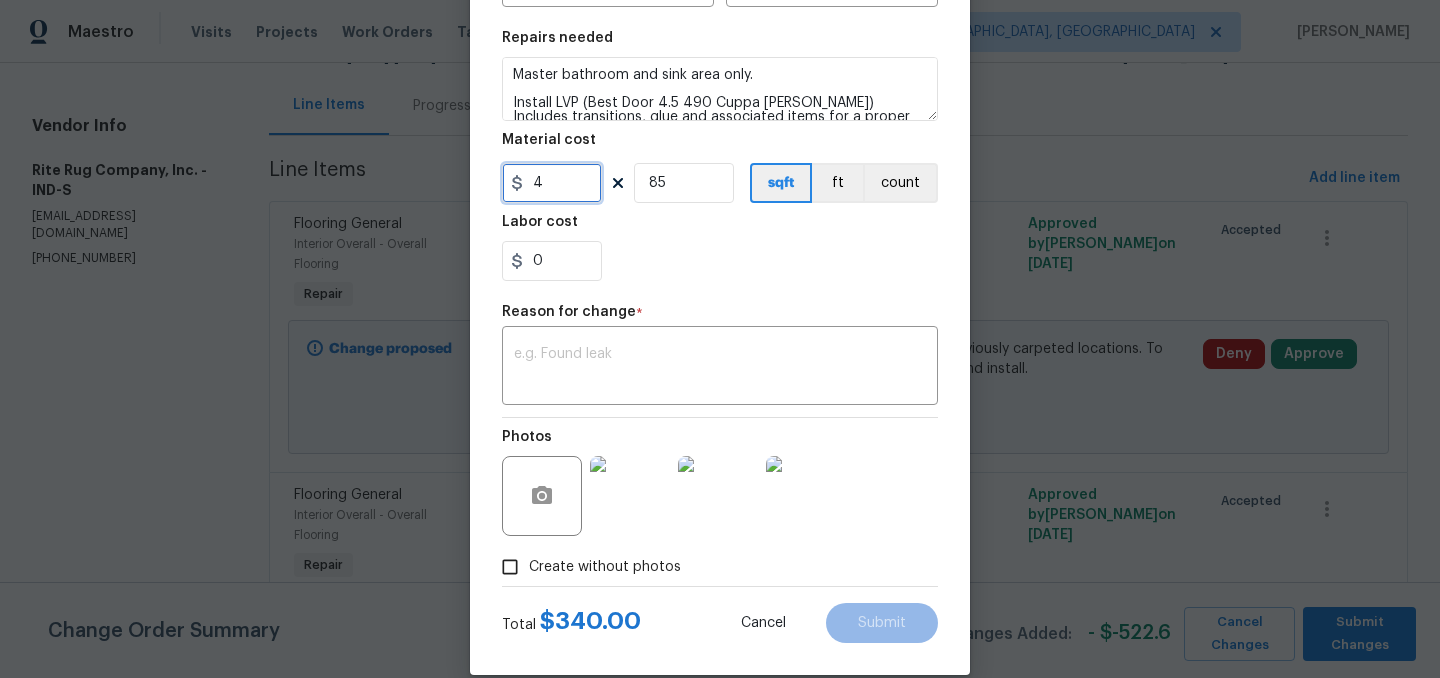scroll, scrollTop: 262, scrollLeft: 0, axis: vertical 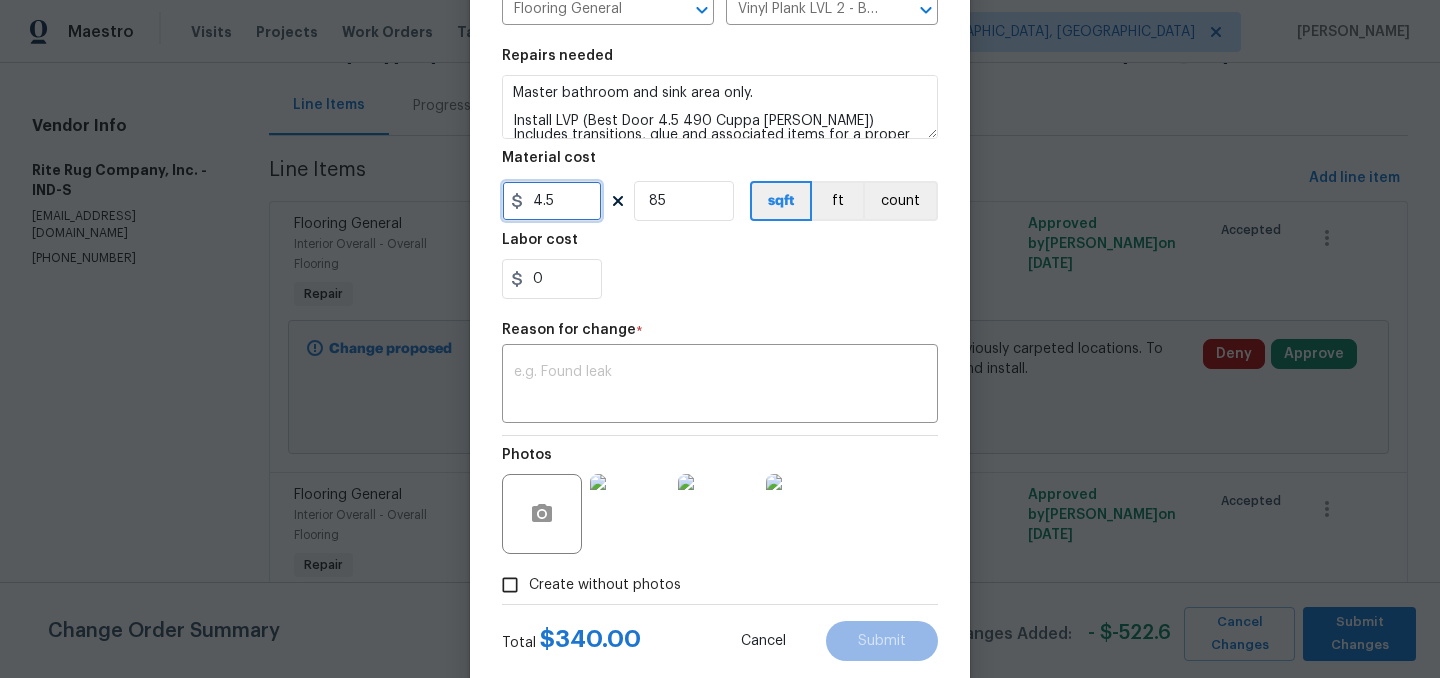 type on "4.5" 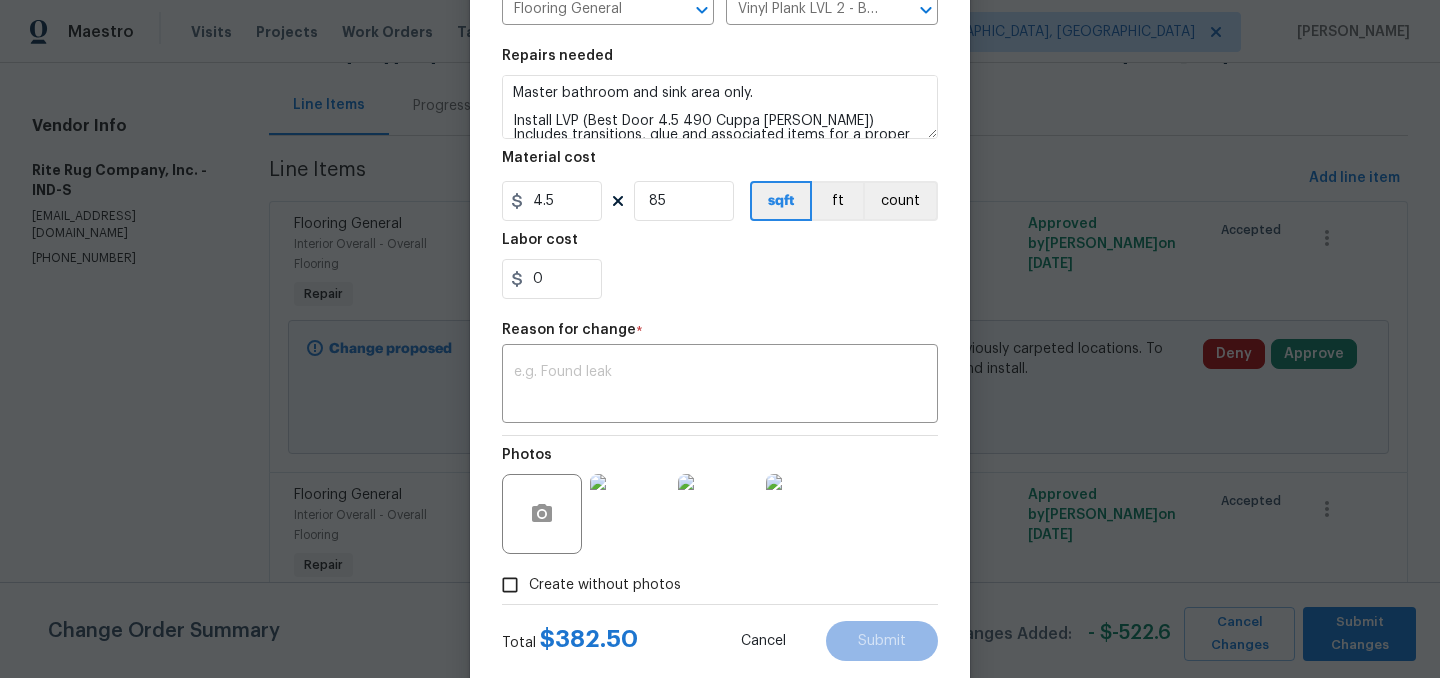 click on "Labor cost" at bounding box center (720, 246) 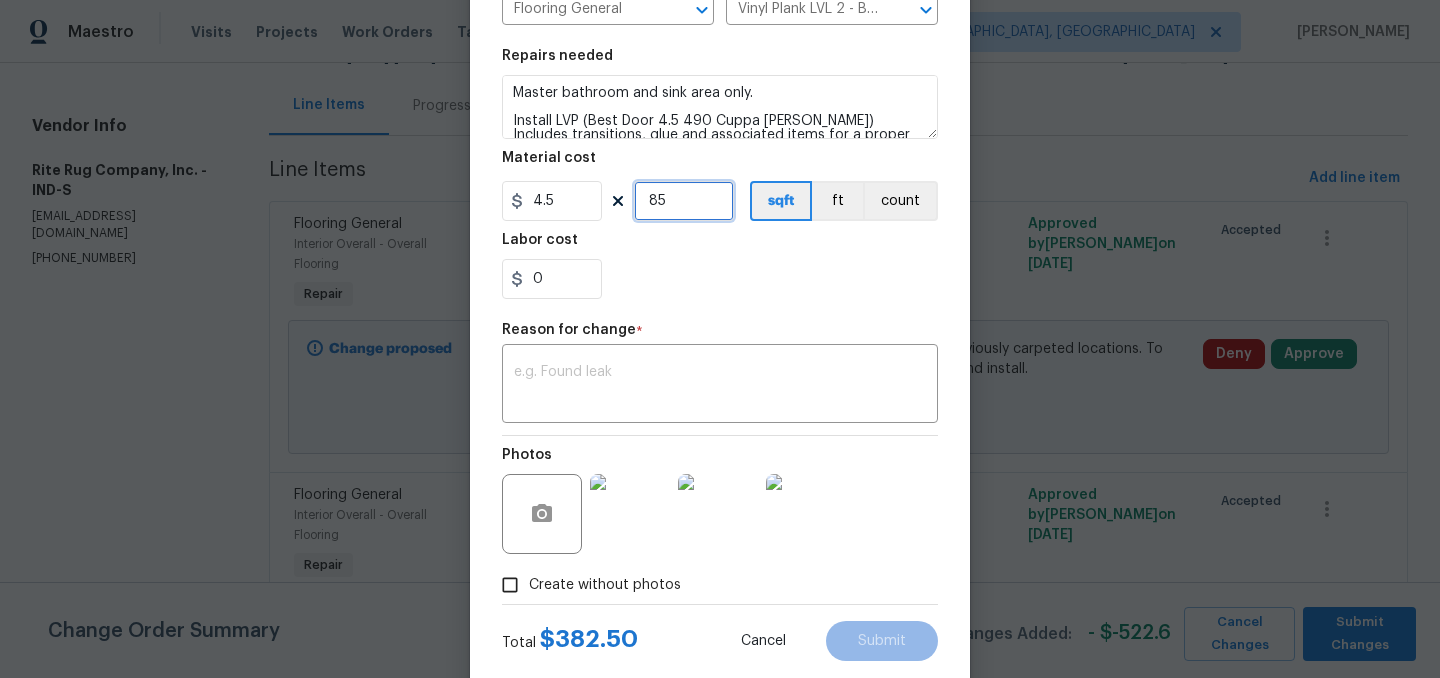 click on "85" at bounding box center (684, 201) 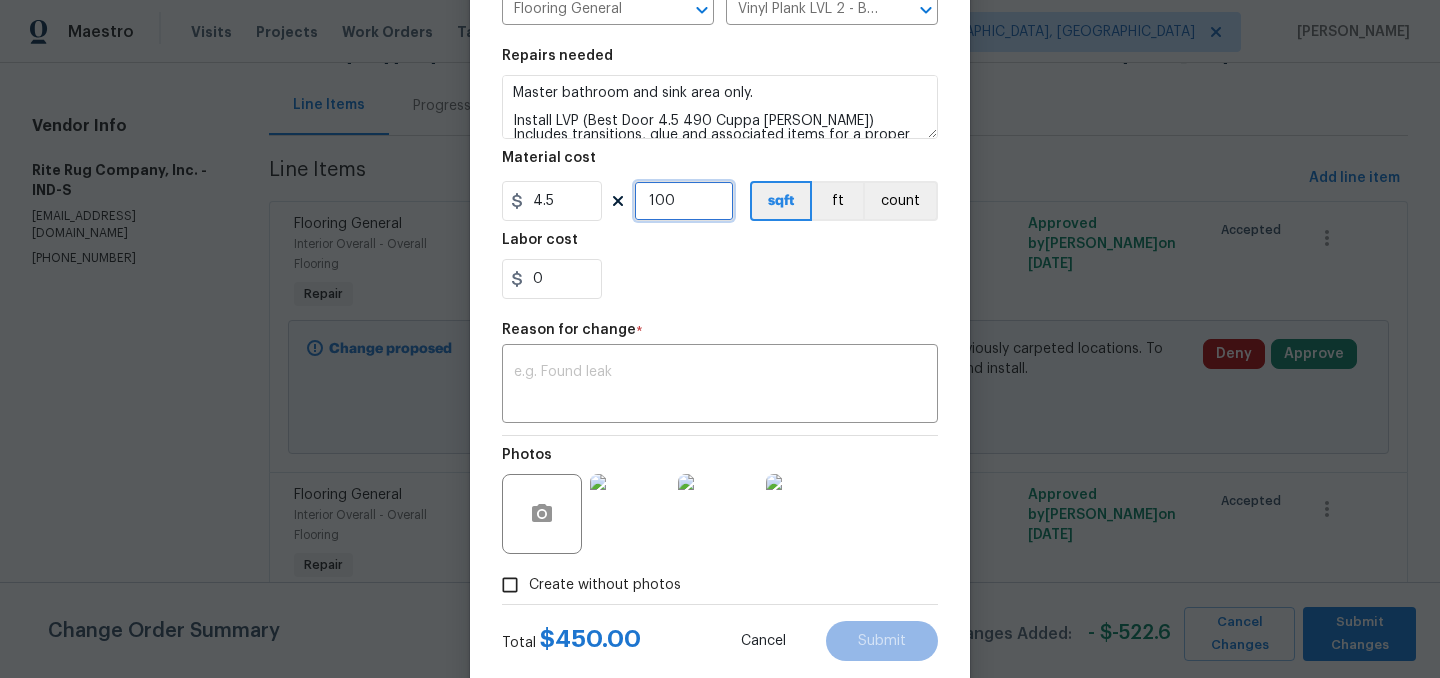 type on "100" 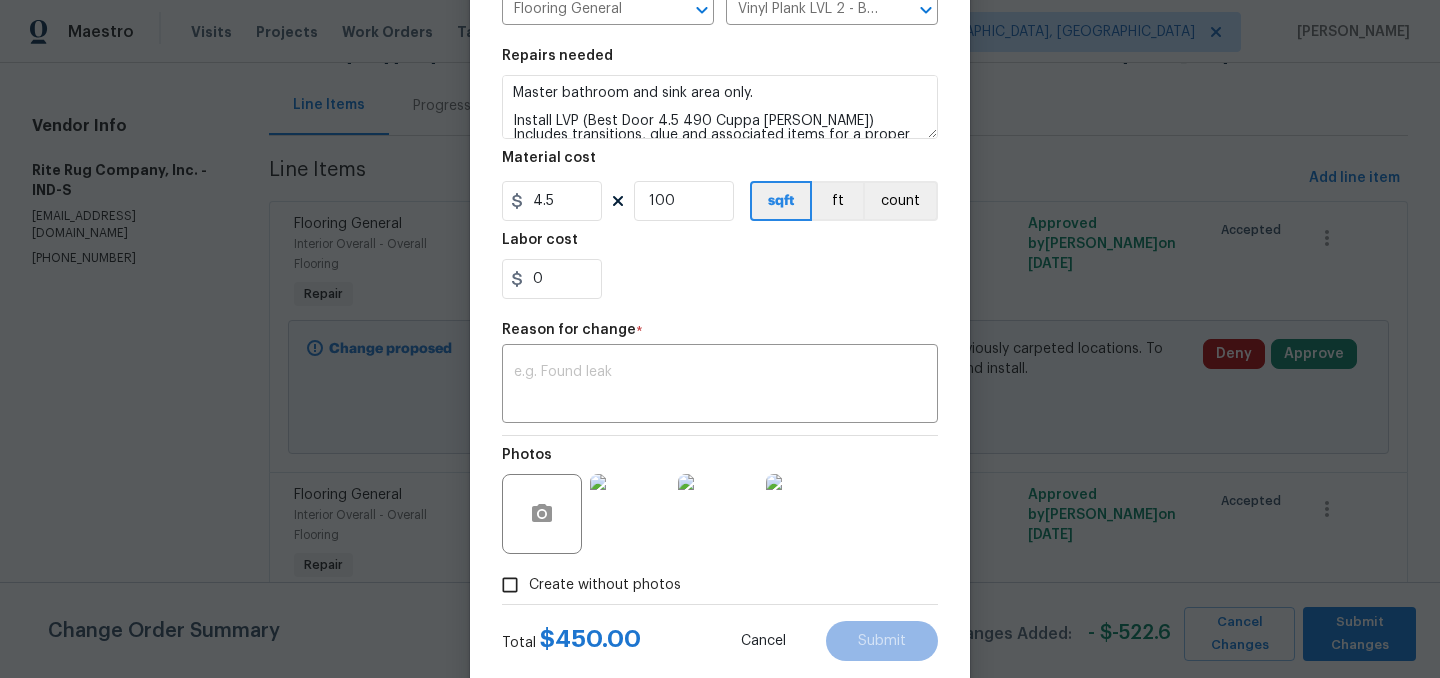 click on "0" at bounding box center [720, 279] 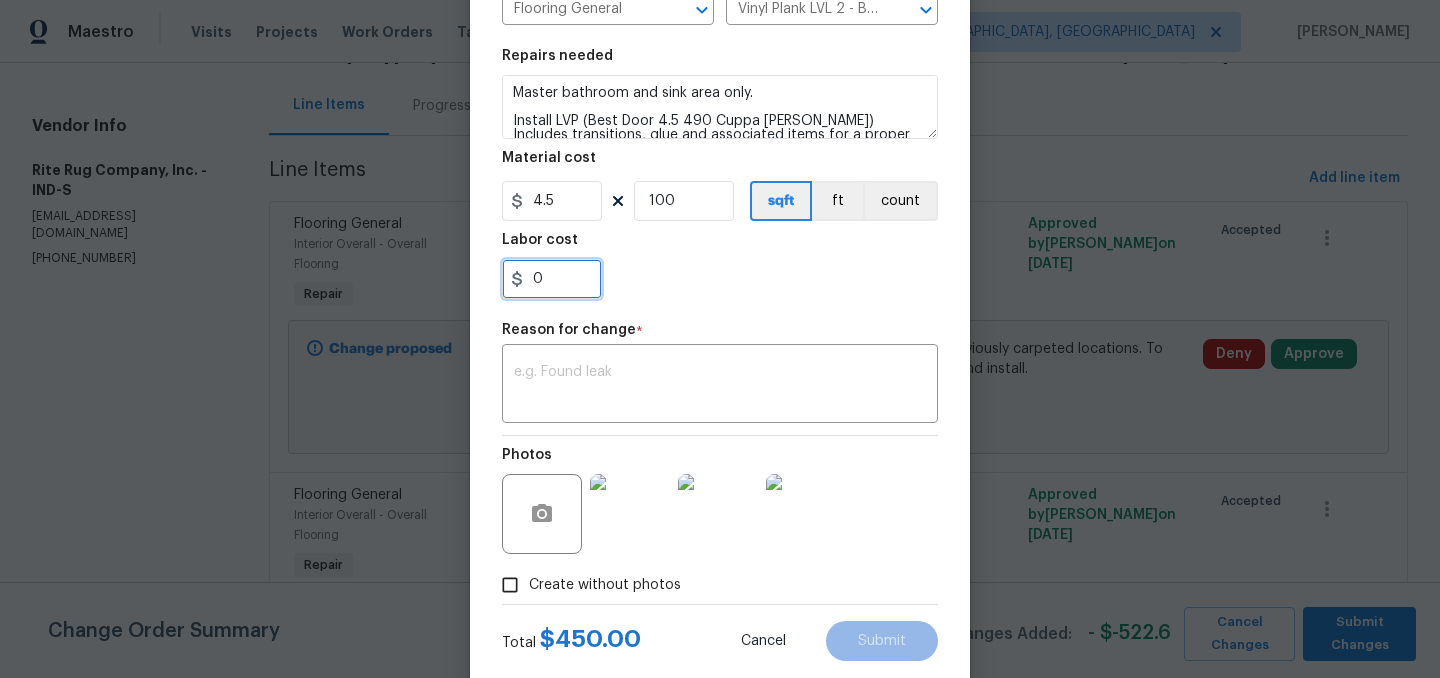 click on "0" at bounding box center (552, 279) 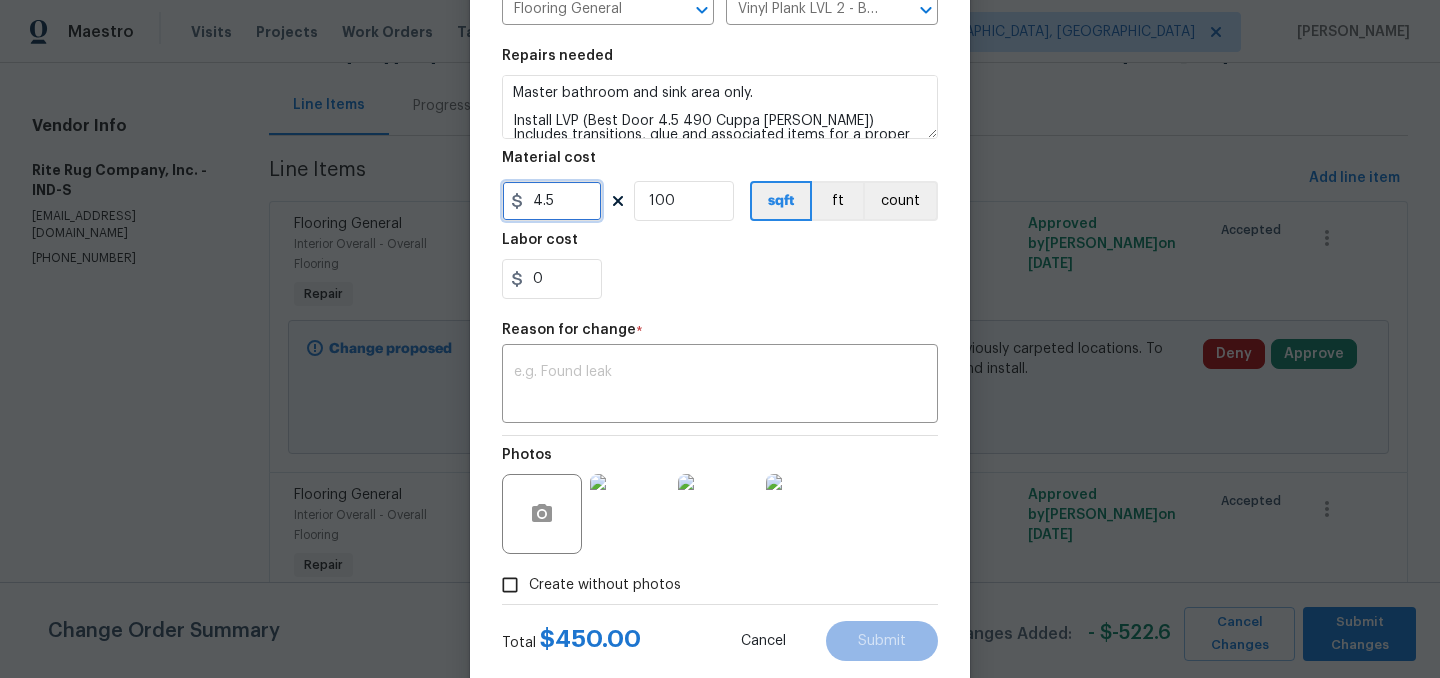 click on "4.5" at bounding box center (552, 201) 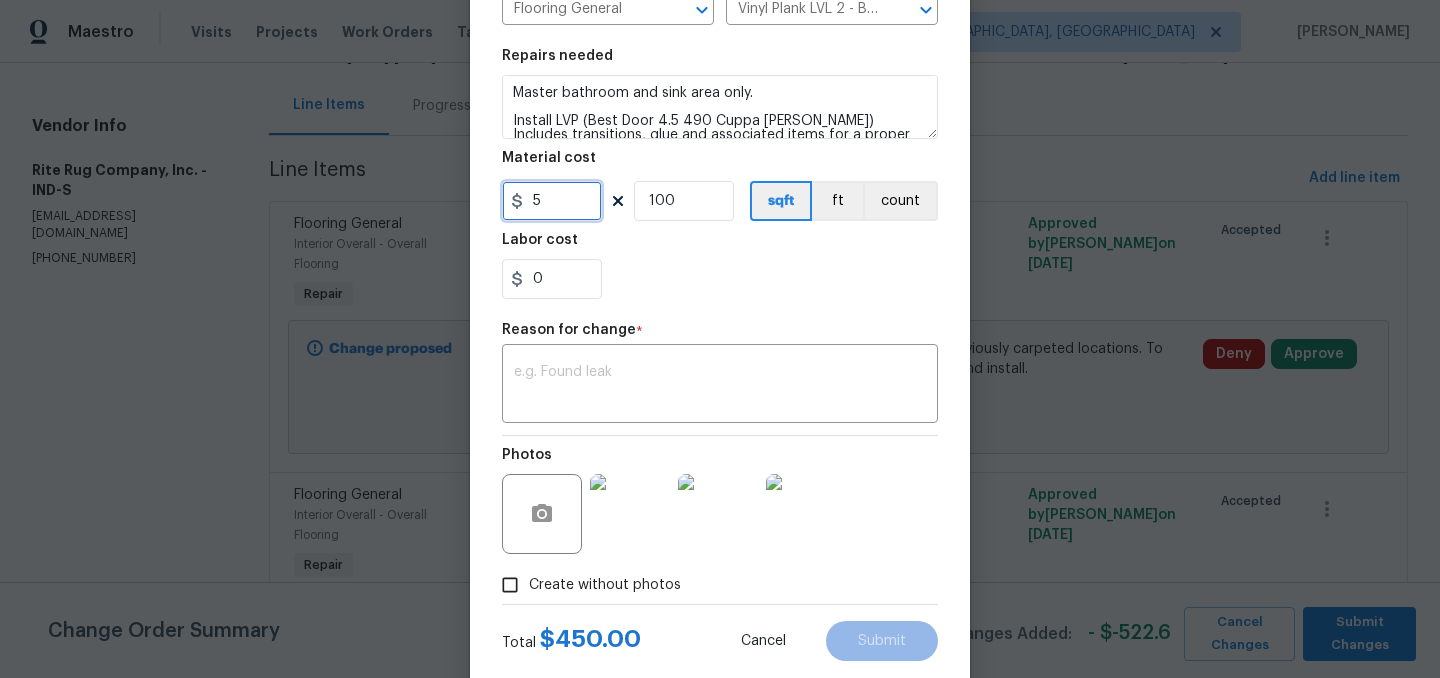 type on "5" 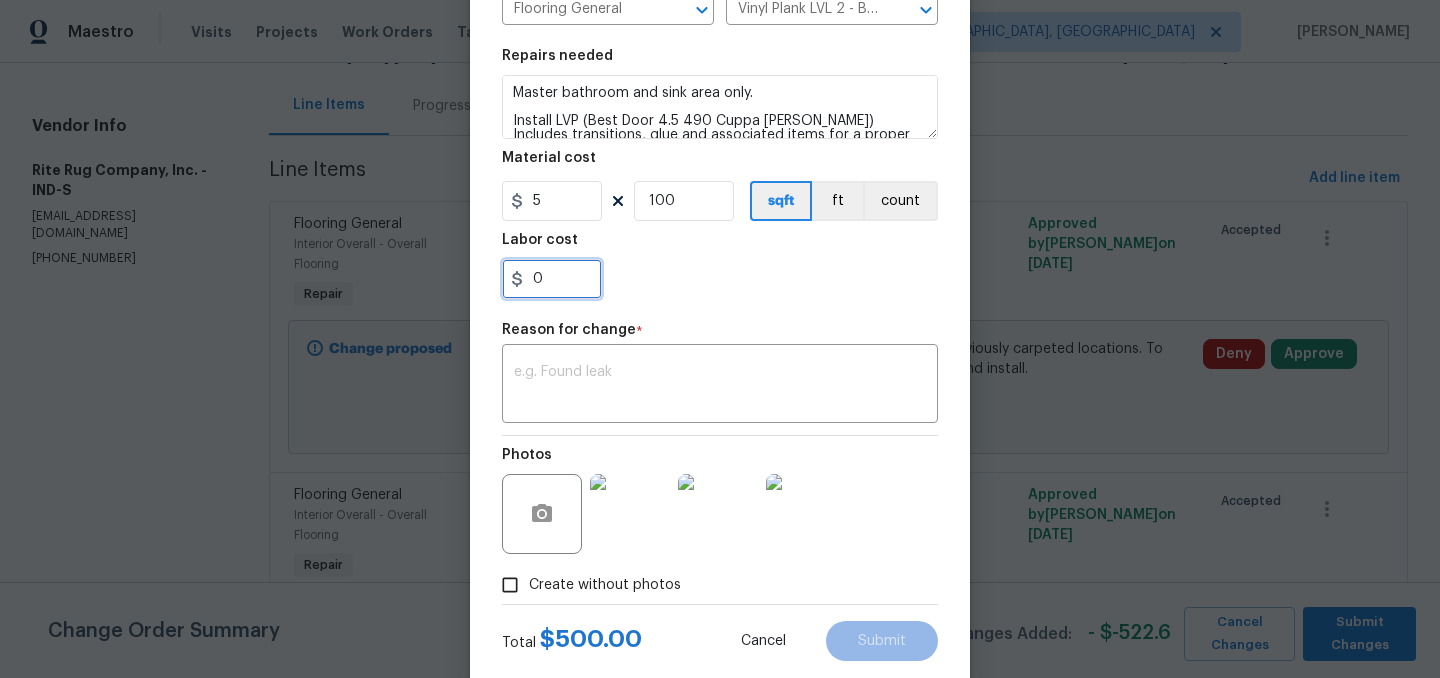 click on "0" at bounding box center (552, 279) 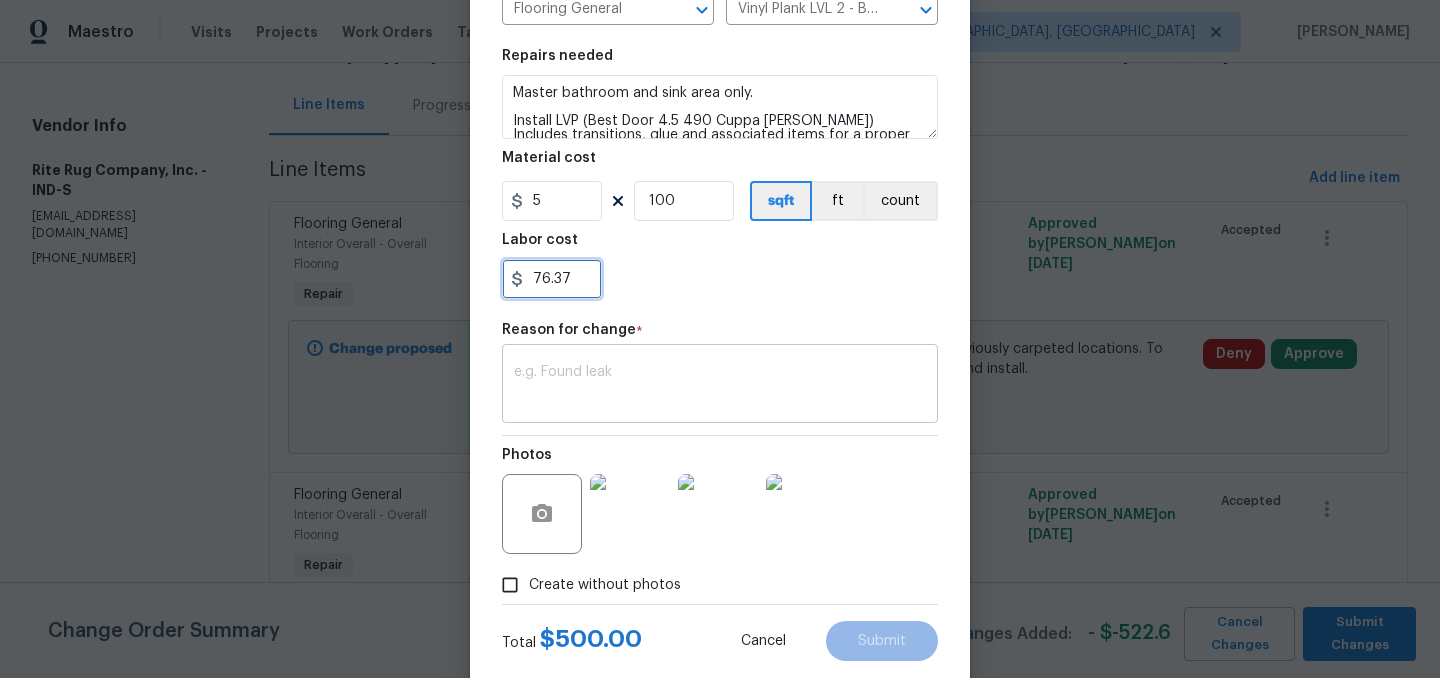 type on "76.37" 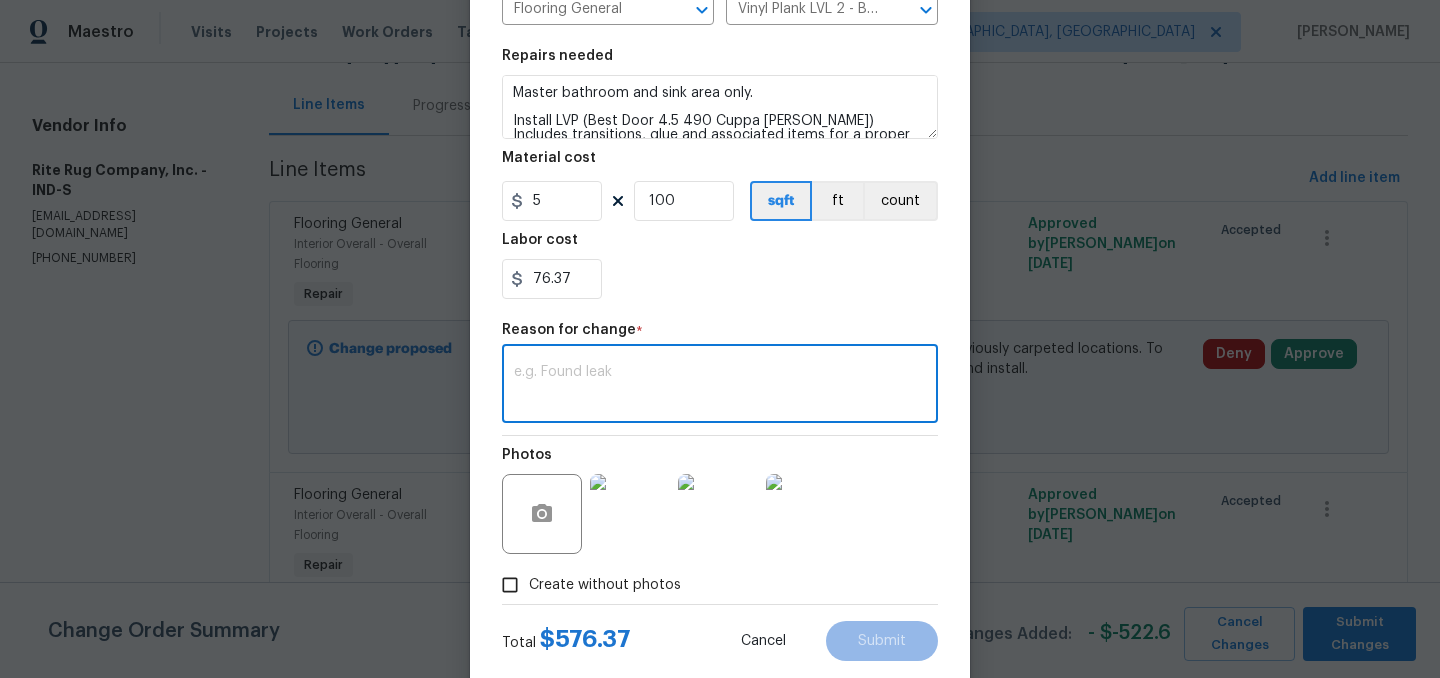 click at bounding box center (720, 386) 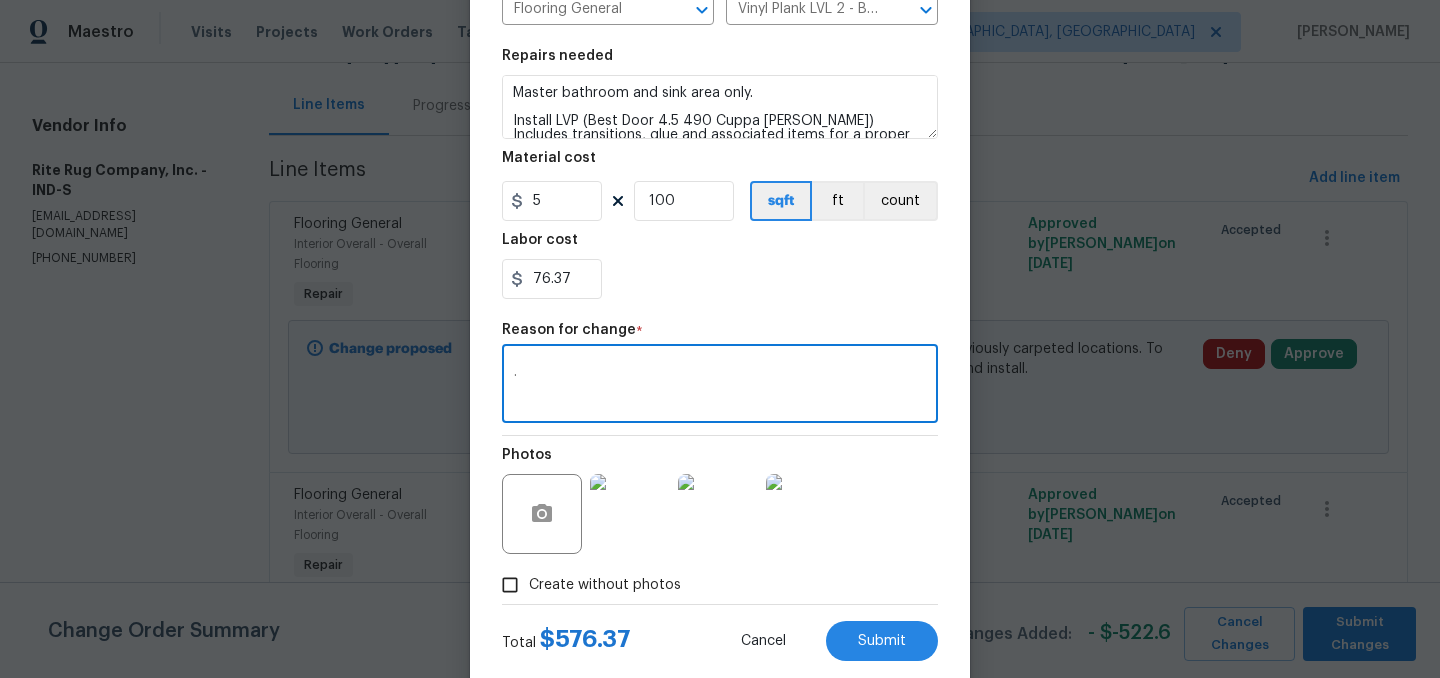 type on "." 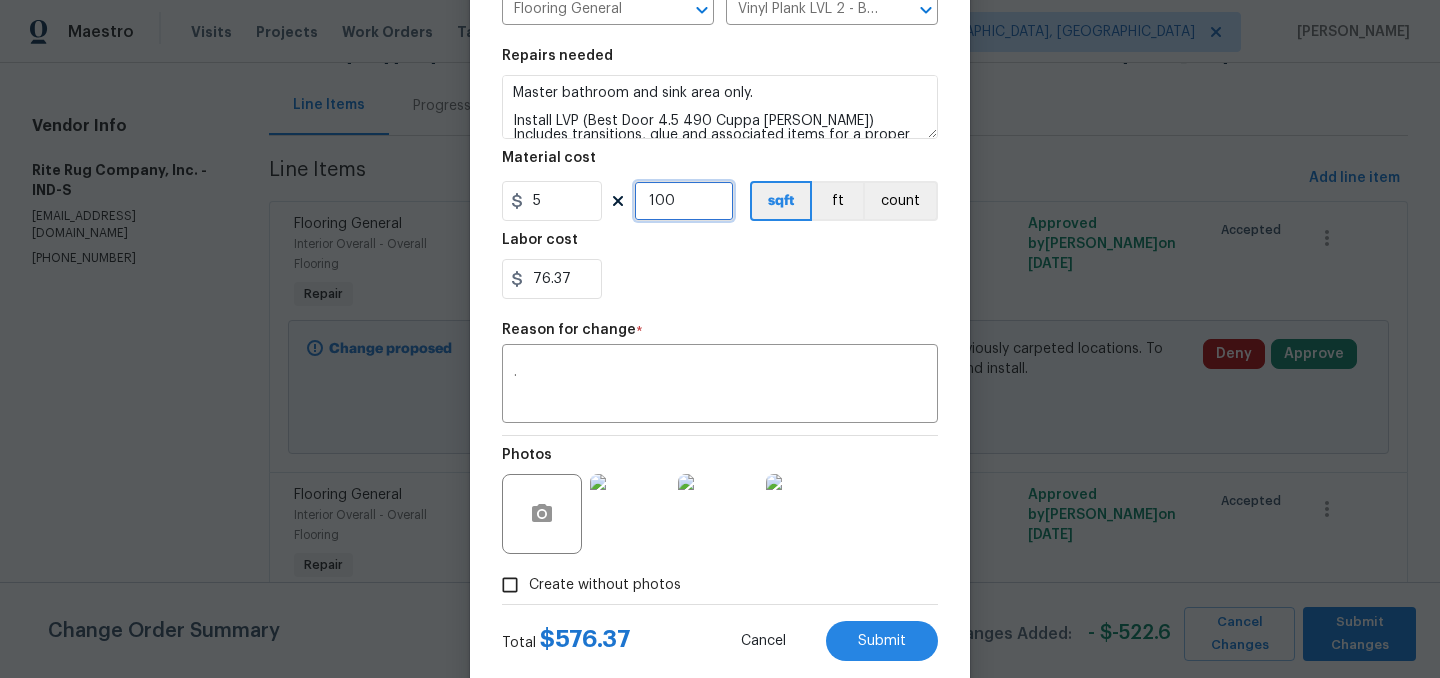 click on "100" at bounding box center [684, 201] 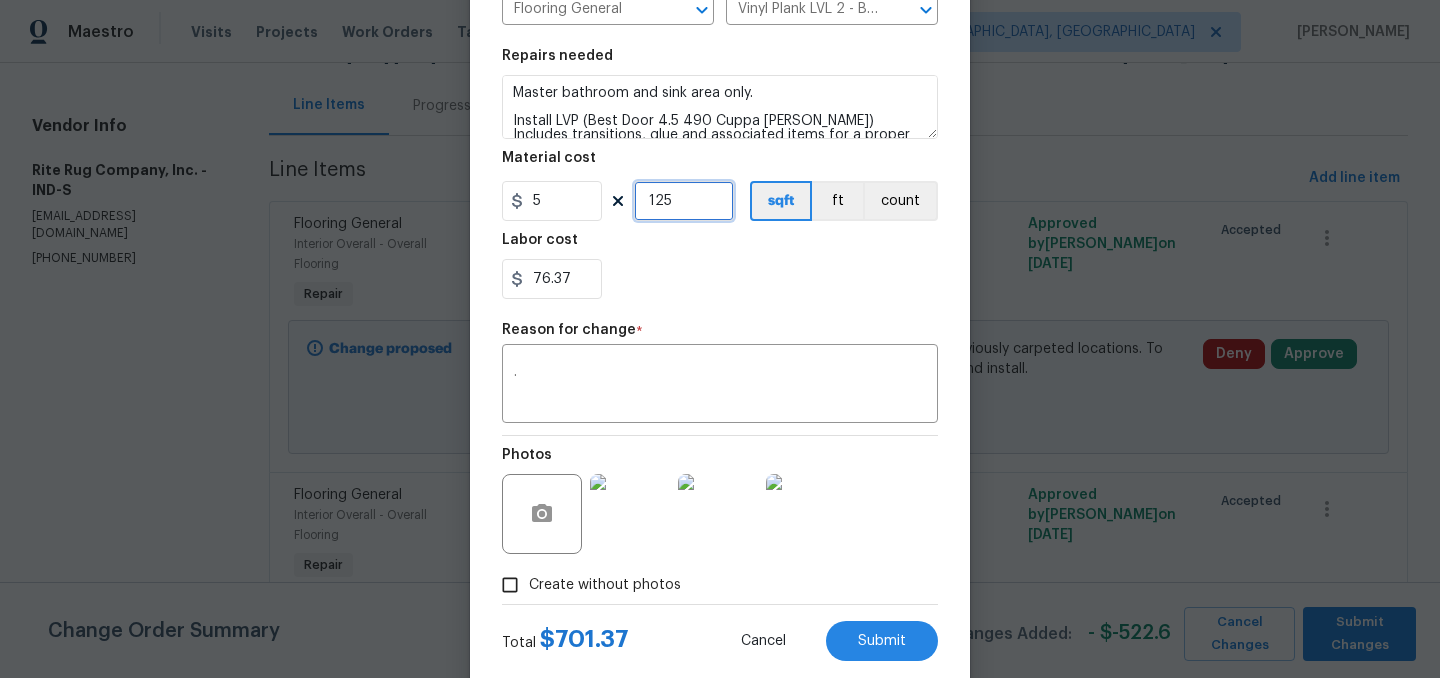type on "125" 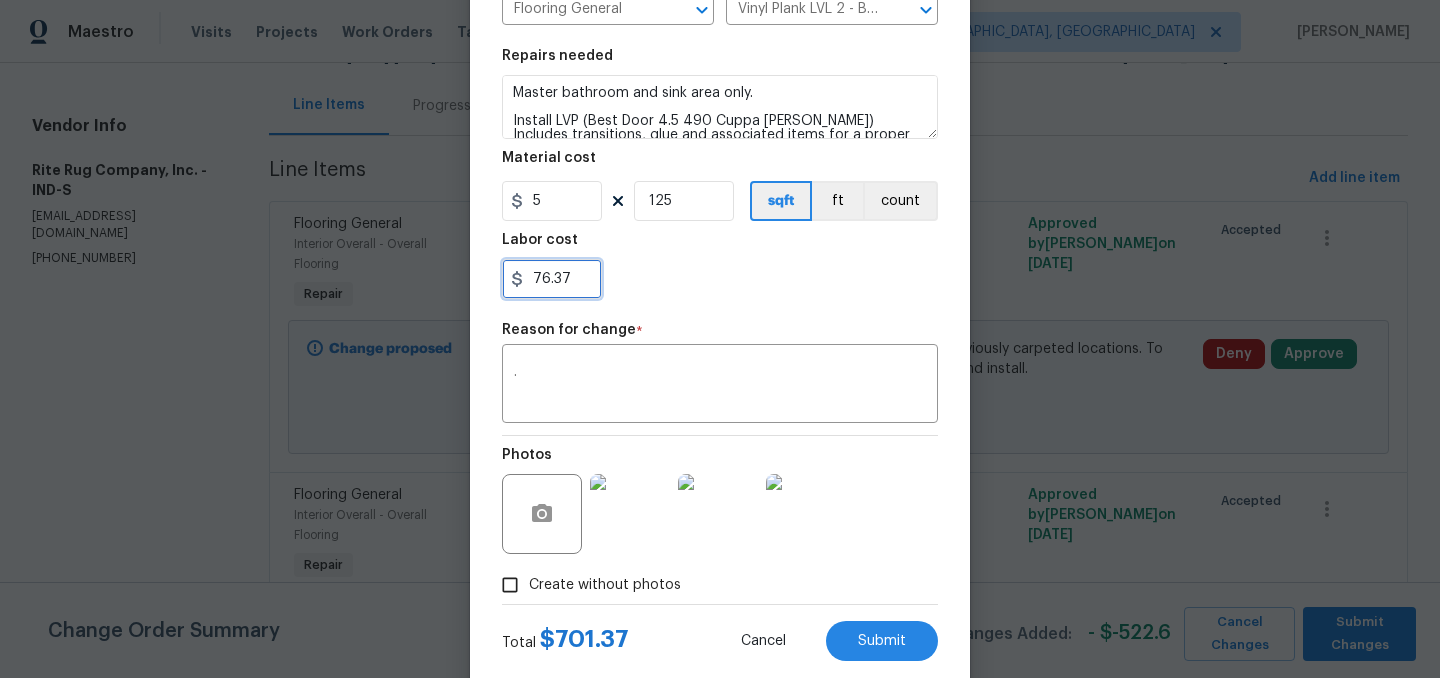 click on "76.37" at bounding box center [552, 279] 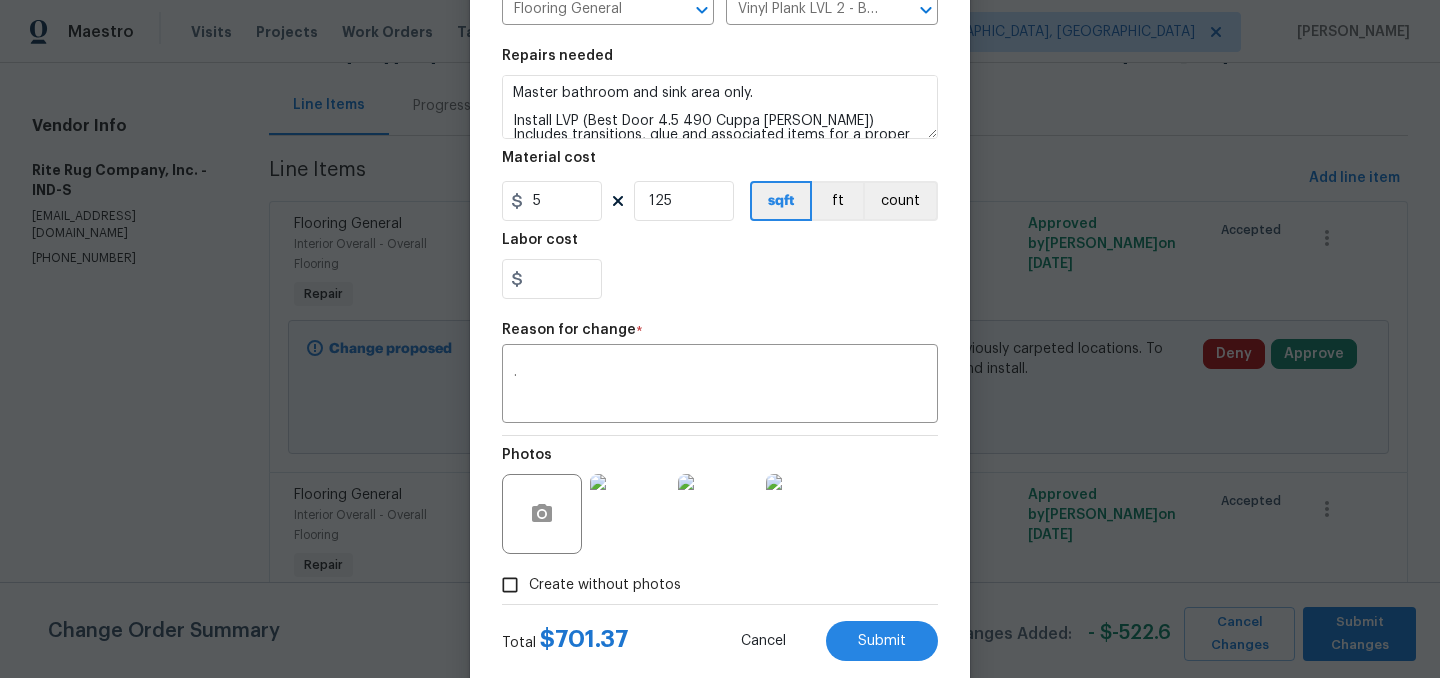 type on "0" 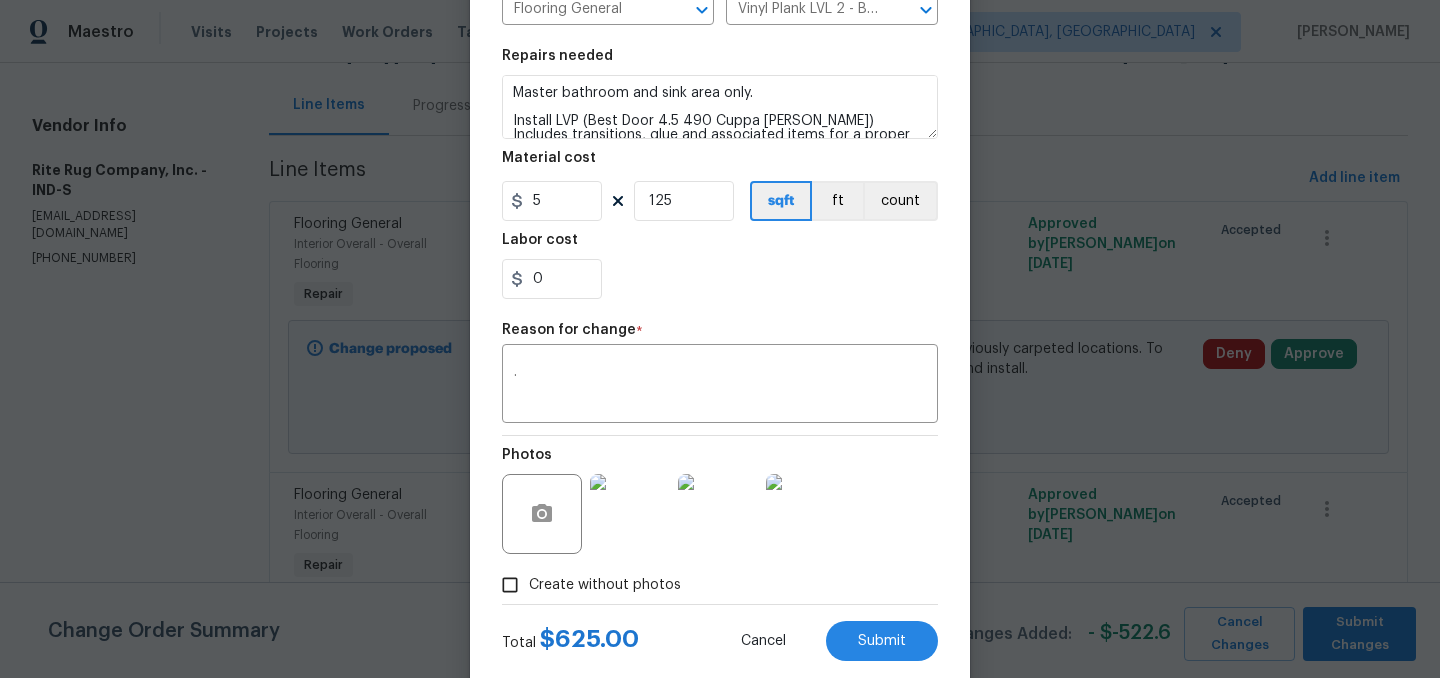 click on "0" at bounding box center [720, 279] 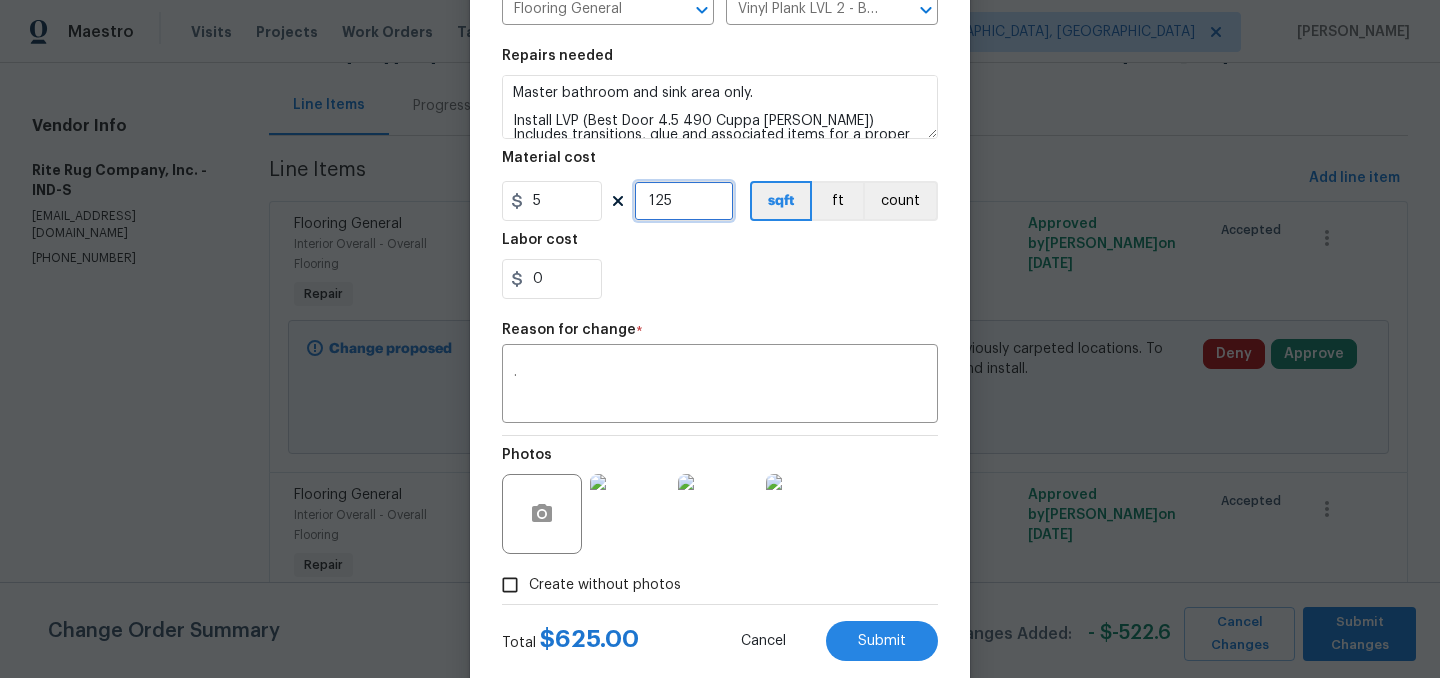 click on "125" at bounding box center [684, 201] 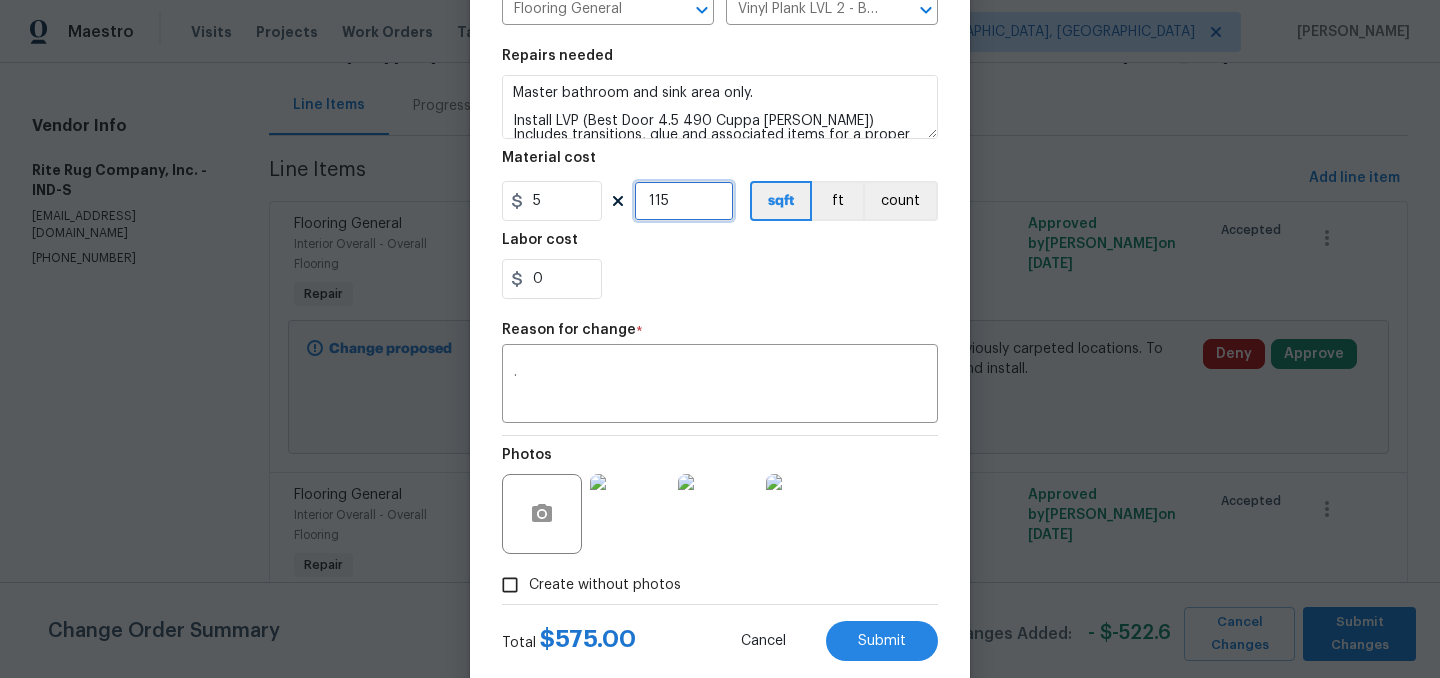 type on "115" 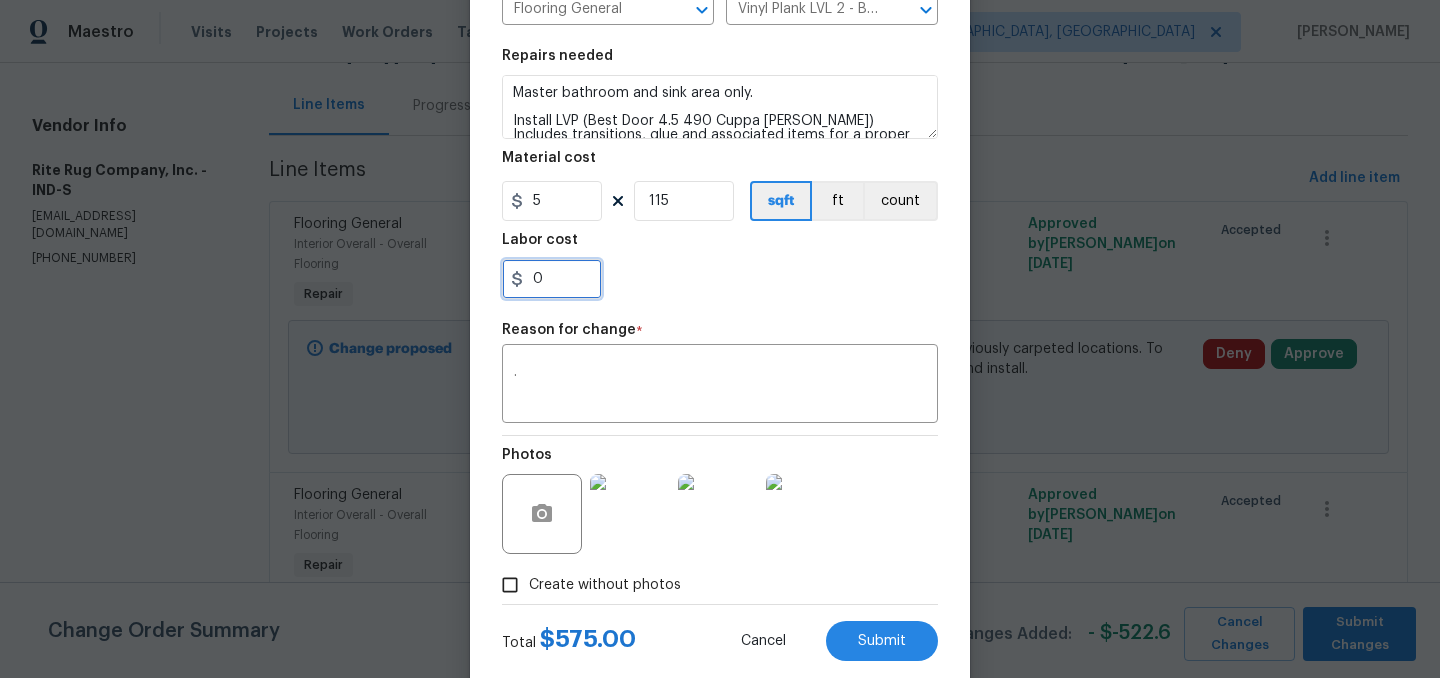 click on "0" at bounding box center [552, 279] 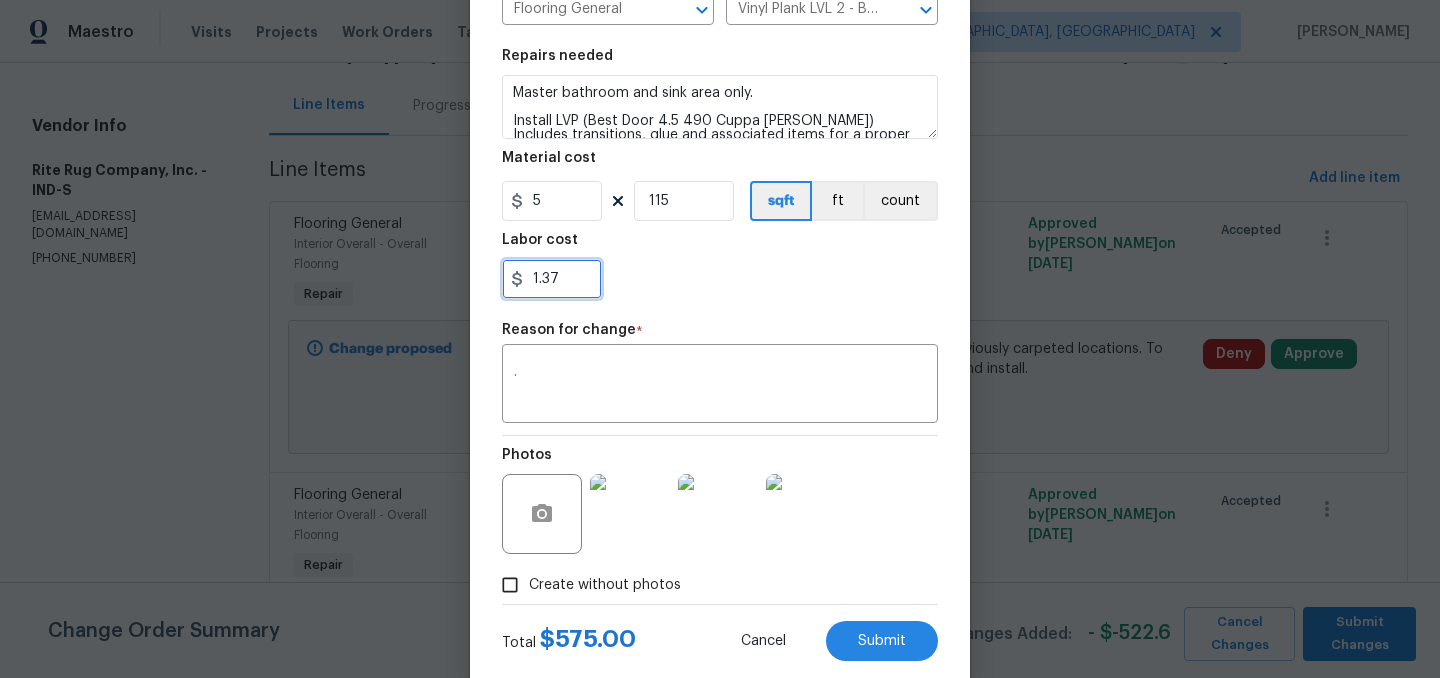 type on "1.37" 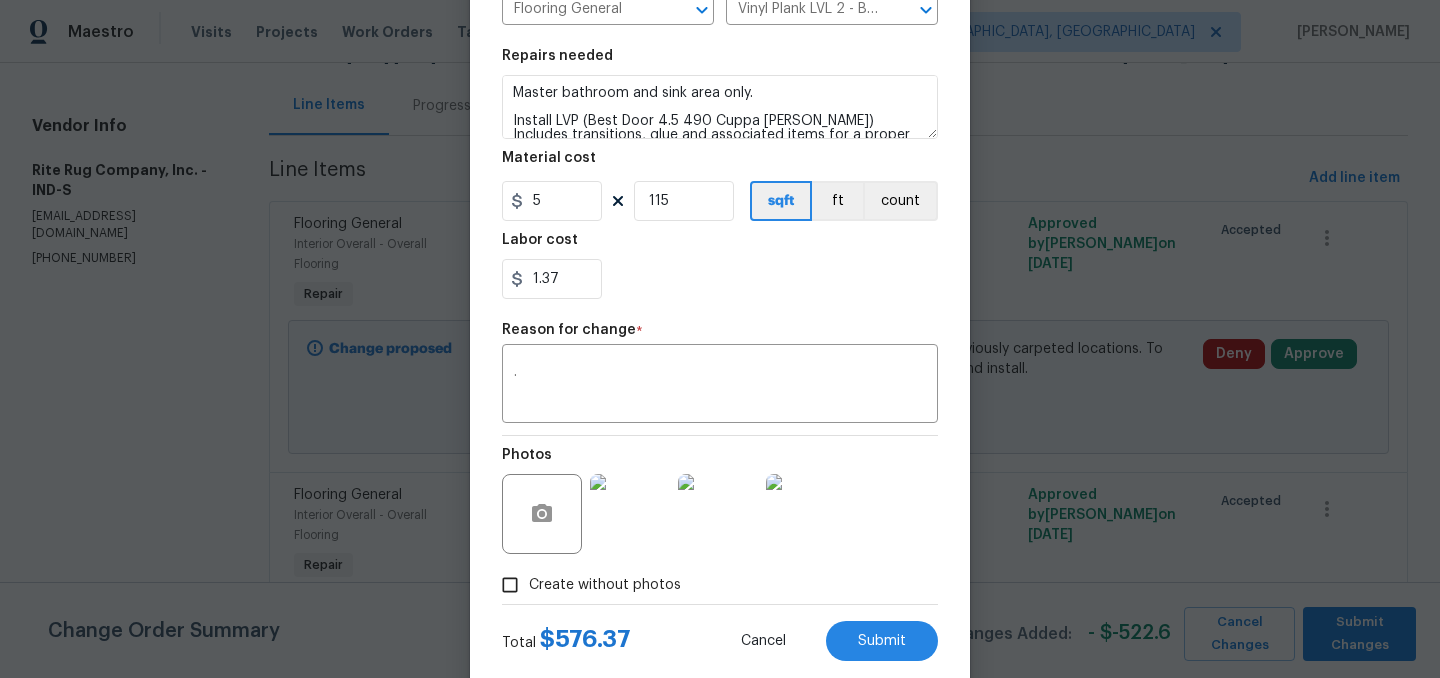 click on "1.37" at bounding box center [720, 279] 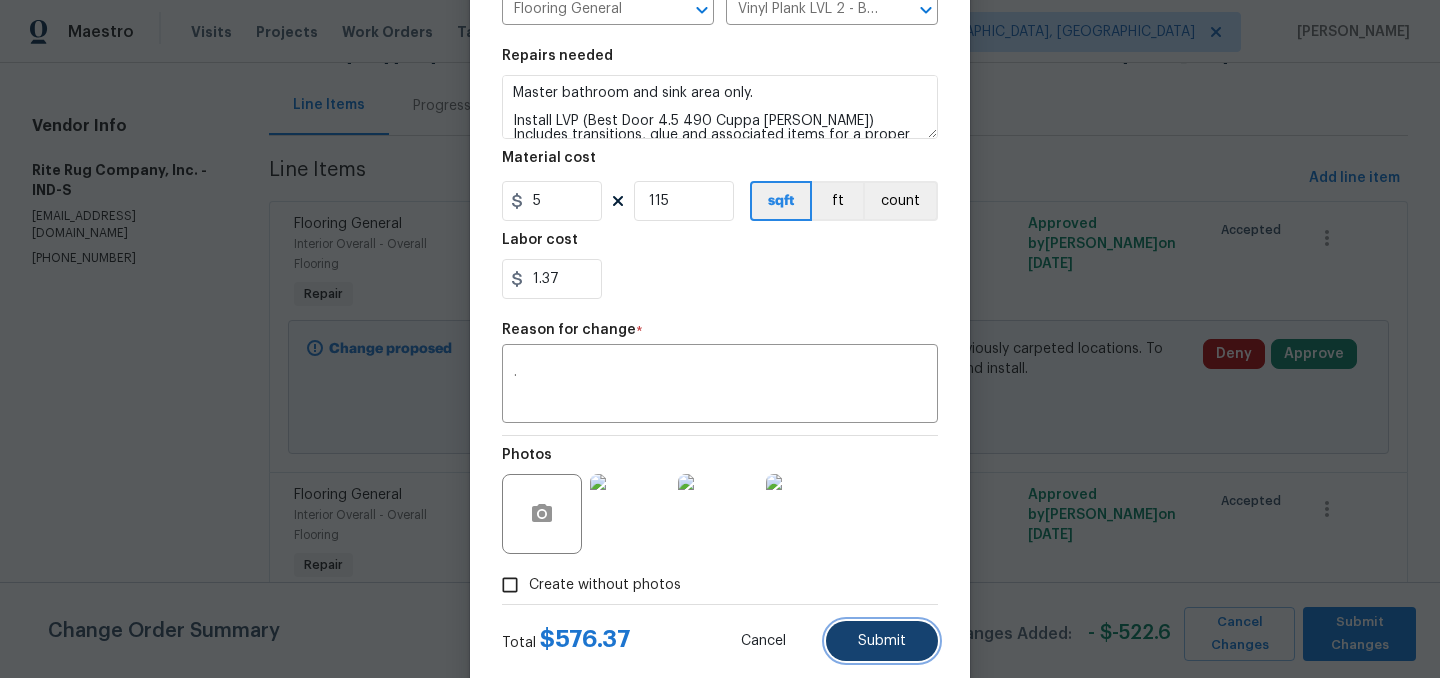 click on "Submit" at bounding box center [882, 641] 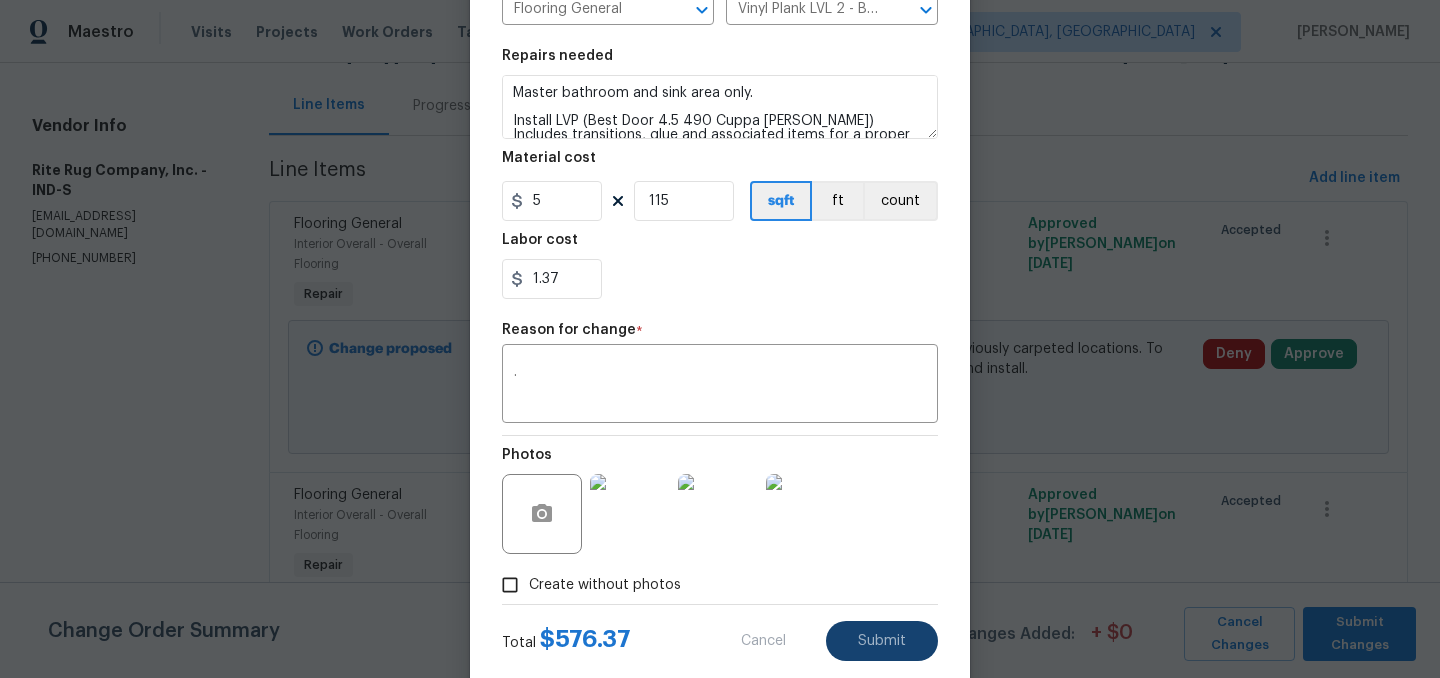 type on "4" 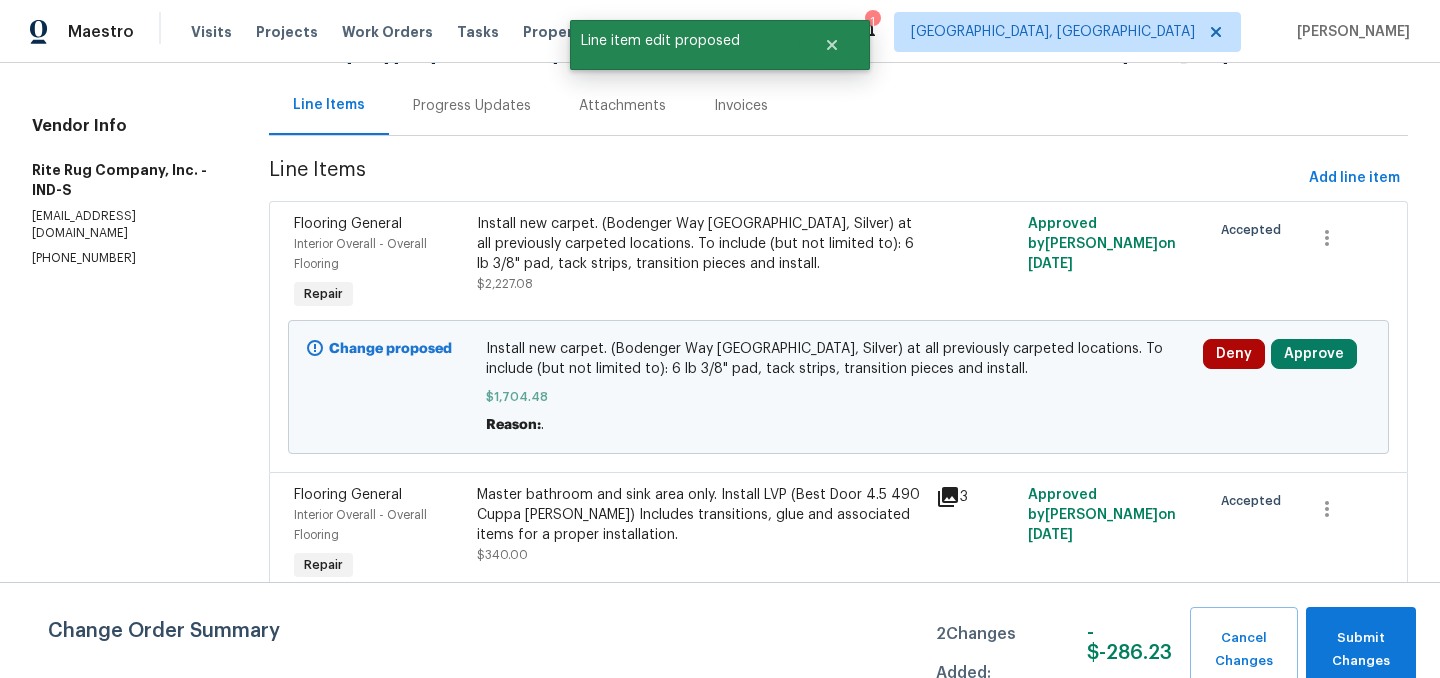 scroll, scrollTop: 0, scrollLeft: 0, axis: both 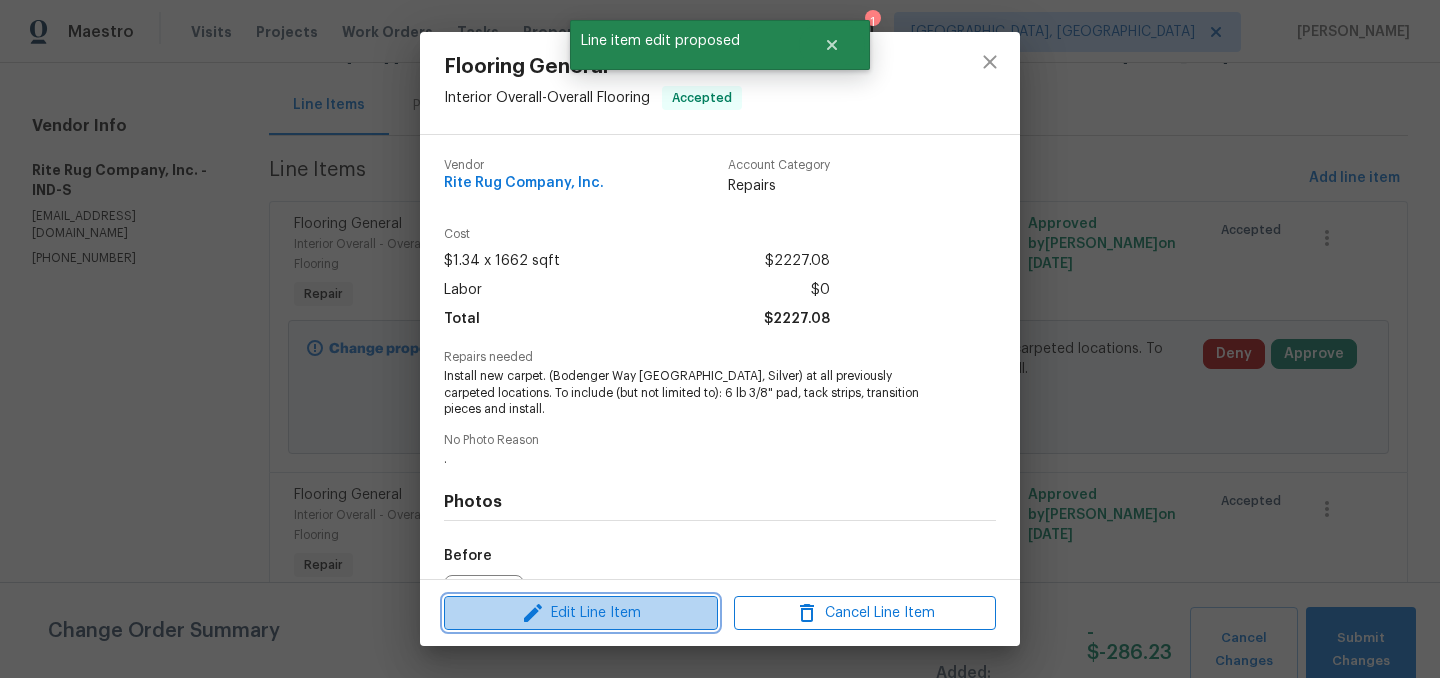 click on "Edit Line Item" at bounding box center [581, 613] 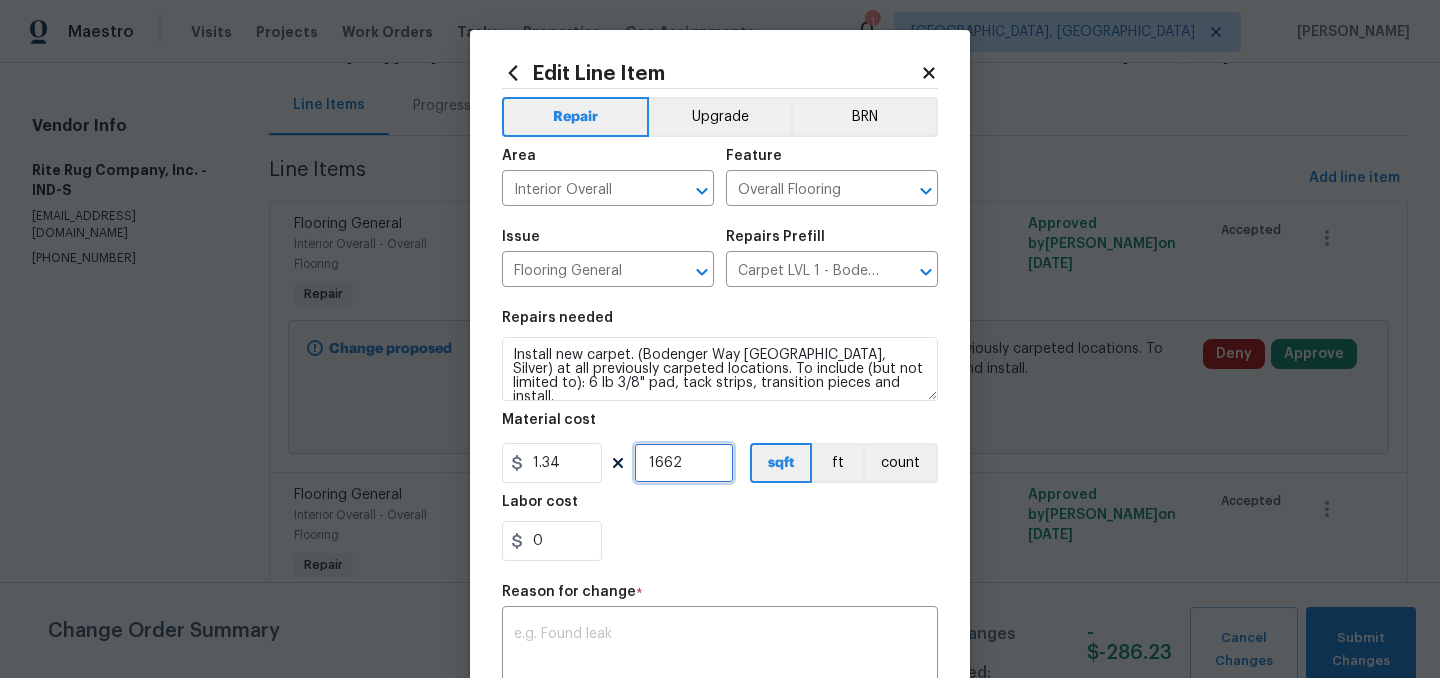 click on "1662" at bounding box center (684, 463) 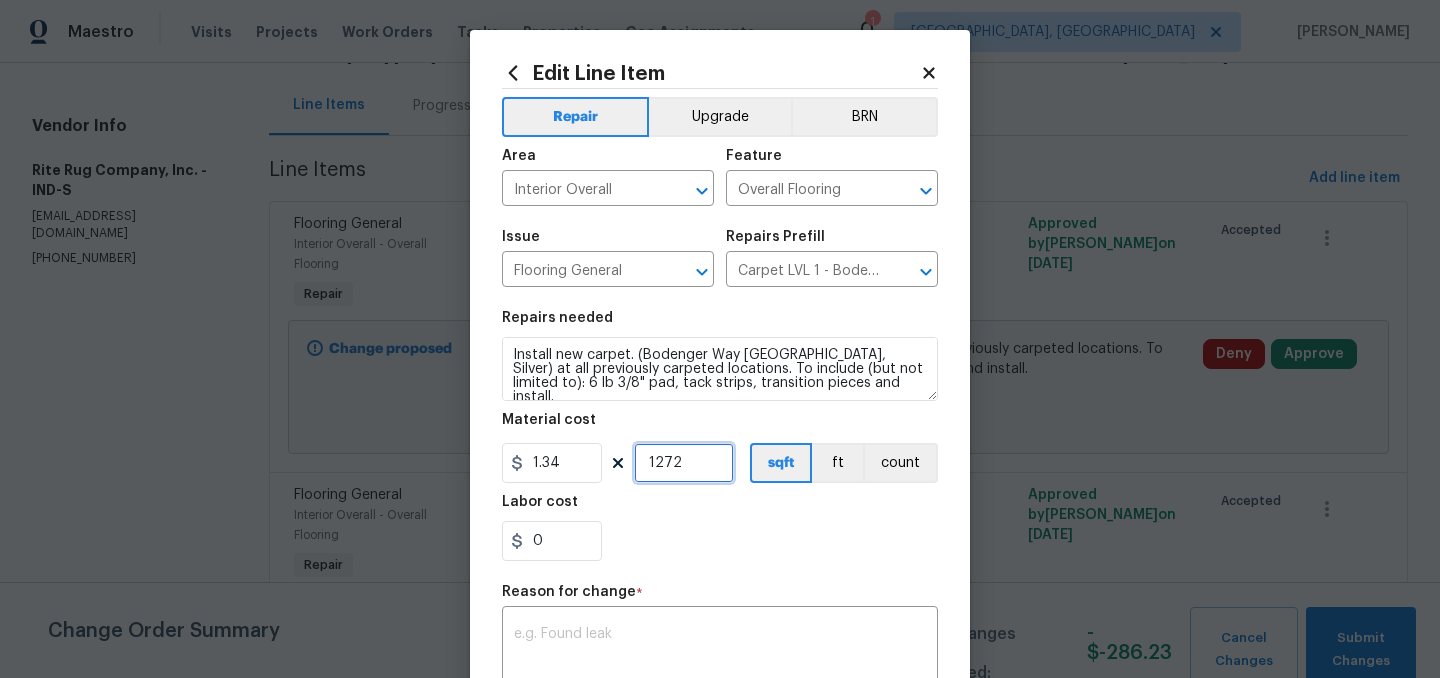 type on "1272" 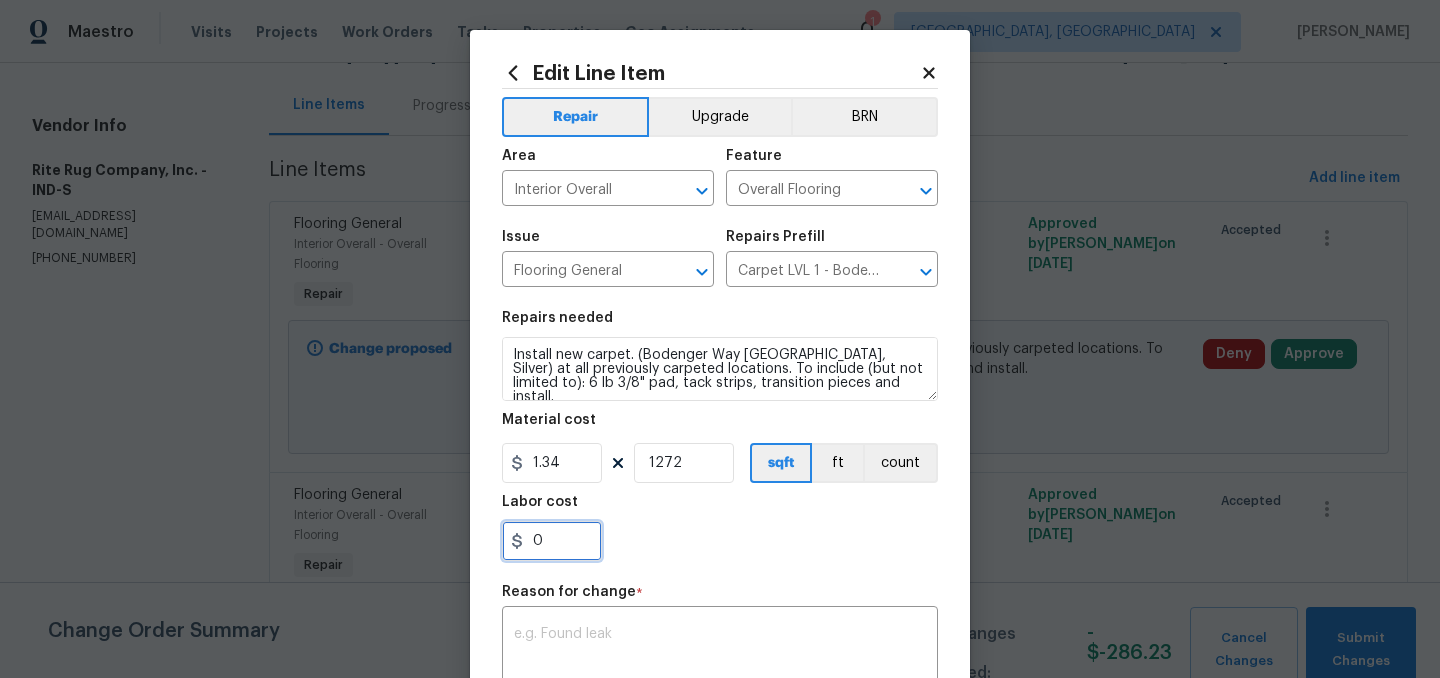 click on "0" at bounding box center [552, 541] 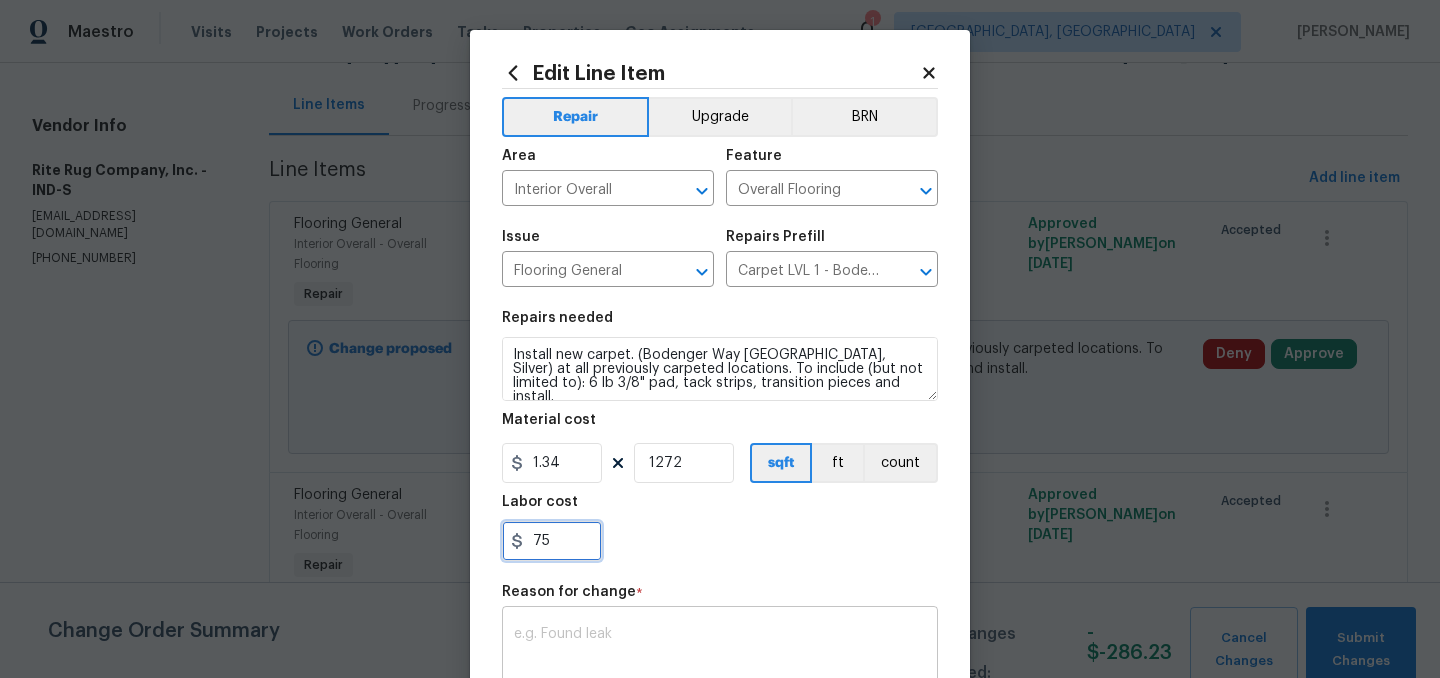 type on "75" 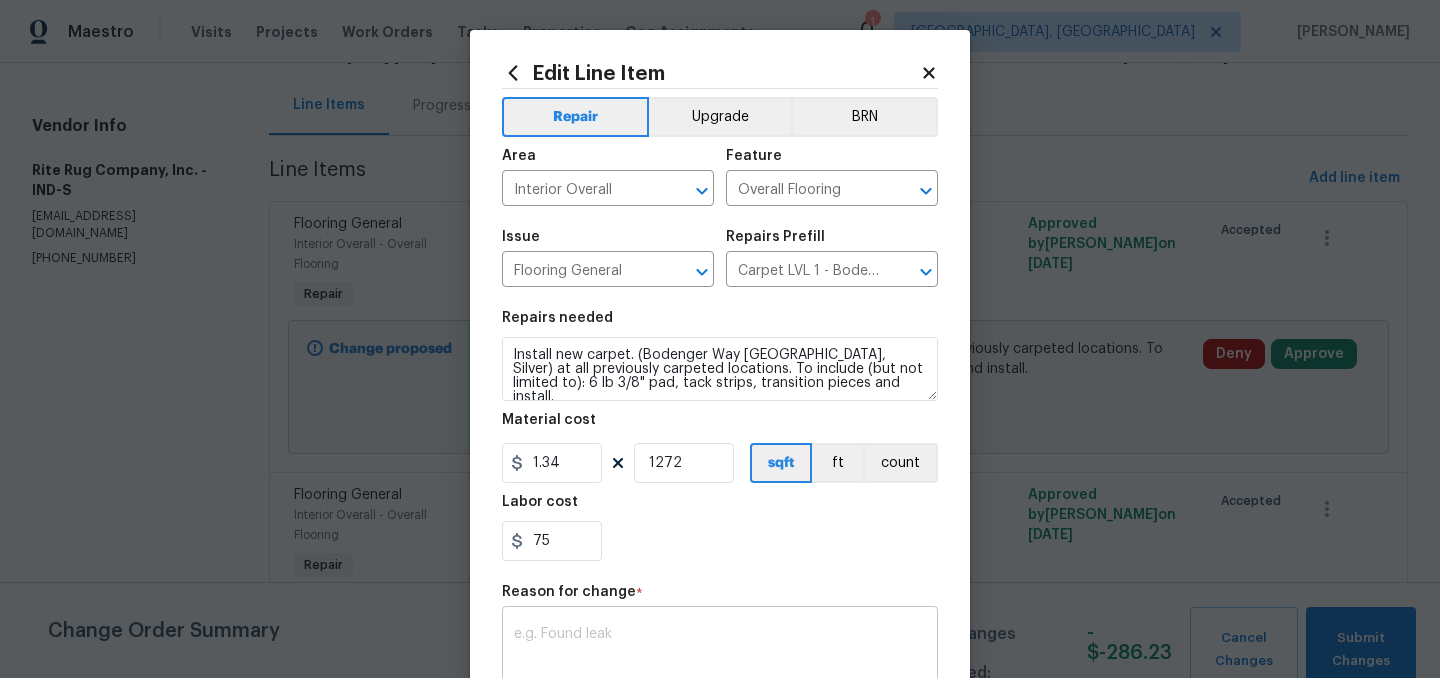 click on "x ​" at bounding box center [720, 648] 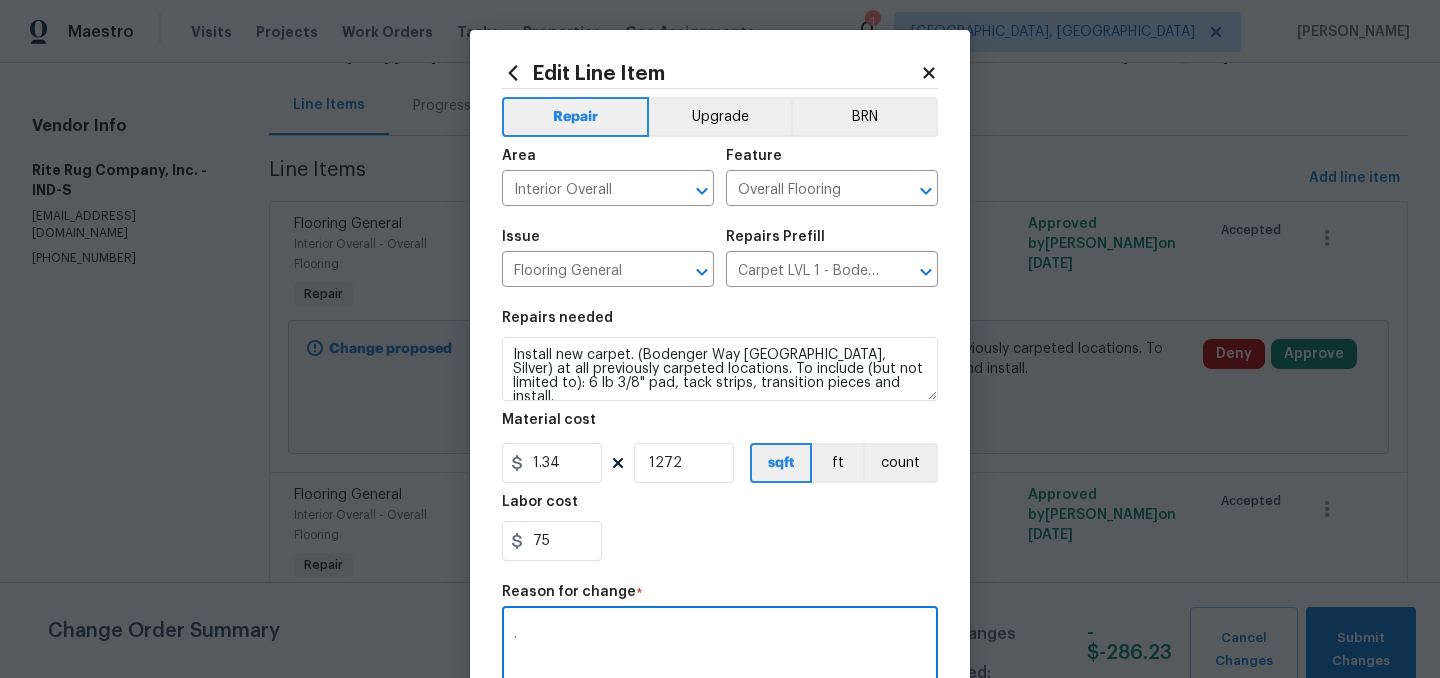 type on "." 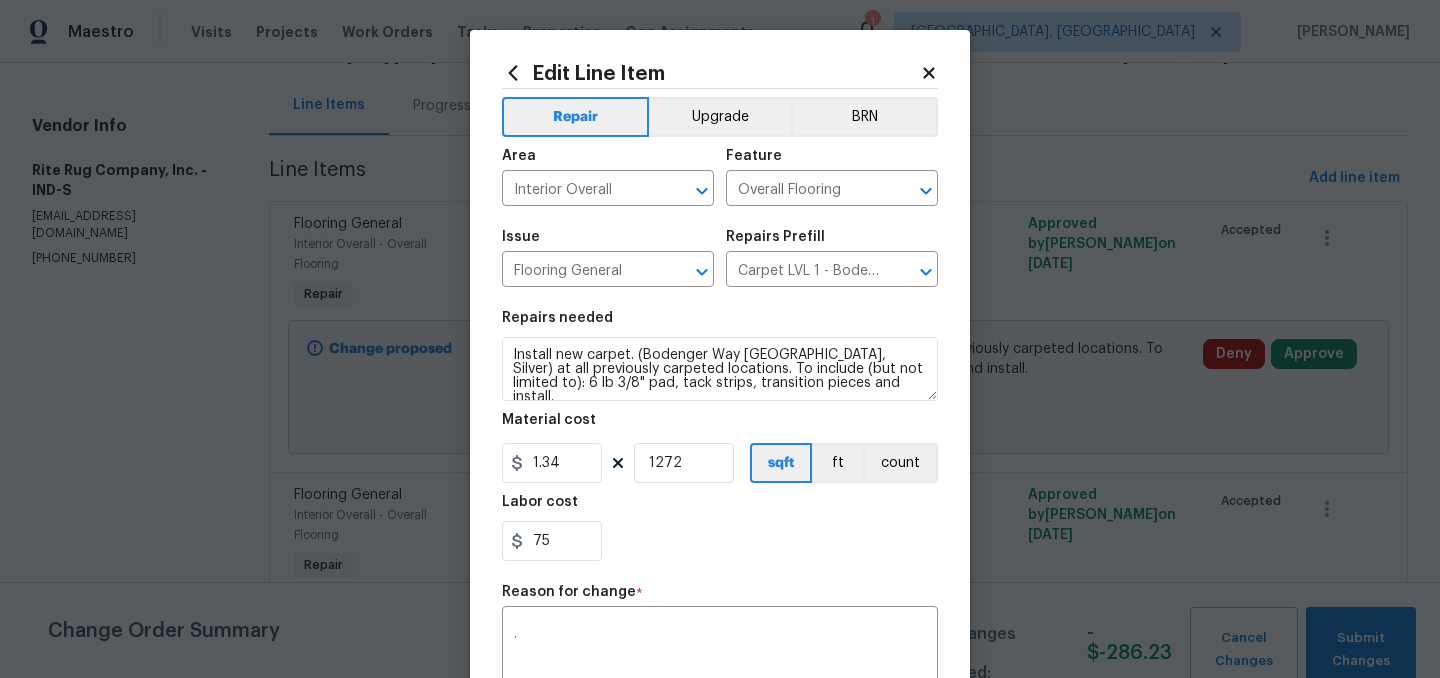 scroll, scrollTop: 308, scrollLeft: 0, axis: vertical 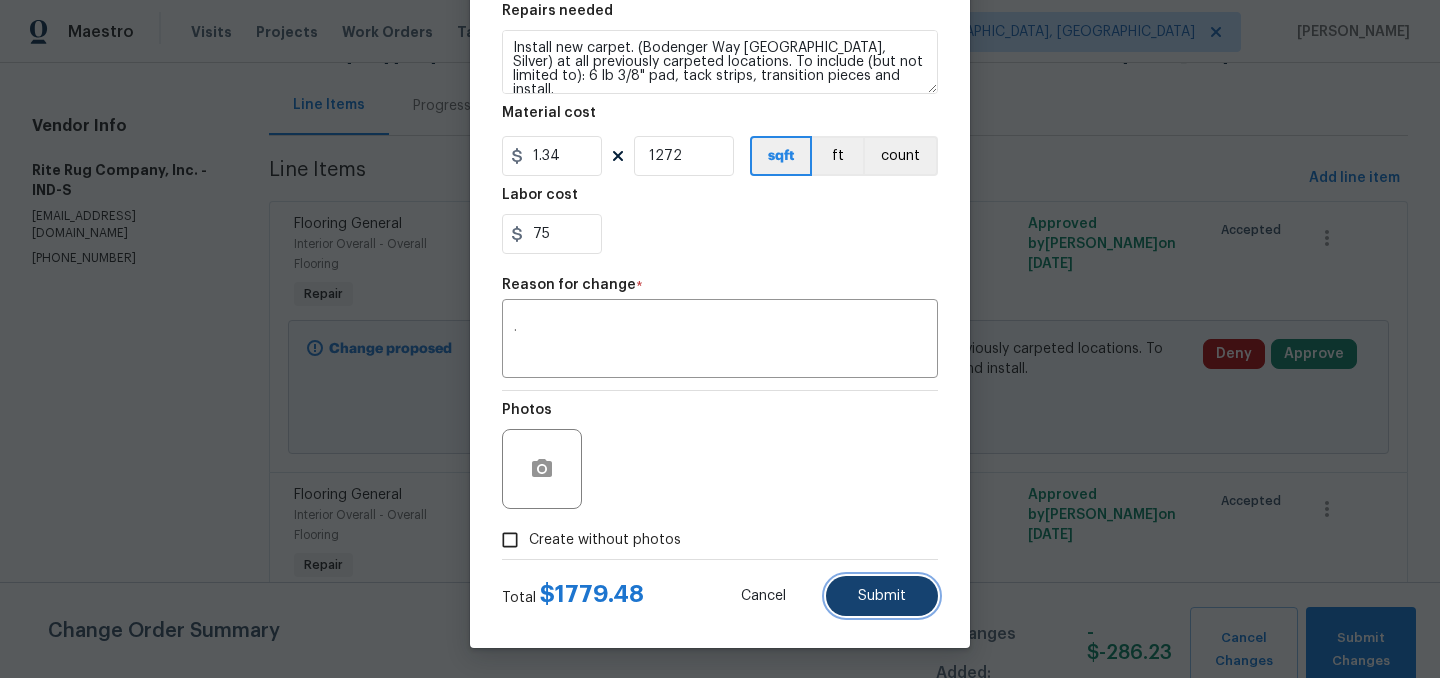 click on "Submit" at bounding box center (882, 596) 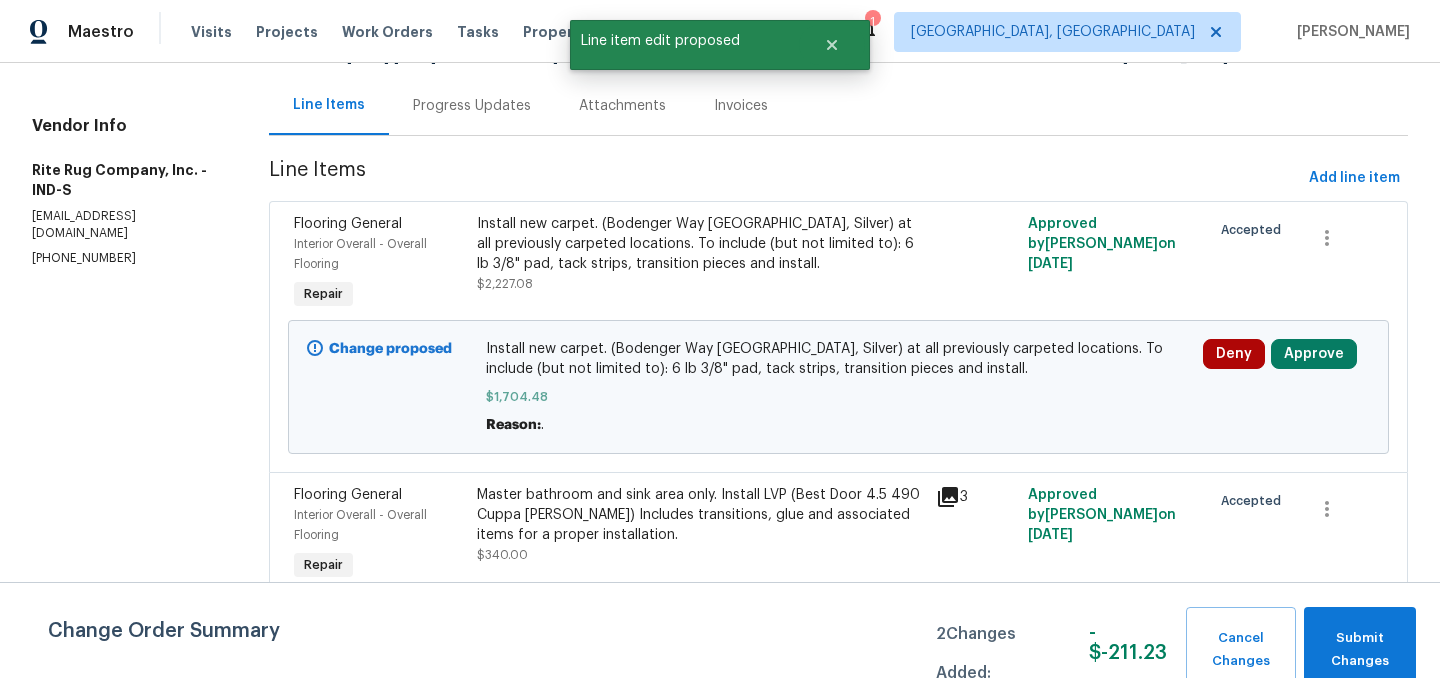 scroll, scrollTop: 0, scrollLeft: 0, axis: both 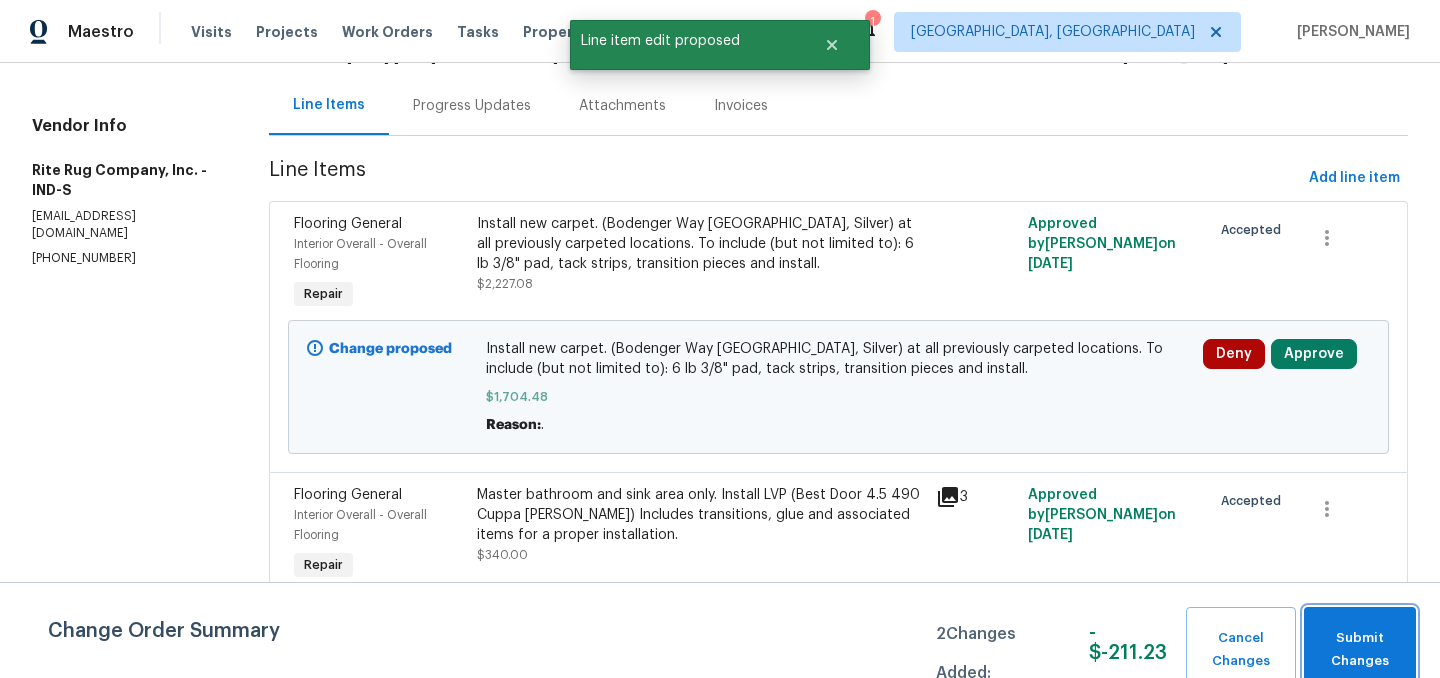 click on "Submit Changes" at bounding box center [1360, 650] 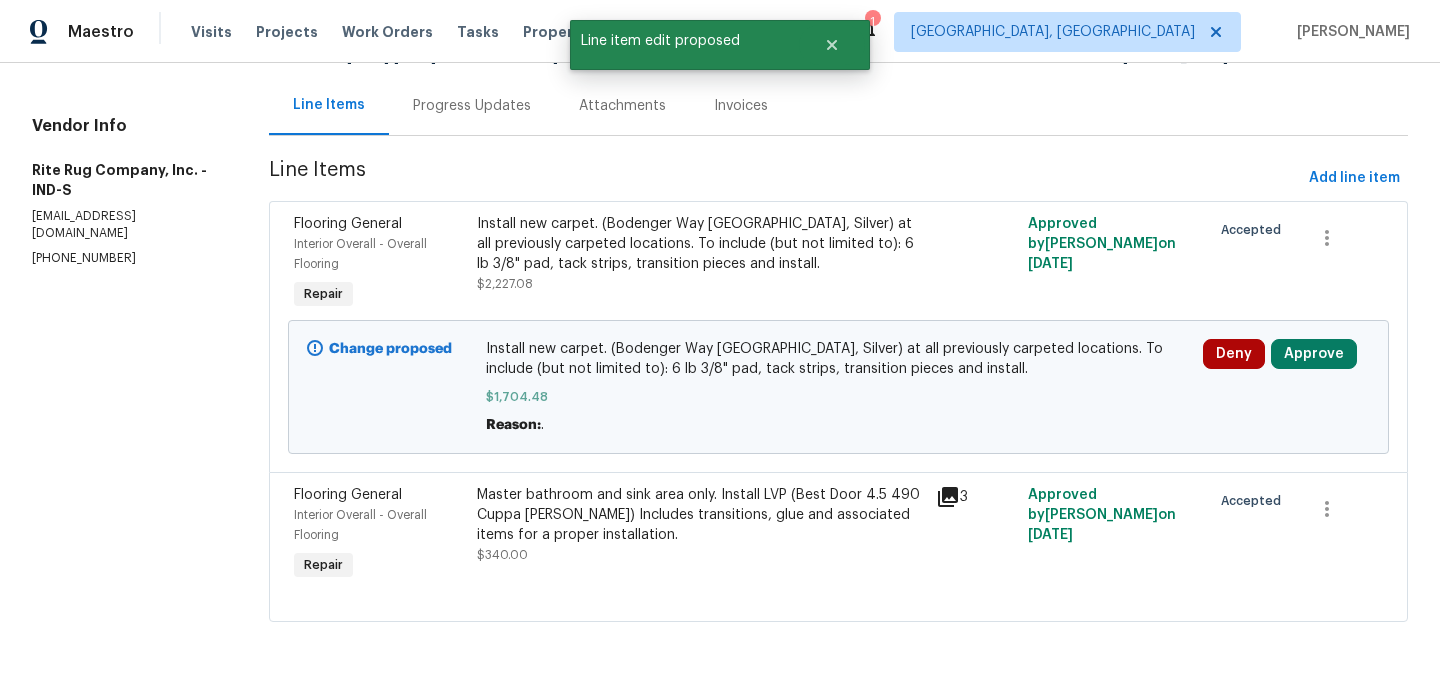 scroll, scrollTop: 0, scrollLeft: 0, axis: both 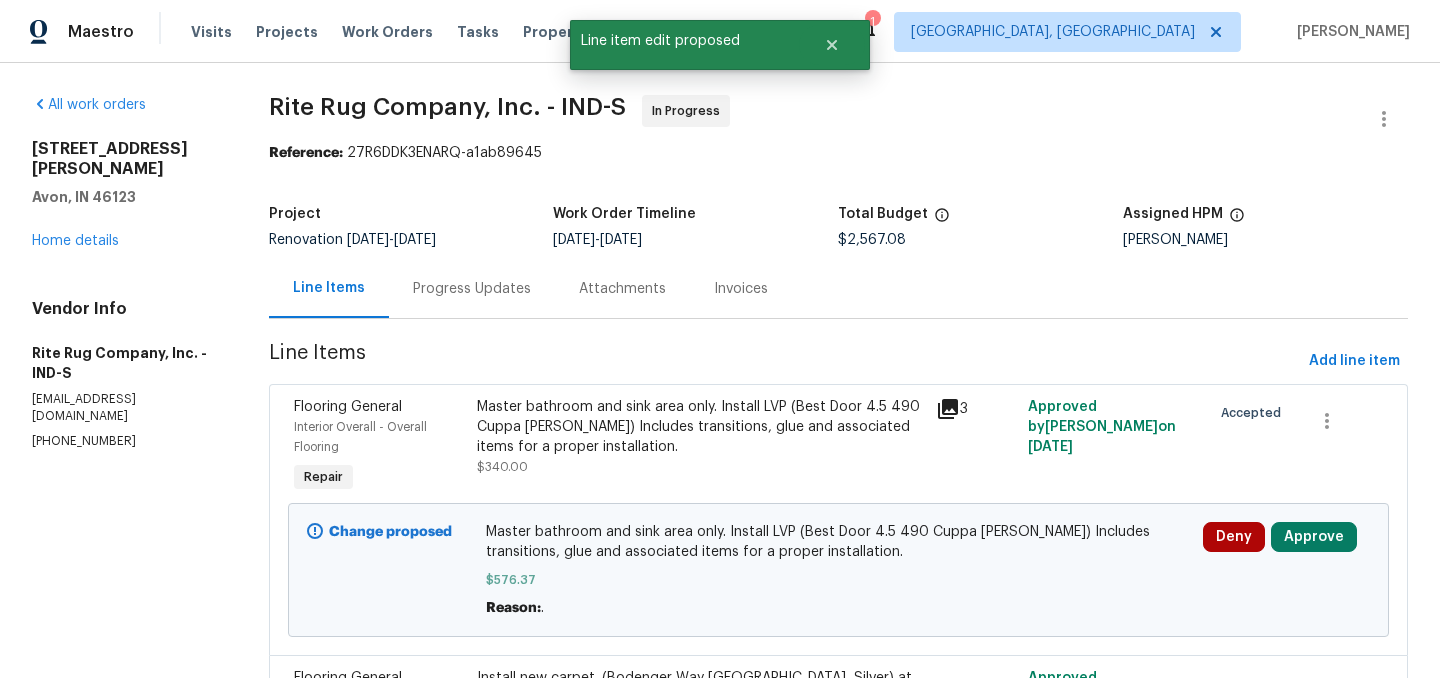 click on "Progress Updates" at bounding box center (472, 289) 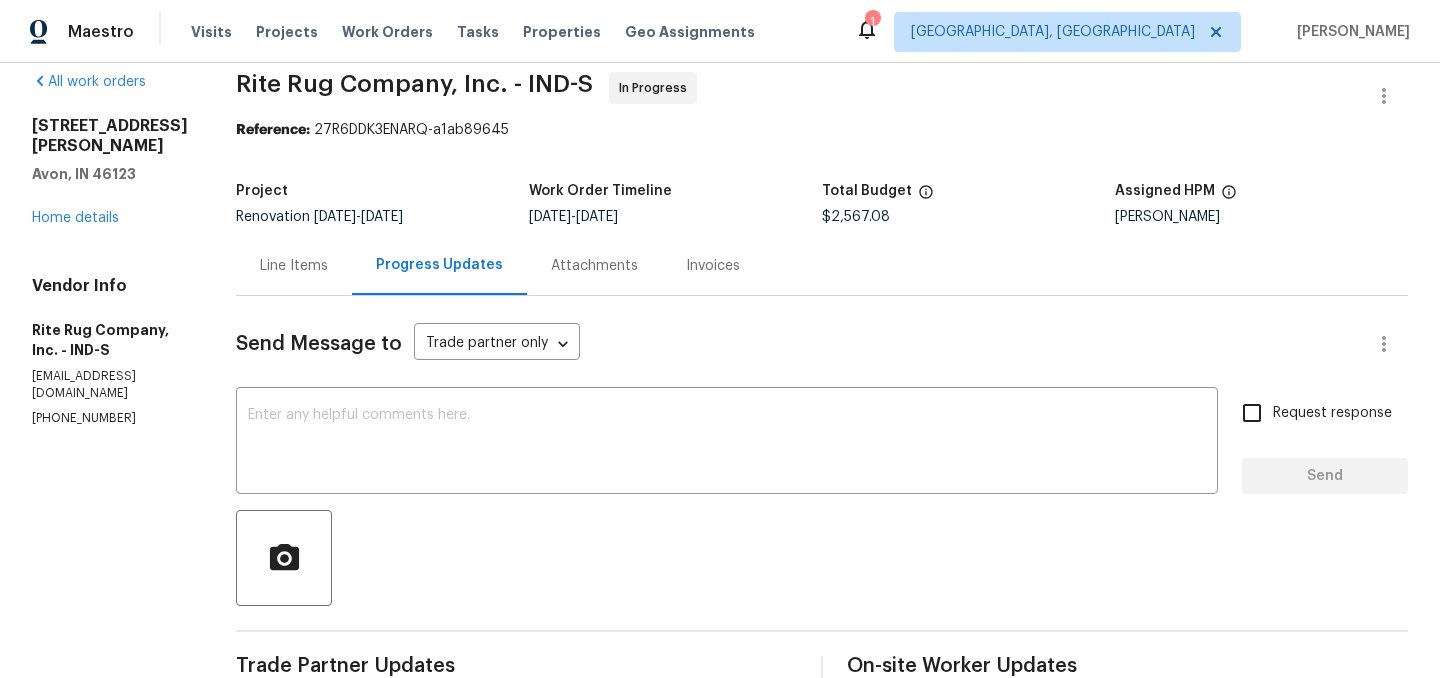 scroll, scrollTop: 0, scrollLeft: 0, axis: both 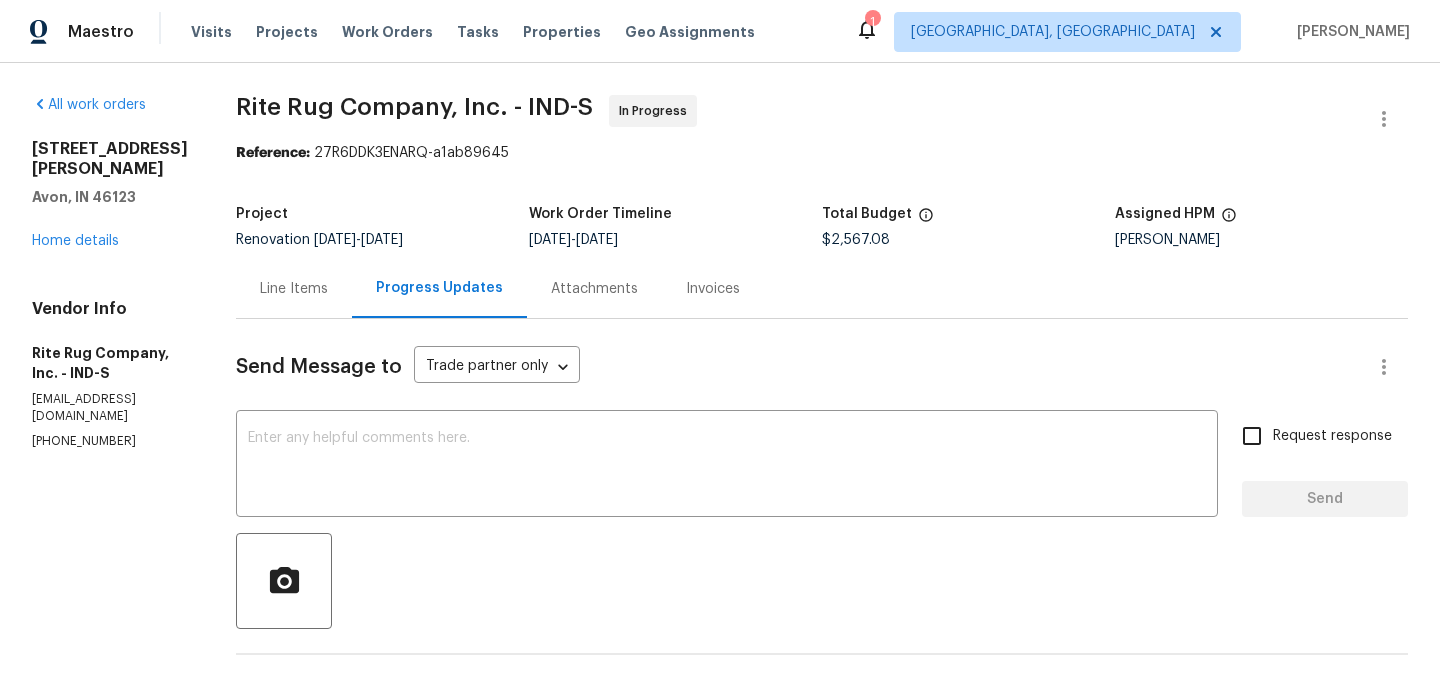 click on "Line Items" at bounding box center [294, 289] 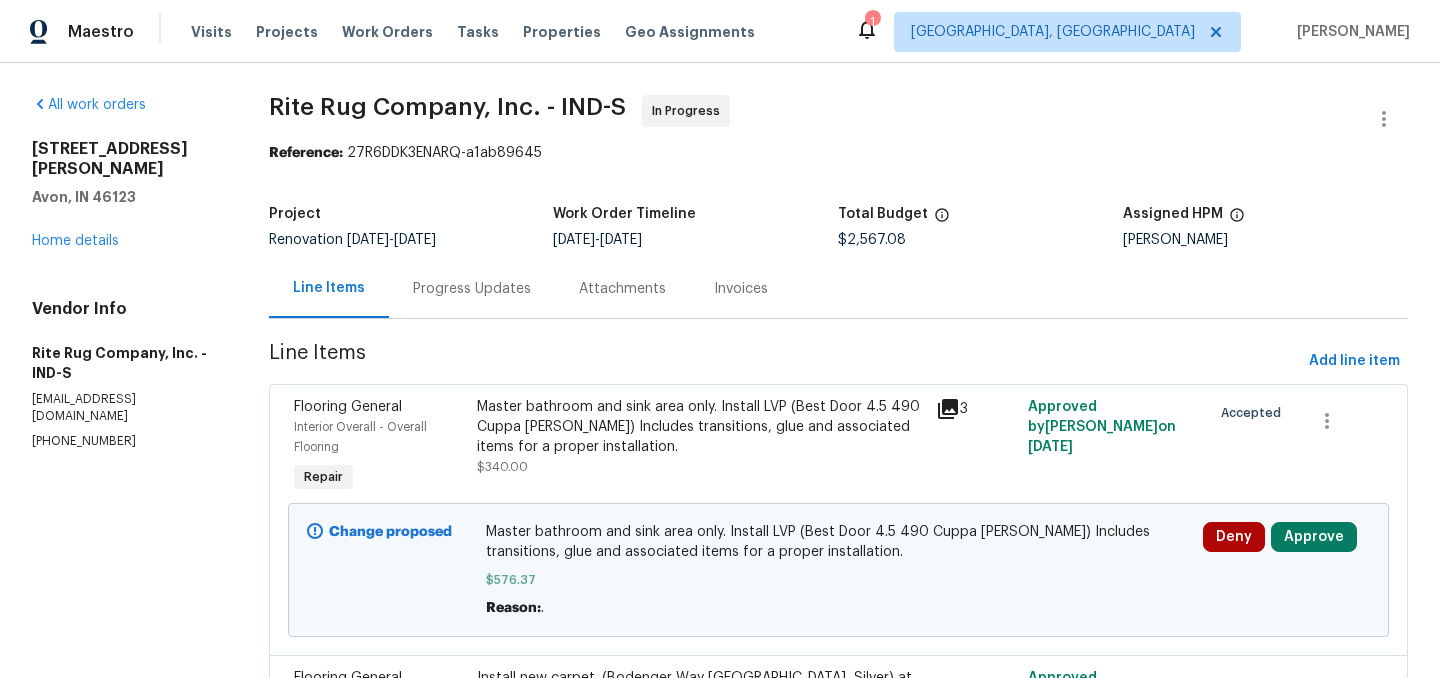 scroll, scrollTop: 308, scrollLeft: 0, axis: vertical 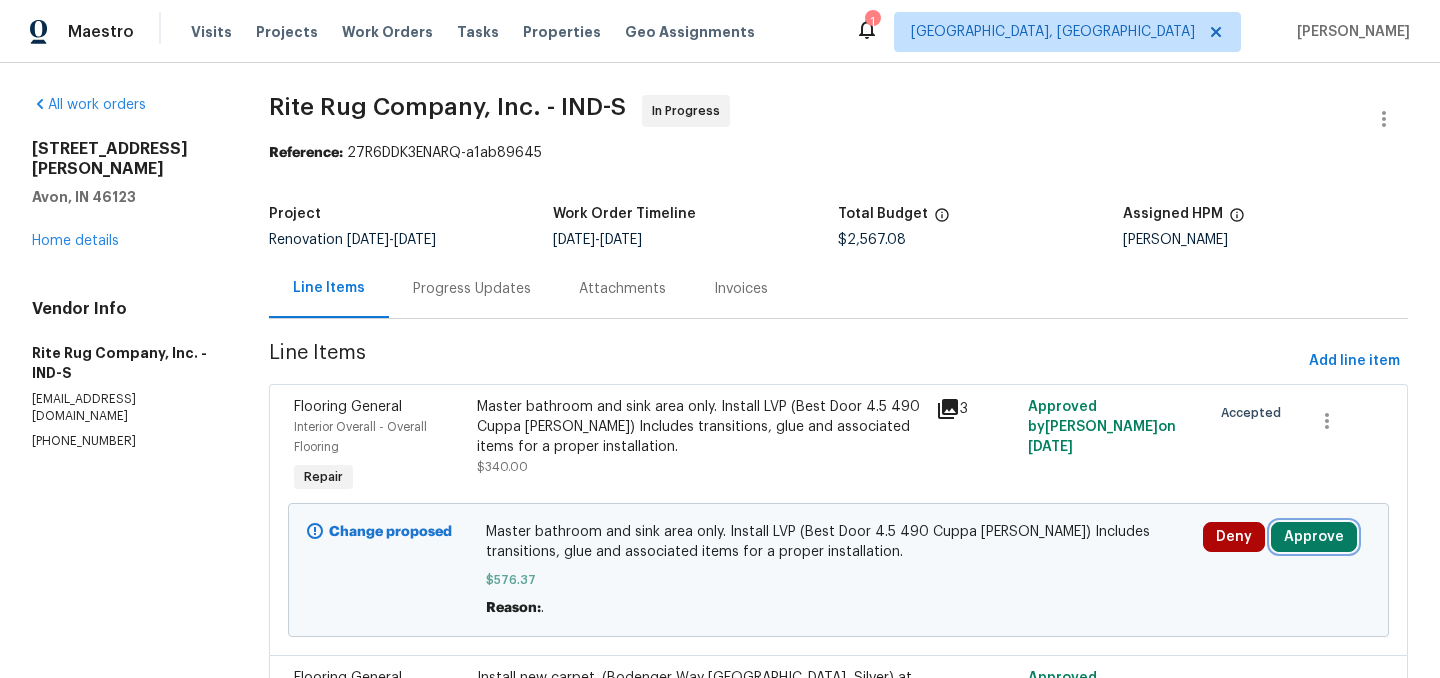 click on "Approve" at bounding box center [1314, 537] 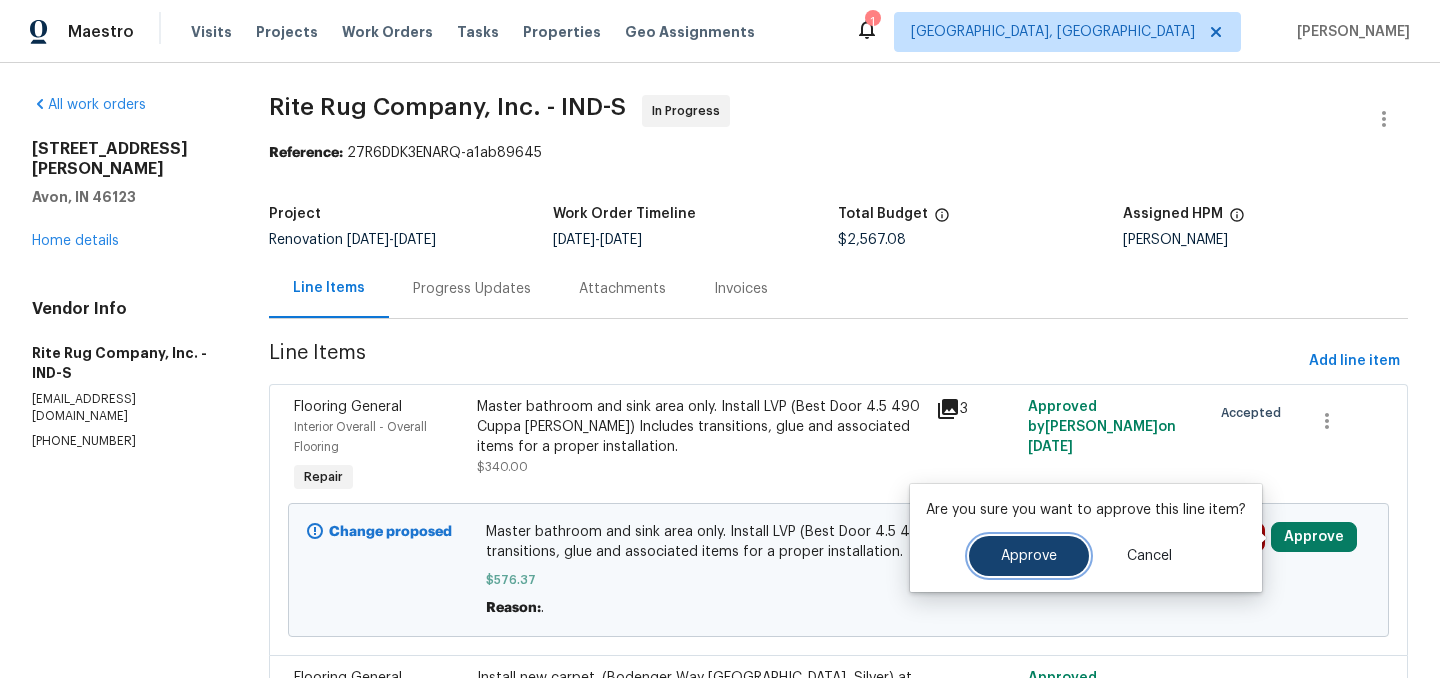 click on "Approve" at bounding box center [1029, 556] 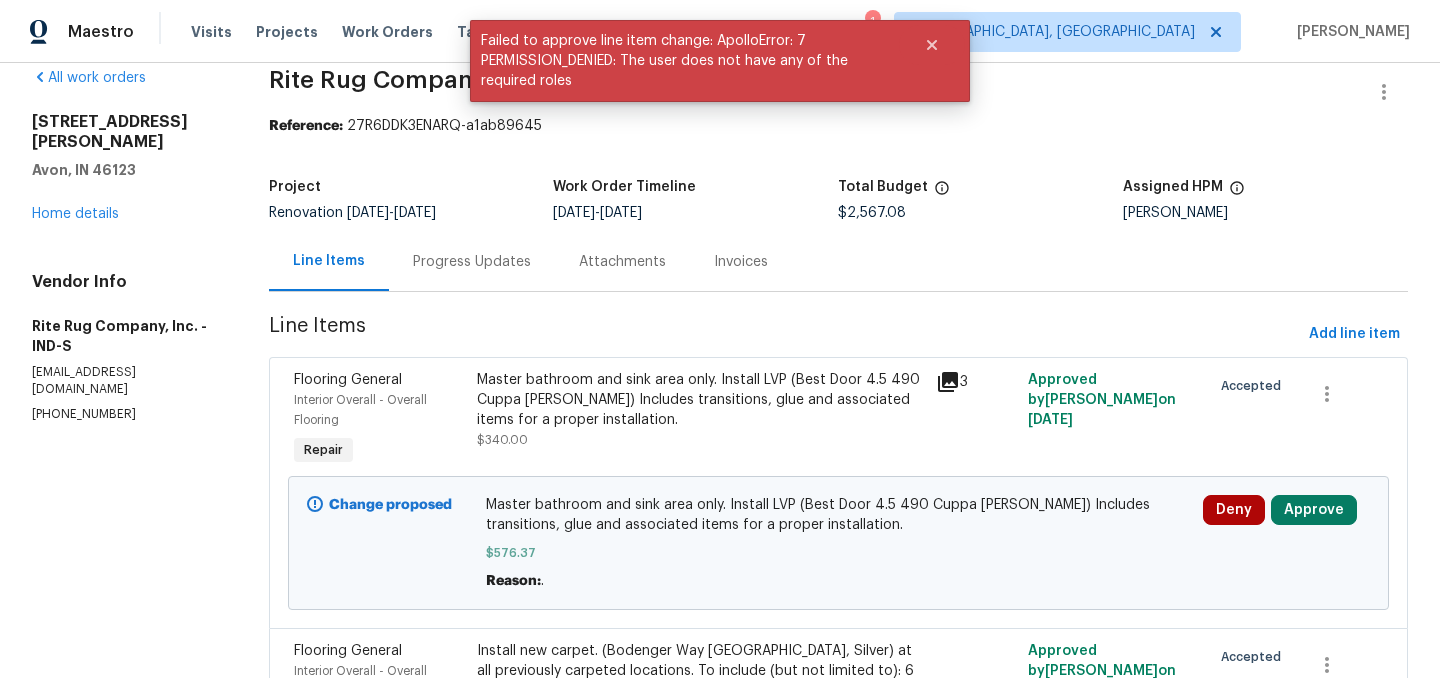 scroll, scrollTop: 0, scrollLeft: 0, axis: both 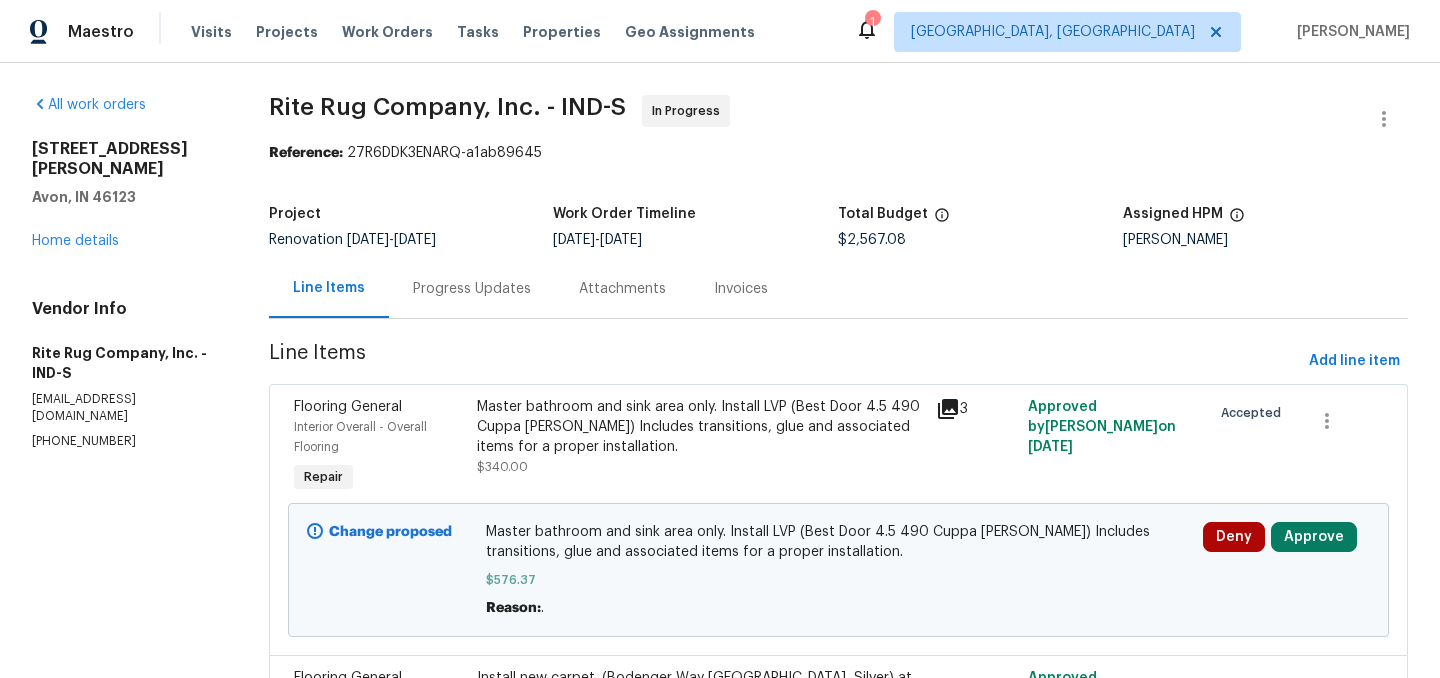 click on "Progress Updates" at bounding box center [472, 288] 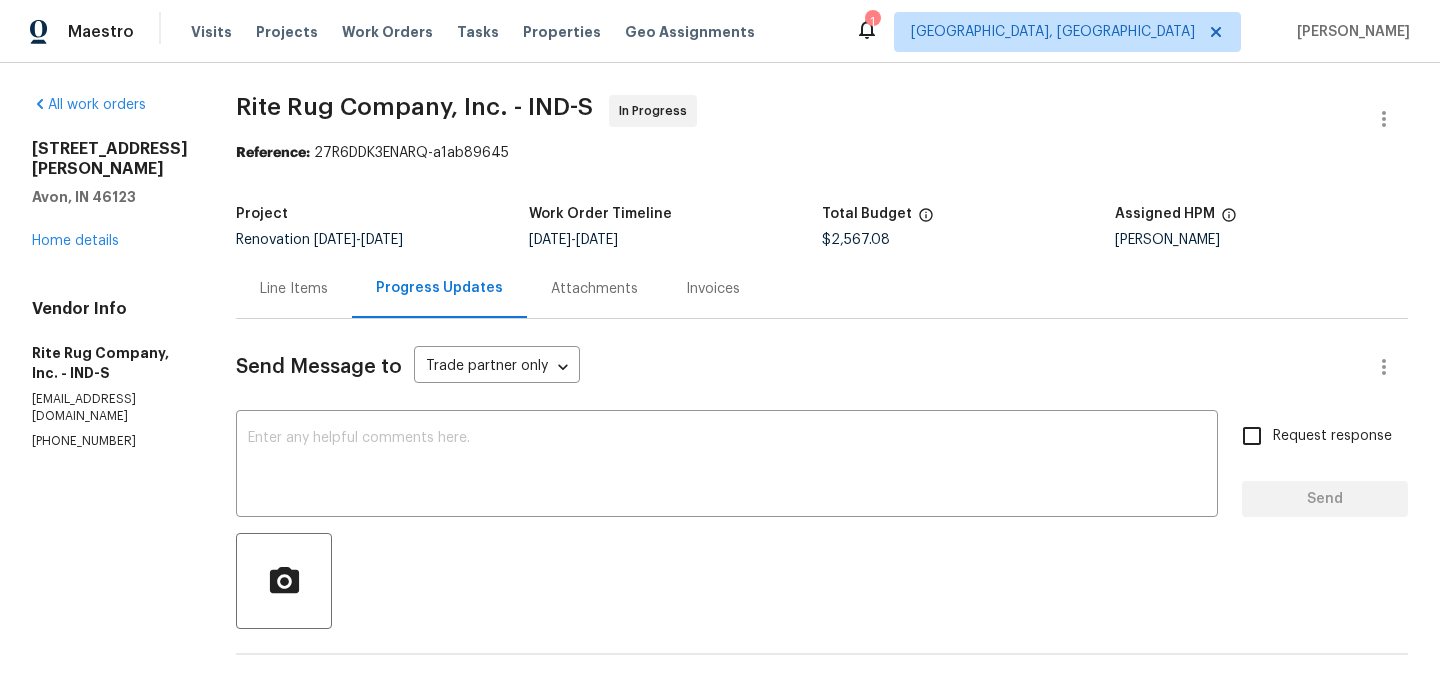 click on "Line Items" at bounding box center [294, 289] 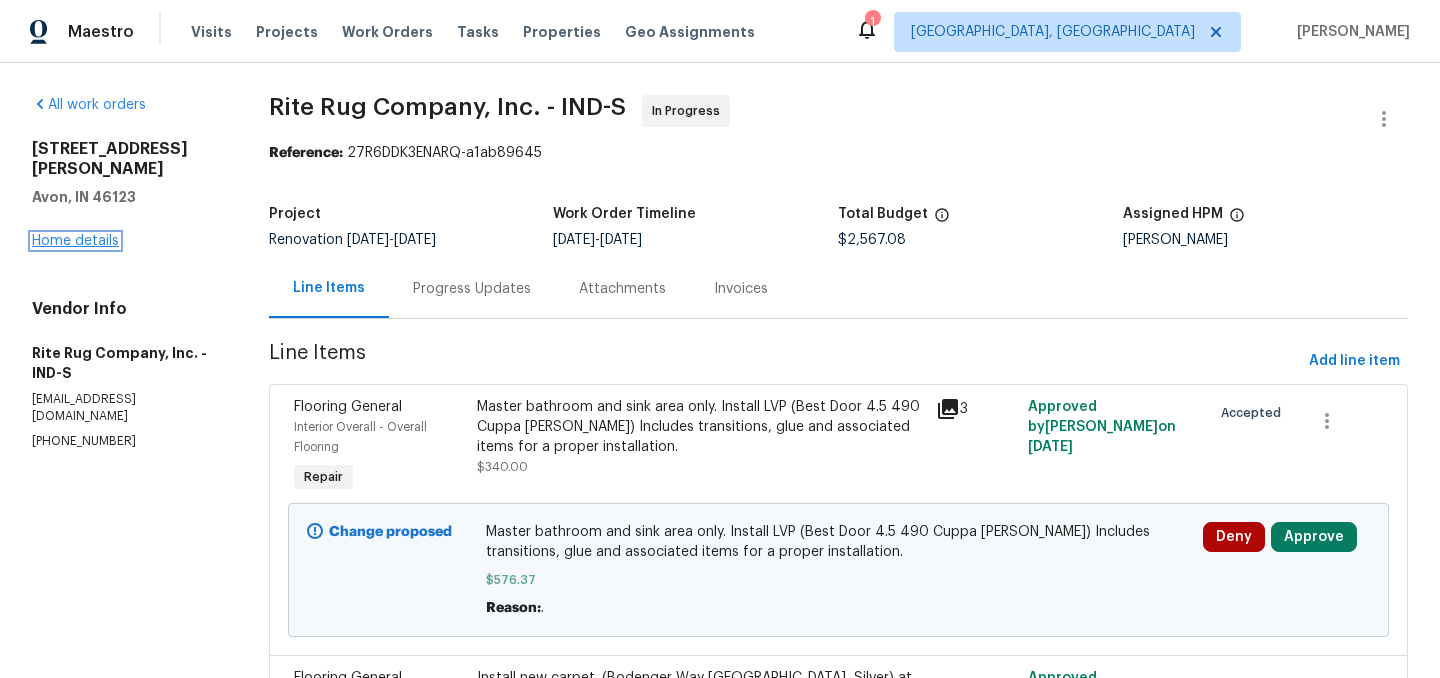 click on "Home details" at bounding box center [75, 241] 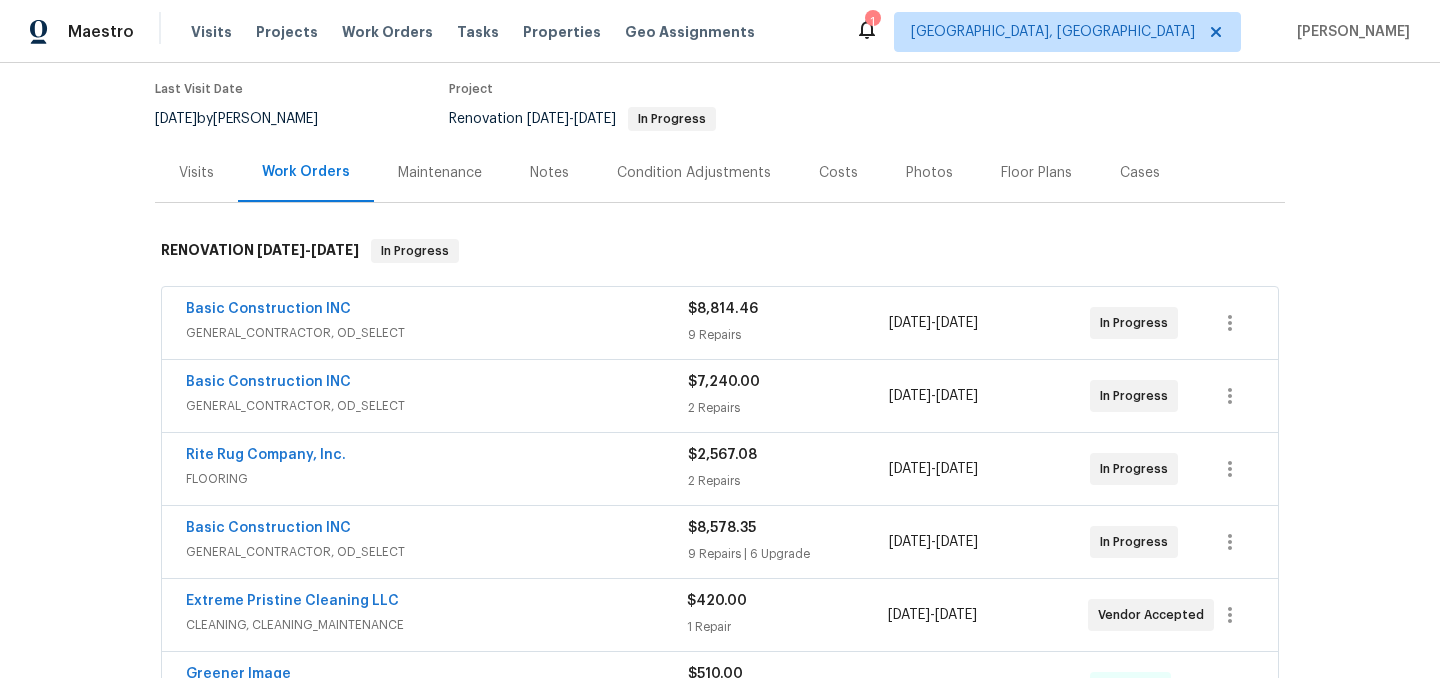 scroll, scrollTop: 165, scrollLeft: 0, axis: vertical 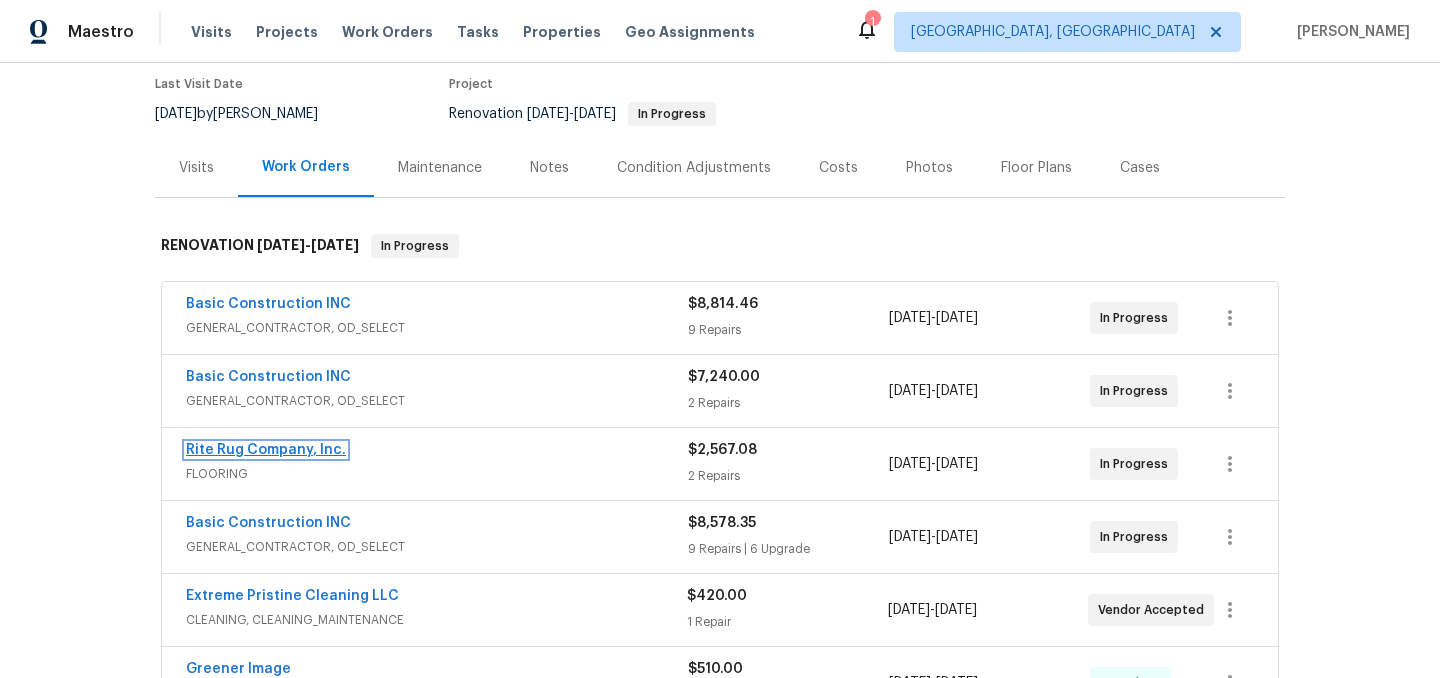 click on "Rite Rug Company, Inc." at bounding box center (266, 450) 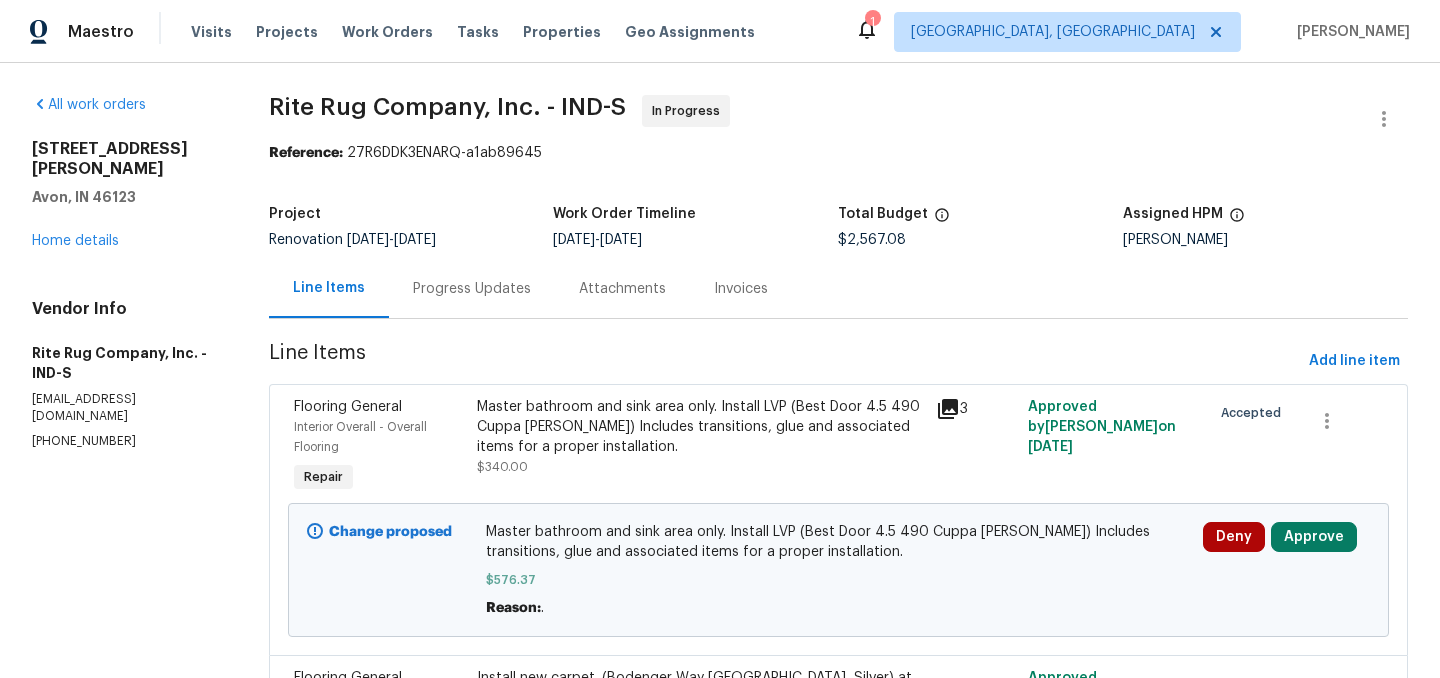 click on "Progress Updates" at bounding box center [472, 289] 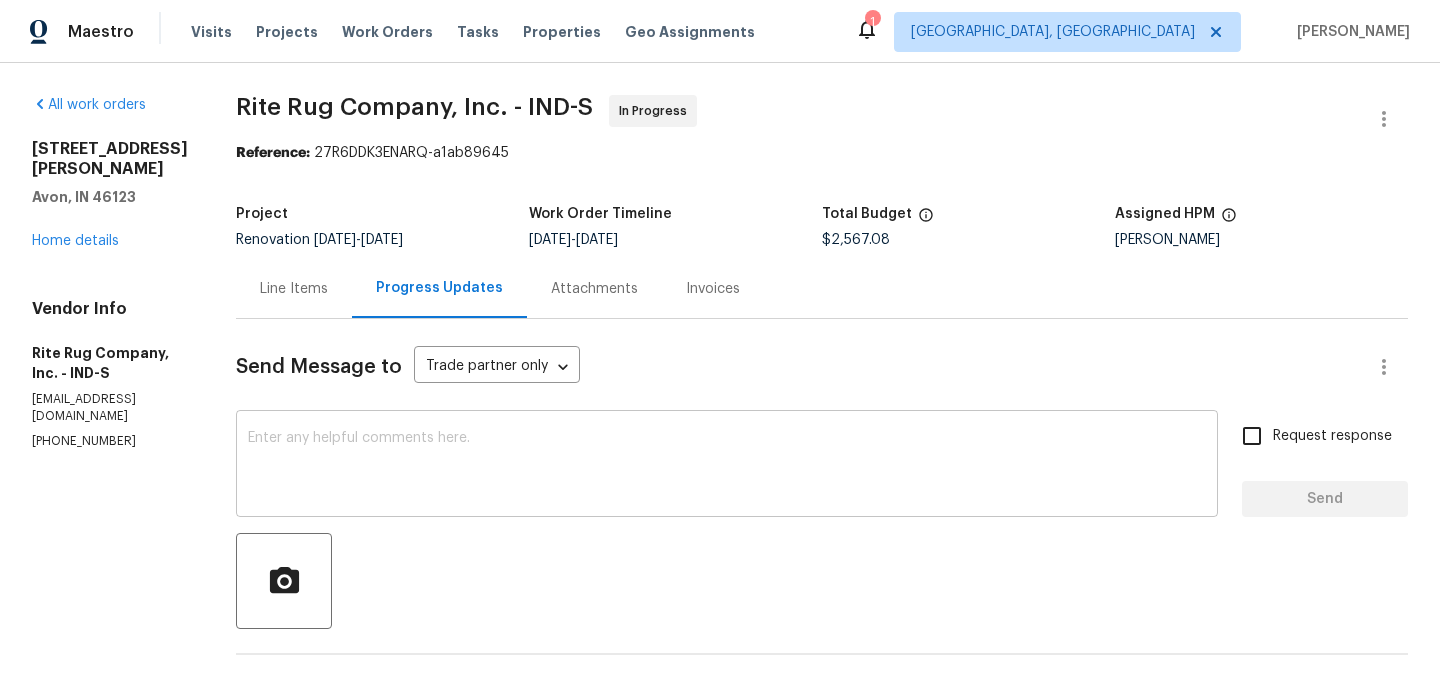 click at bounding box center [727, 466] 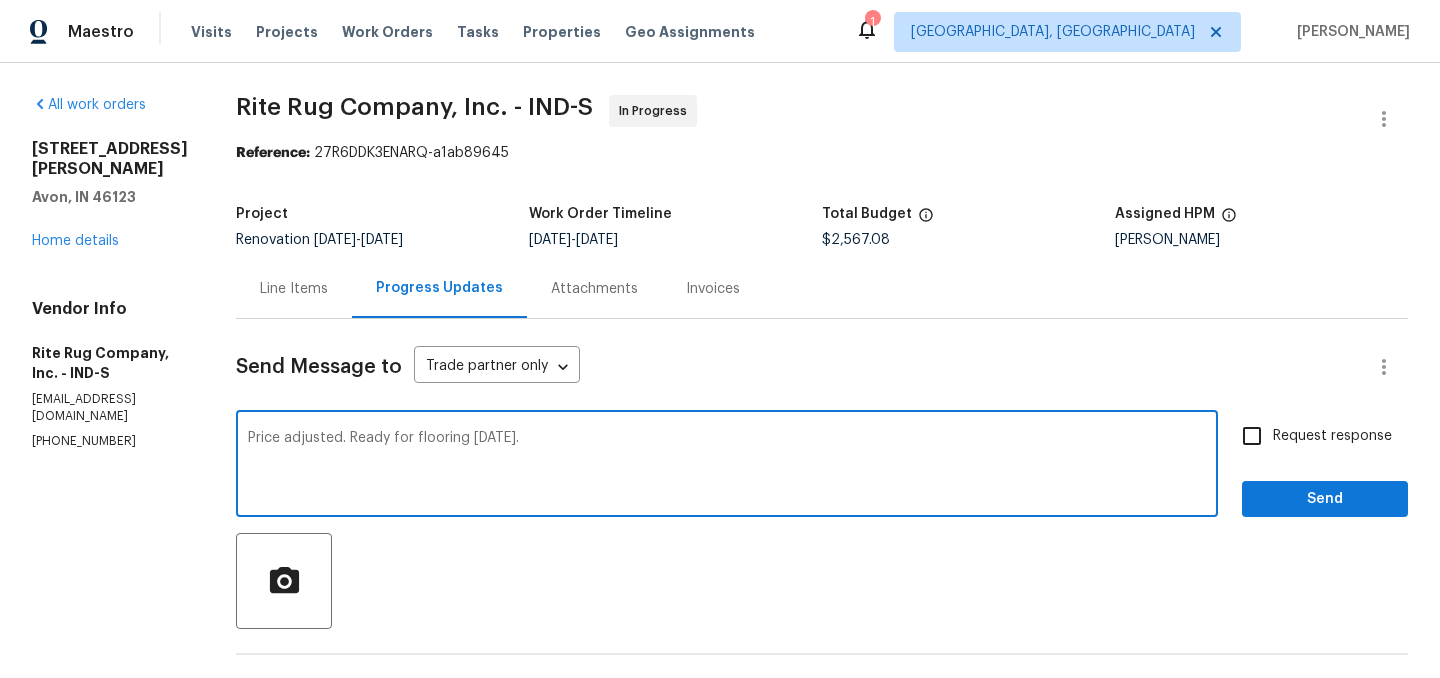 type on "Price adjusted. Ready for flooring [DATE]." 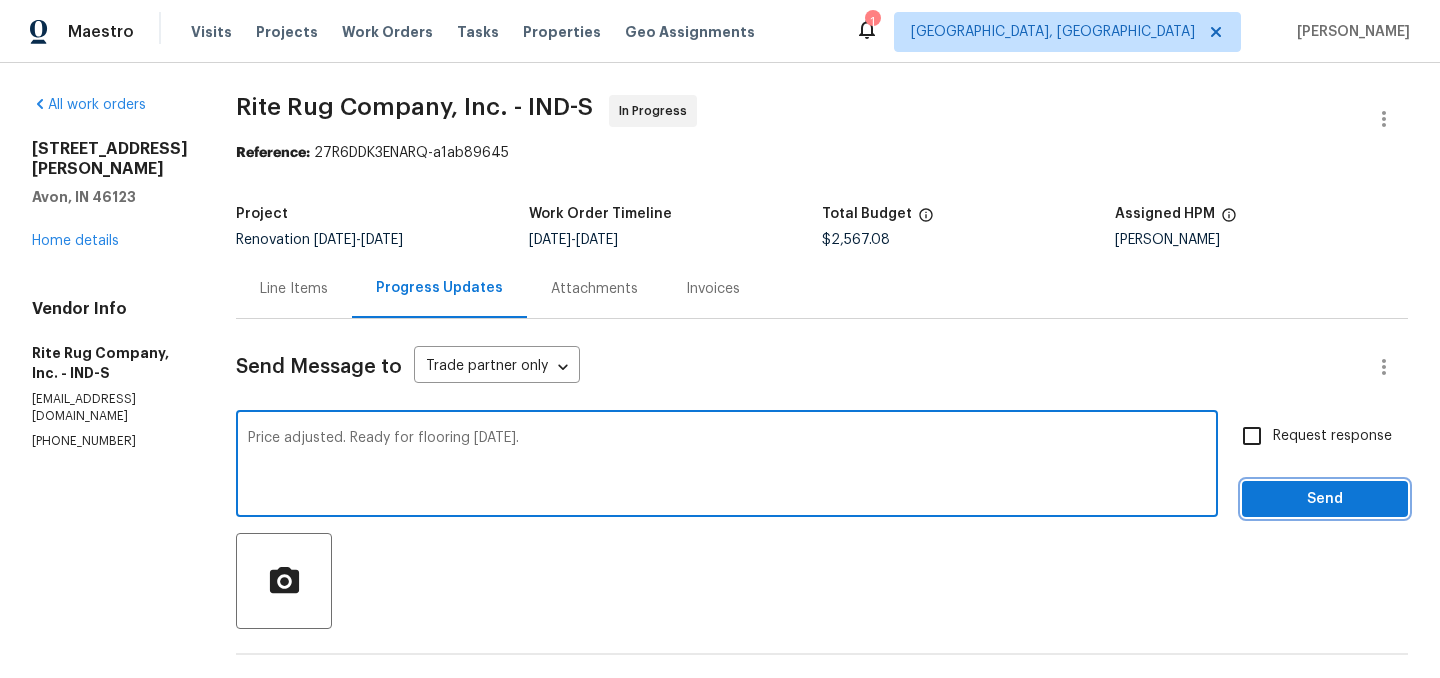 click on "Send" at bounding box center (1325, 499) 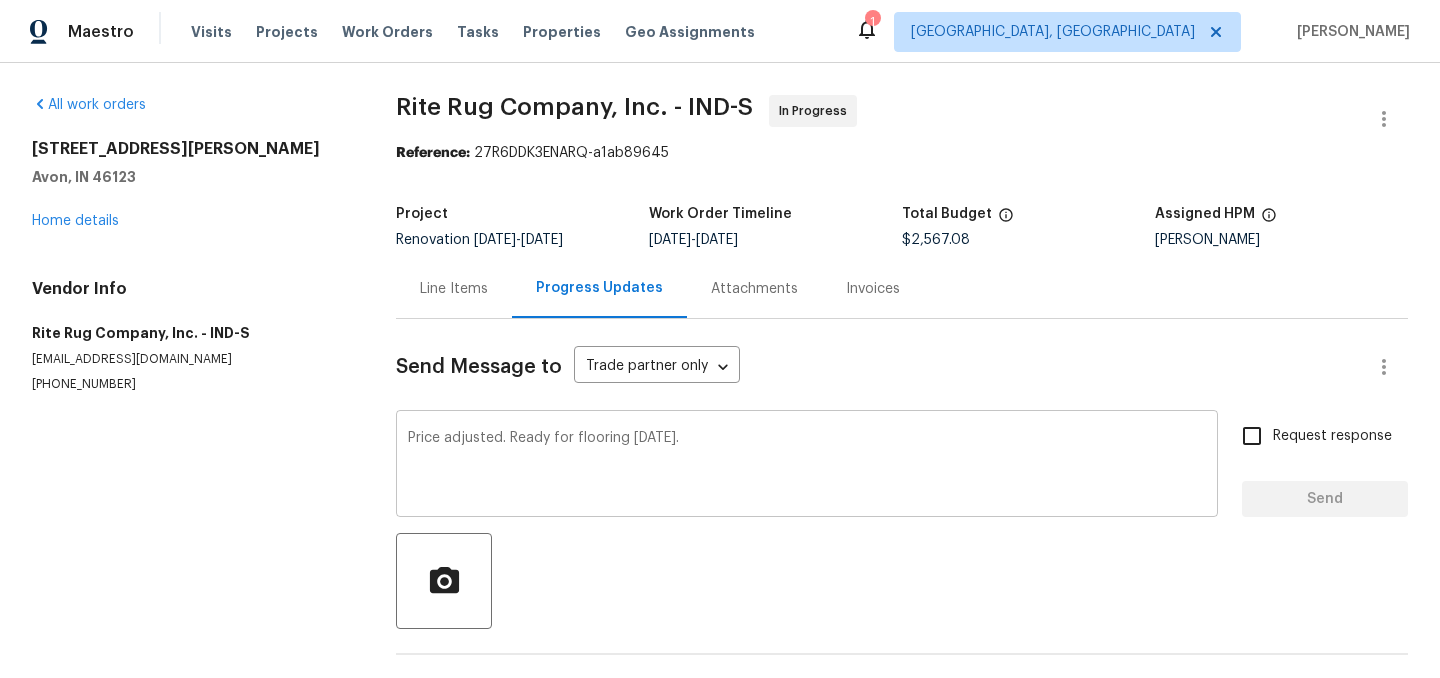 type 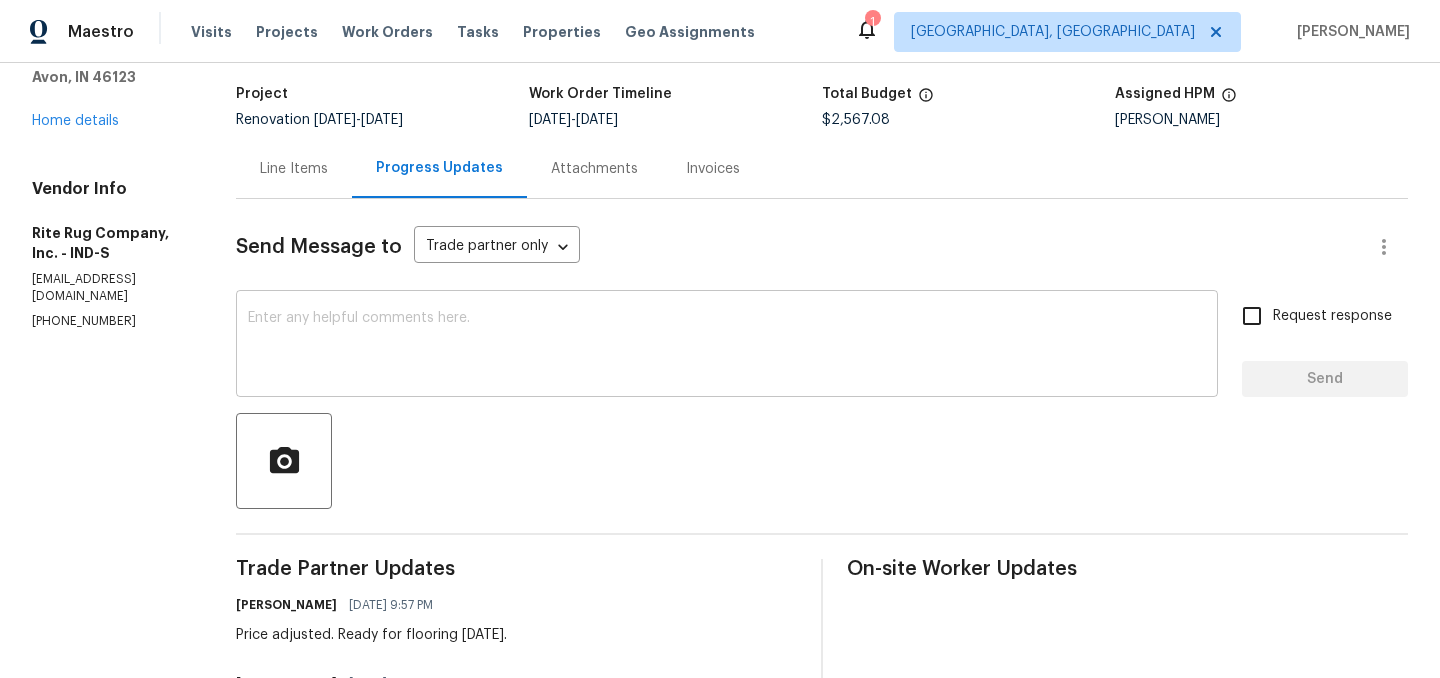 scroll, scrollTop: 0, scrollLeft: 0, axis: both 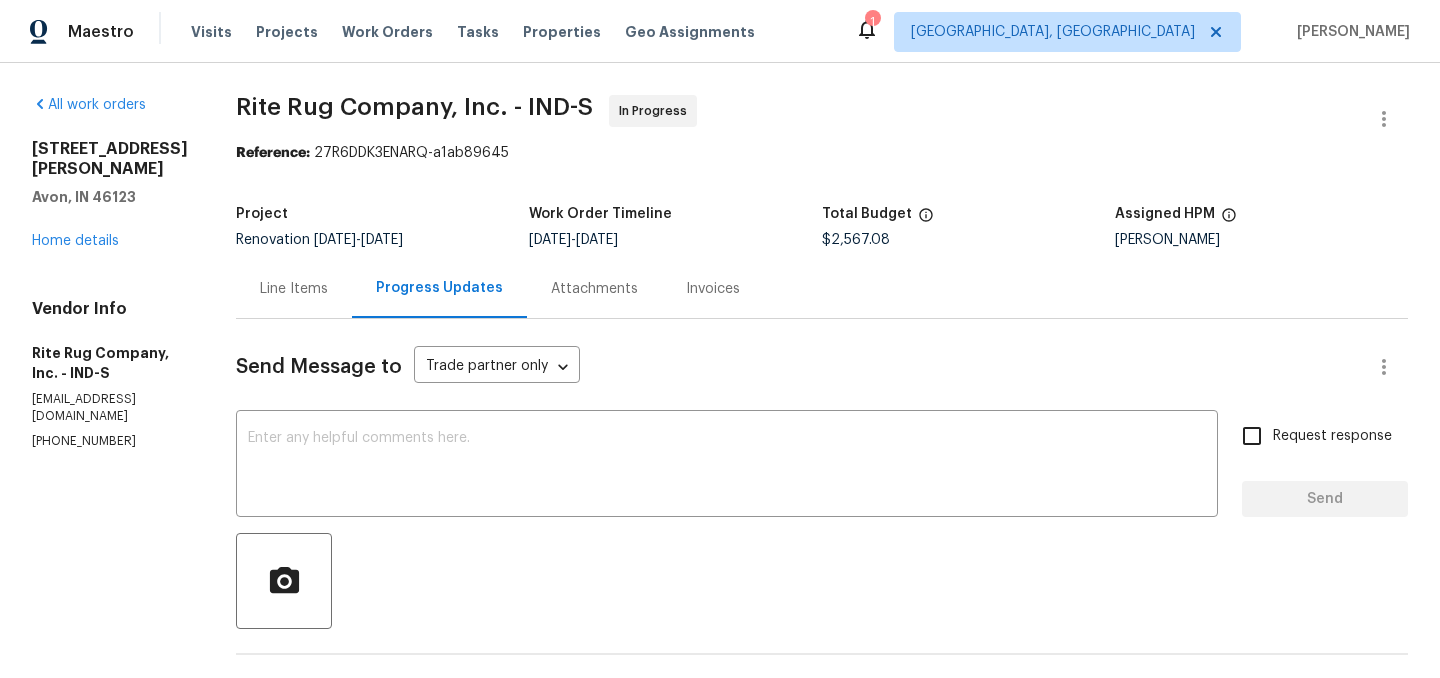 click on "Line Items" at bounding box center [294, 289] 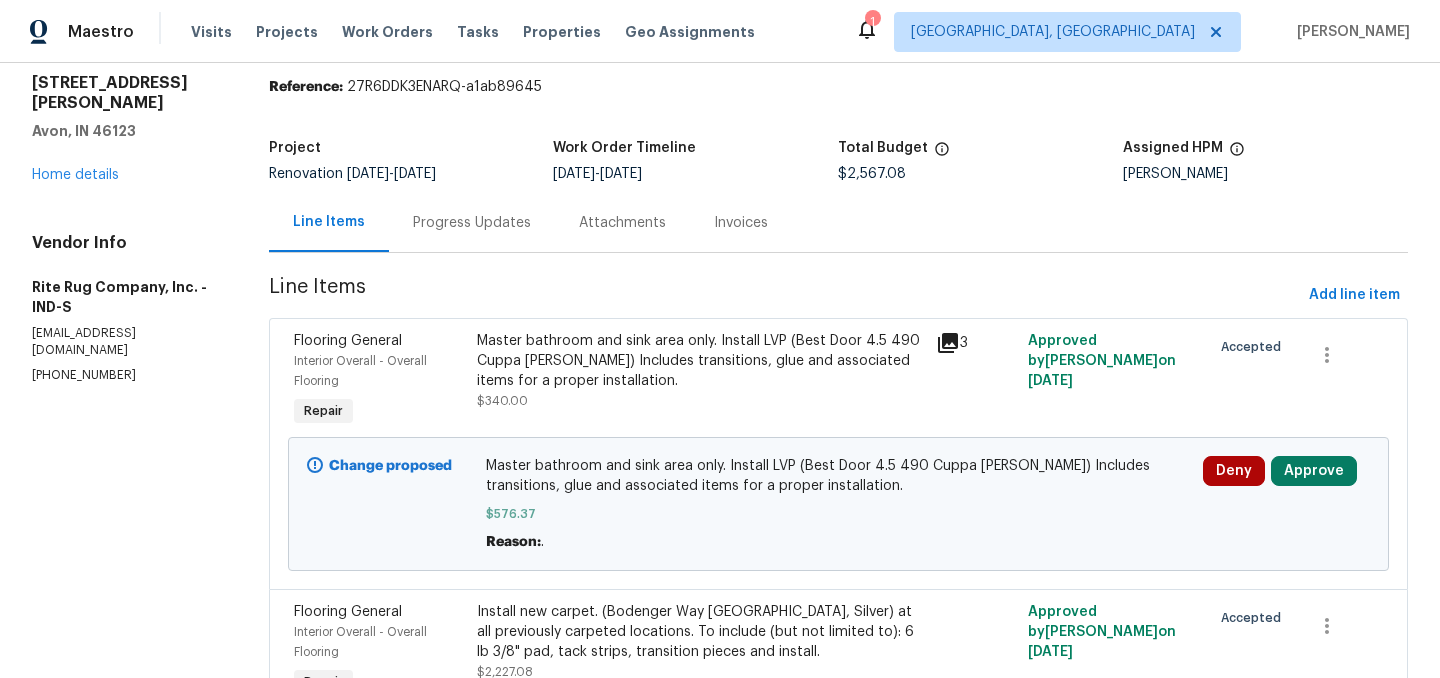 scroll, scrollTop: 69, scrollLeft: 0, axis: vertical 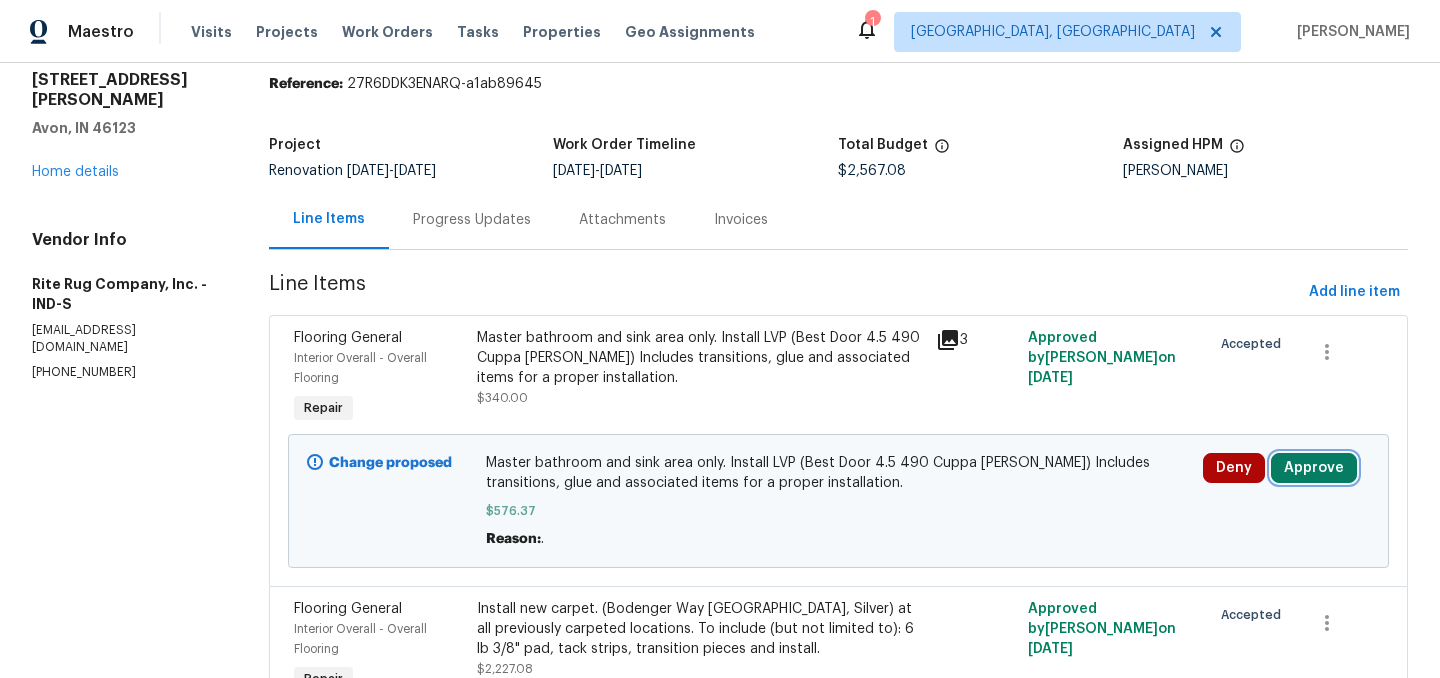click on "Approve" at bounding box center (1314, 468) 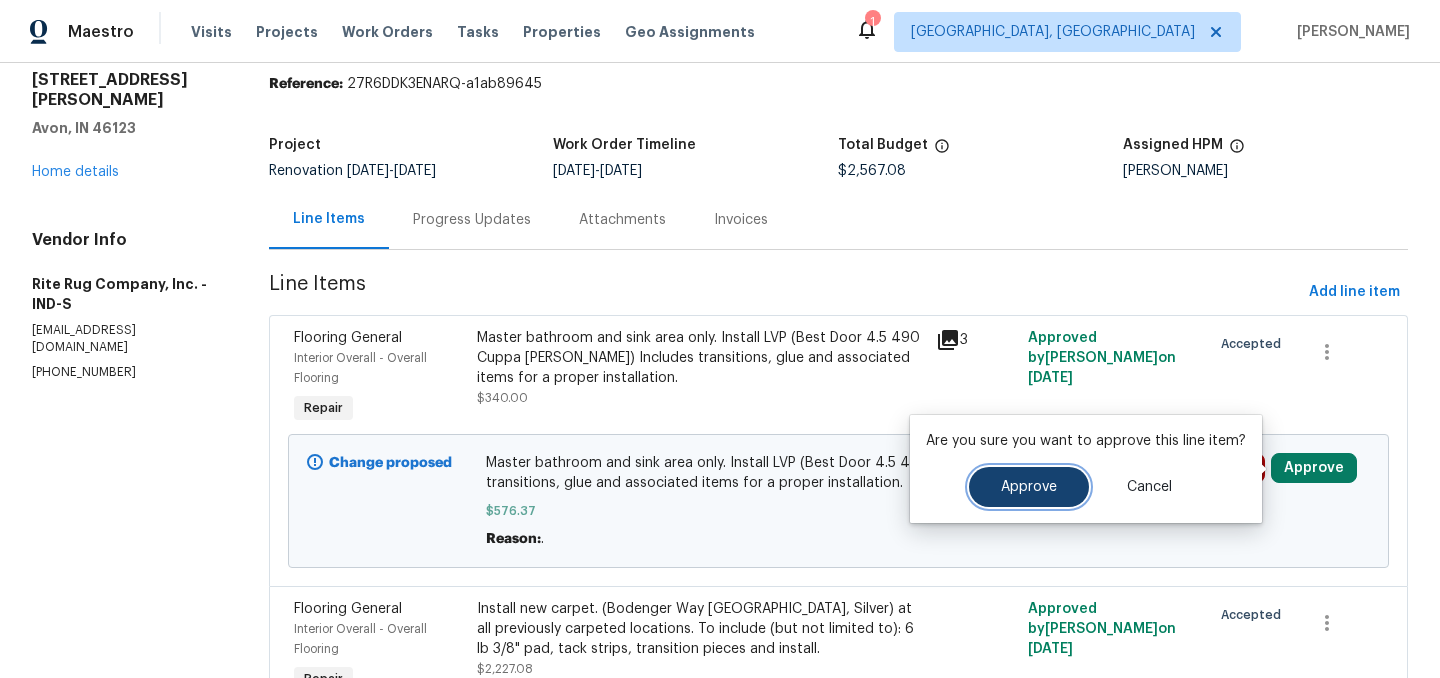 click on "Approve" at bounding box center (1029, 487) 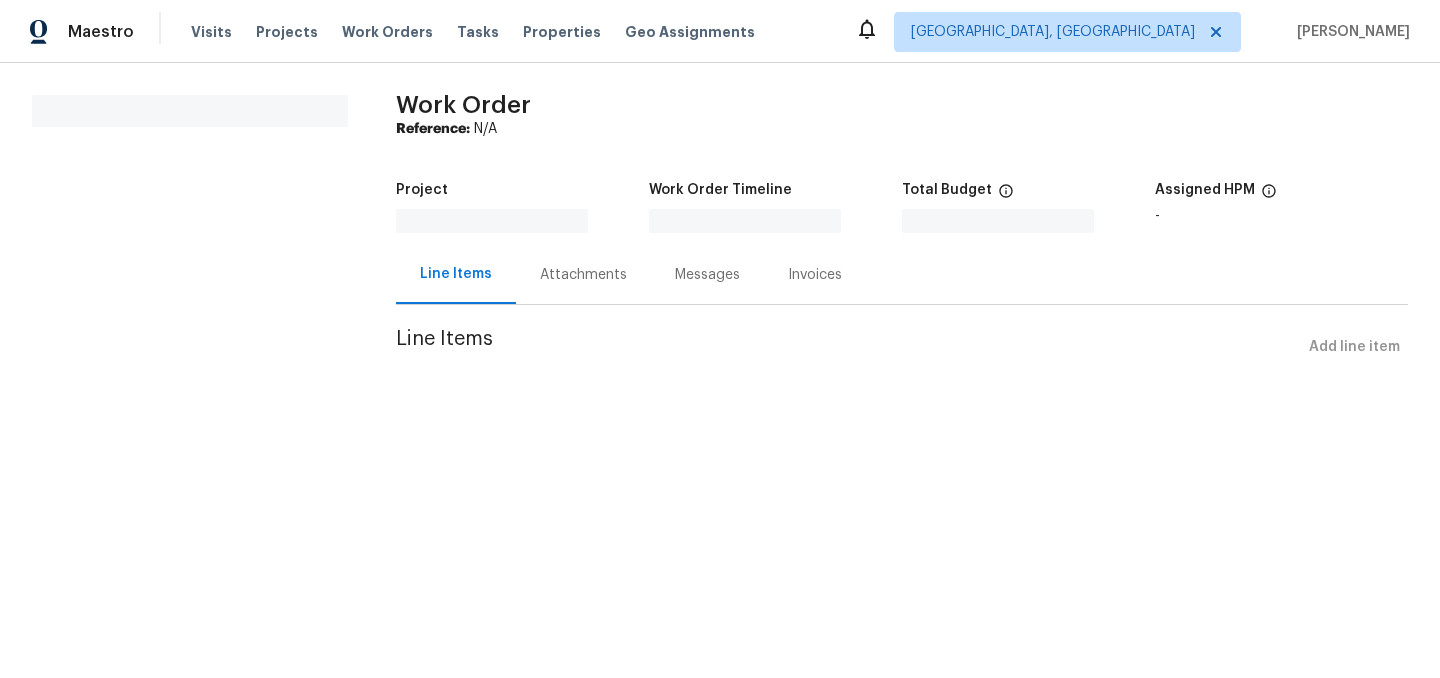 scroll, scrollTop: 0, scrollLeft: 0, axis: both 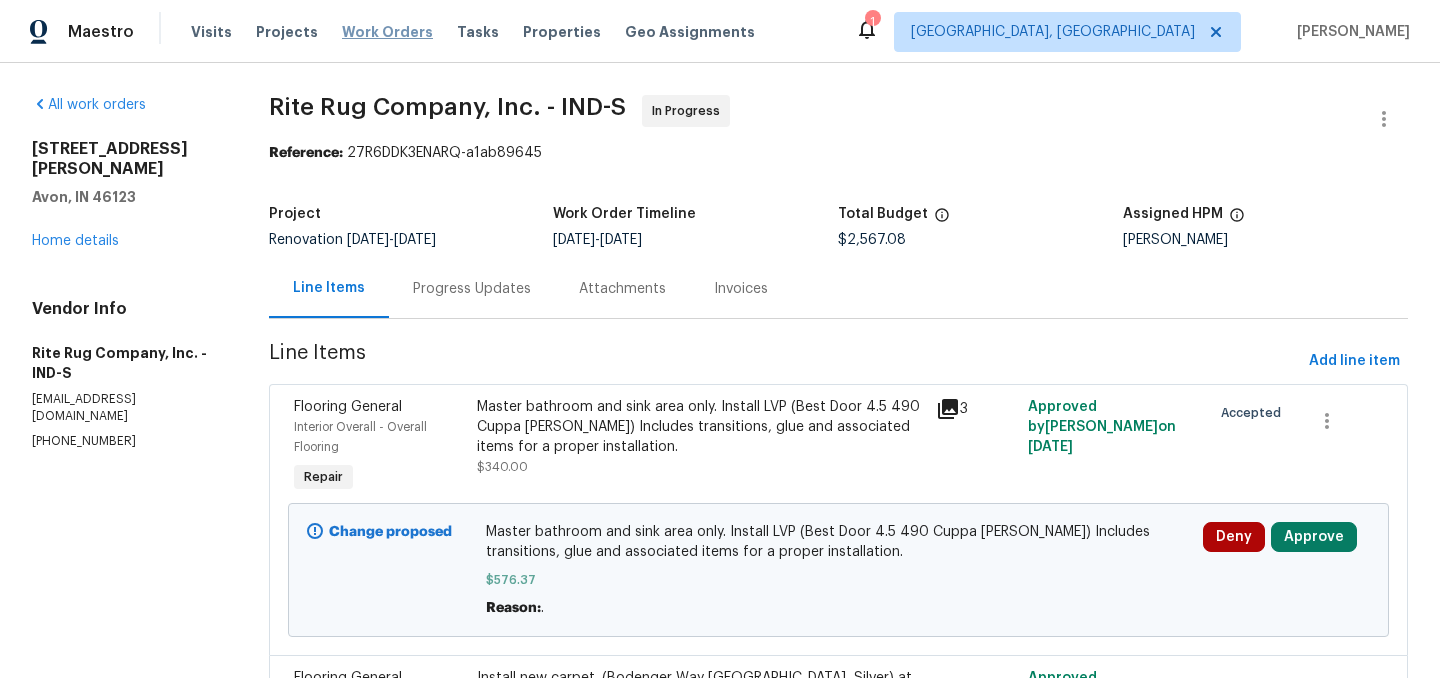 click on "Work Orders" at bounding box center [387, 32] 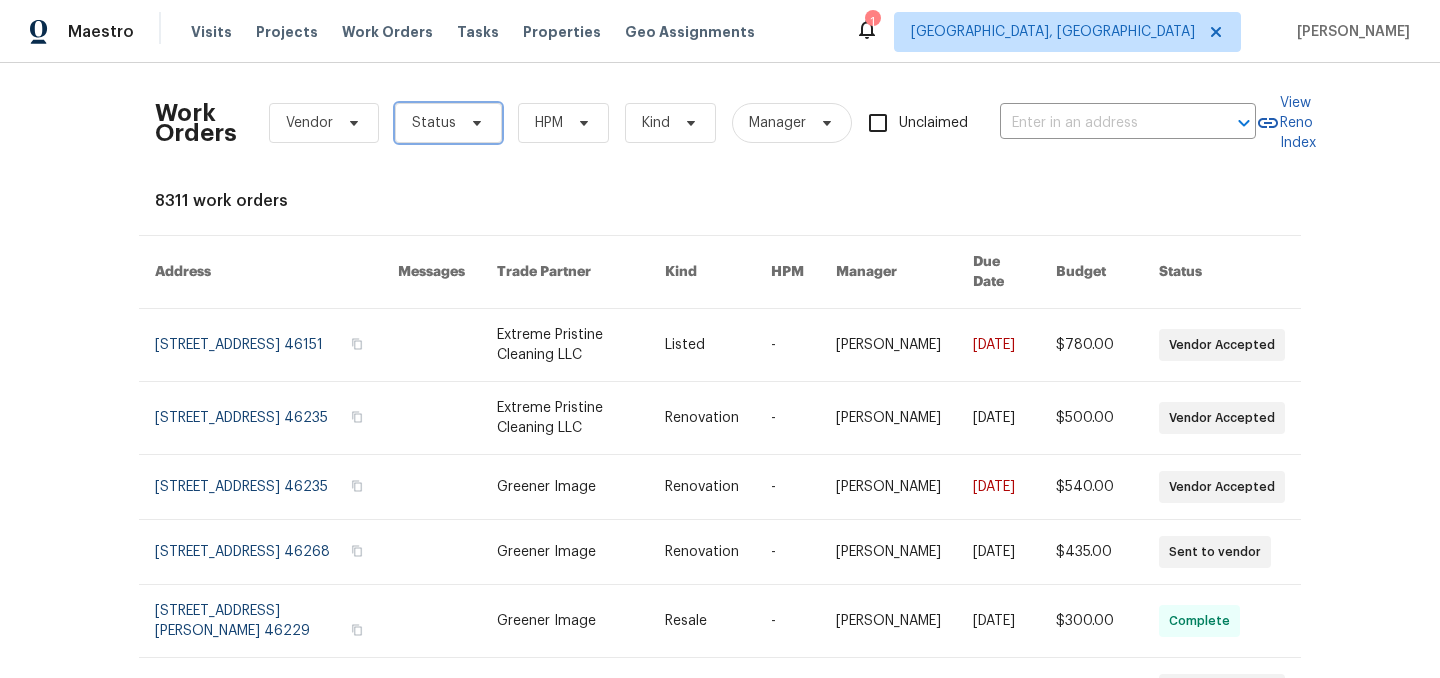 click on "Status" at bounding box center [434, 123] 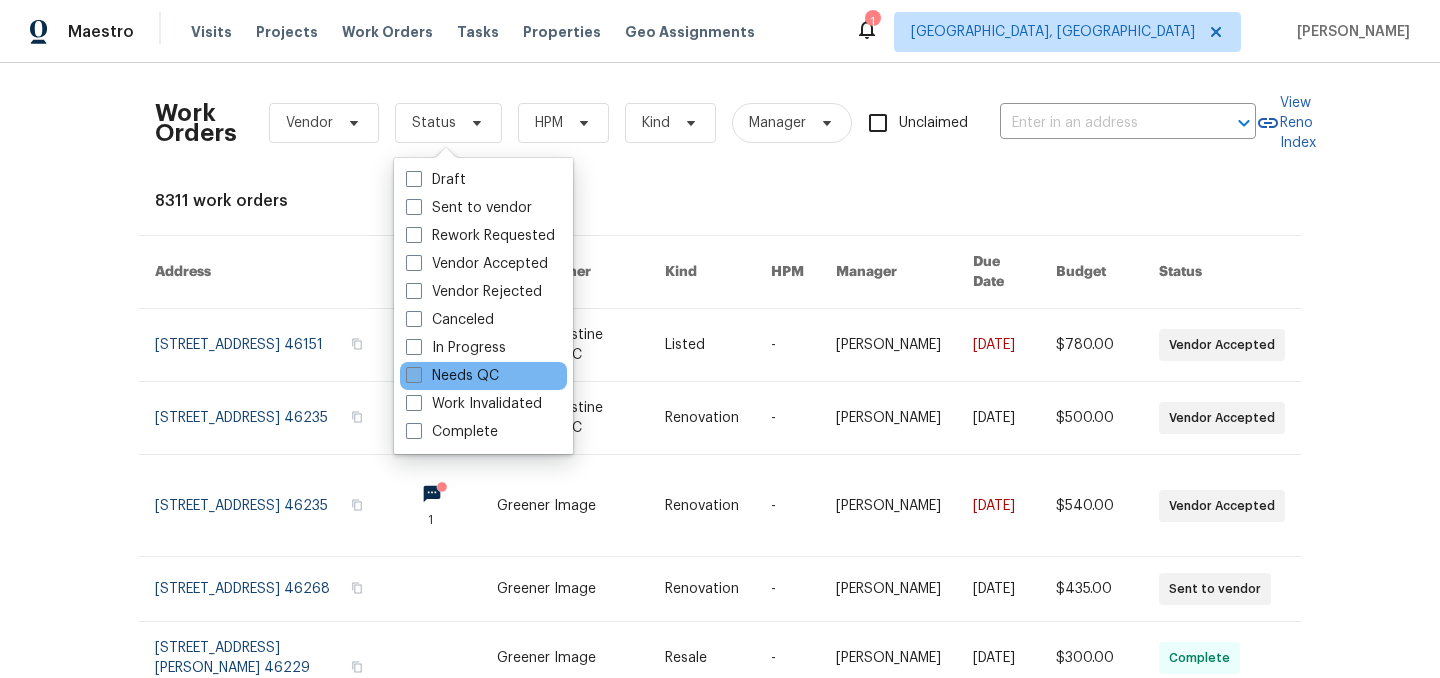 click on "Needs QC" at bounding box center [452, 376] 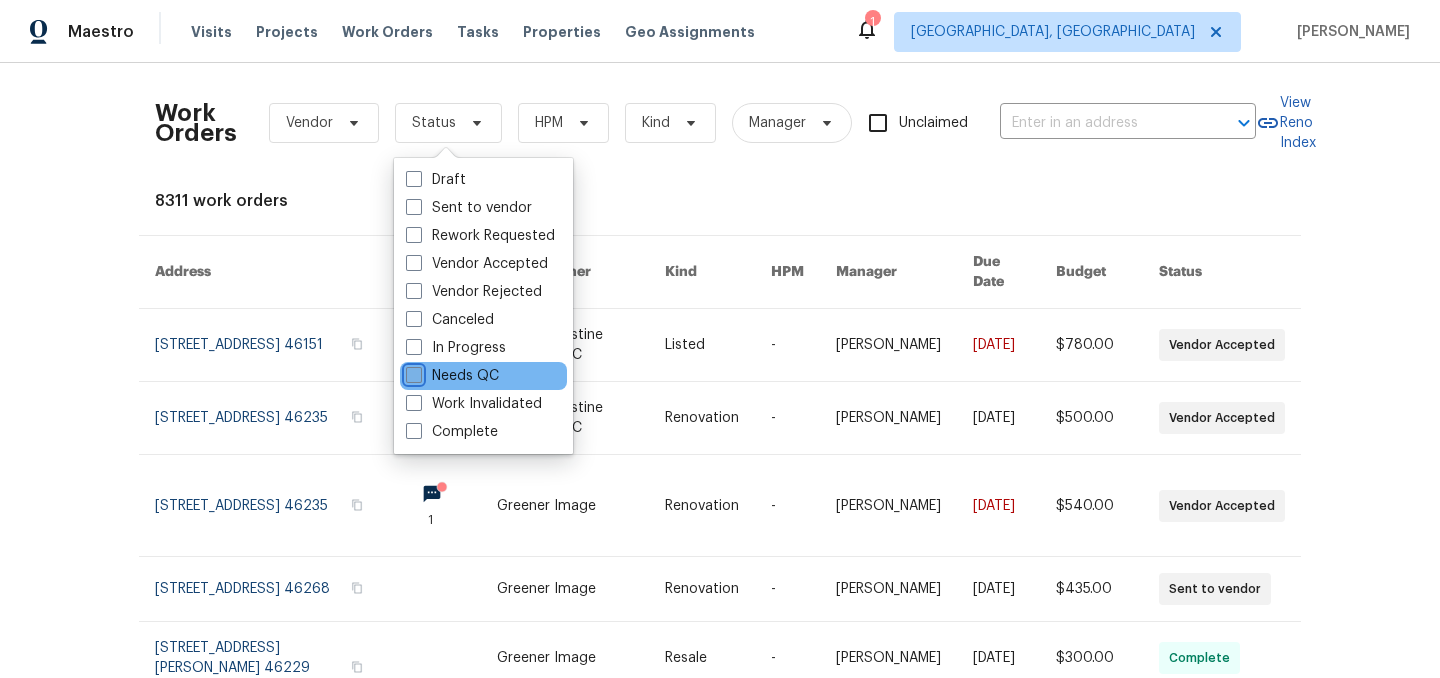 click on "Needs QC" at bounding box center [412, 372] 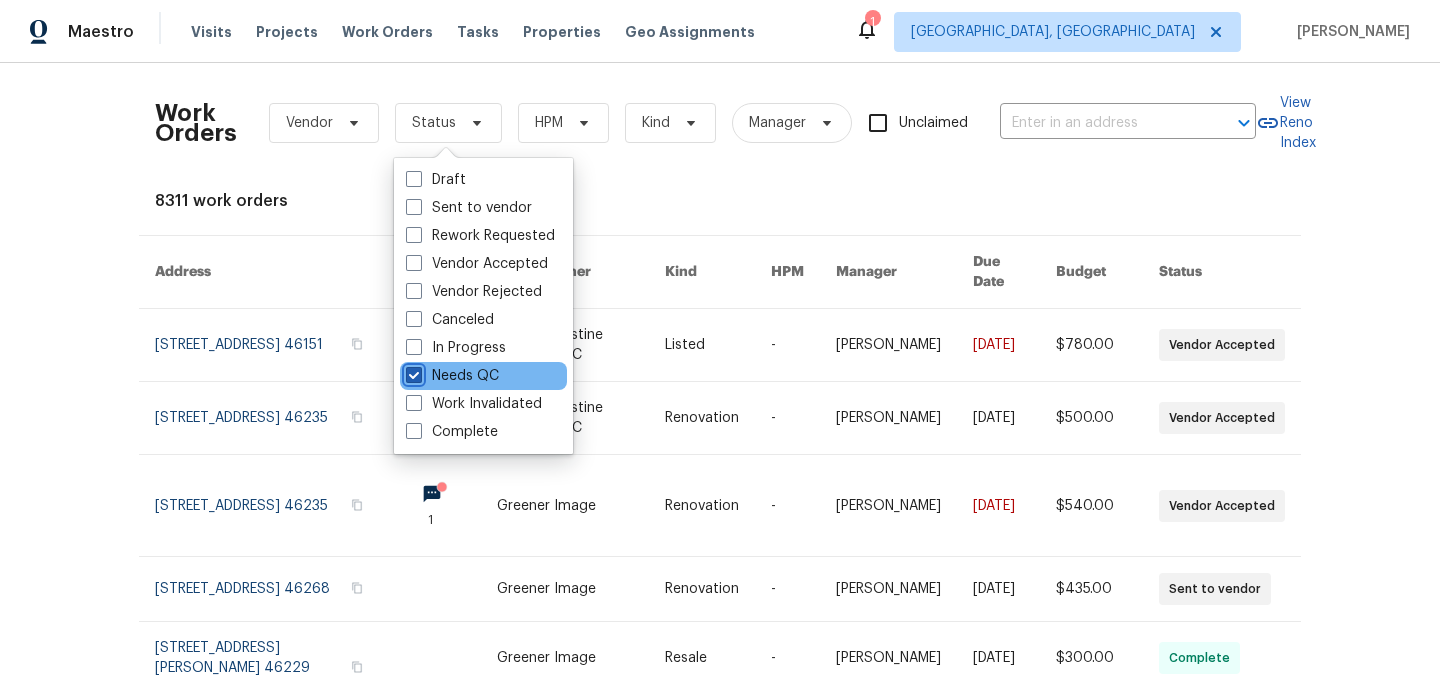 checkbox on "true" 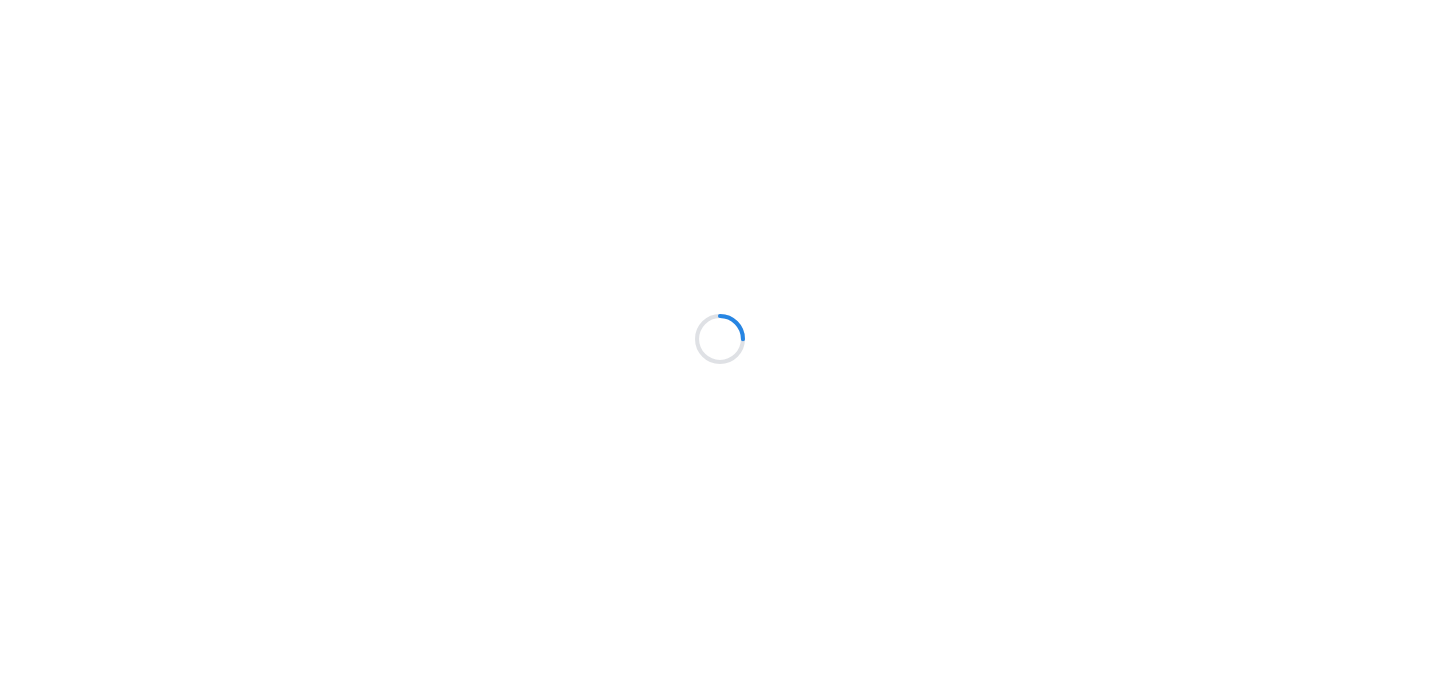 scroll, scrollTop: 0, scrollLeft: 0, axis: both 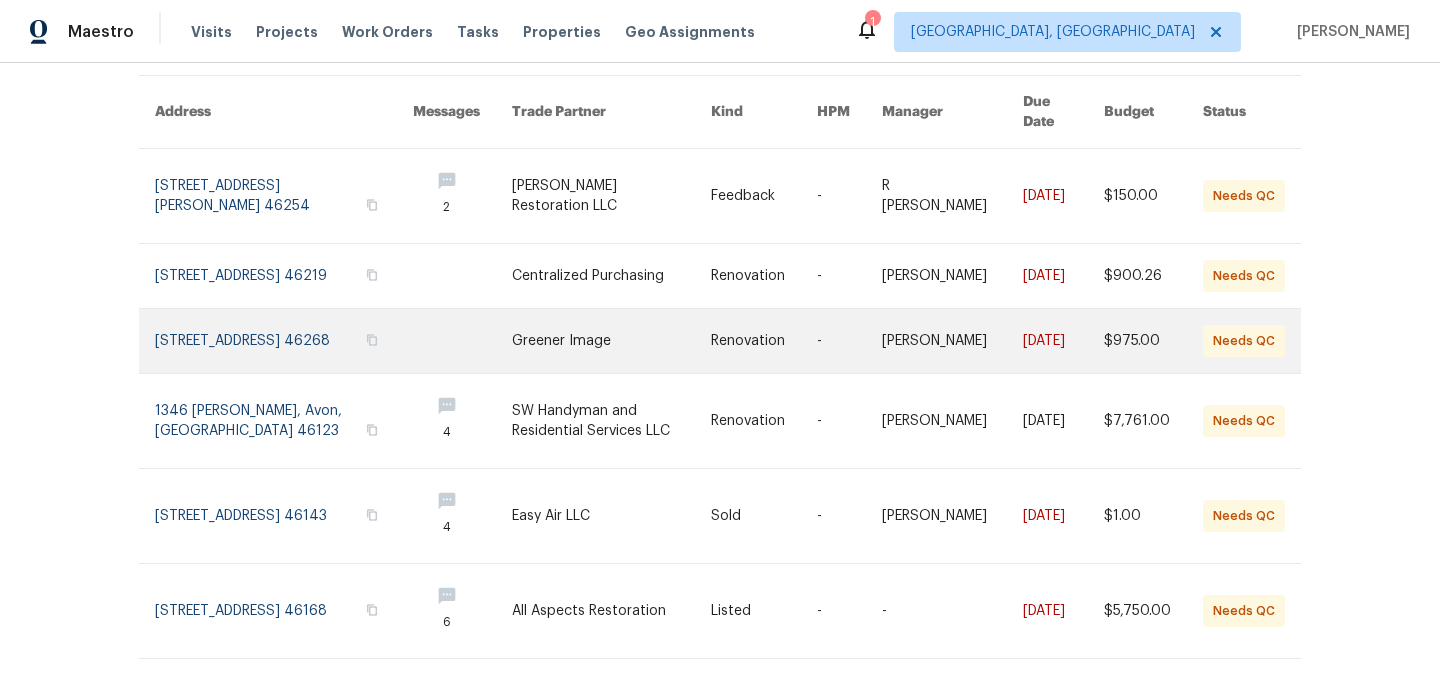 click at bounding box center (612, 341) 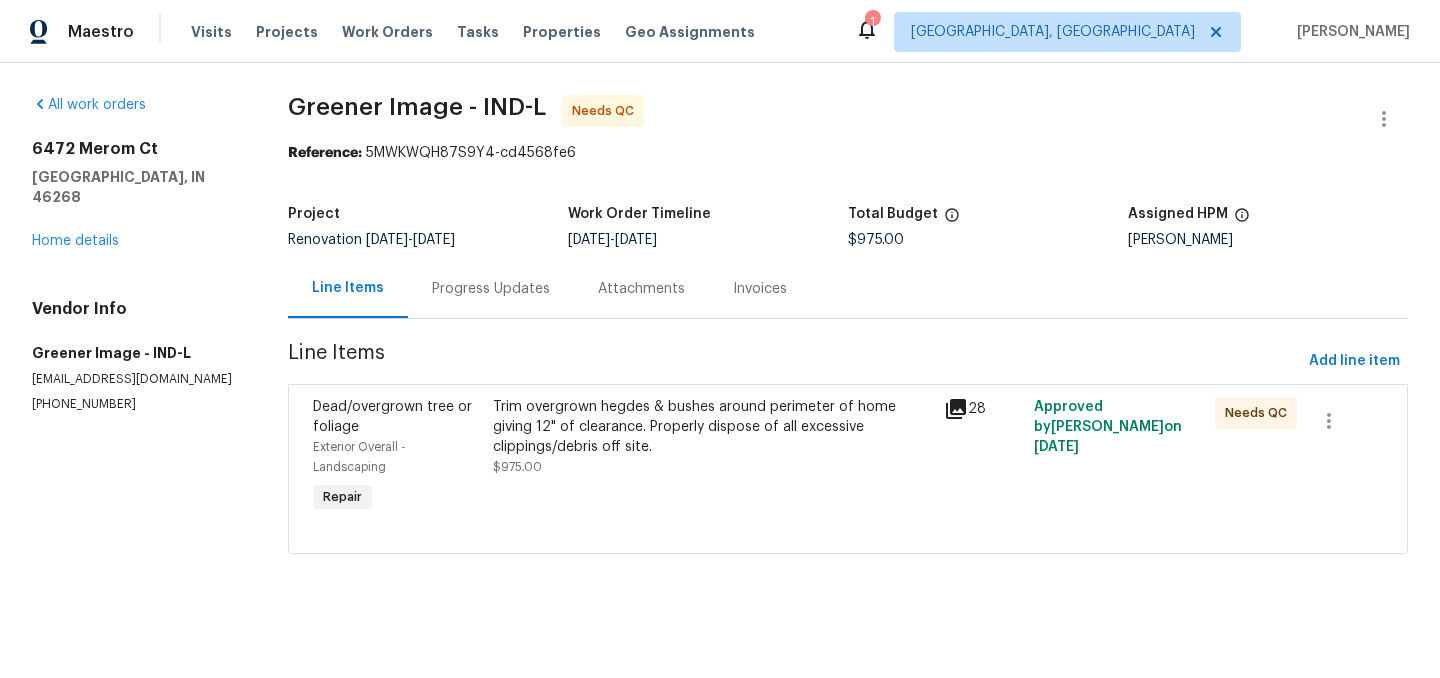 click on "Trim overgrown hegdes & bushes around perimeter of home giving 12" of clearance. Properly dispose of all excessive clippings/debris off site." at bounding box center (712, 427) 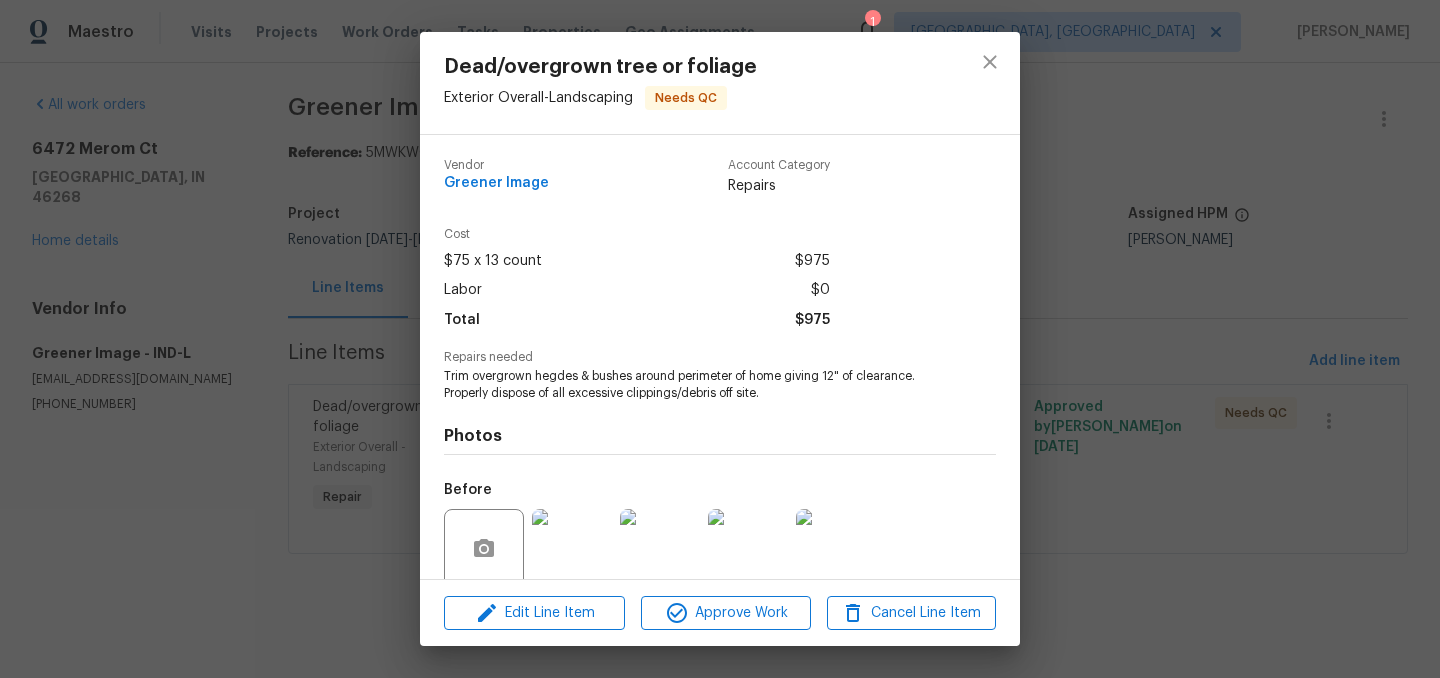 scroll, scrollTop: 159, scrollLeft: 0, axis: vertical 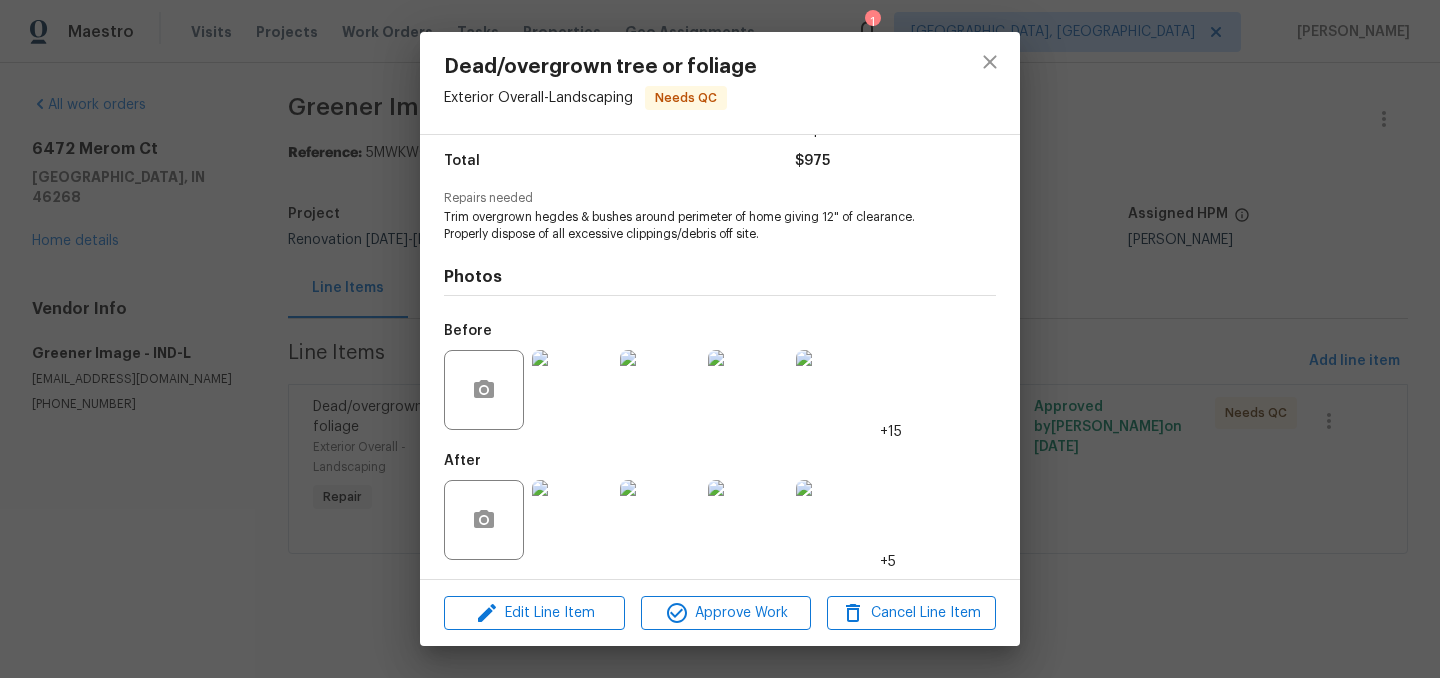 click at bounding box center [572, 520] 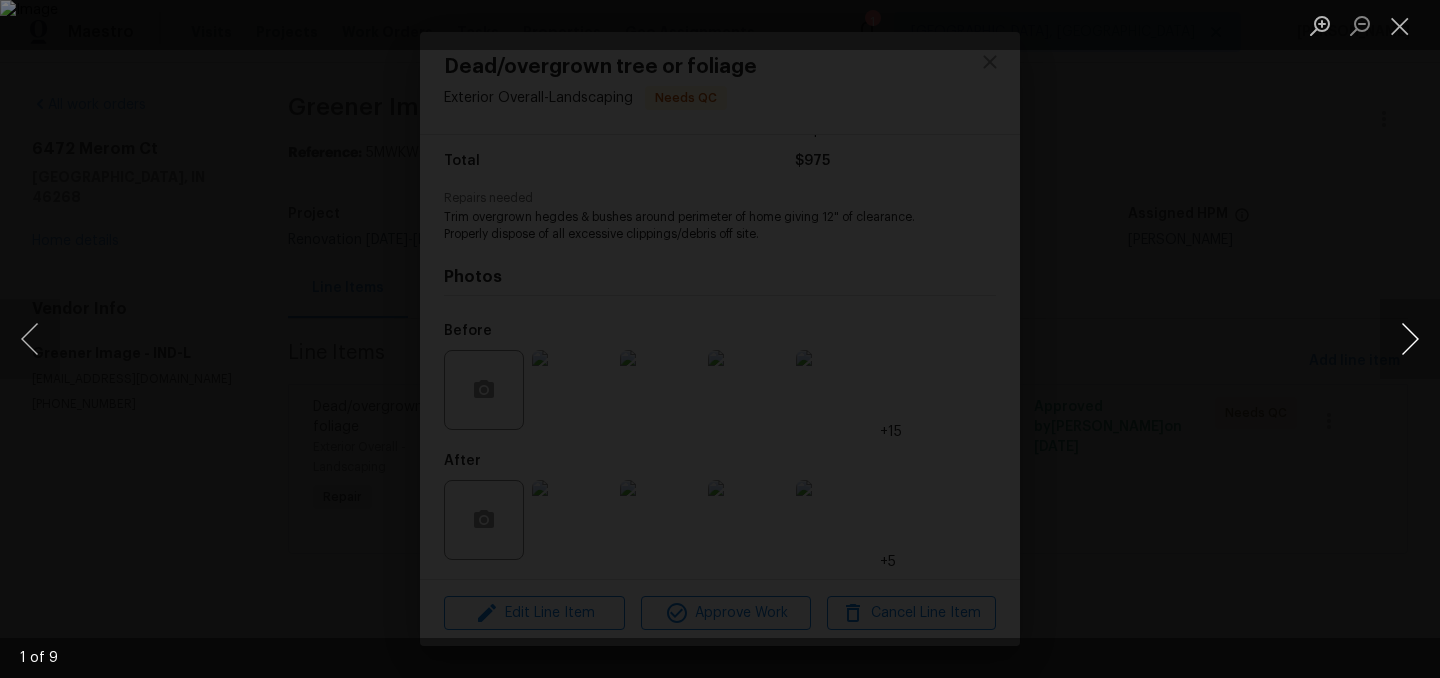 click at bounding box center [1410, 339] 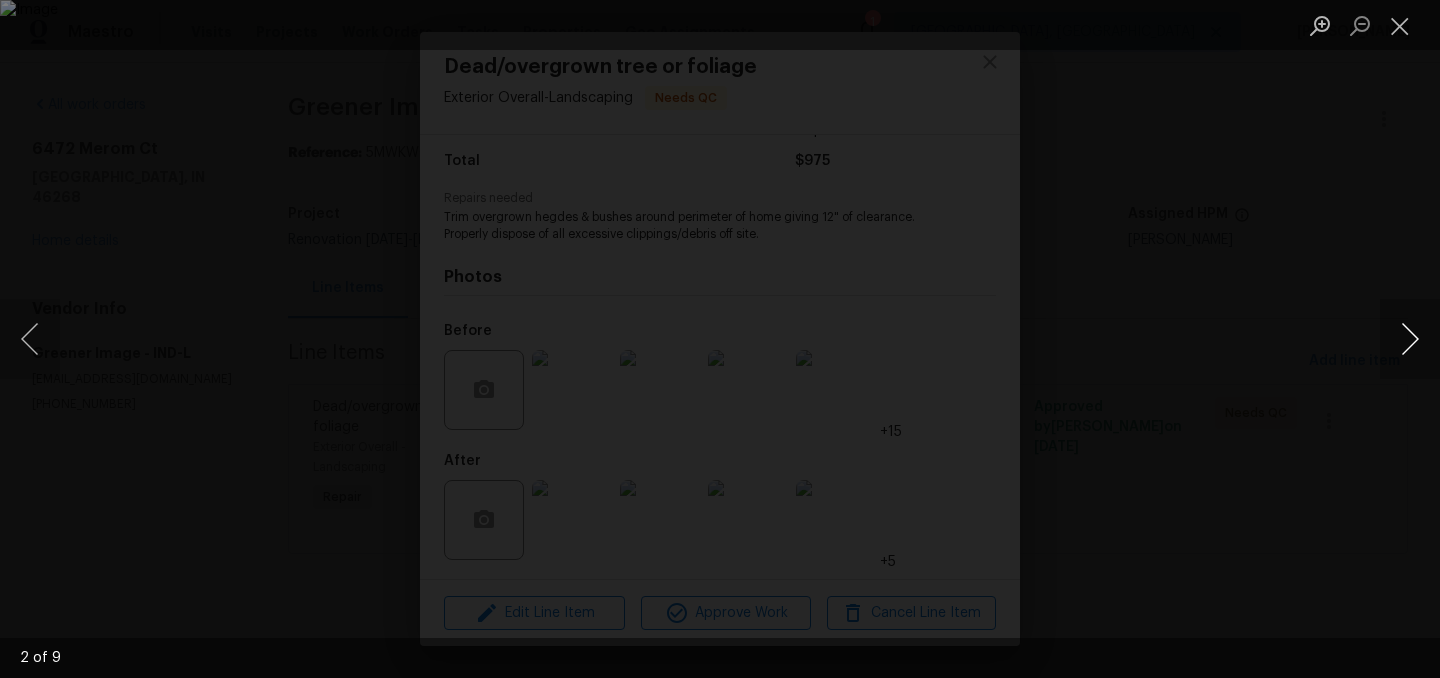 click at bounding box center [1410, 339] 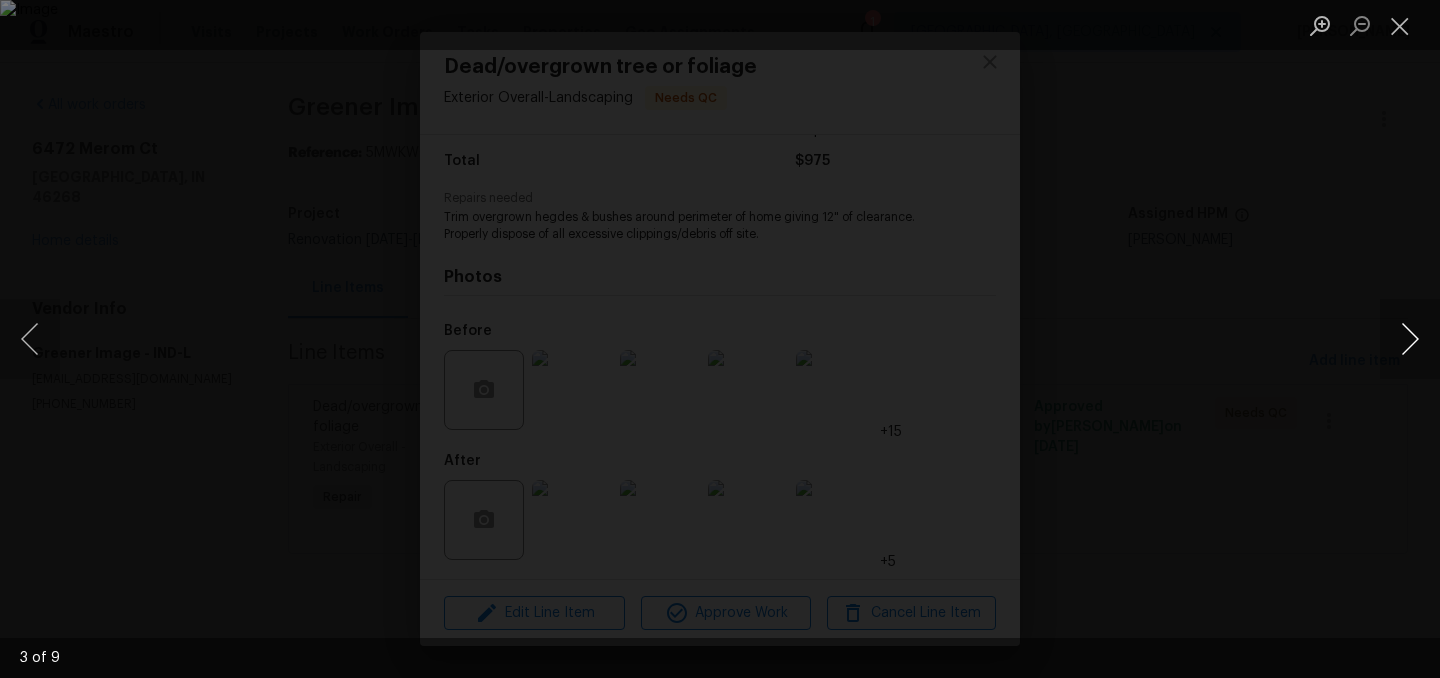 click at bounding box center [1410, 339] 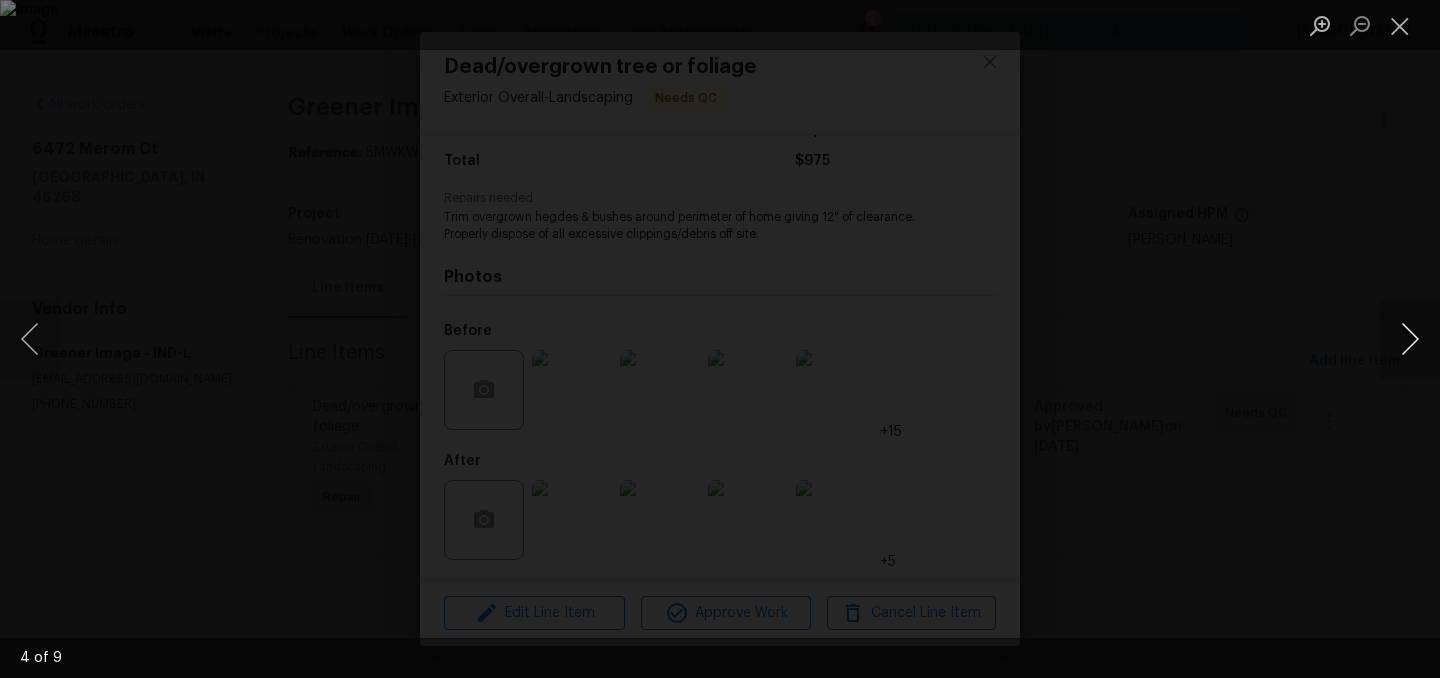 click at bounding box center [1410, 339] 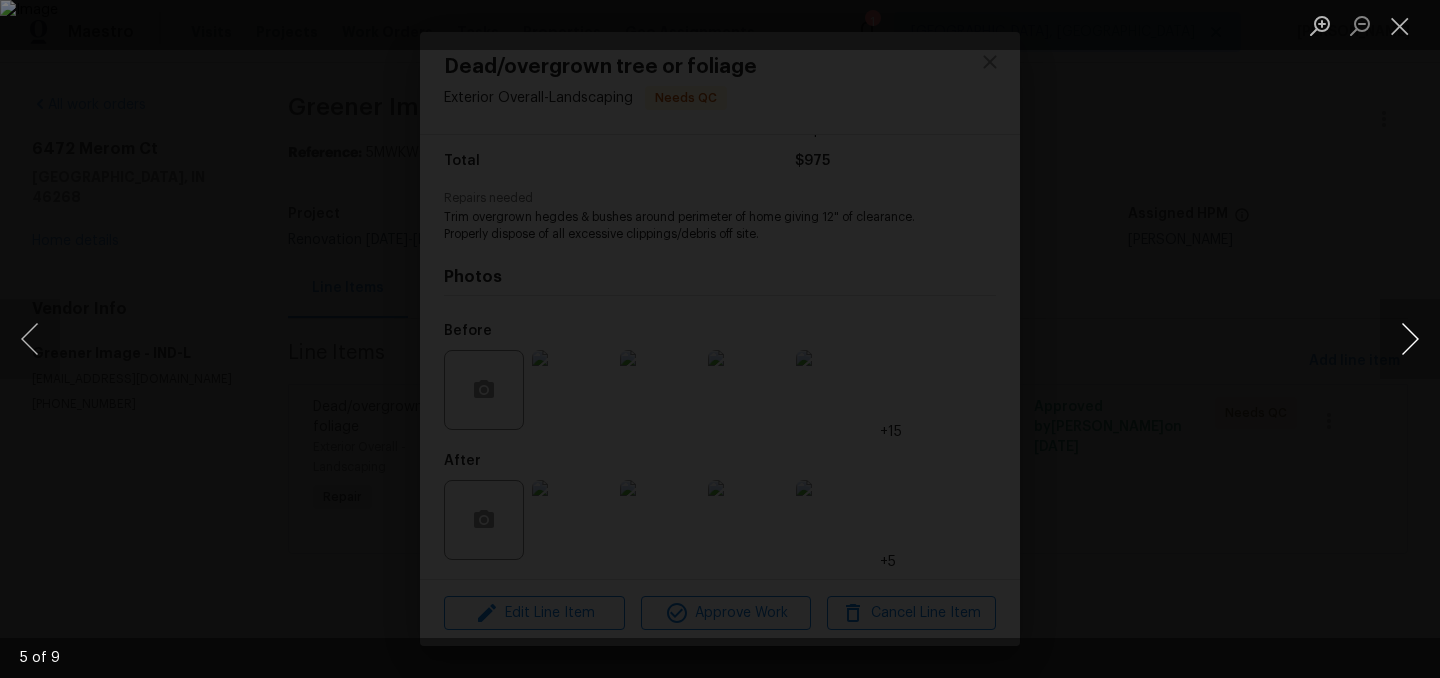 click at bounding box center [1410, 339] 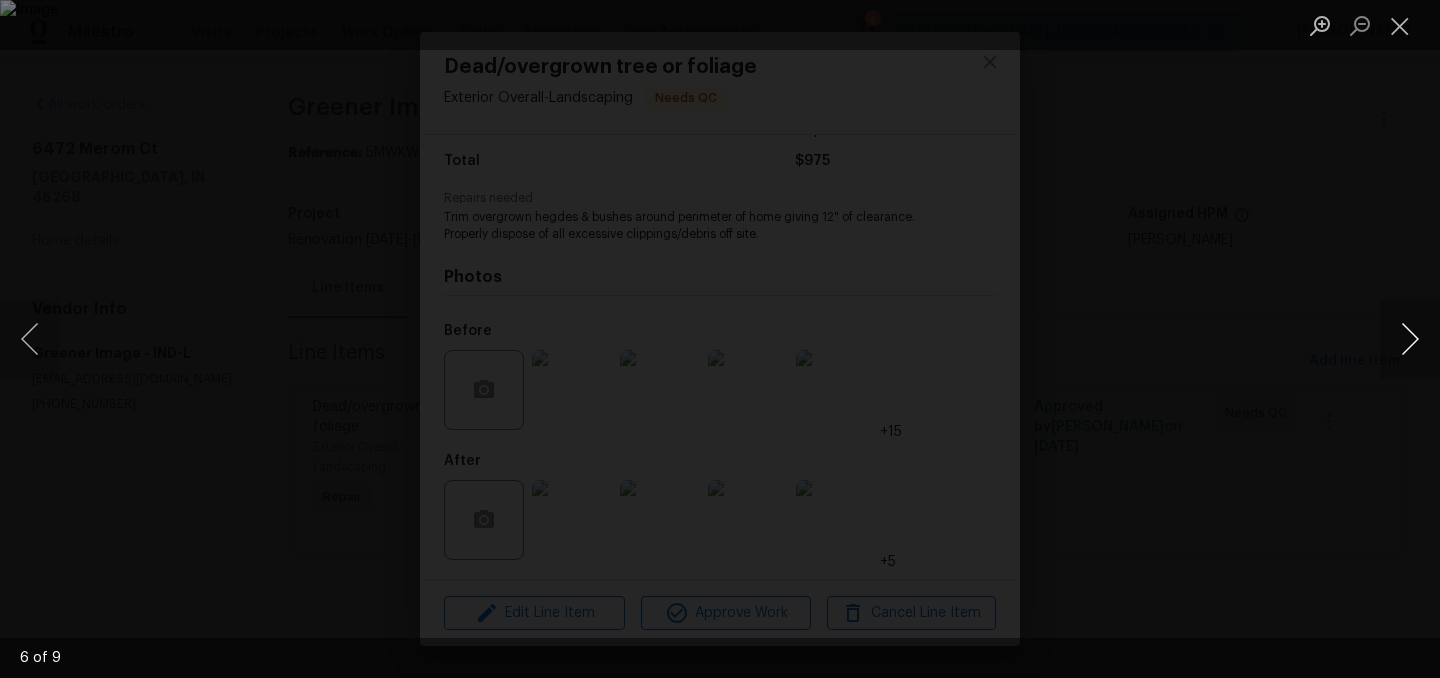 click at bounding box center (1410, 339) 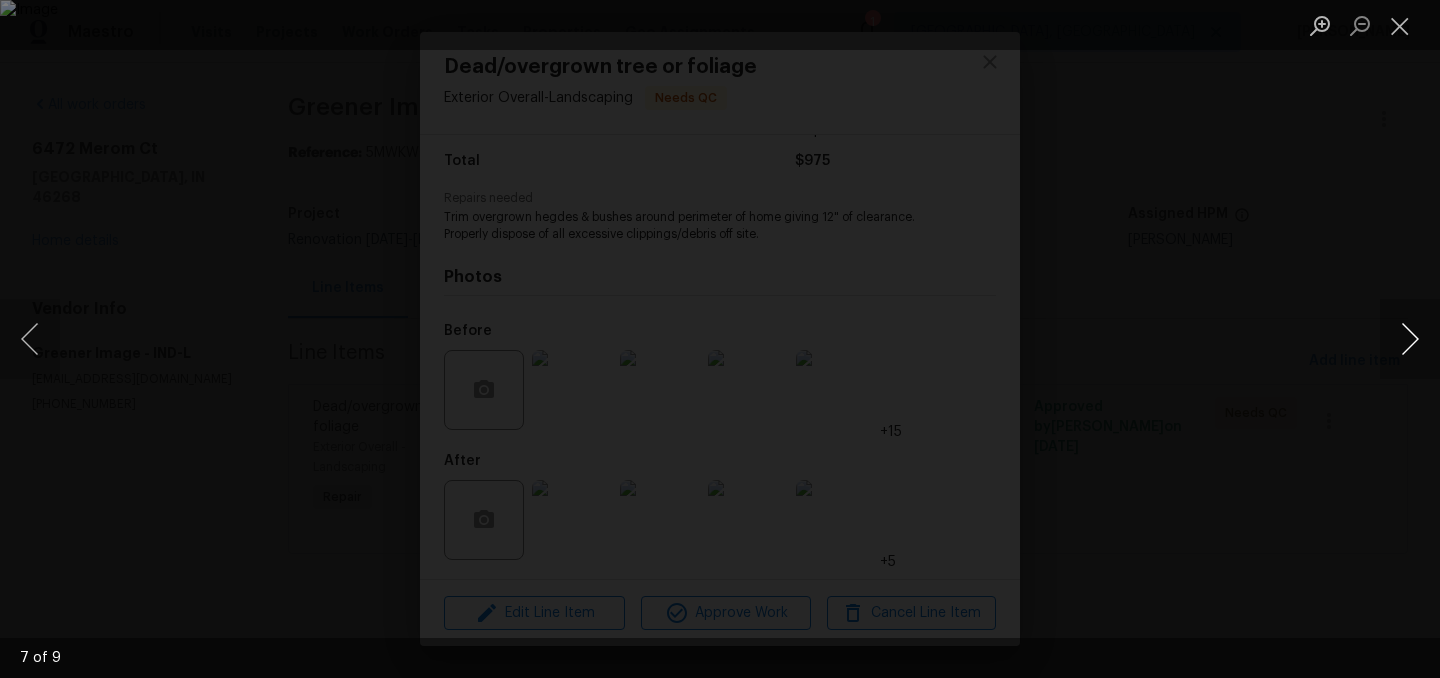 click at bounding box center [1410, 339] 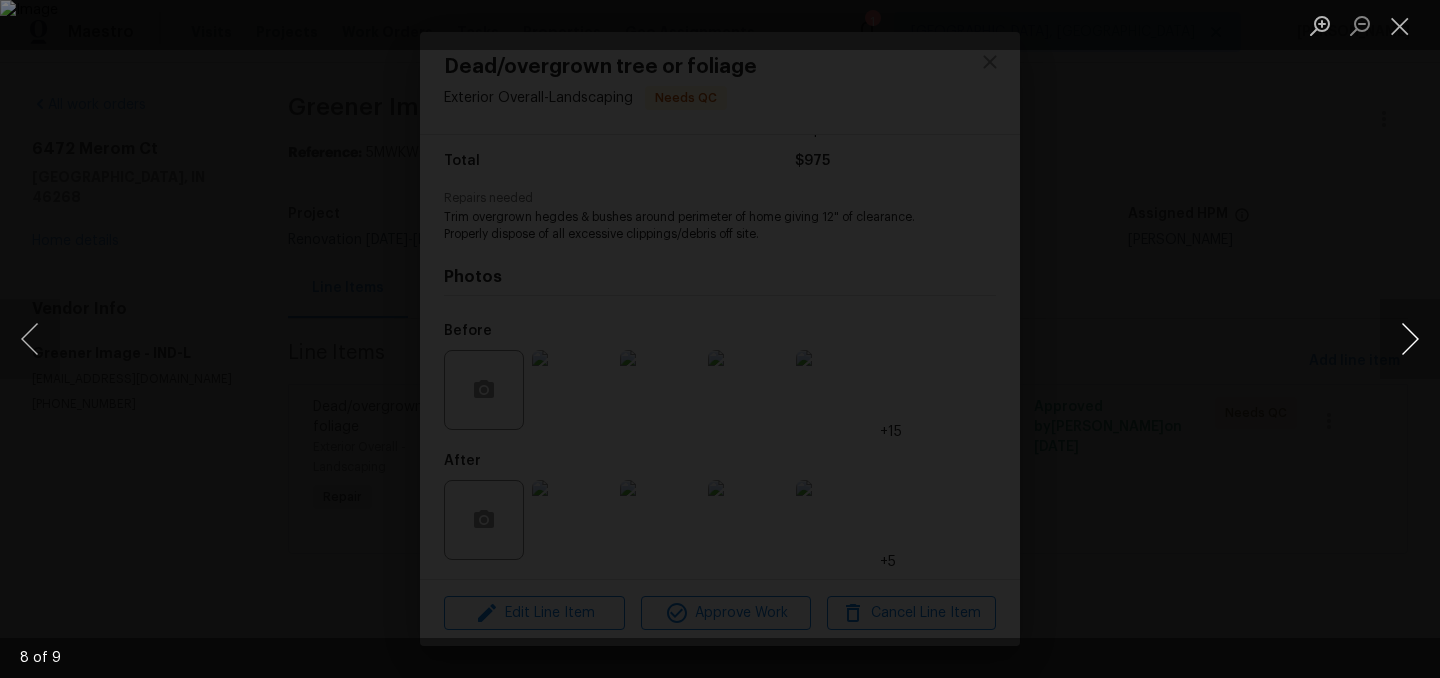 click at bounding box center (1410, 339) 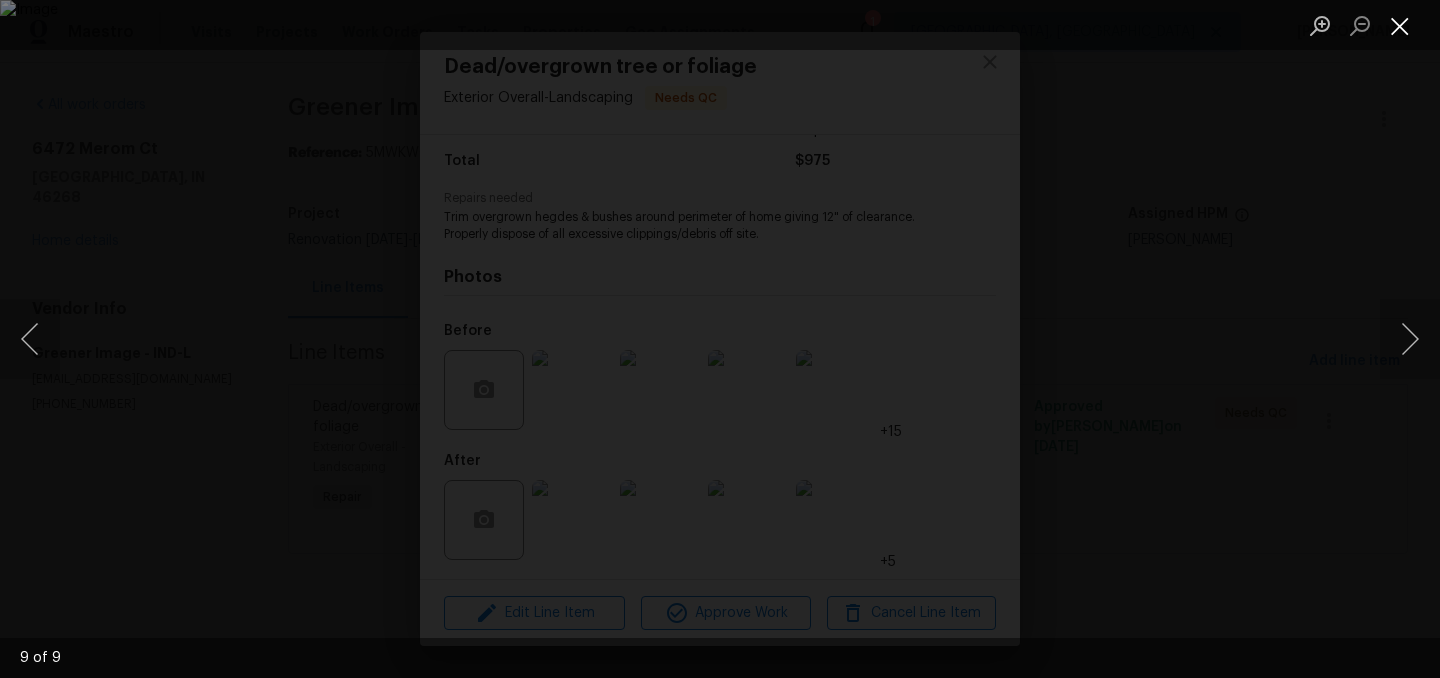click at bounding box center (1400, 25) 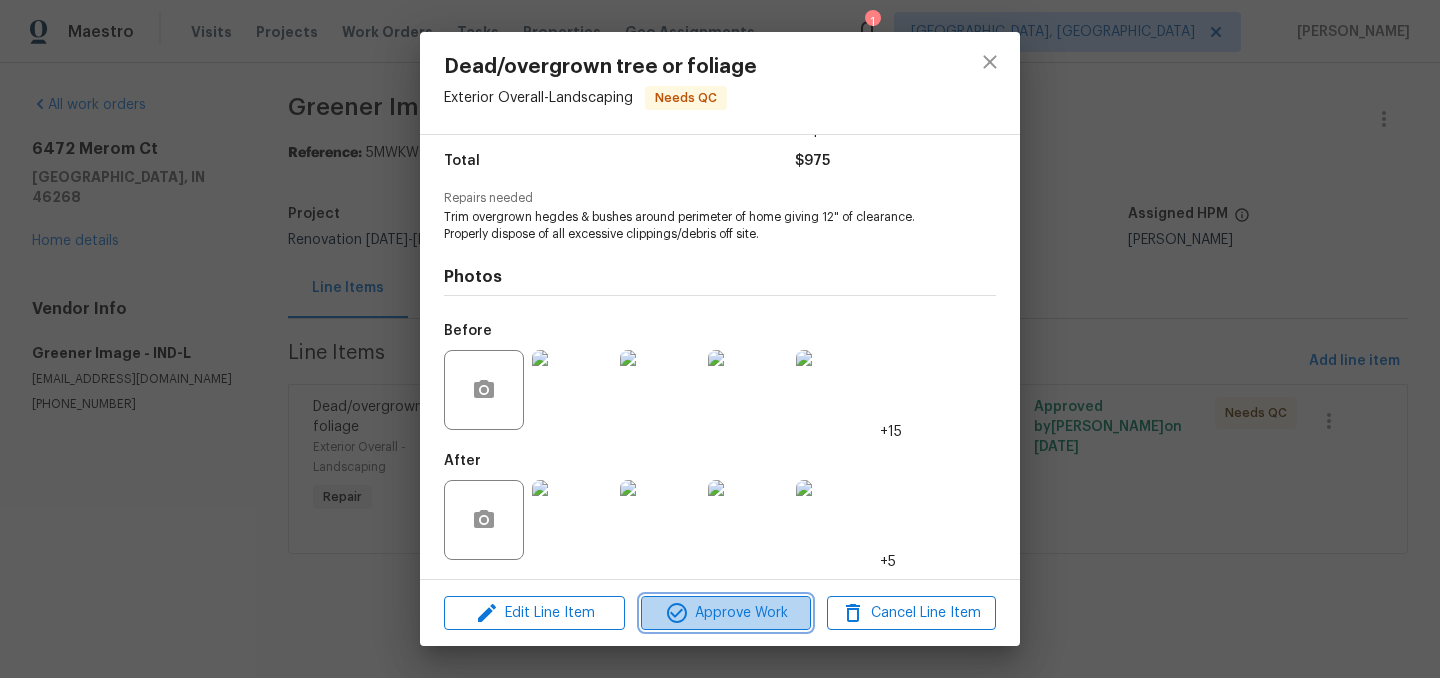 click on "Approve Work" at bounding box center (725, 613) 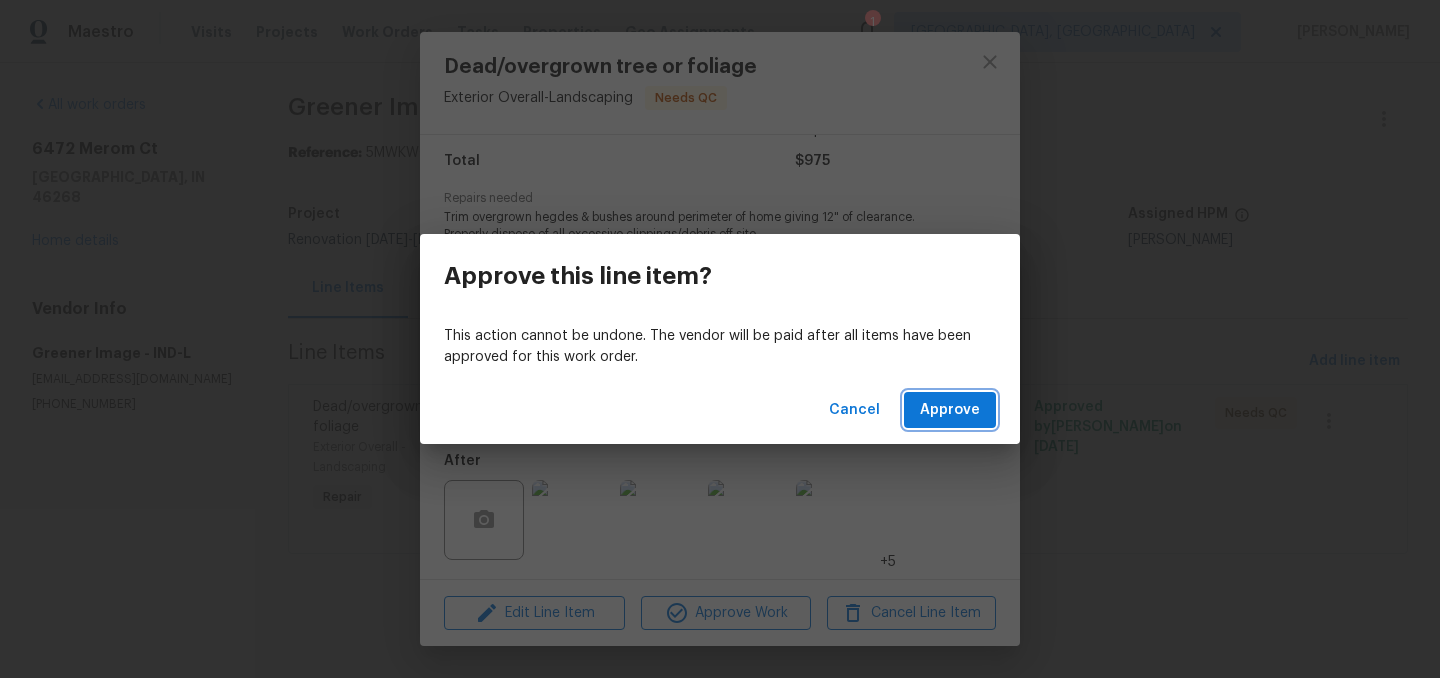 click on "Approve" at bounding box center (950, 410) 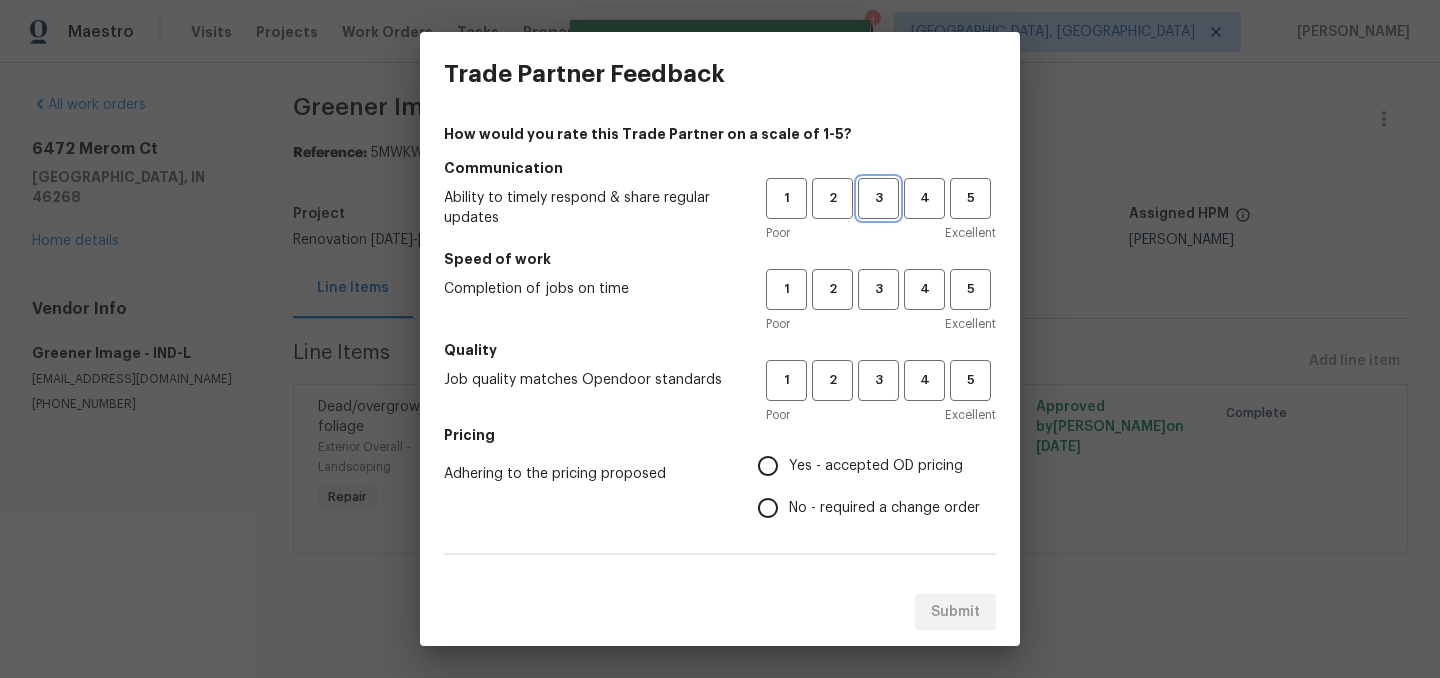 click on "3" at bounding box center [878, 198] 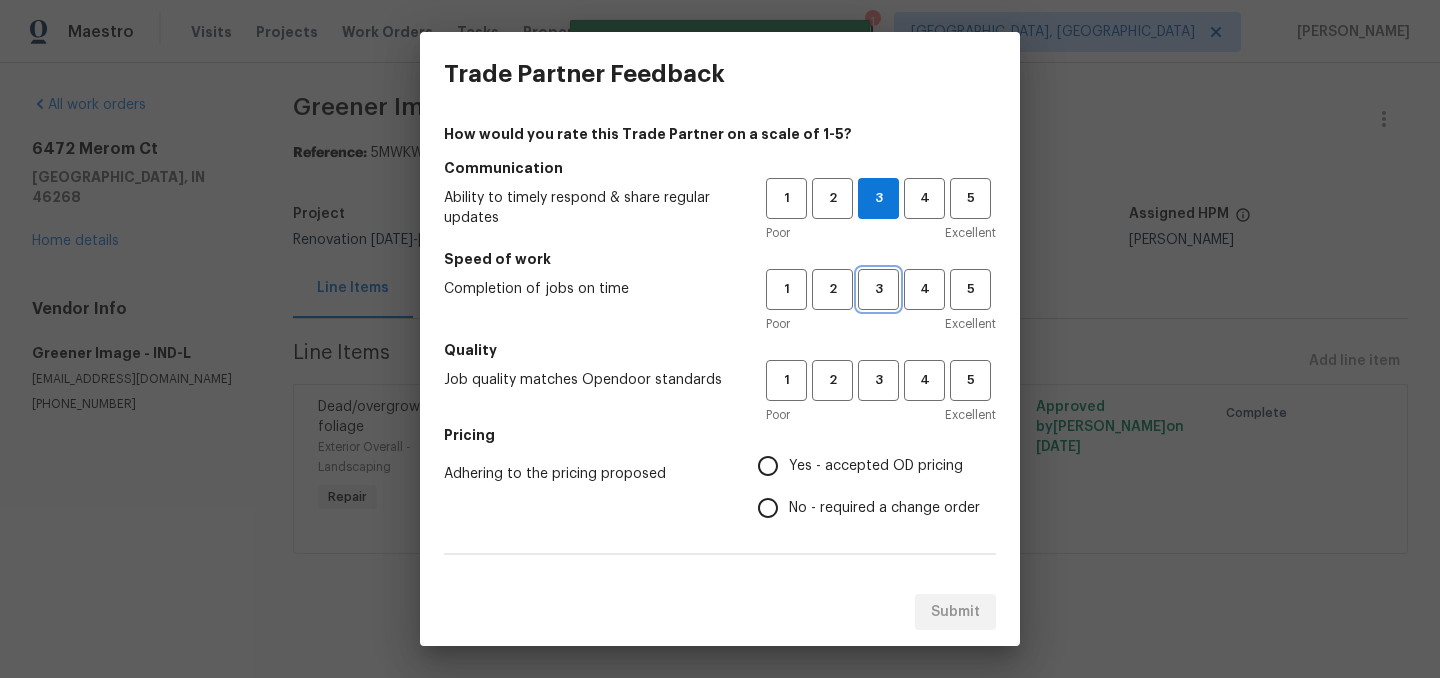 click on "3" at bounding box center (878, 289) 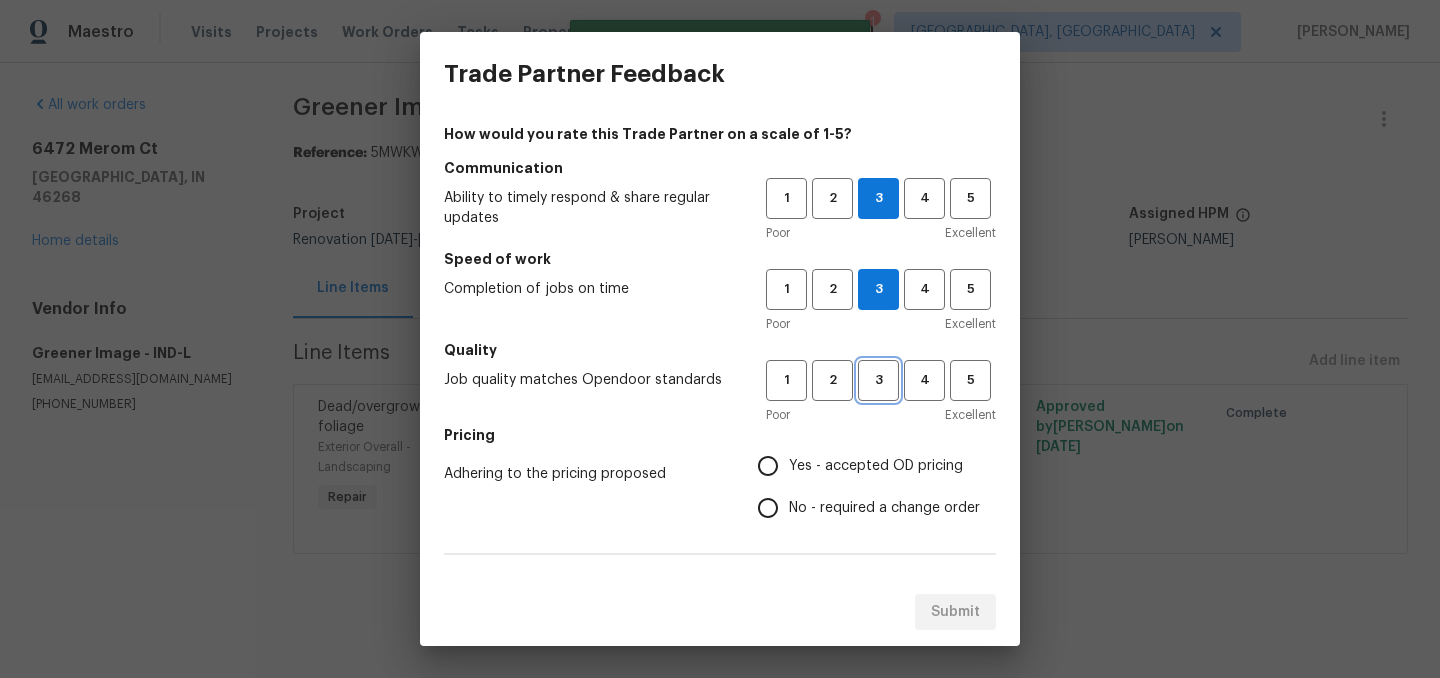 click on "3" at bounding box center (878, 380) 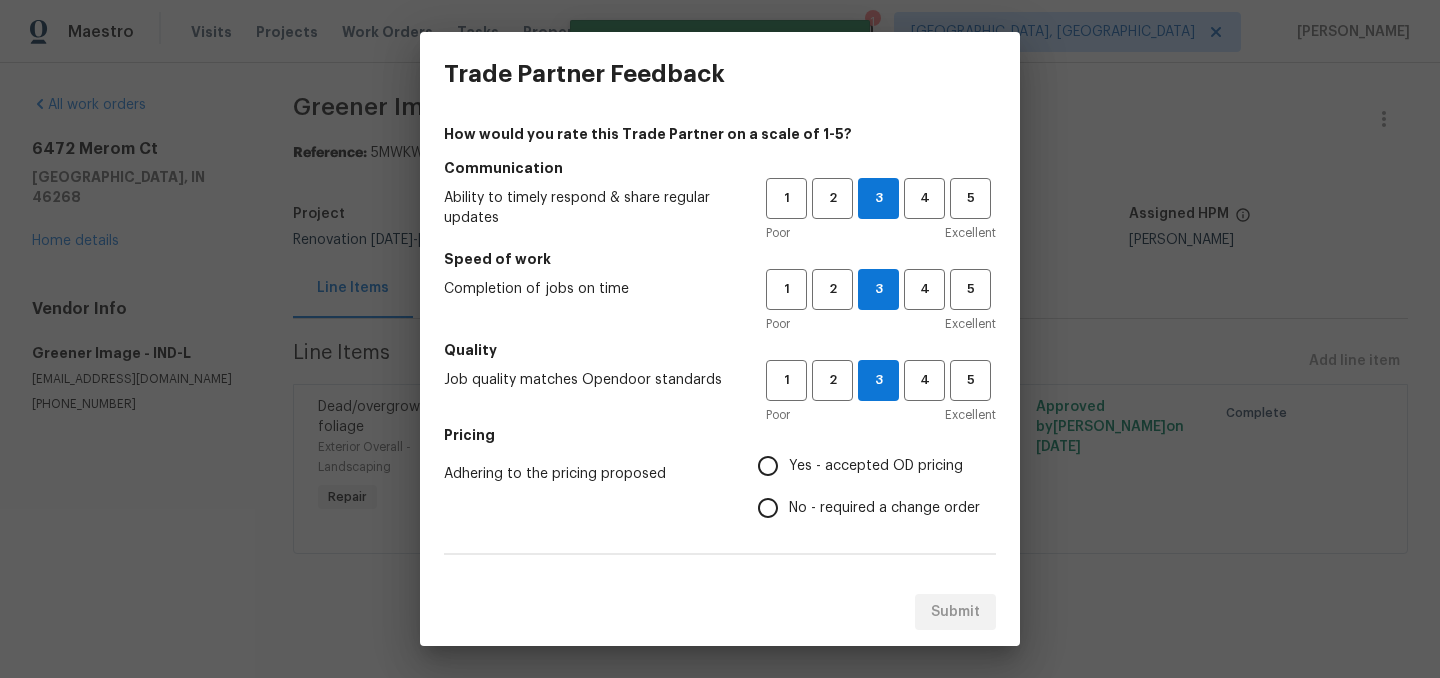 click on "Yes - accepted OD pricing" at bounding box center (768, 466) 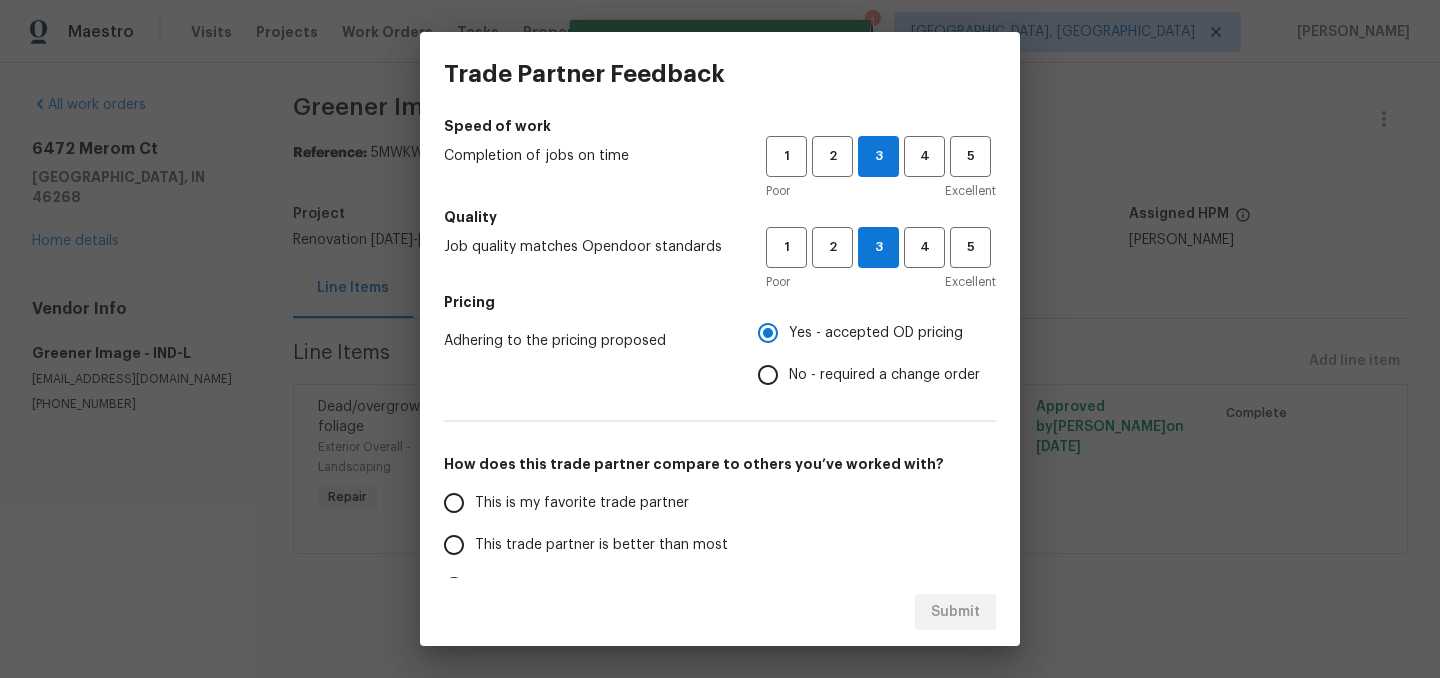 scroll, scrollTop: 134, scrollLeft: 0, axis: vertical 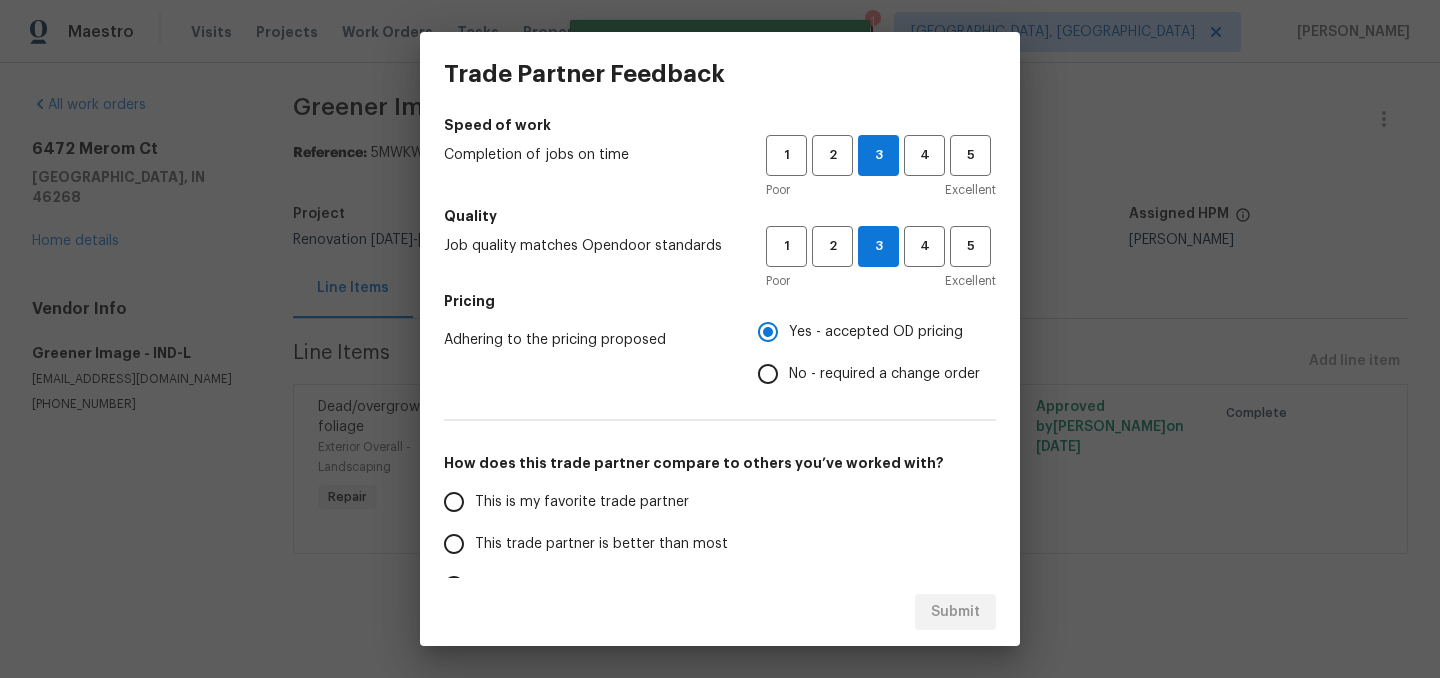 click on "This trade partner is better than most" at bounding box center [601, 544] 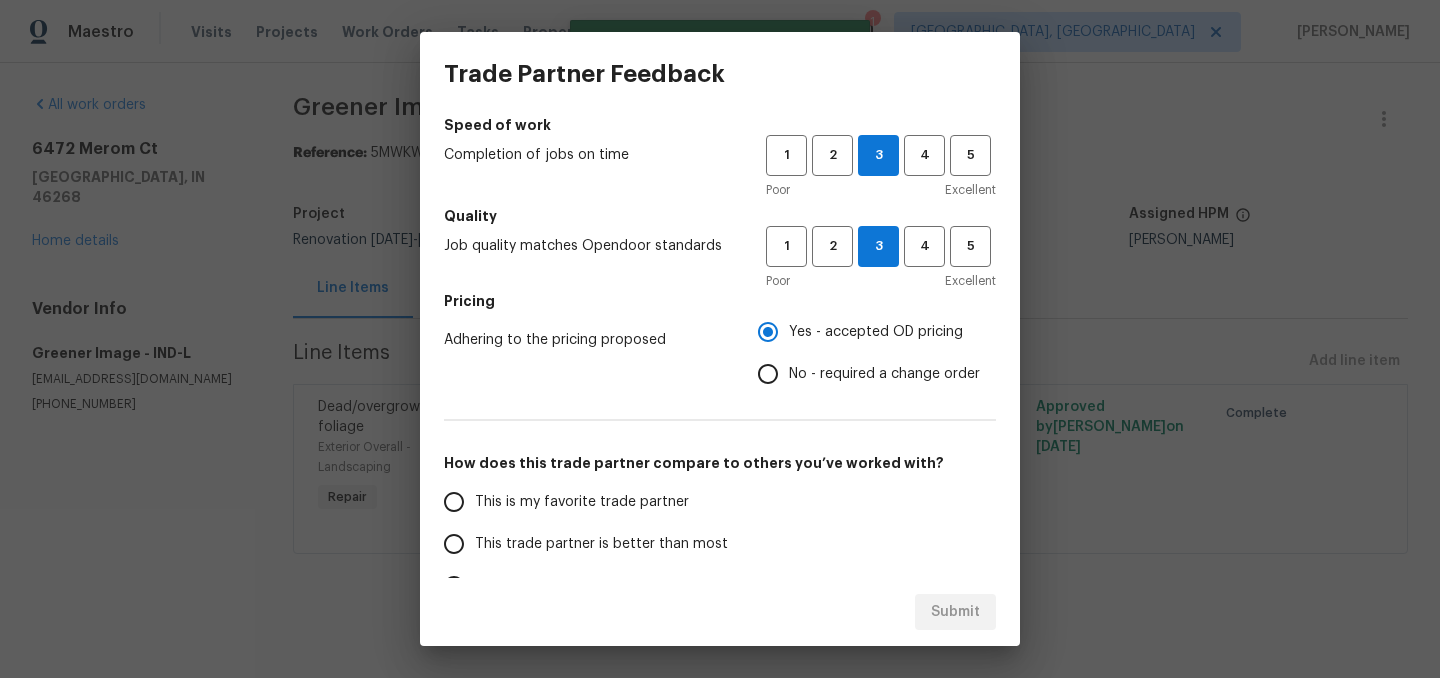 click on "This trade partner is better than most" at bounding box center [454, 544] 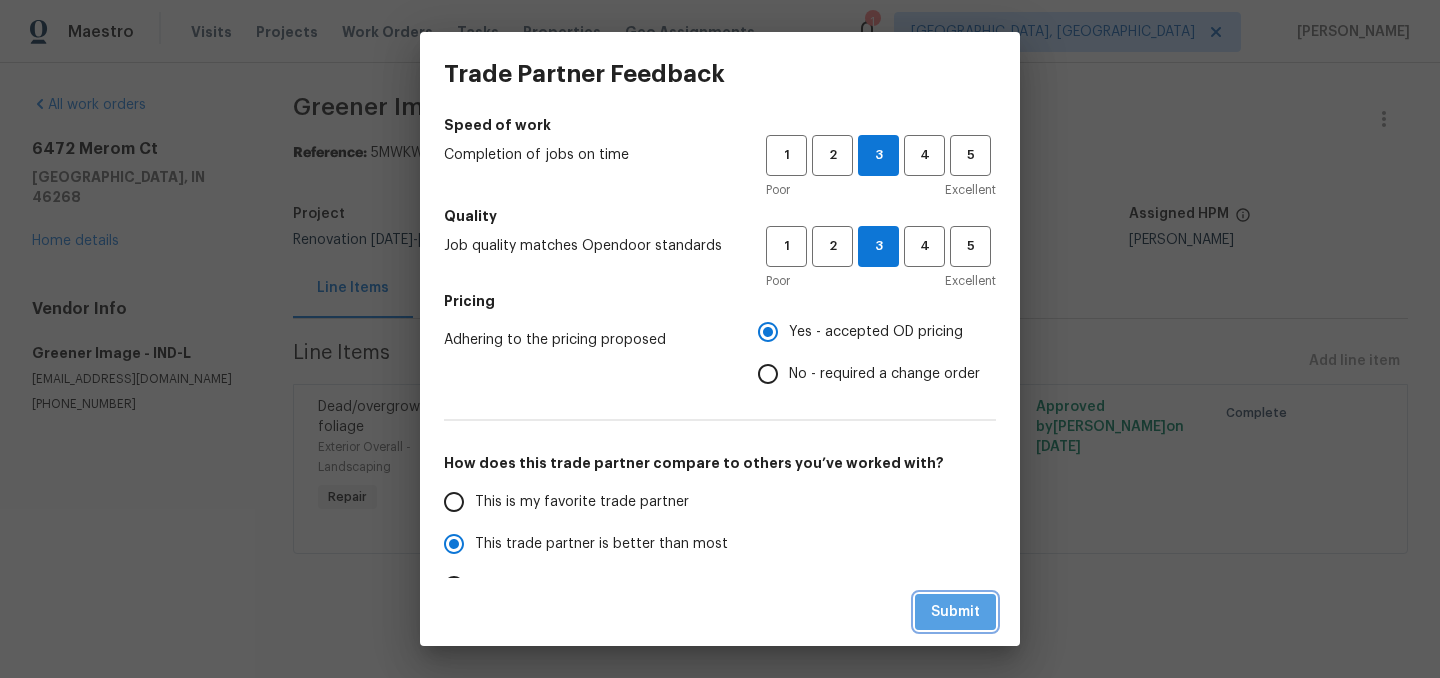 click on "Submit" at bounding box center (955, 612) 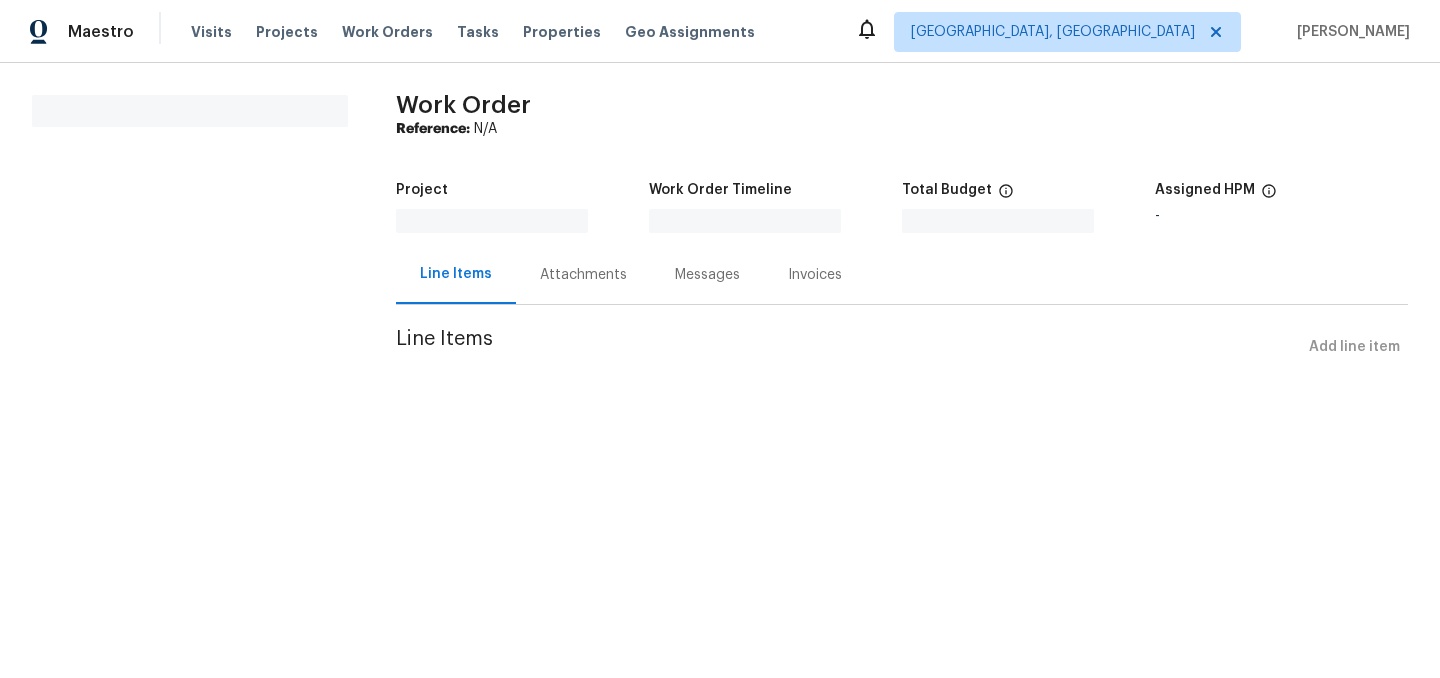 scroll, scrollTop: 0, scrollLeft: 0, axis: both 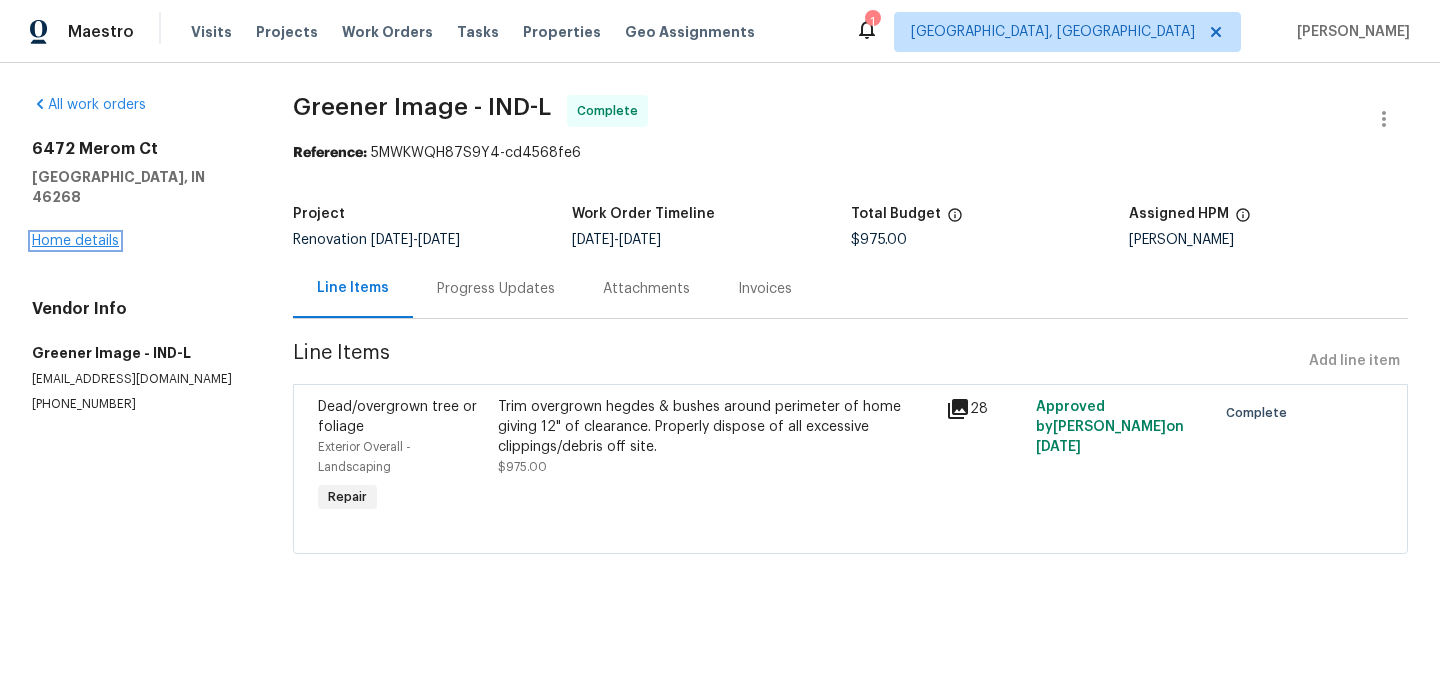 click on "Home details" at bounding box center (75, 241) 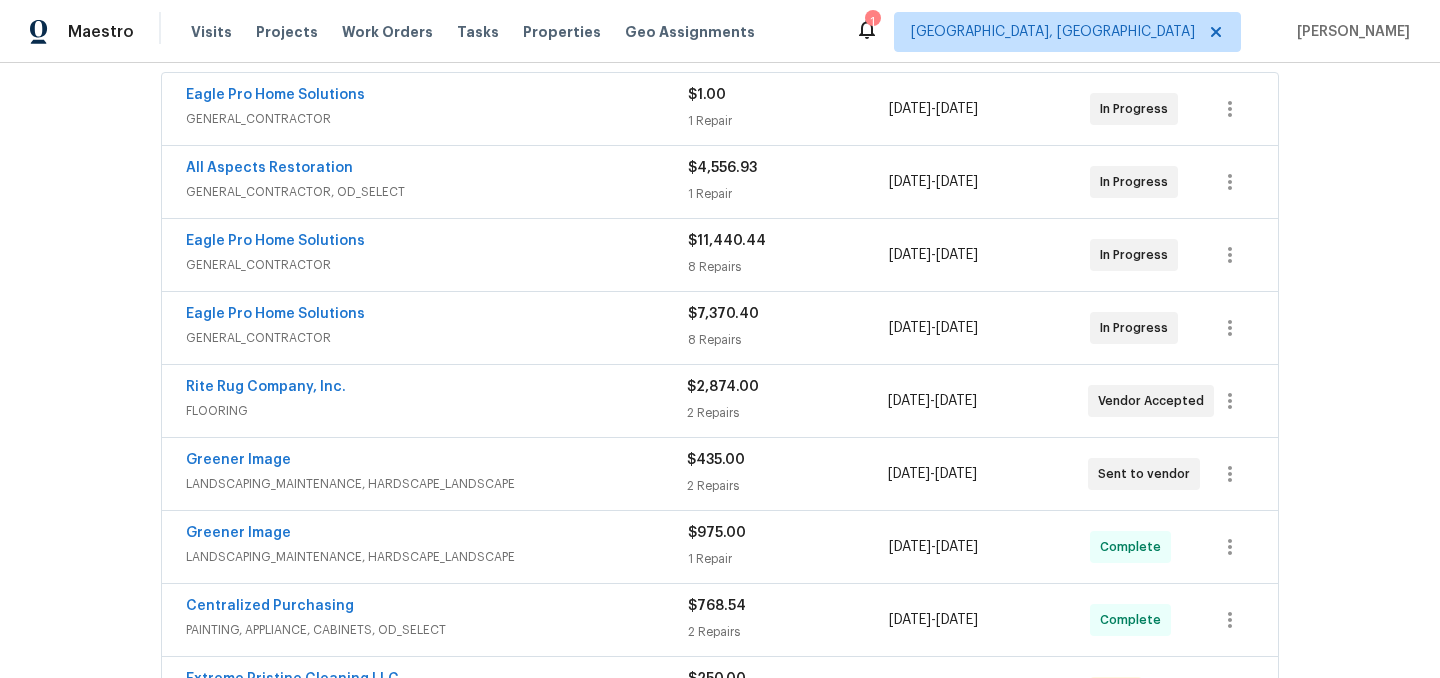 scroll, scrollTop: 0, scrollLeft: 0, axis: both 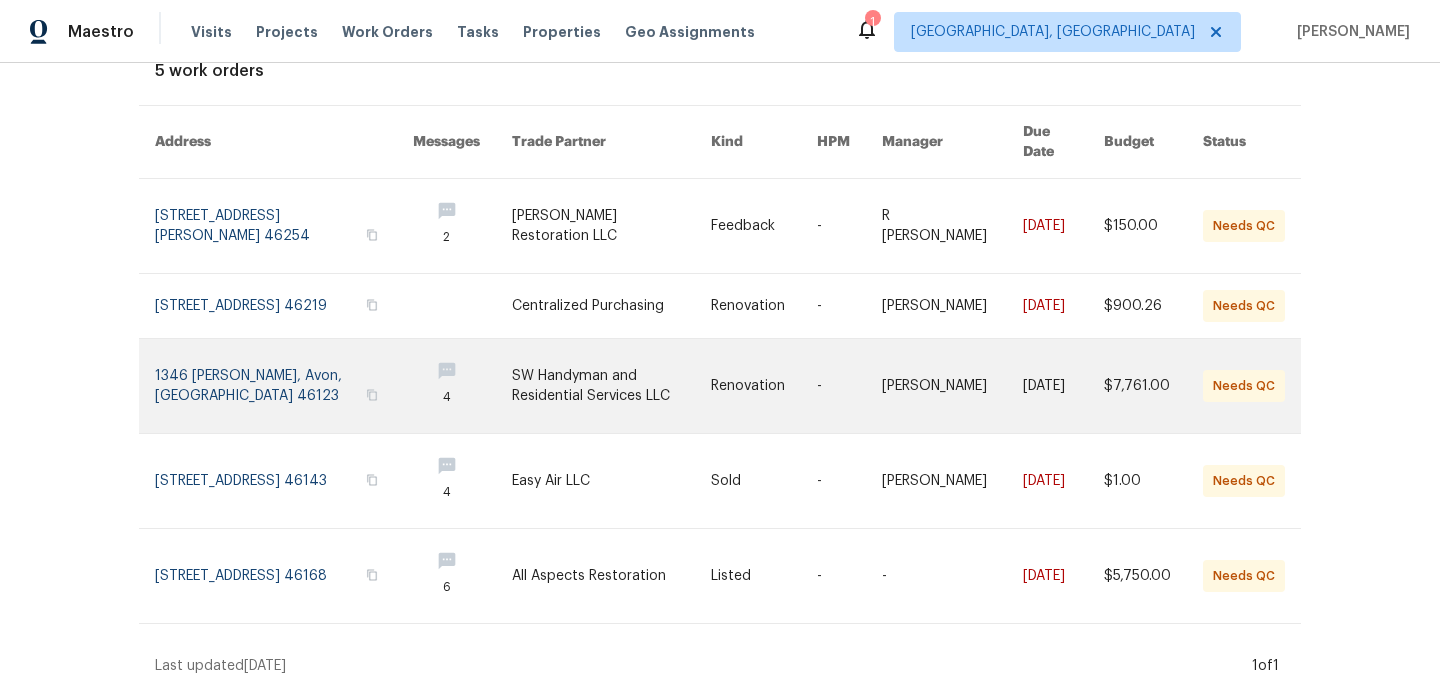 click at bounding box center (612, 386) 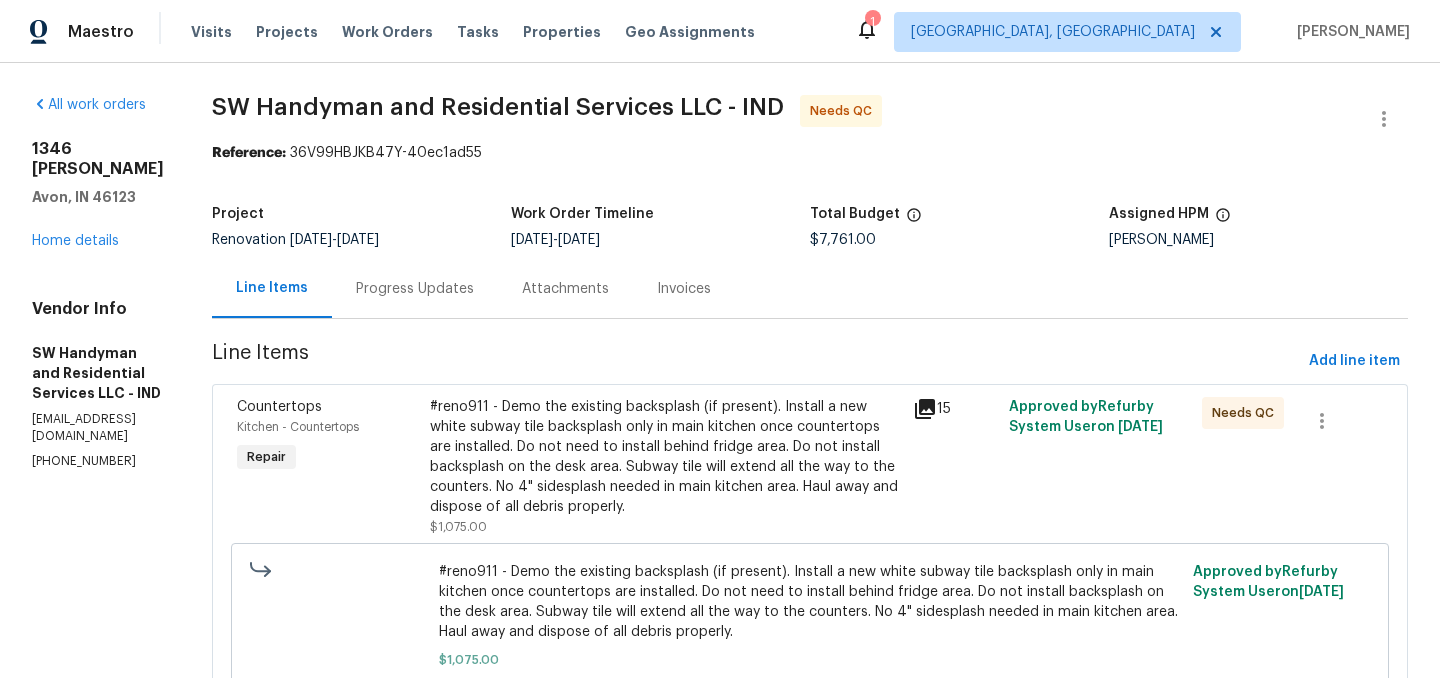 click on "#reno911 - Demo the existing backsplash (if present). Install a new white subway tile backsplash only in main kitchen once countertops are installed. Do not need to install behind fridge area. Do not install backsplash on the desk area. Subway tile will extend all the way to the counters. No 4" sidesplash needed in main kitchen area. Haul away and dispose of all debris properly." at bounding box center (665, 457) 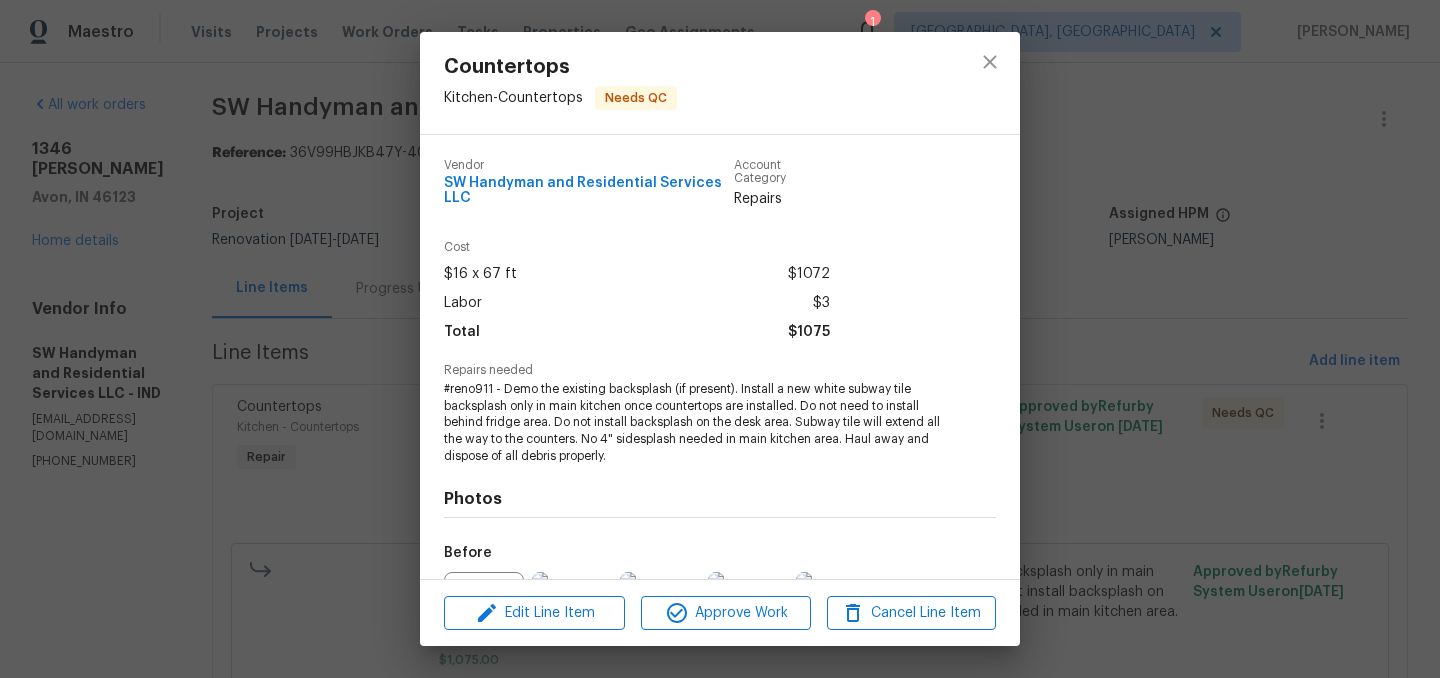 scroll, scrollTop: 223, scrollLeft: 0, axis: vertical 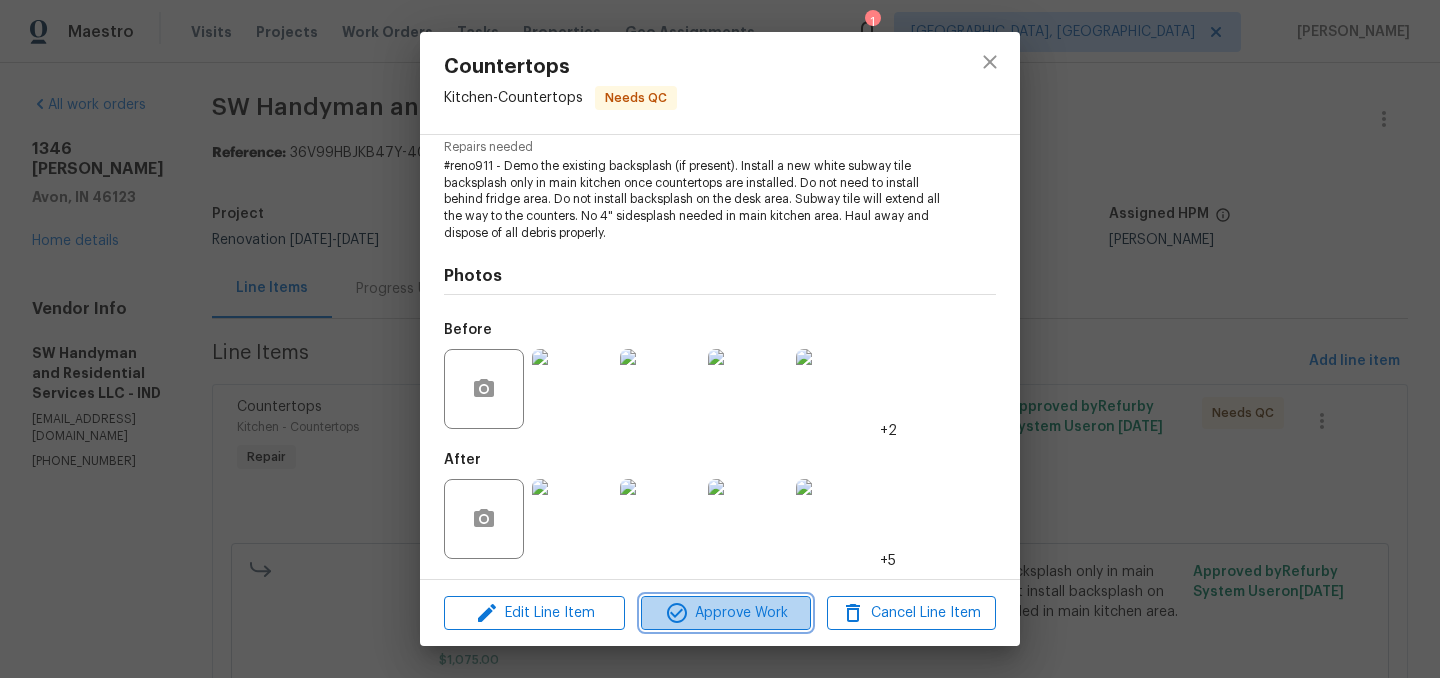 click on "Approve Work" at bounding box center (725, 613) 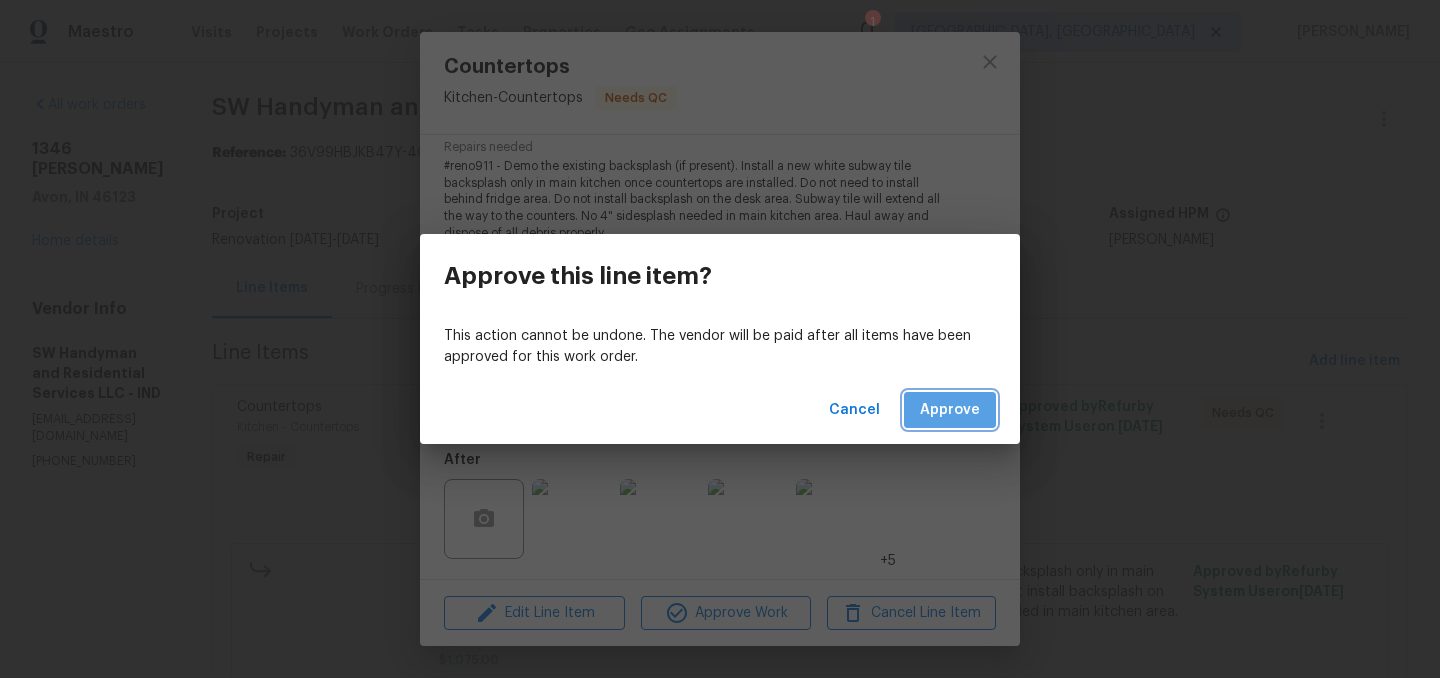 click on "Approve" at bounding box center [950, 410] 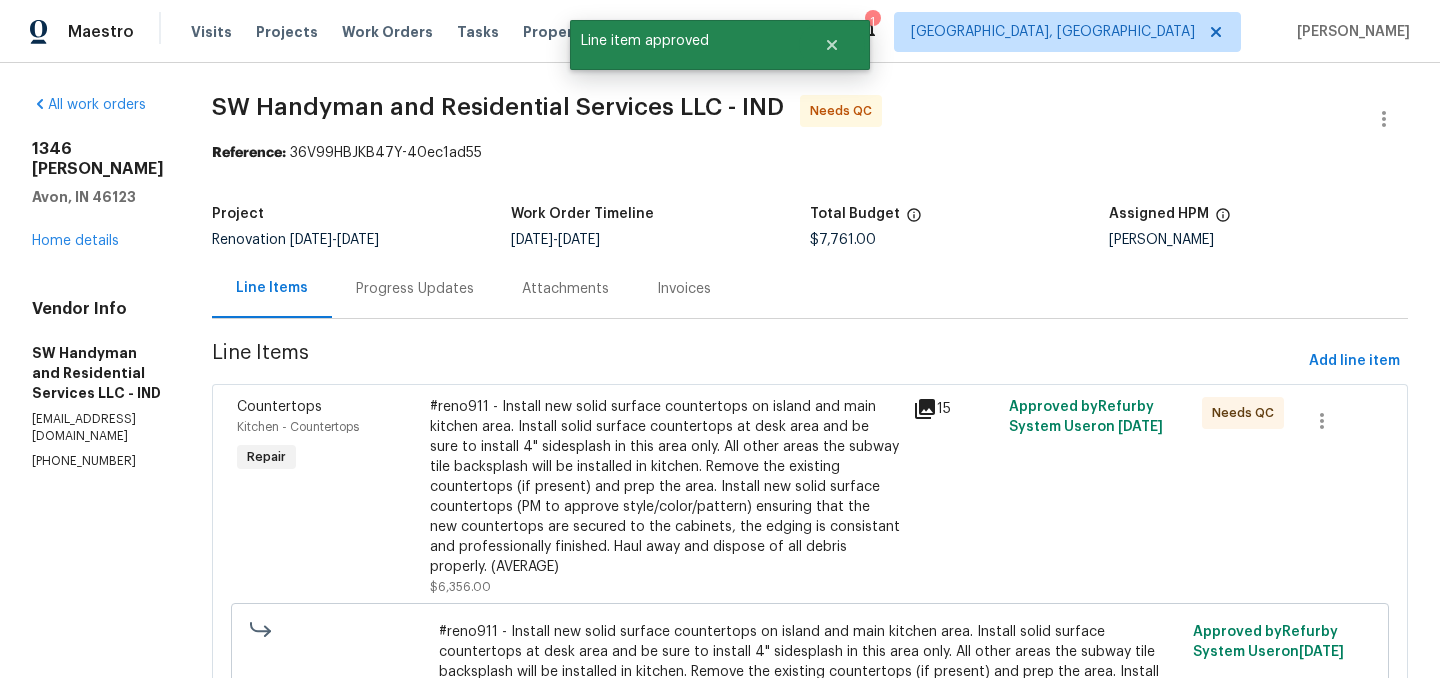 click on "#reno911 - Install new solid surface countertops on island and main kitchen area. Install solid surface countertops at desk area and be sure to install 4" sidesplash in this area only. All other areas the subway tile backsplash will be installed in kitchen.
Remove the existing countertops (if present) and prep the area. Install new solid surface countertops (PM to approve style/color/pattern) ensuring that the new countertops are secured to the cabinets, the edging is consistant and professionally finished. Haul away and dispose of all debris properly. (AVERAGE)" at bounding box center [665, 487] 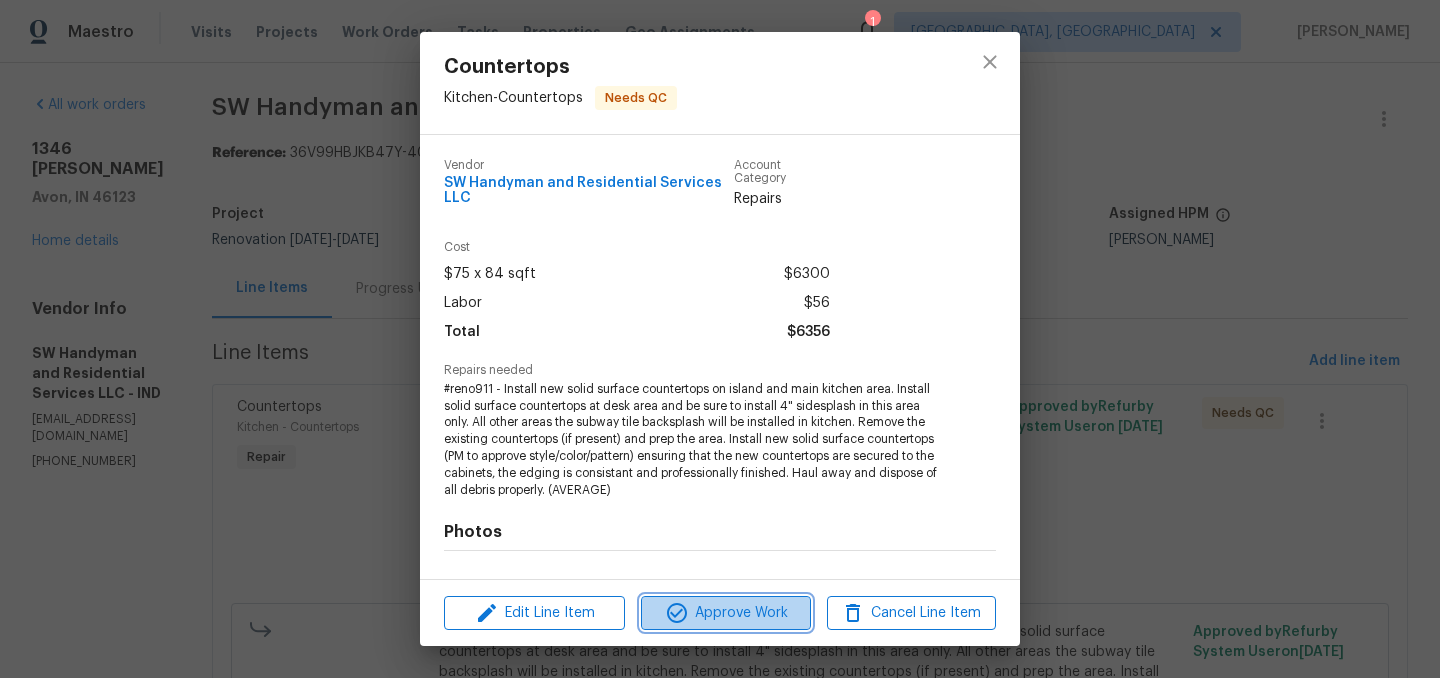 click on "Approve Work" at bounding box center (725, 613) 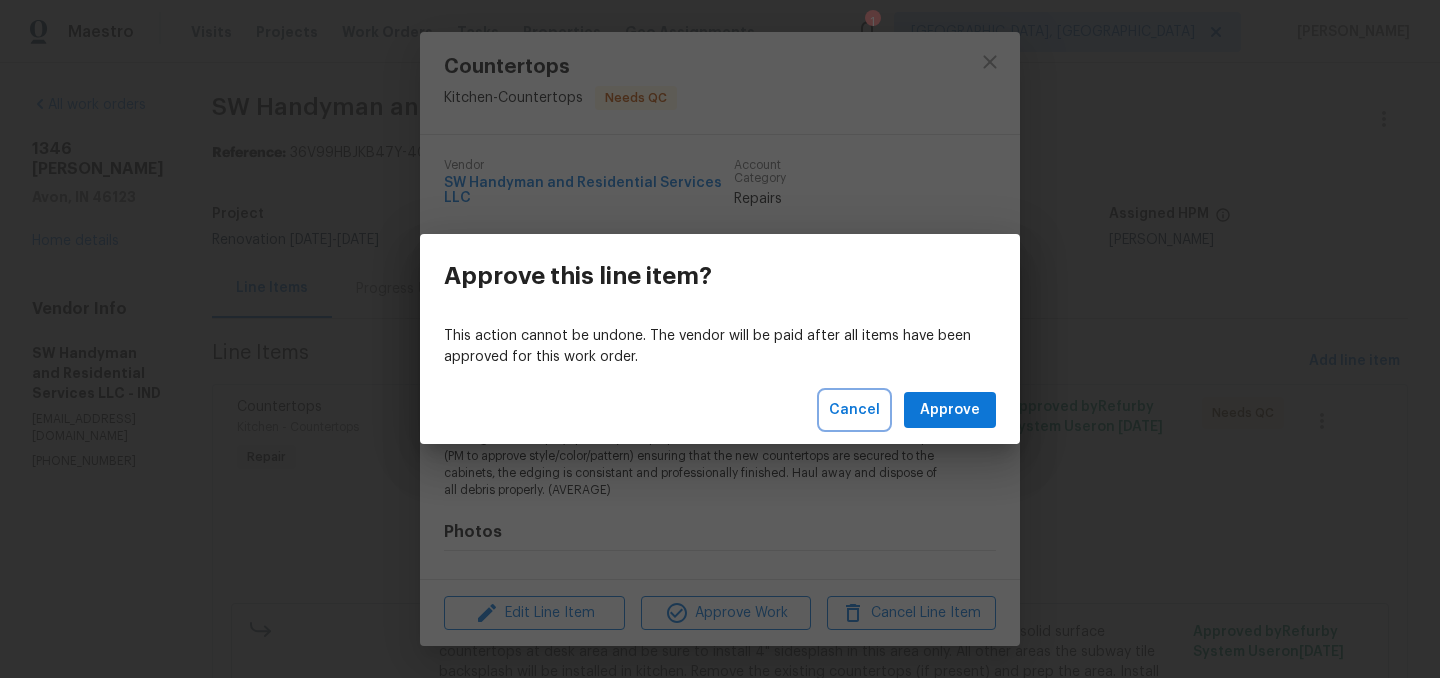 click on "Cancel" at bounding box center [854, 410] 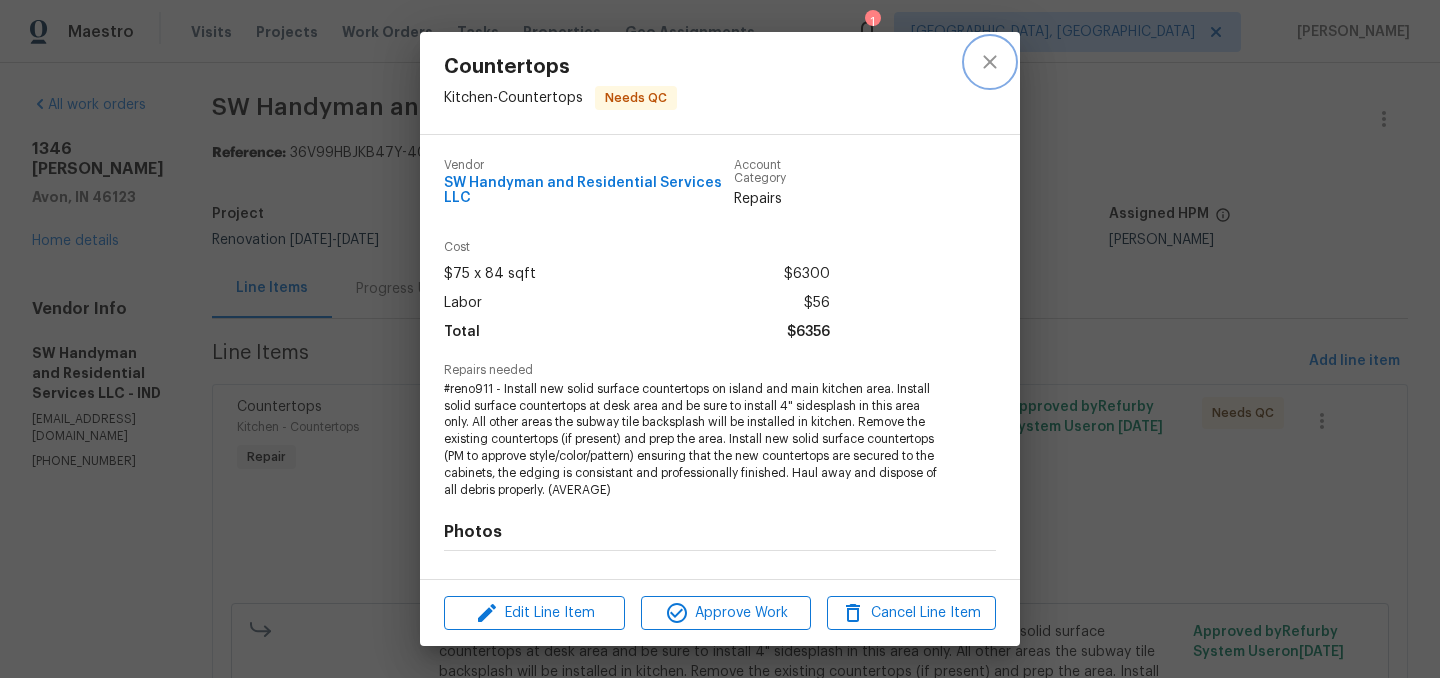 click 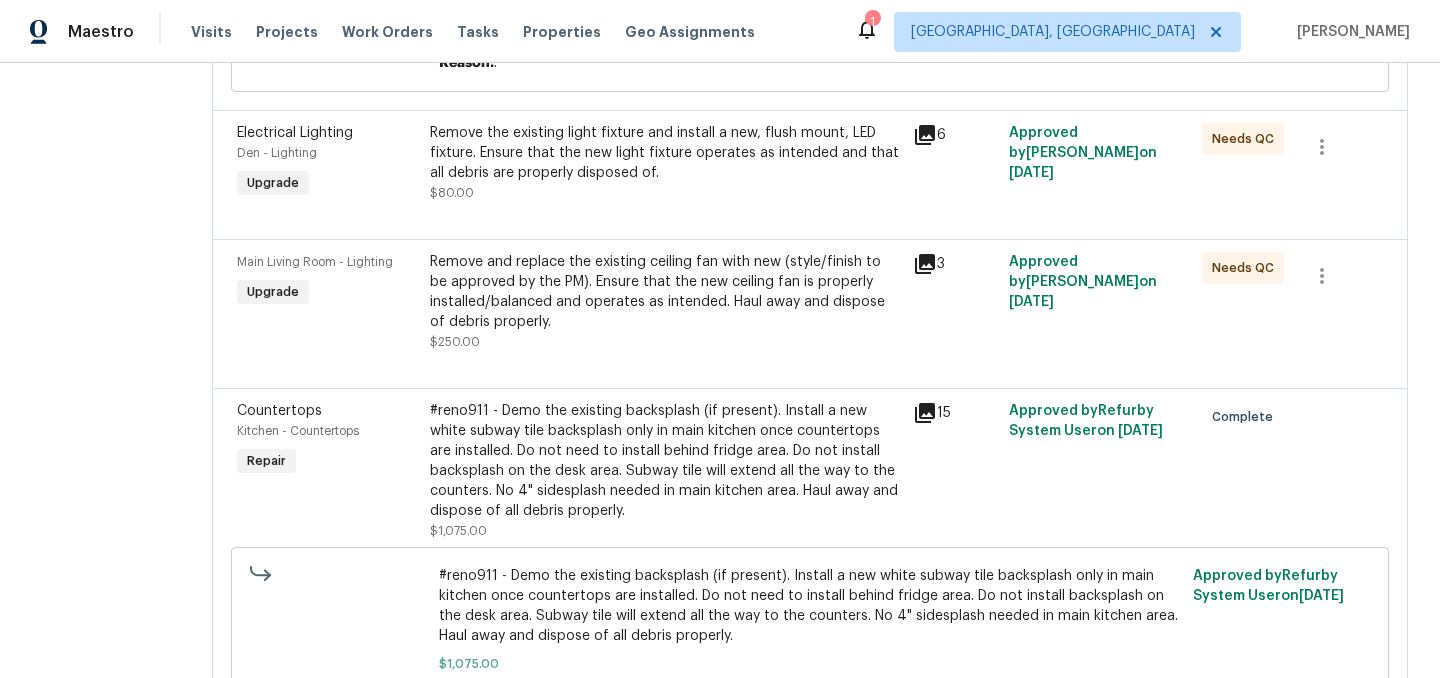 scroll, scrollTop: 716, scrollLeft: 0, axis: vertical 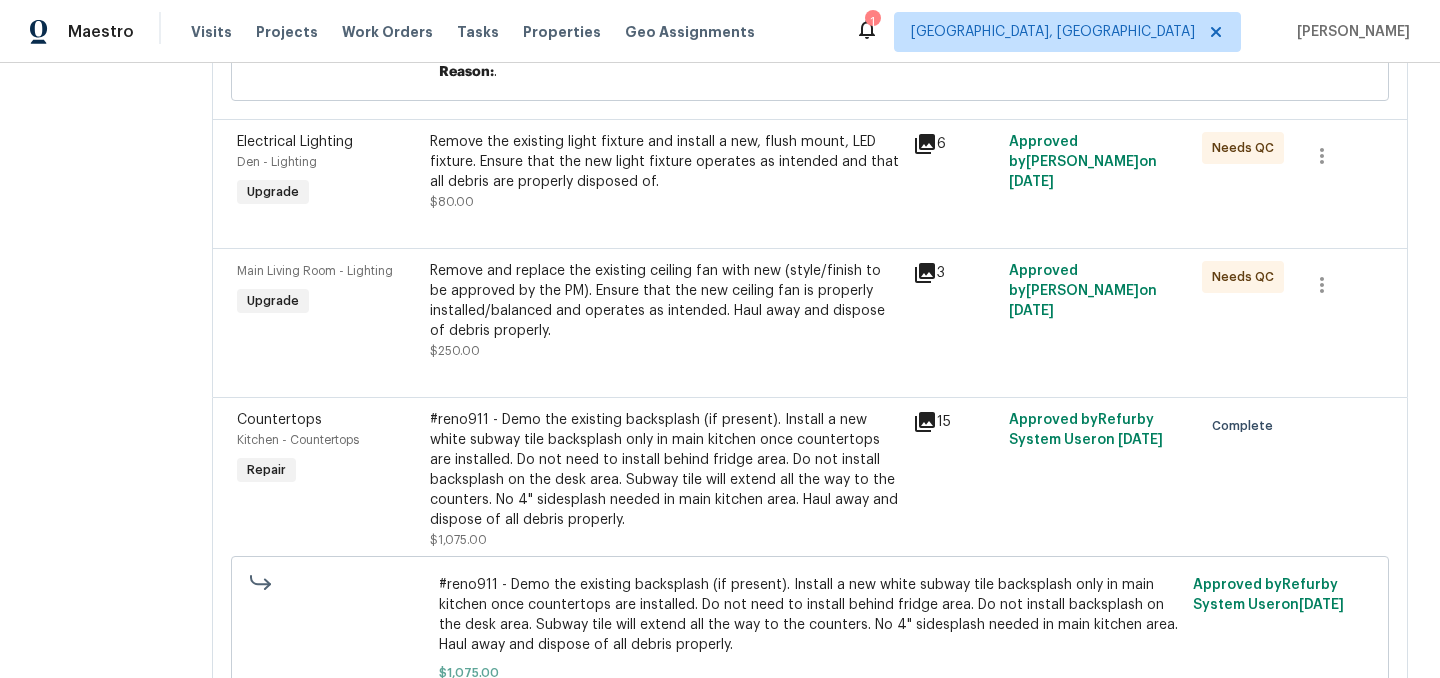click on "Remove and replace the existing ceiling fan with new (style/finish to be approved by the PM). Ensure that the new ceiling fan is properly installed/balanced and  operates as intended. Haul away and dispose of debris properly." at bounding box center [665, 301] 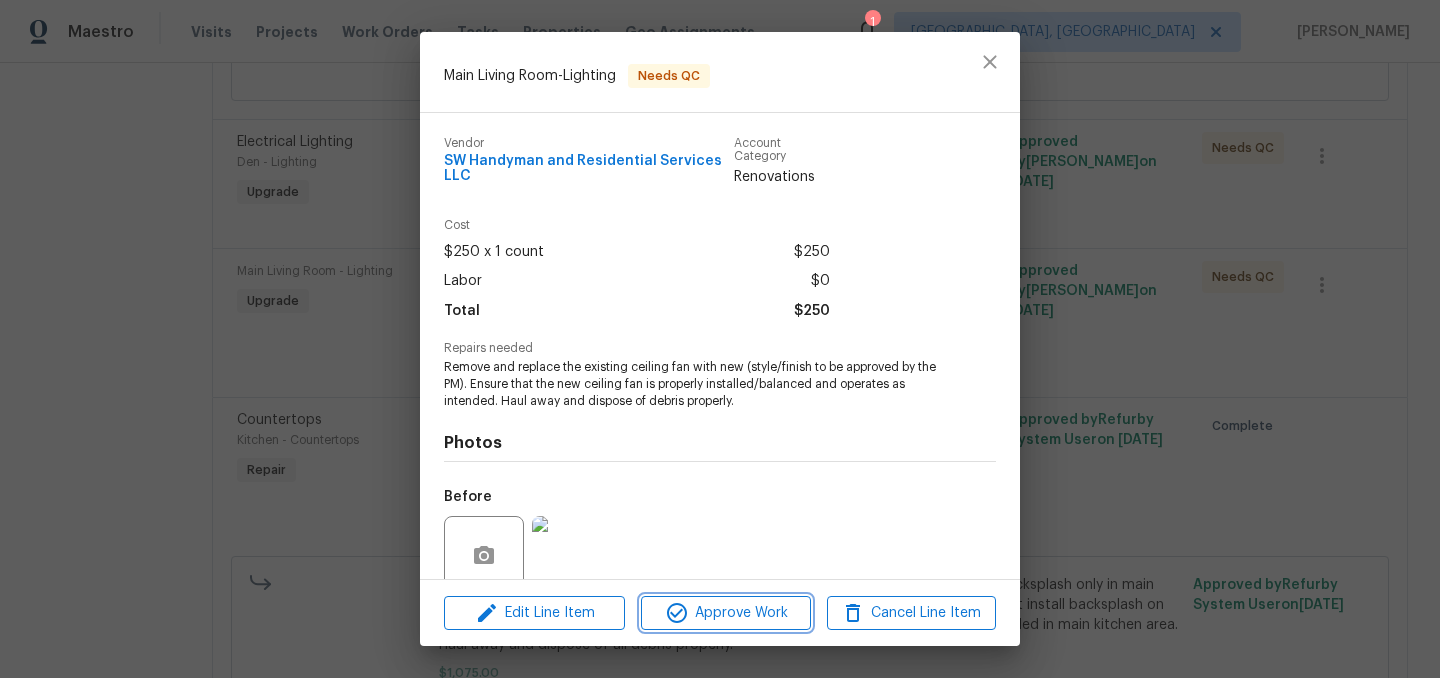 click on "Approve Work" at bounding box center (725, 613) 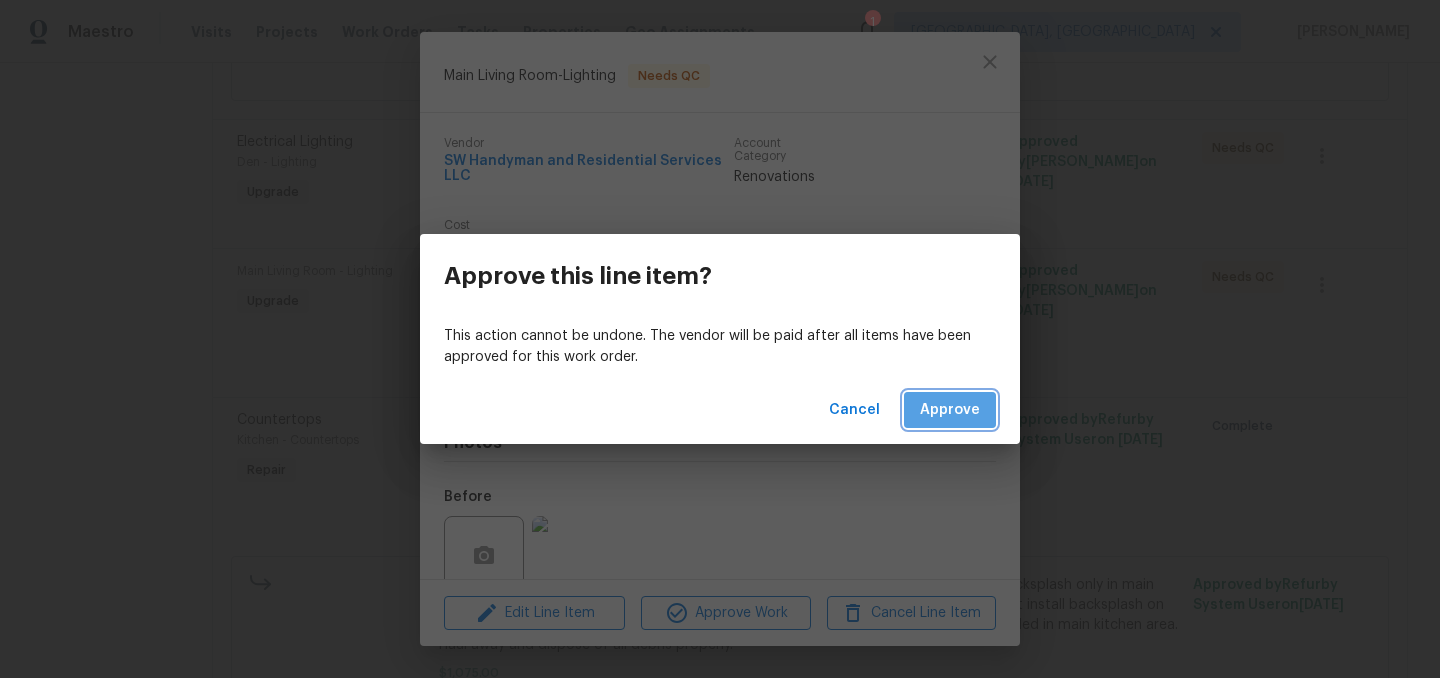 click on "Approve" at bounding box center [950, 410] 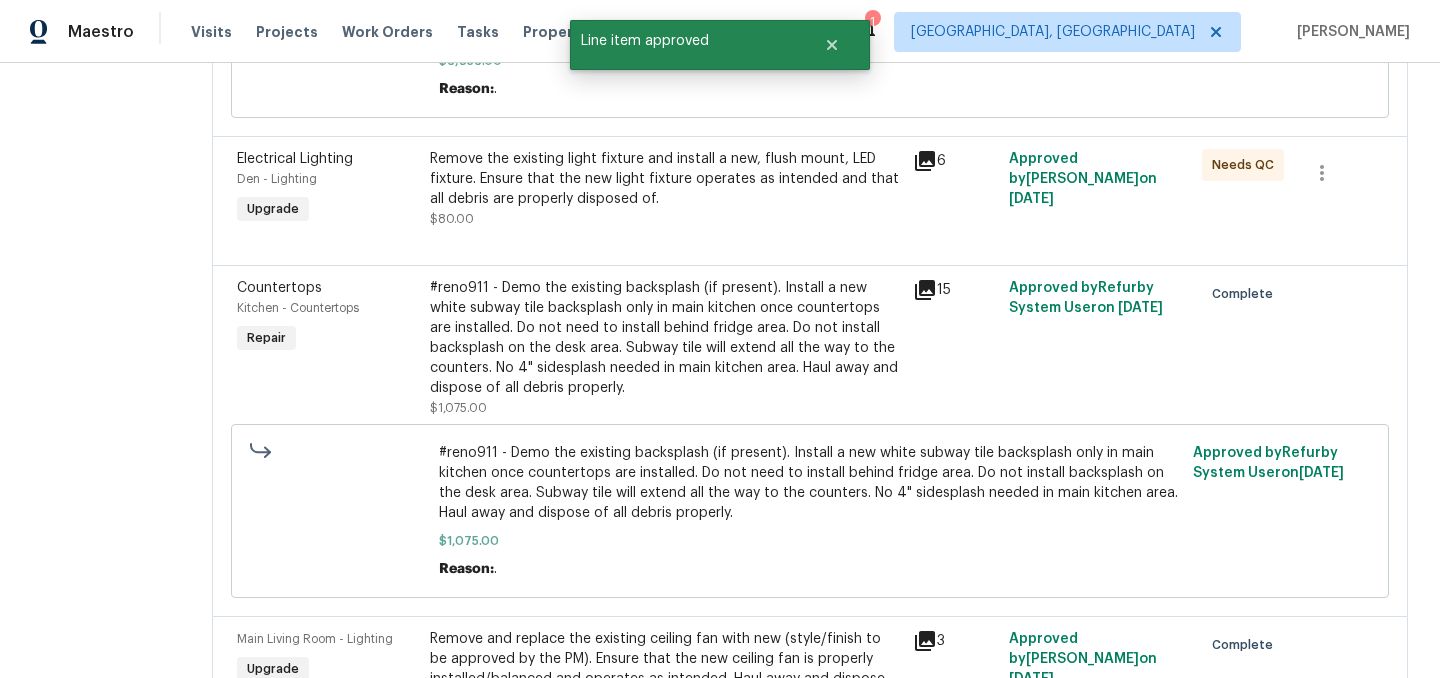 scroll, scrollTop: 473, scrollLeft: 0, axis: vertical 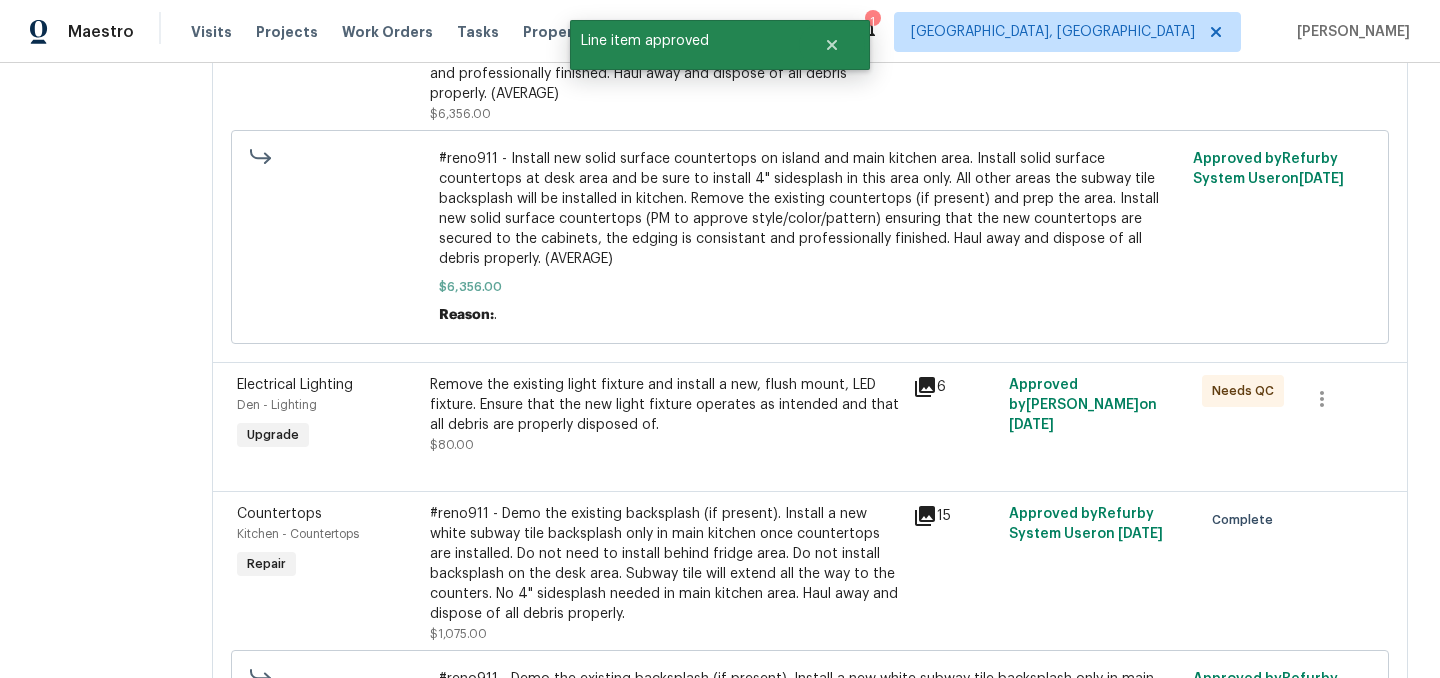 click on "Remove the existing light fixture and install a new, flush mount, LED fixture. Ensure that the new light fixture operates as intended and that all debris are properly disposed of." at bounding box center [665, 405] 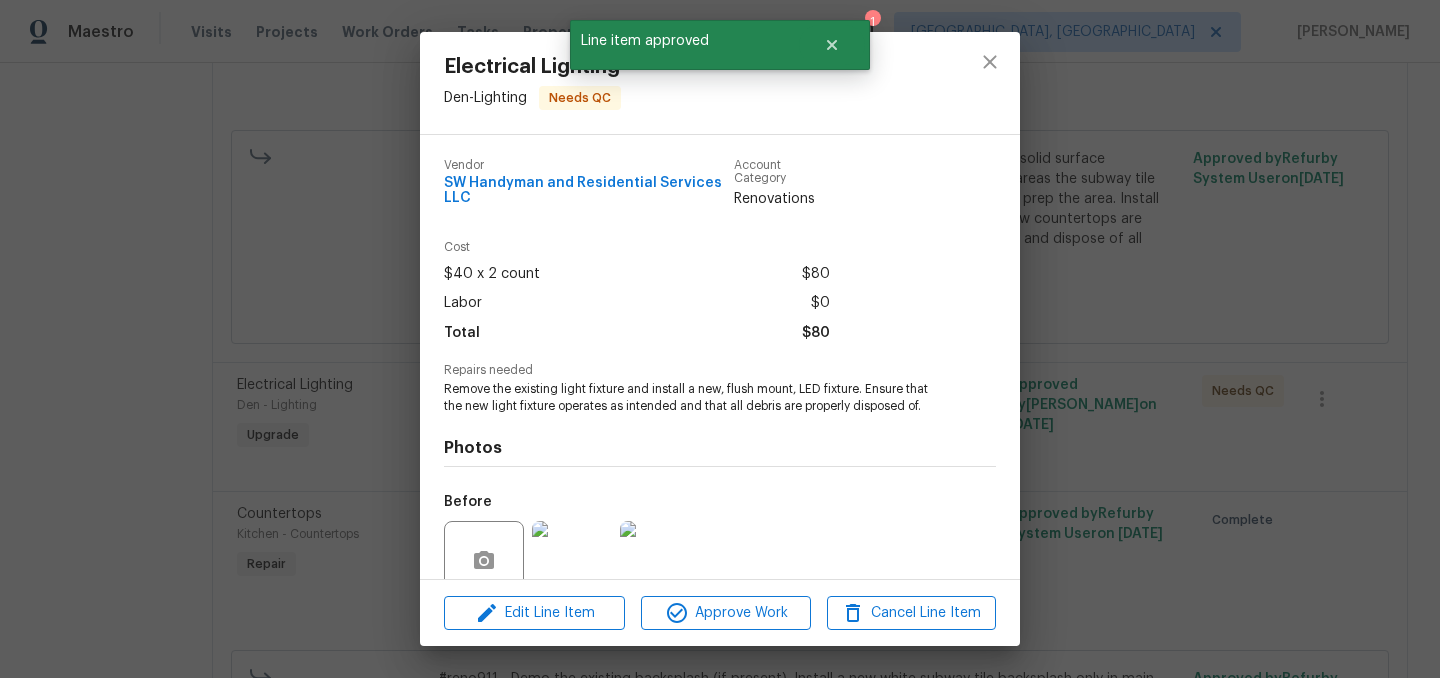 scroll, scrollTop: 172, scrollLeft: 0, axis: vertical 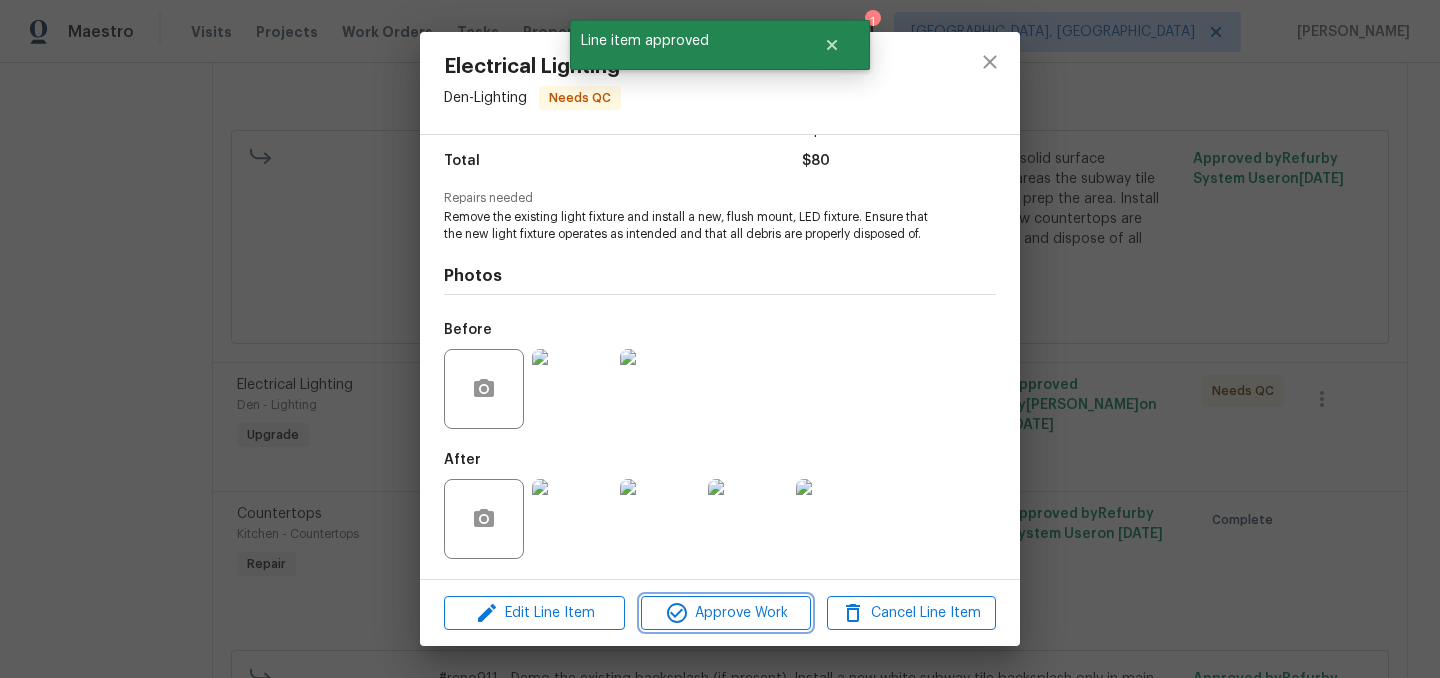 click on "Approve Work" at bounding box center [725, 613] 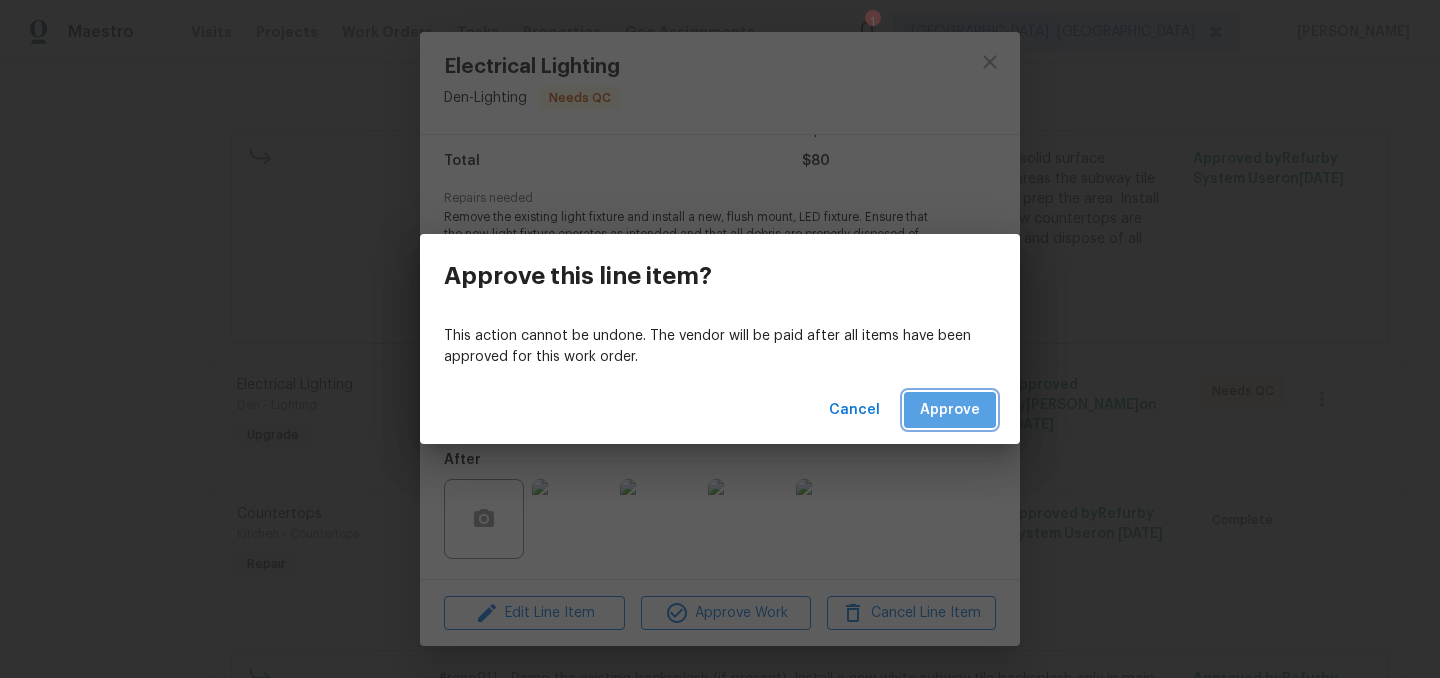 click on "Approve" at bounding box center (950, 410) 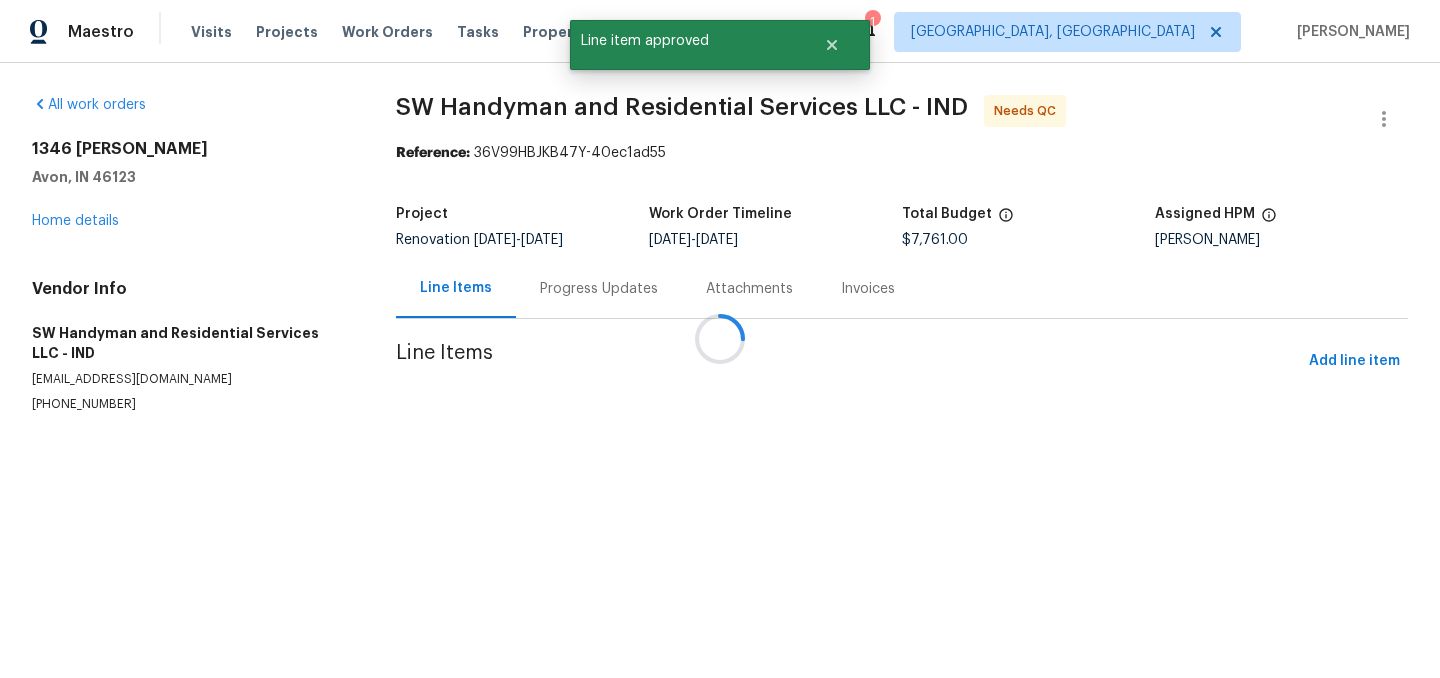 scroll, scrollTop: 0, scrollLeft: 0, axis: both 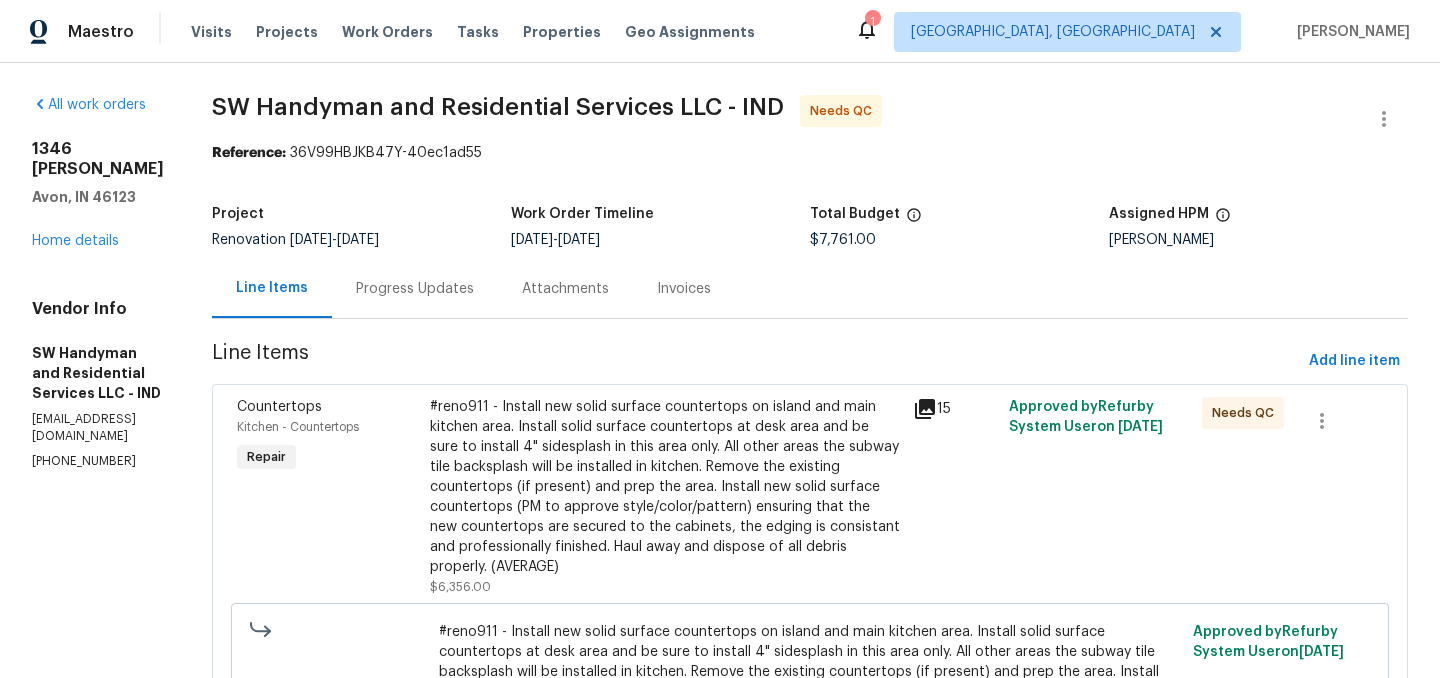 click on "Progress Updates" at bounding box center [415, 288] 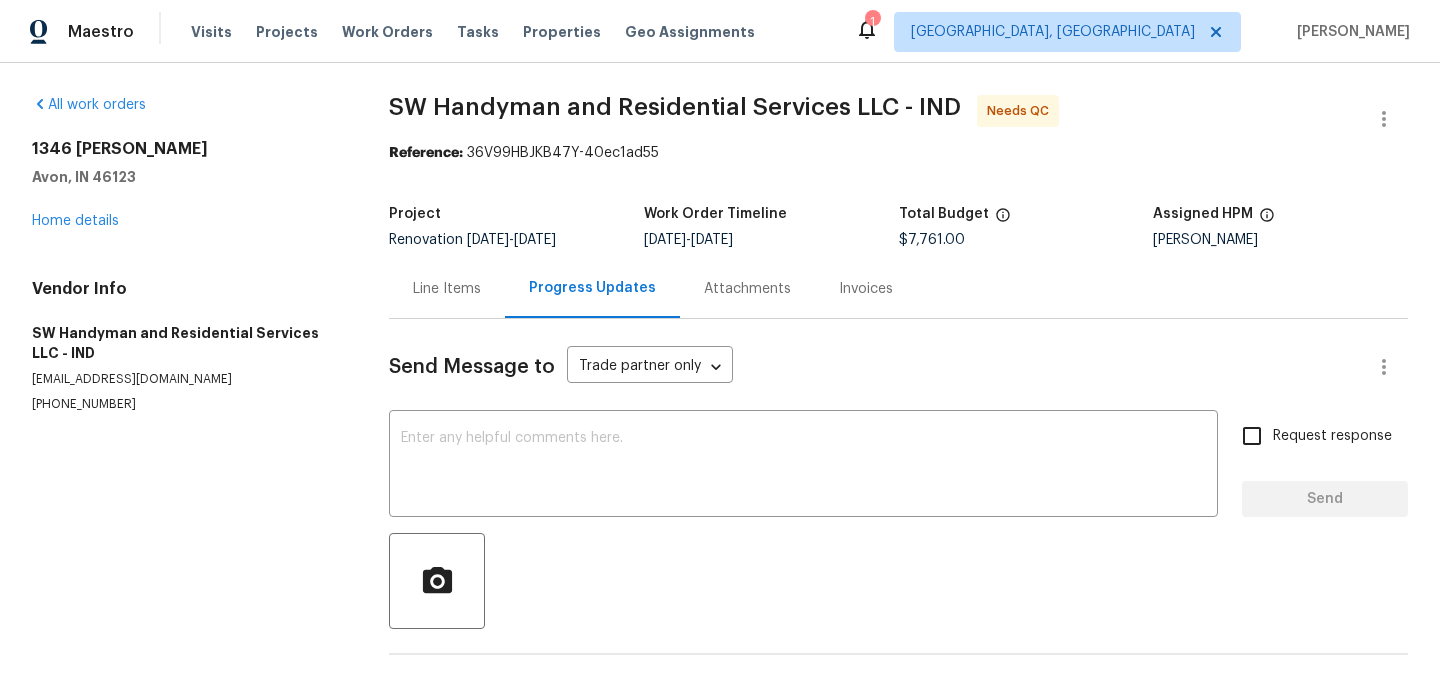 scroll, scrollTop: 0, scrollLeft: 0, axis: both 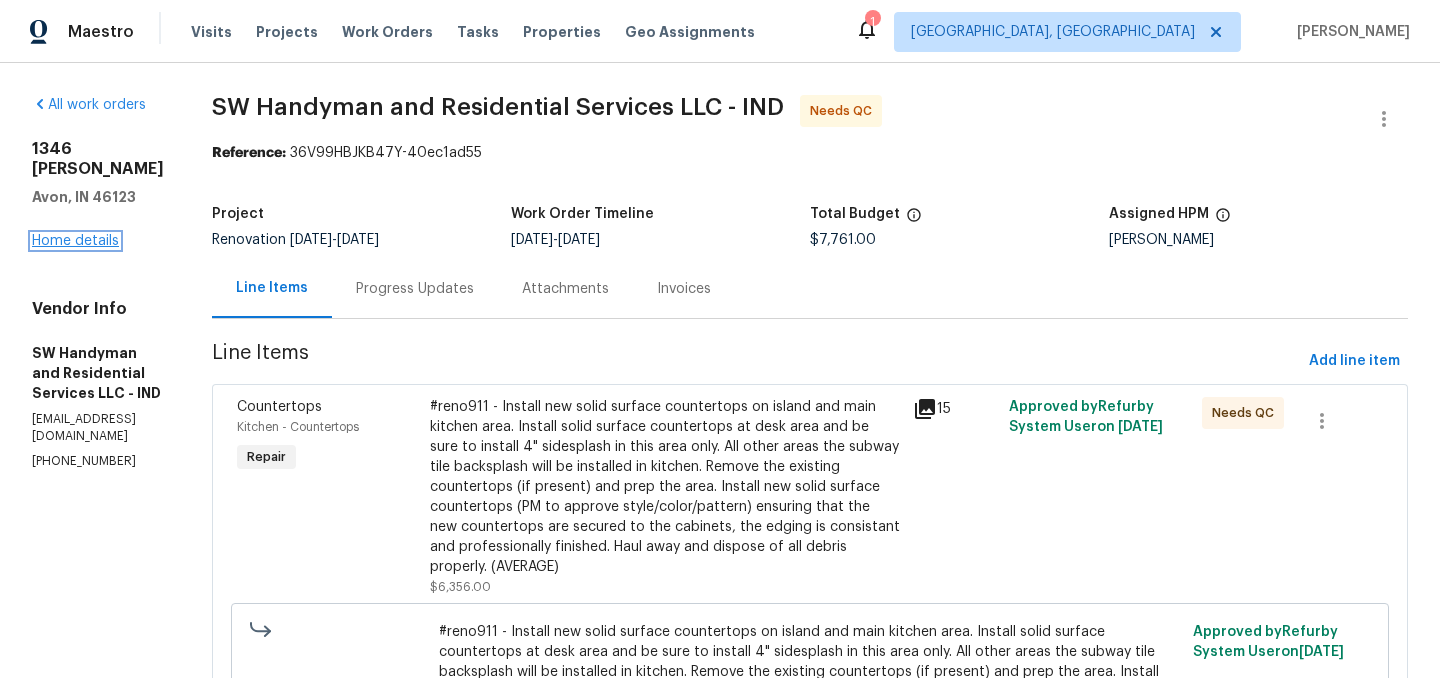 click on "Home details" at bounding box center [75, 241] 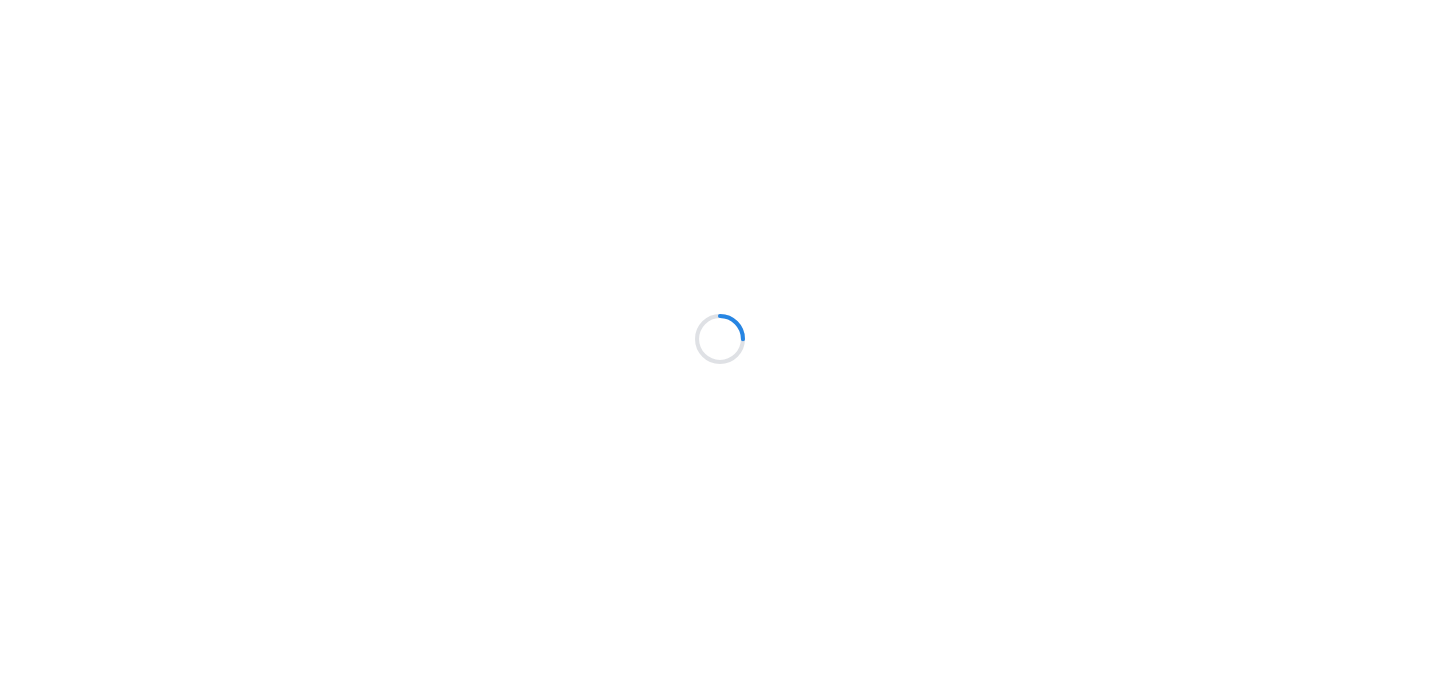 scroll, scrollTop: 0, scrollLeft: 0, axis: both 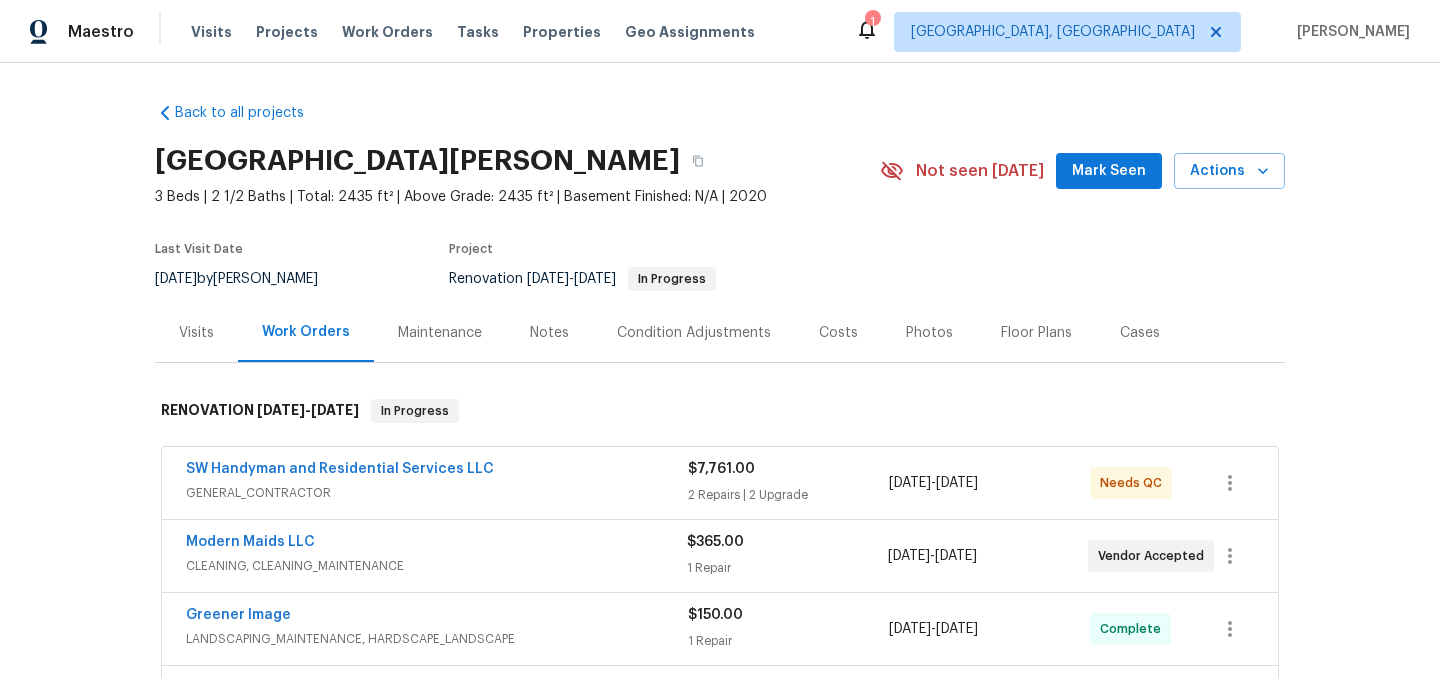 click on "1" at bounding box center (872, 22) 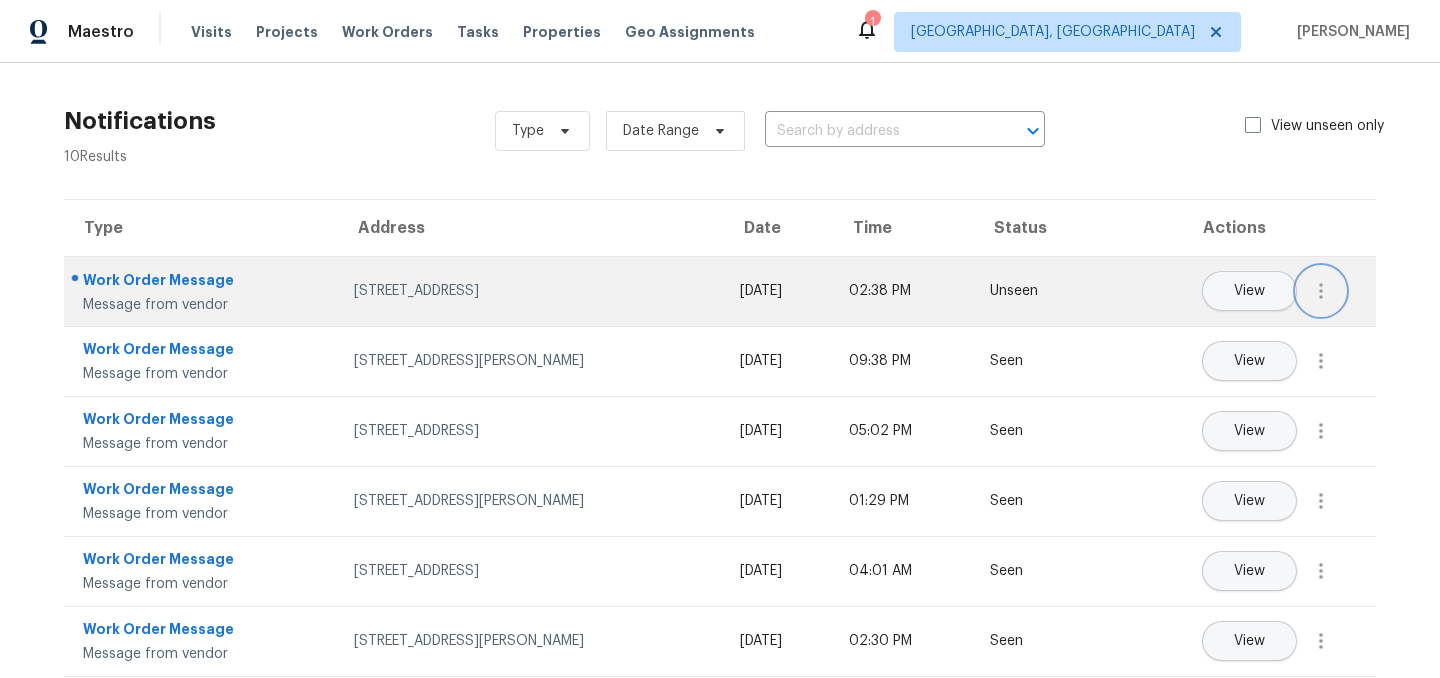 click 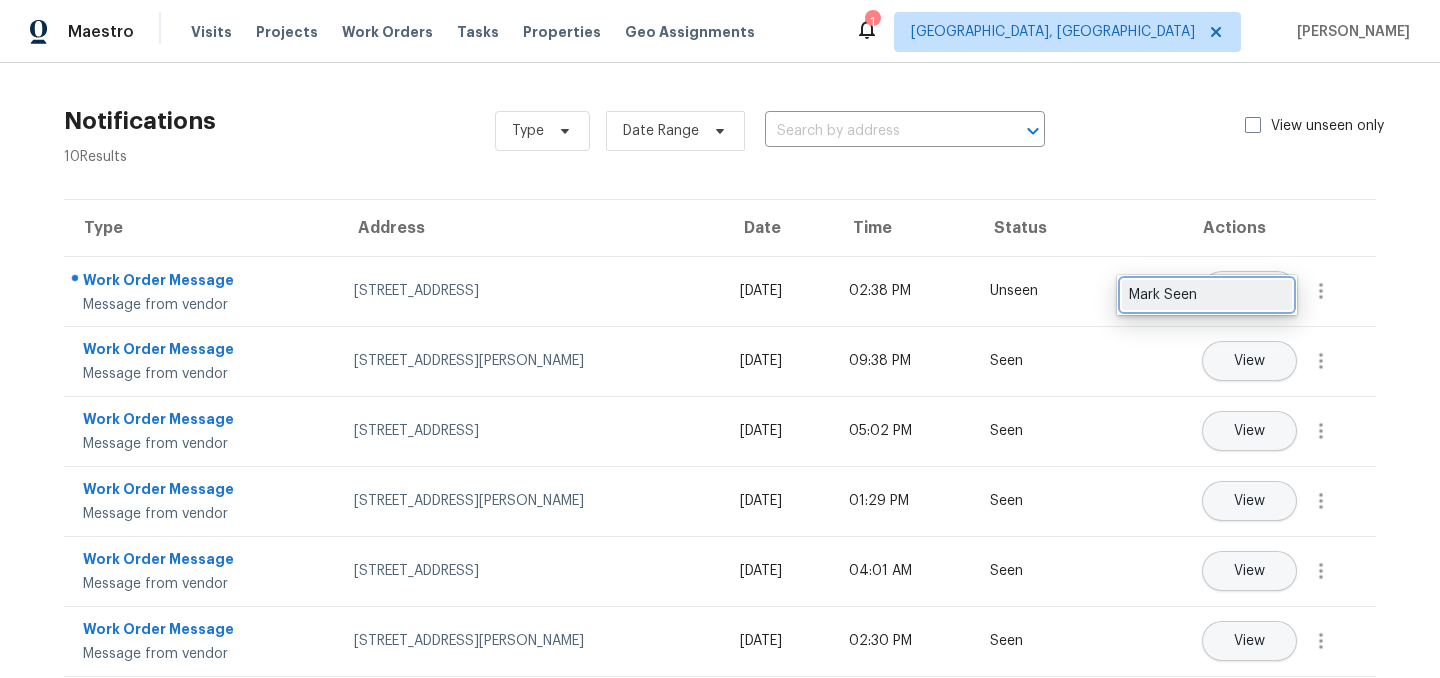 click on "Mark Seen" at bounding box center [1207, 295] 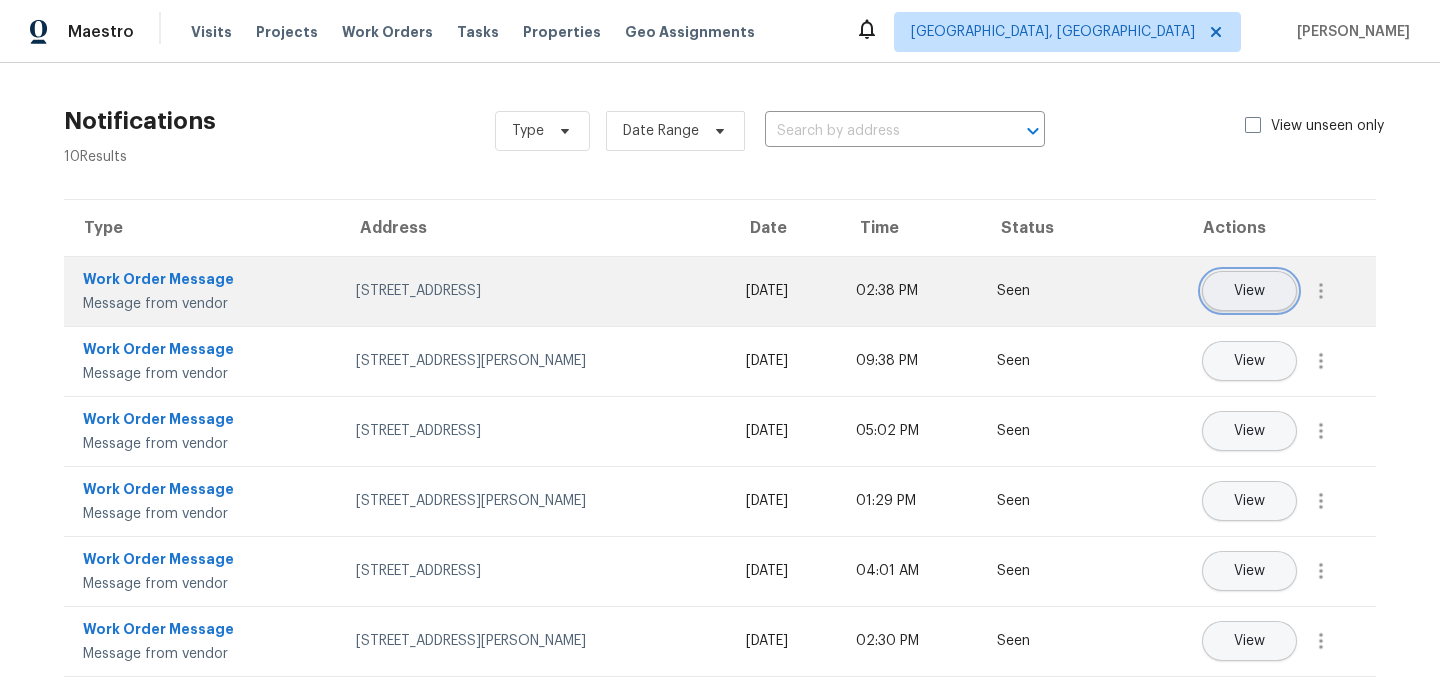 click on "View" at bounding box center [1249, 291] 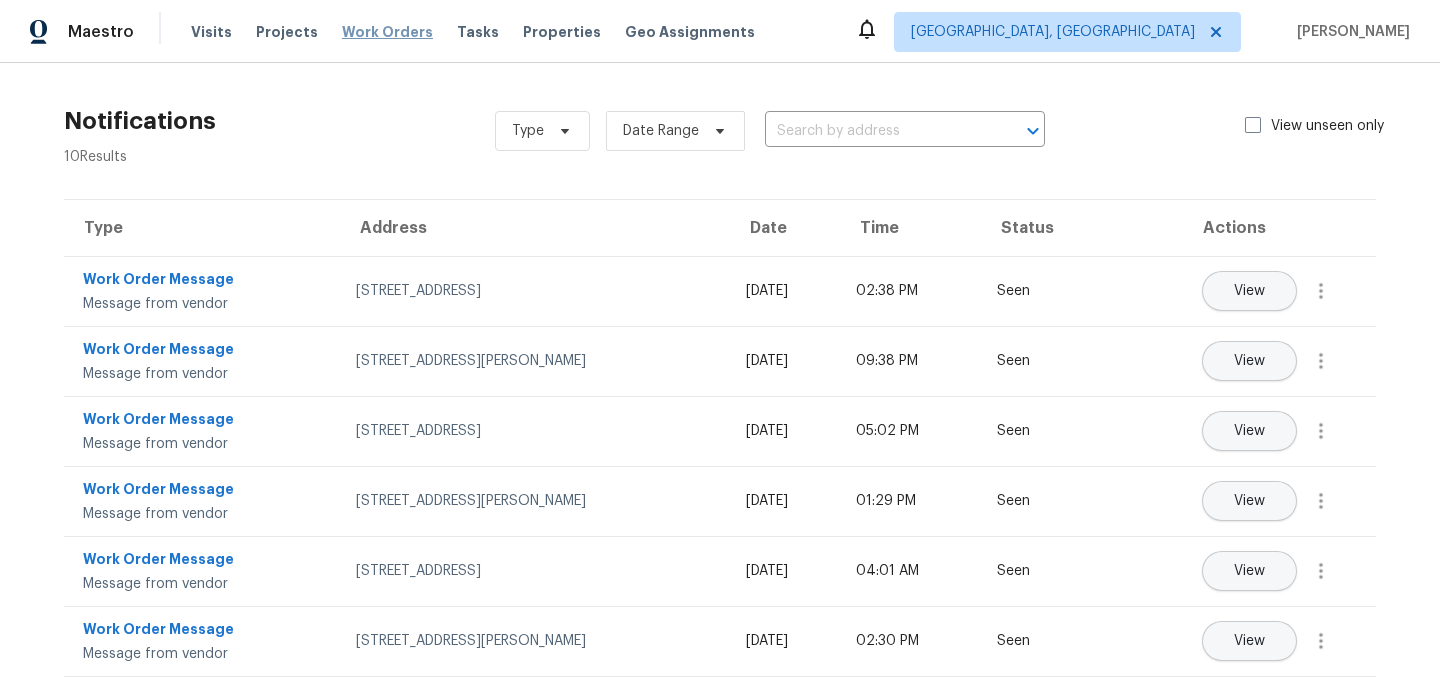 click on "Work Orders" at bounding box center [387, 32] 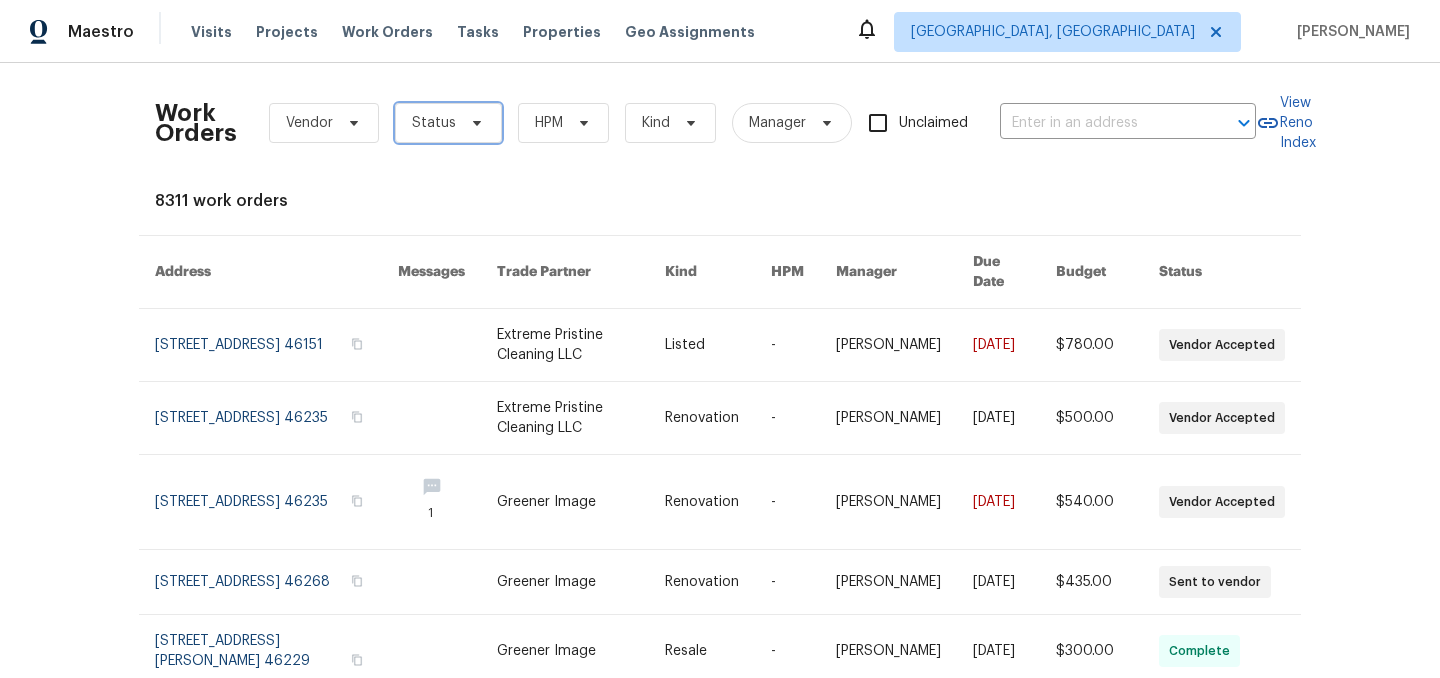 click on "Status" at bounding box center (448, 123) 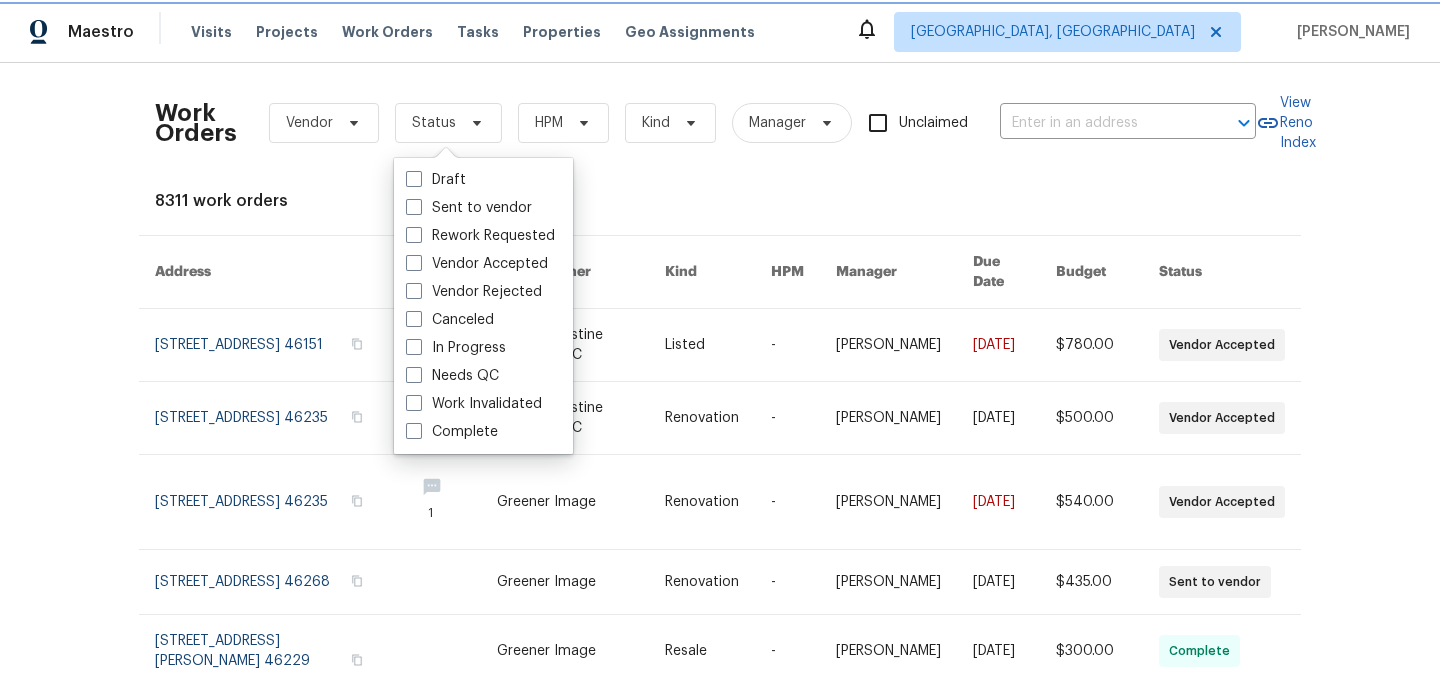 click on "Status" at bounding box center [448, 123] 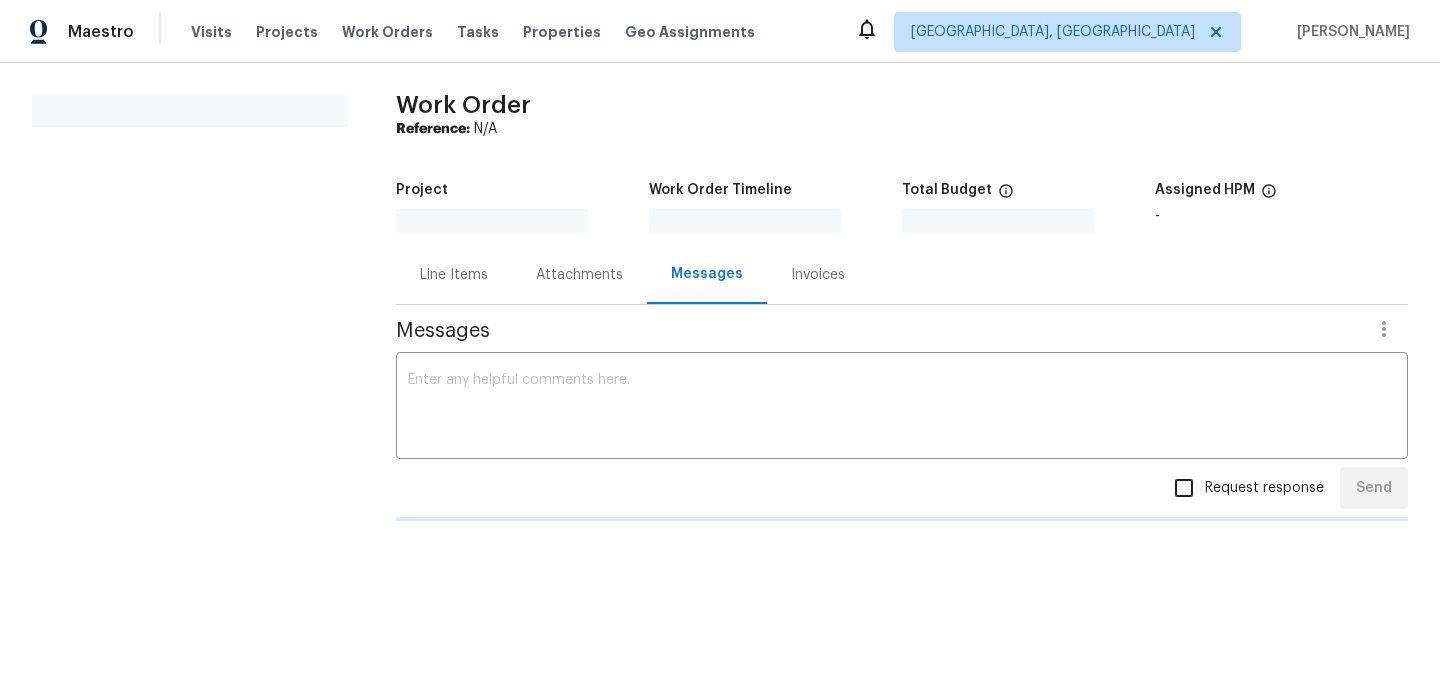 scroll, scrollTop: 0, scrollLeft: 0, axis: both 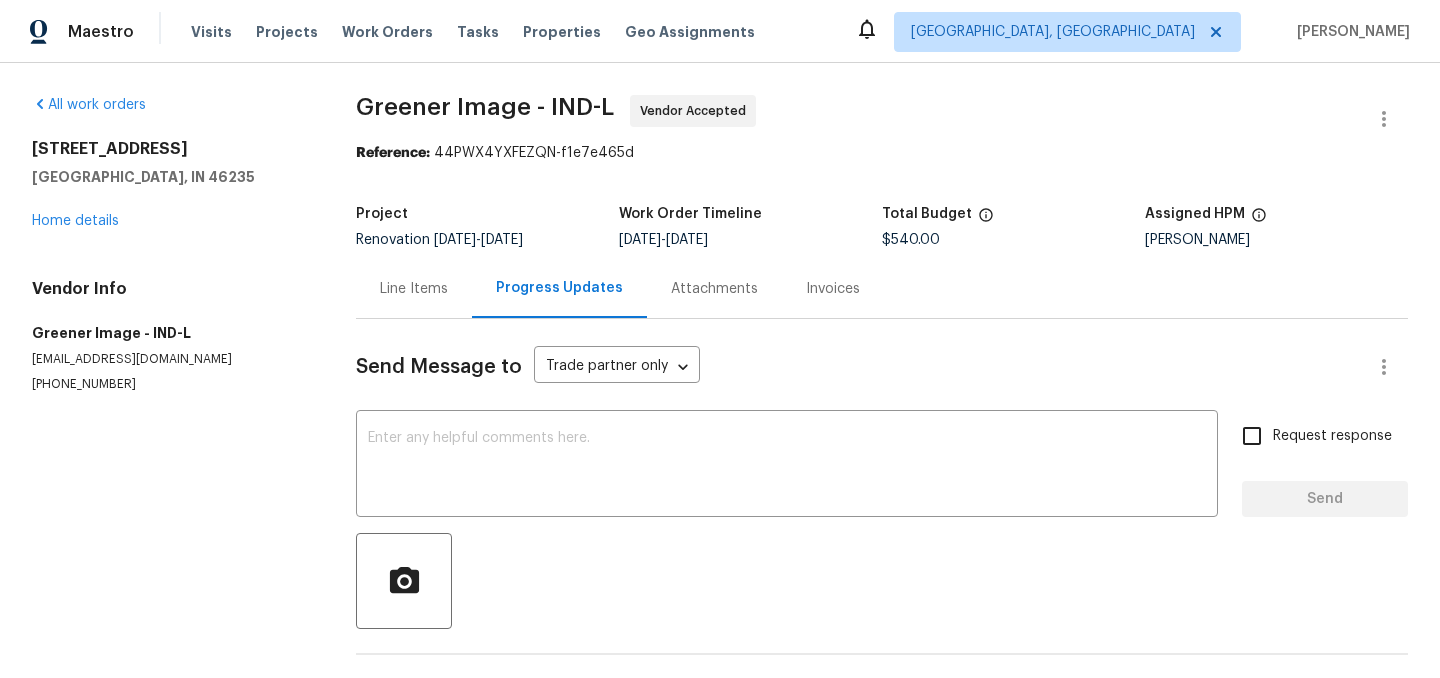 click on "Line Items" at bounding box center [414, 289] 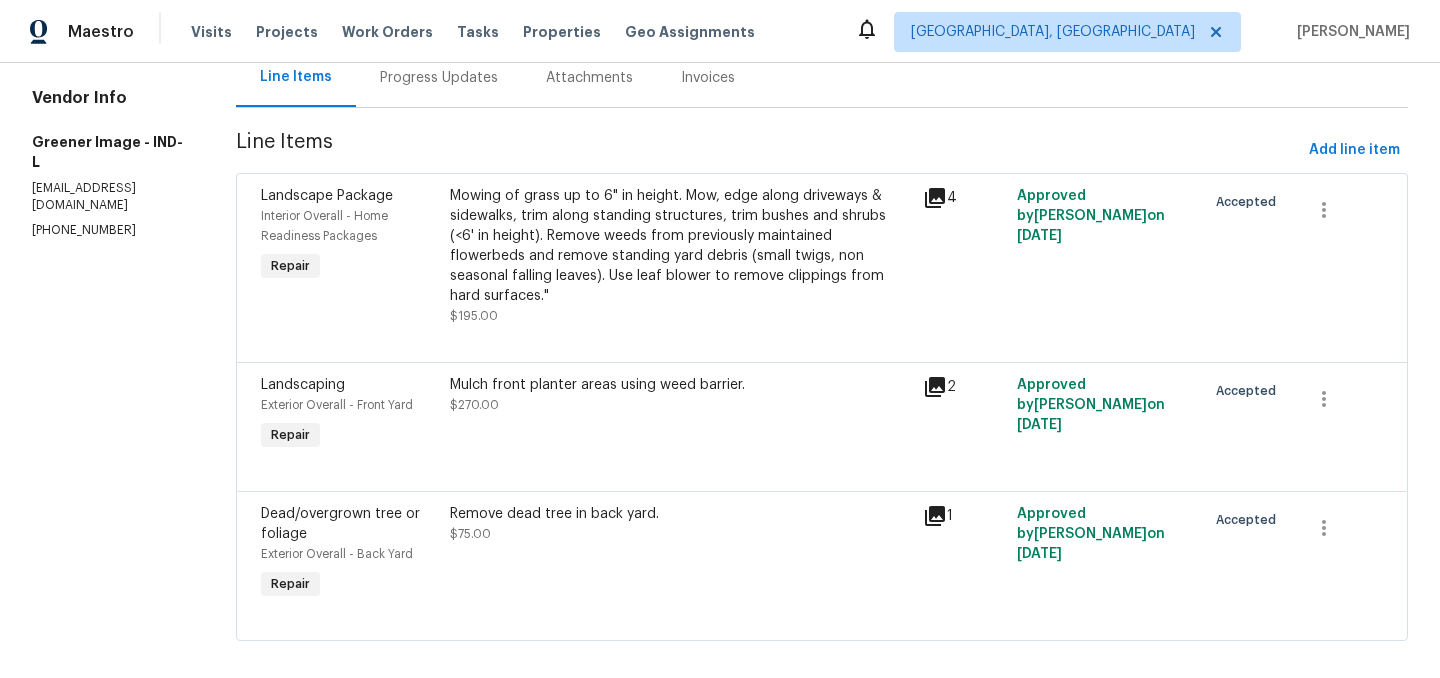 scroll, scrollTop: 0, scrollLeft: 0, axis: both 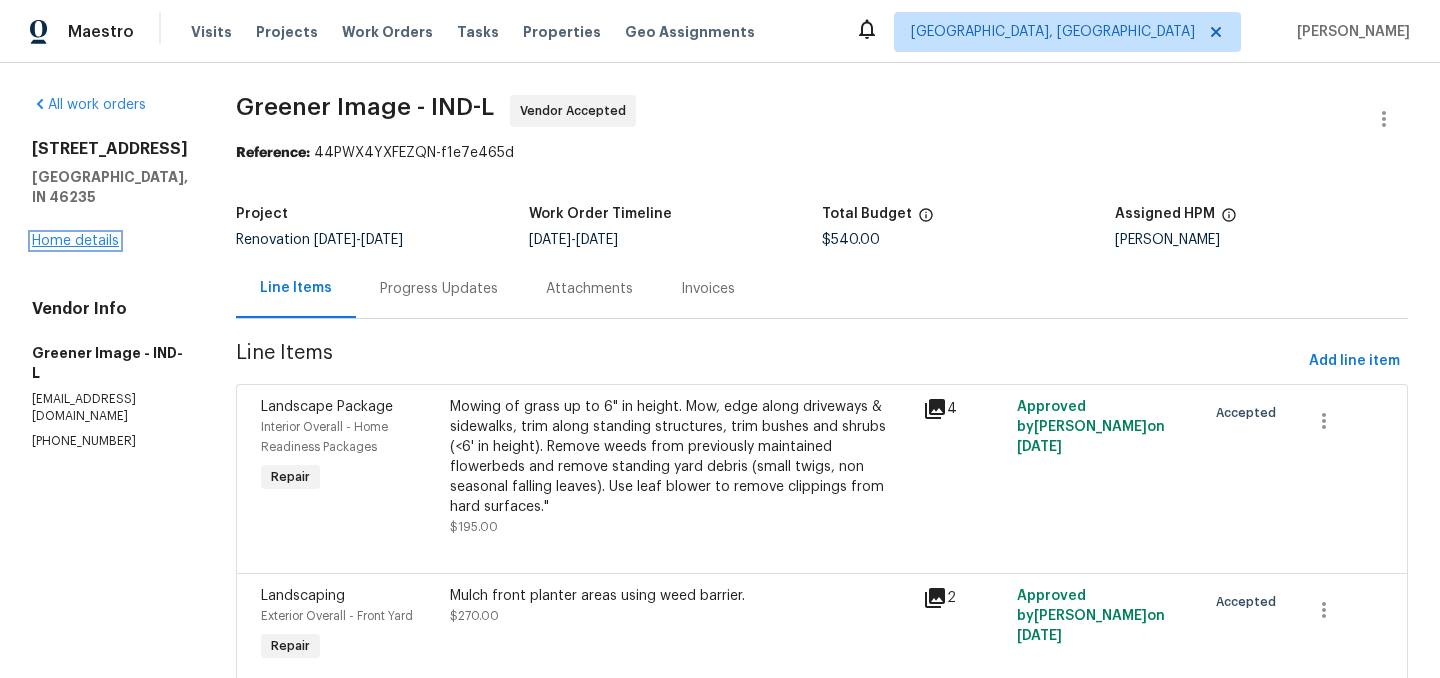 click on "Home details" at bounding box center (75, 241) 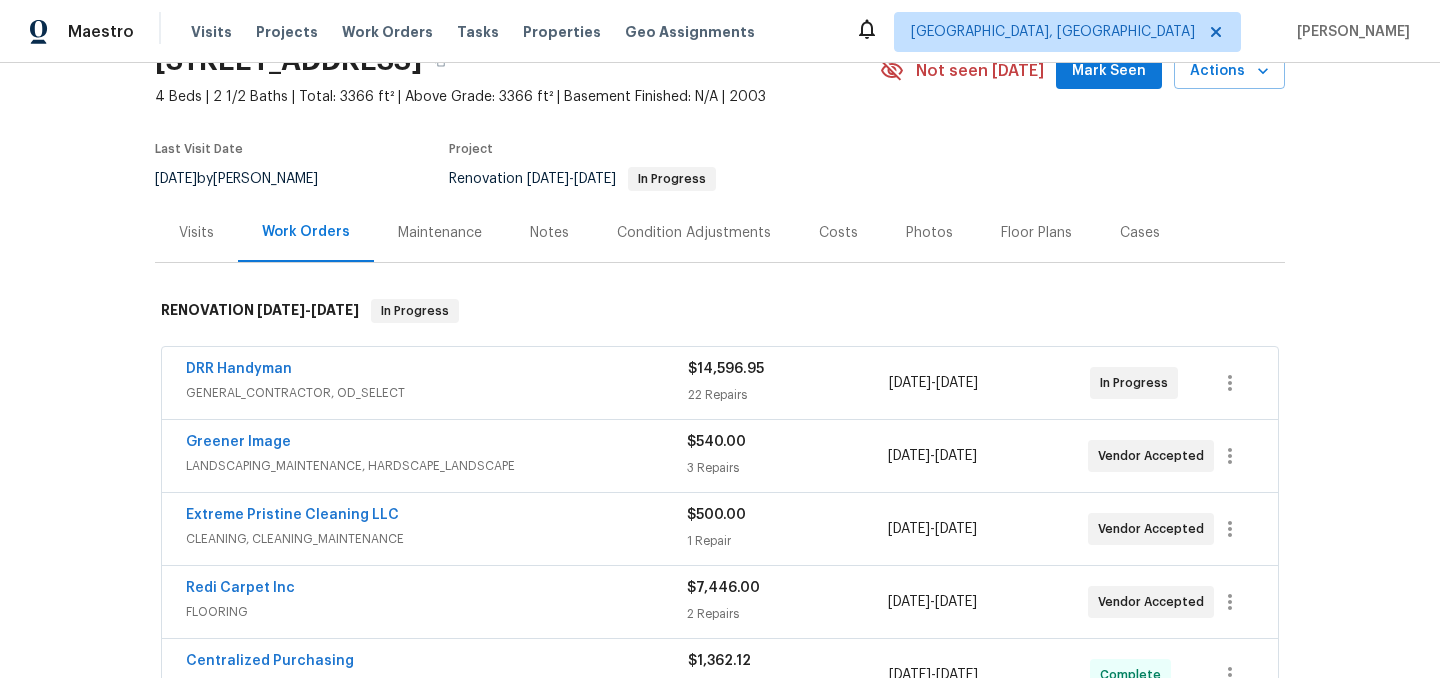 scroll, scrollTop: 0, scrollLeft: 0, axis: both 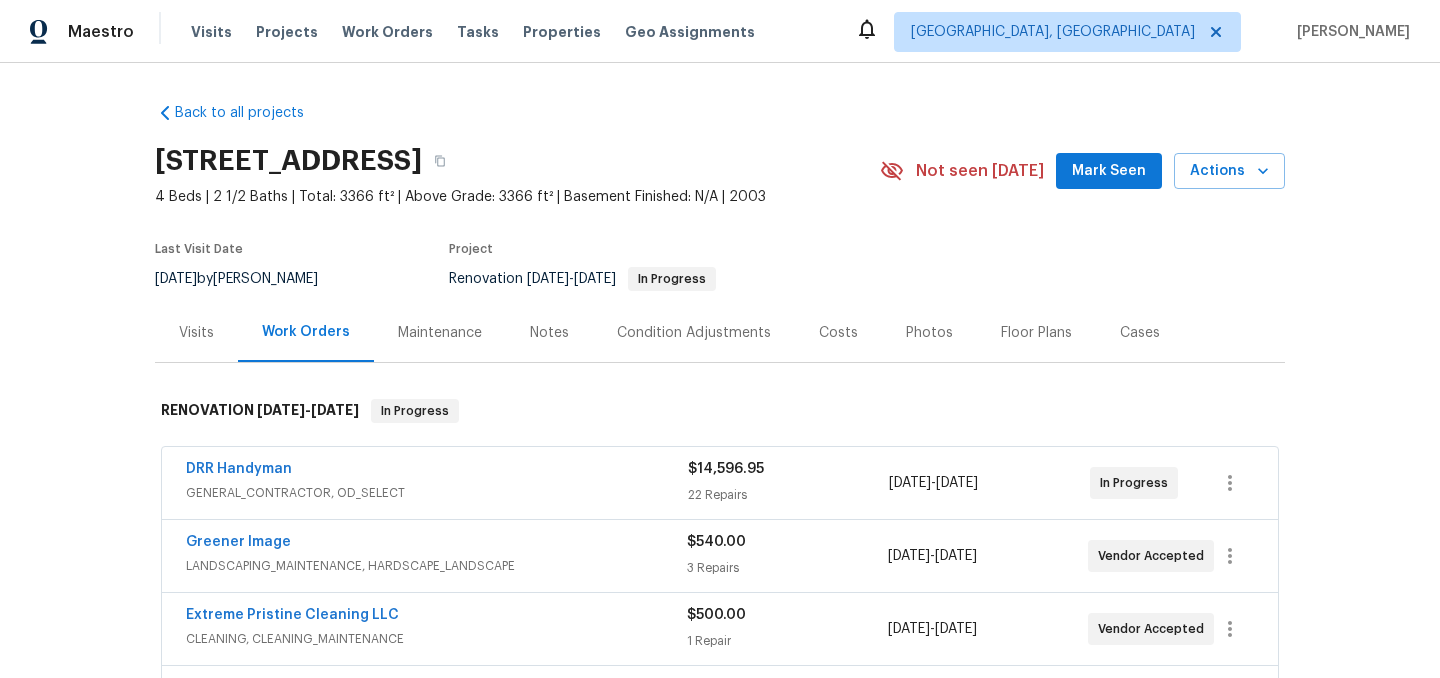 click on "Costs" at bounding box center [838, 333] 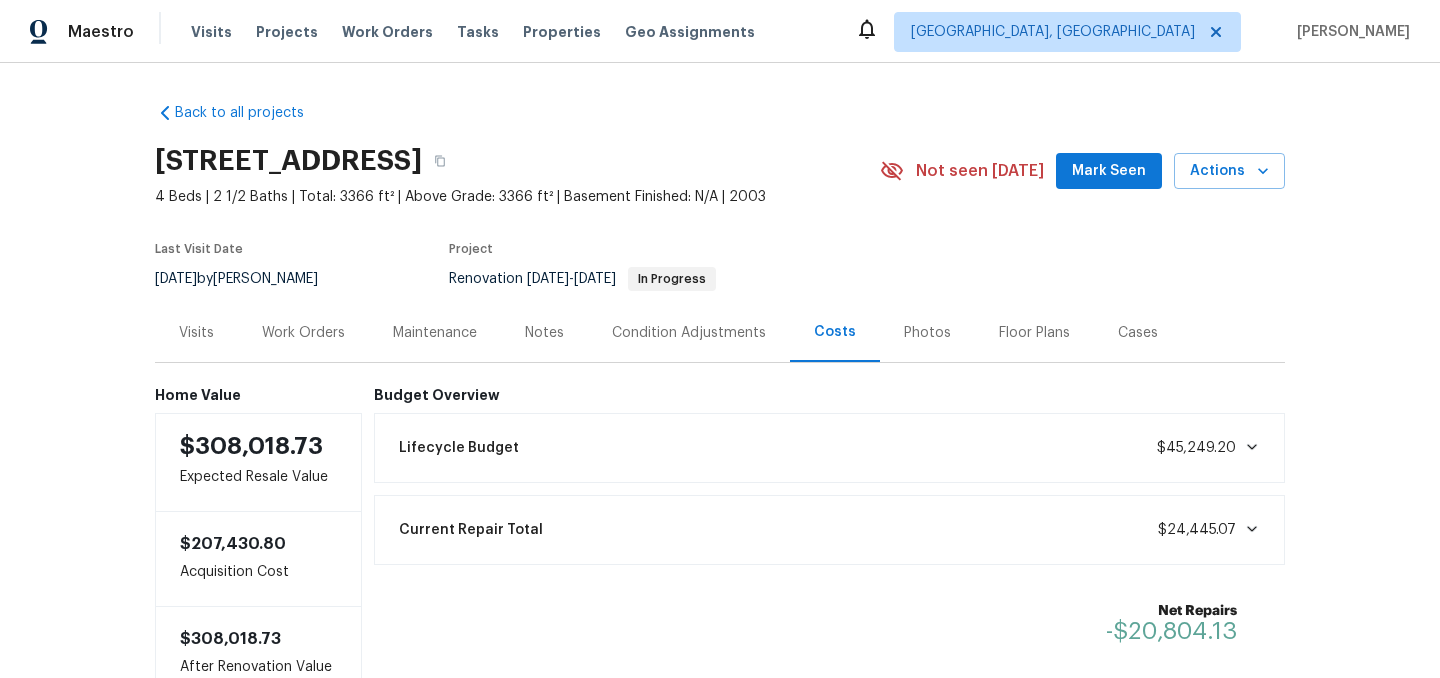 click on "Work Orders" at bounding box center (303, 333) 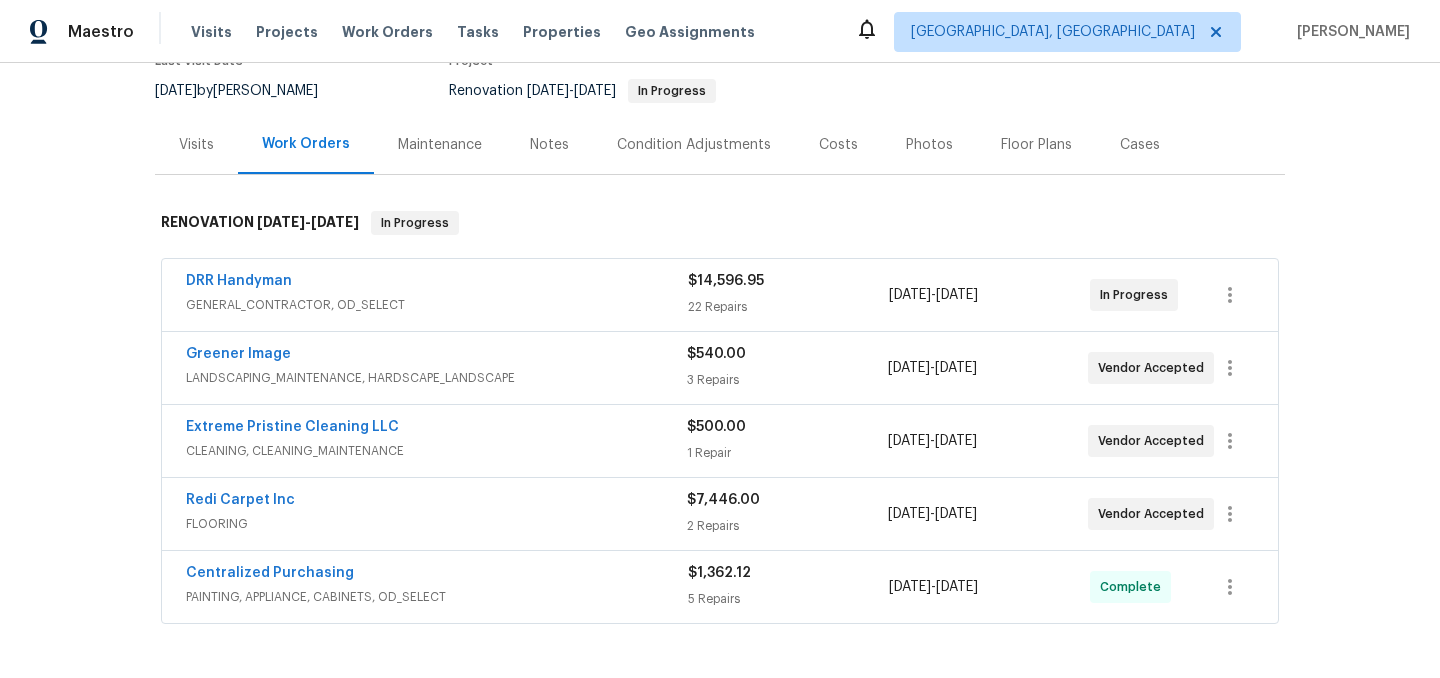 scroll, scrollTop: 190, scrollLeft: 0, axis: vertical 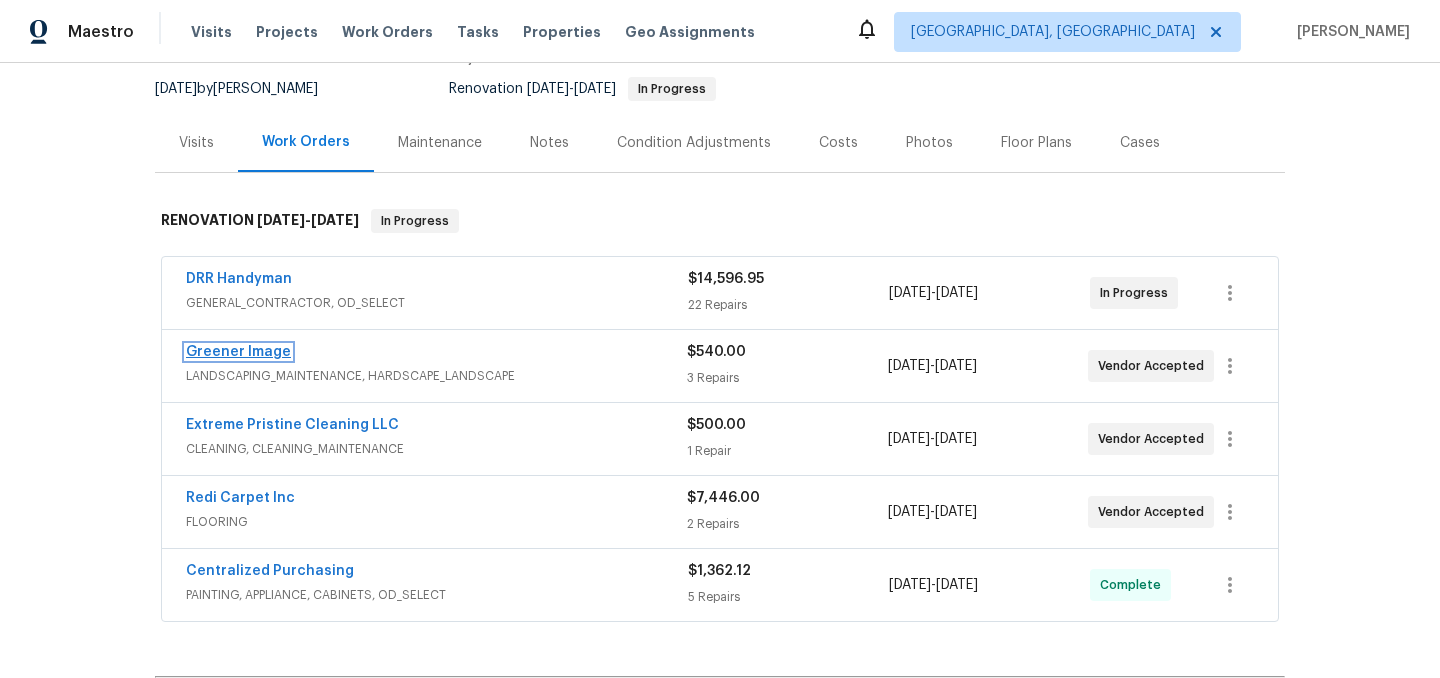 click on "Greener Image" at bounding box center (238, 352) 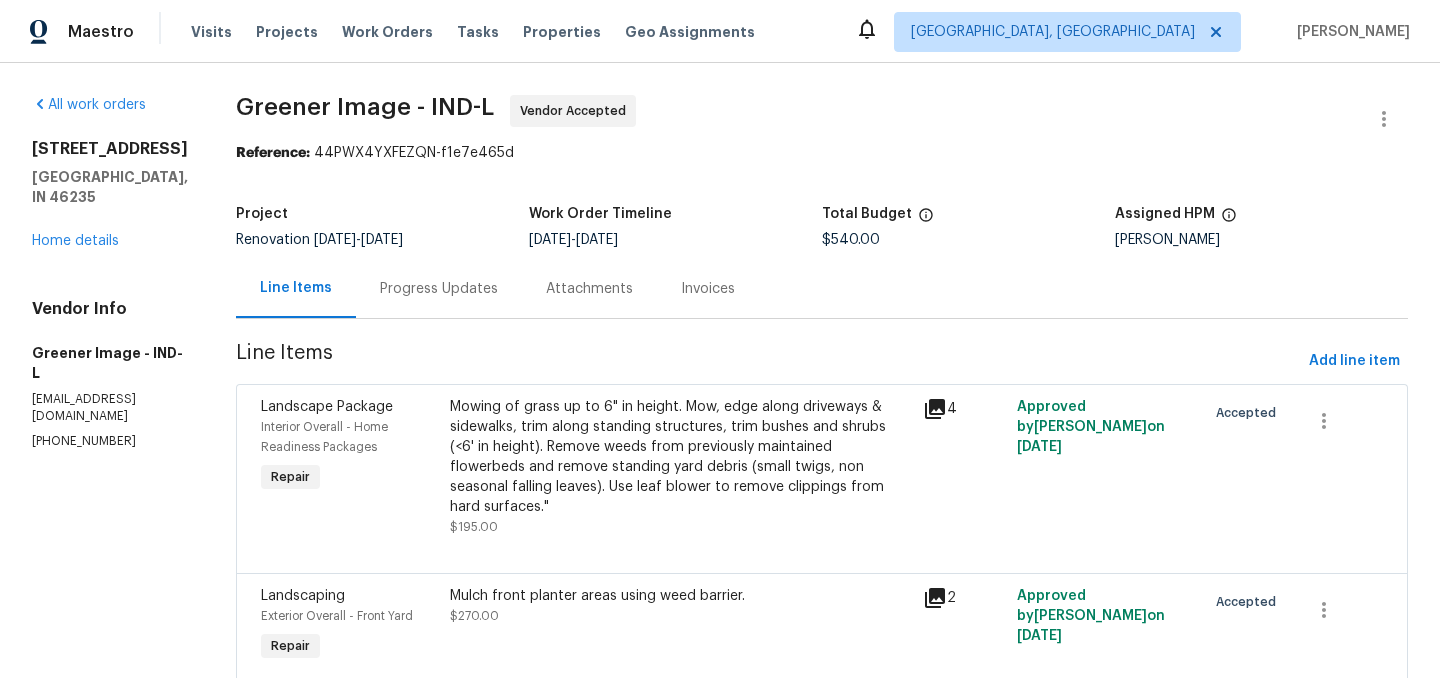 click 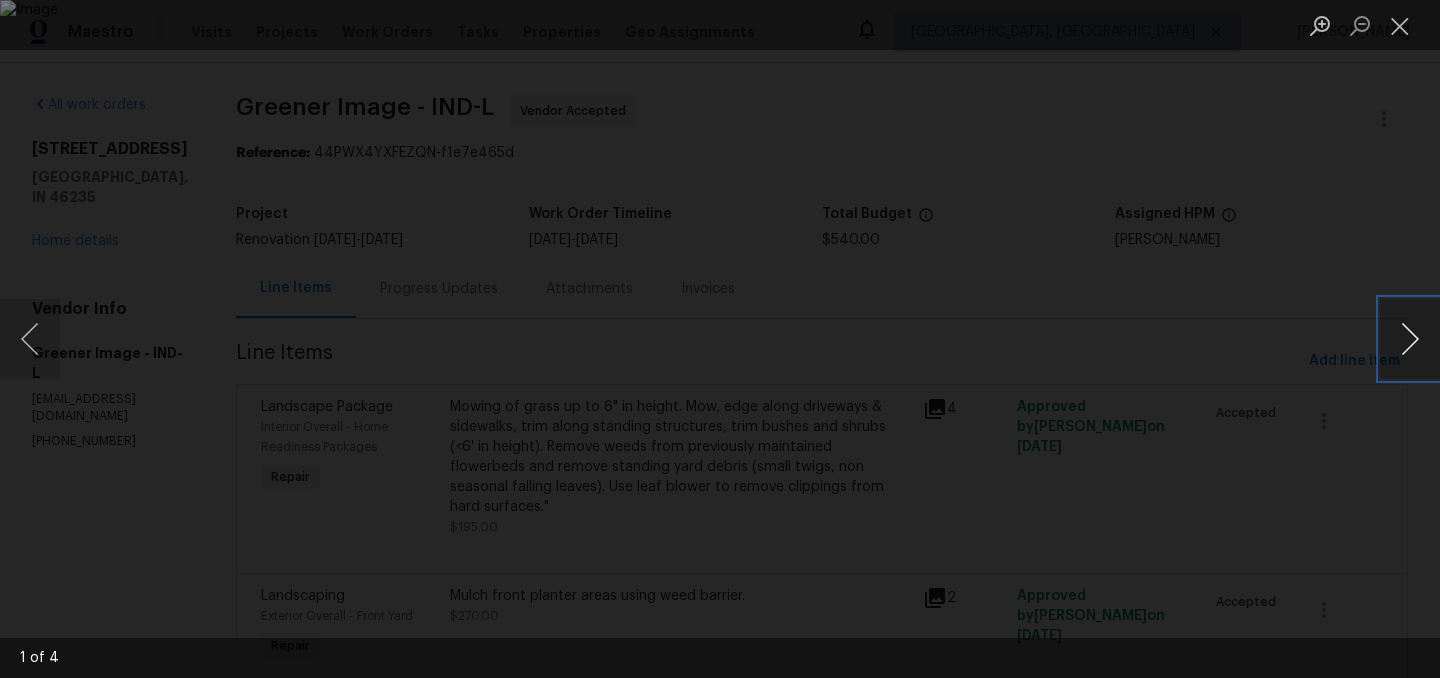 click at bounding box center [1410, 339] 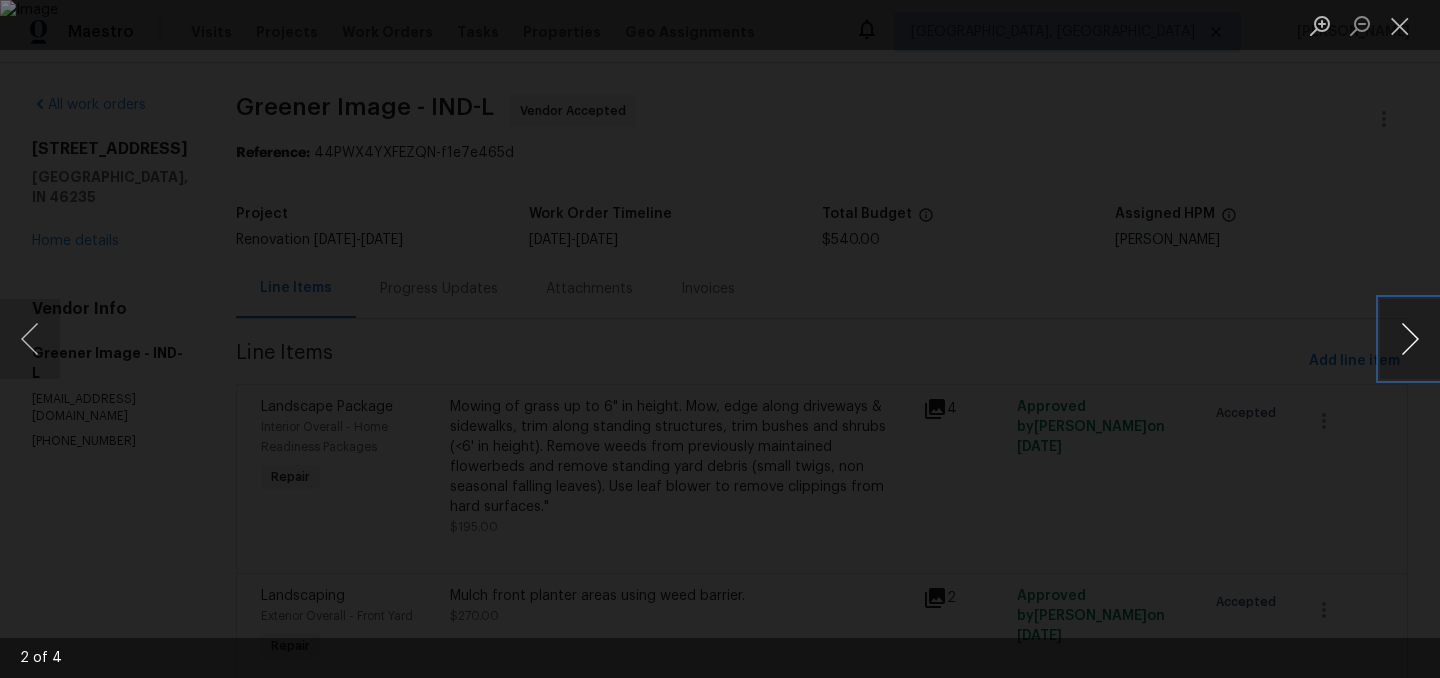 click at bounding box center (1410, 339) 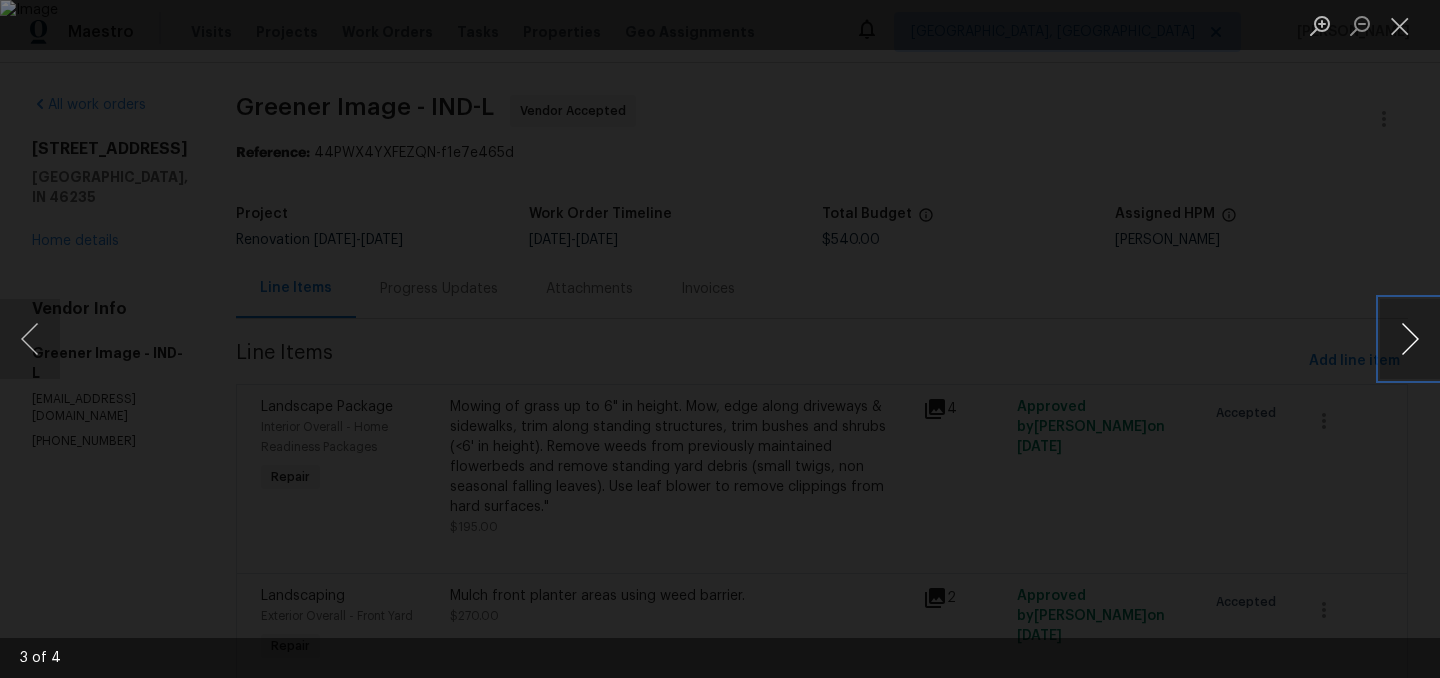 click at bounding box center [1410, 339] 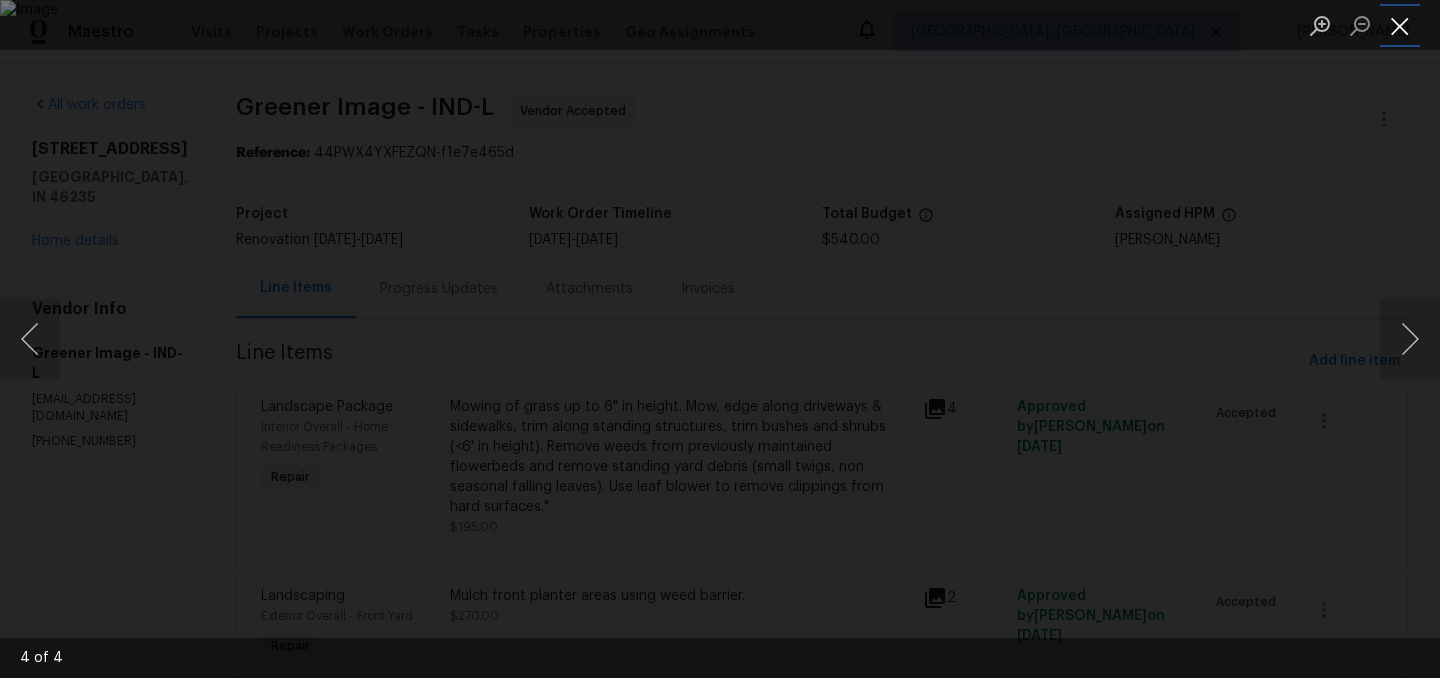 click at bounding box center (1400, 25) 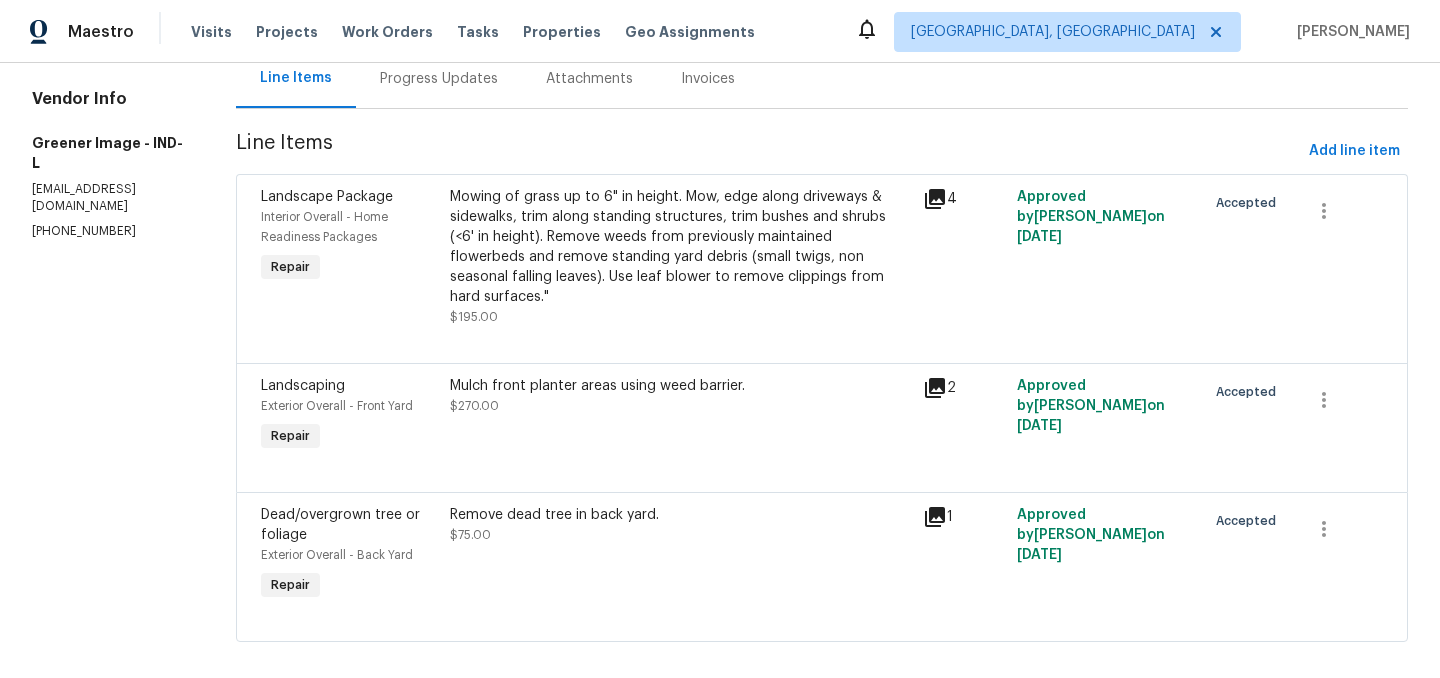 scroll, scrollTop: 211, scrollLeft: 0, axis: vertical 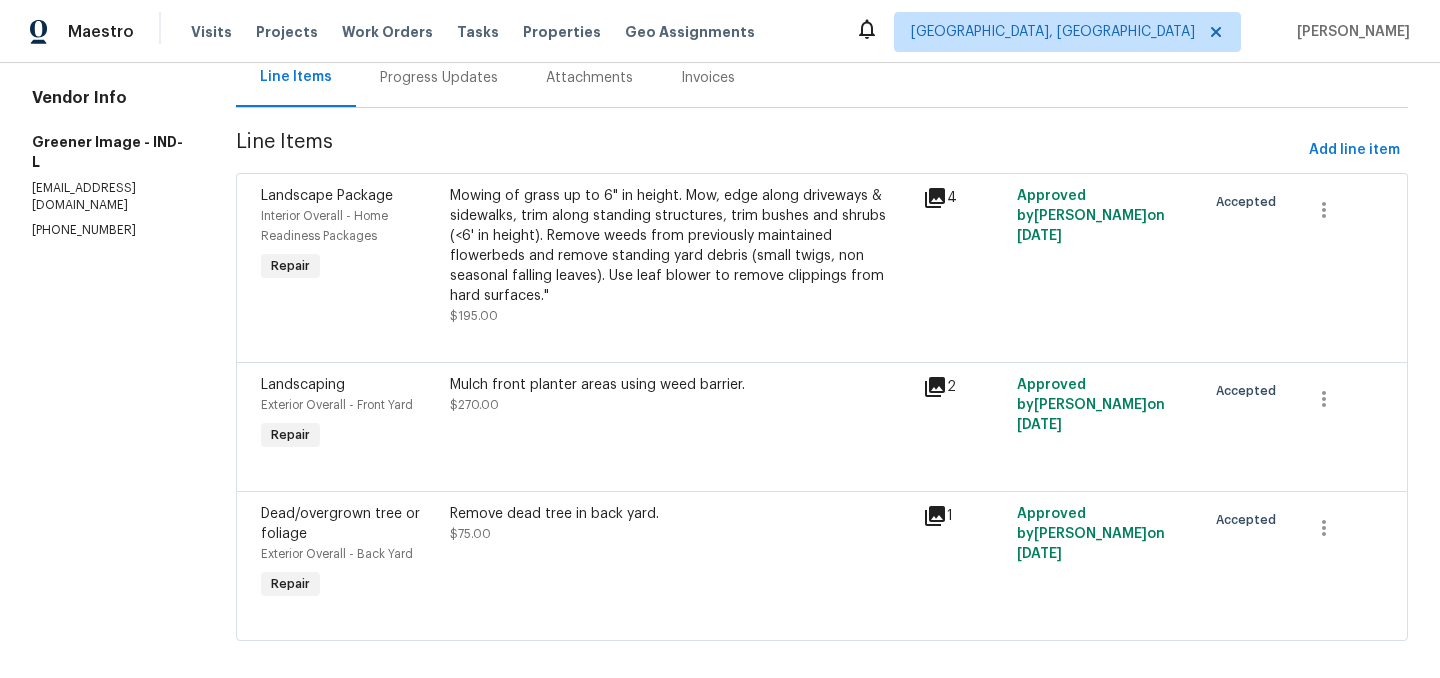 click 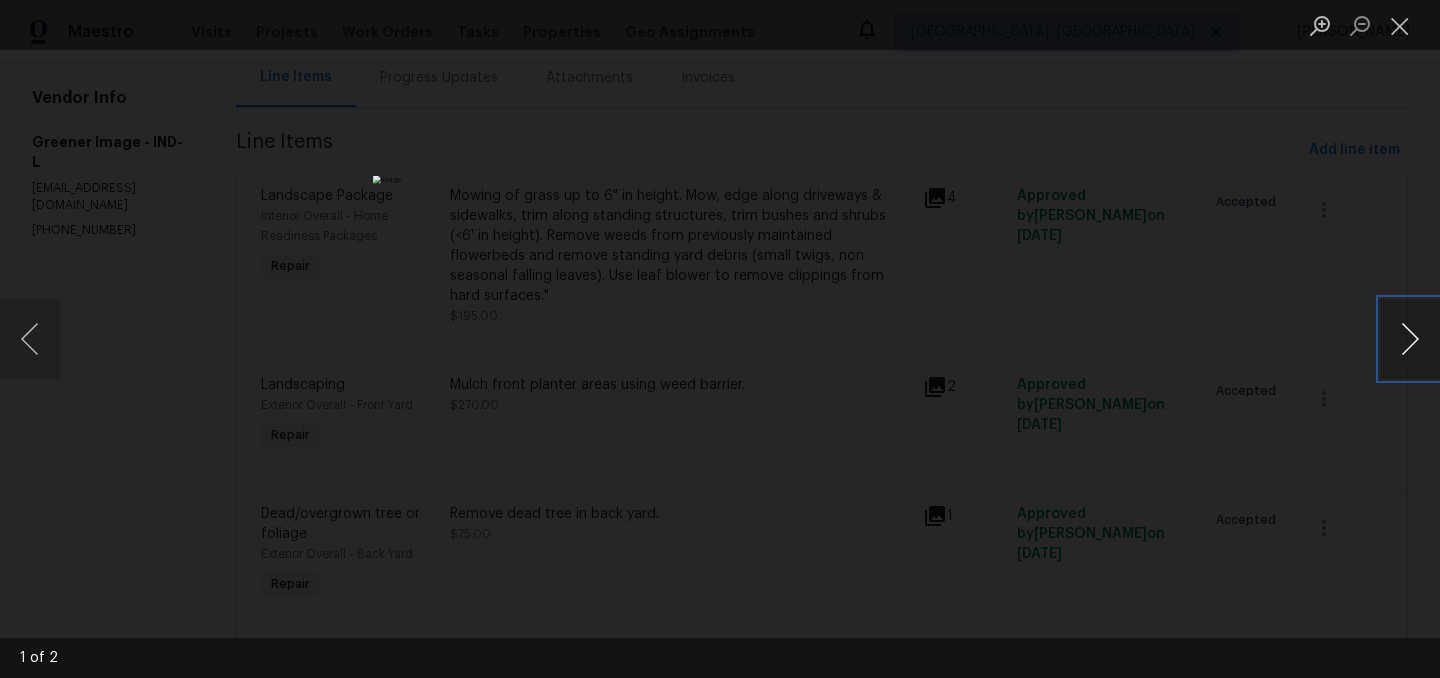 click at bounding box center [1410, 339] 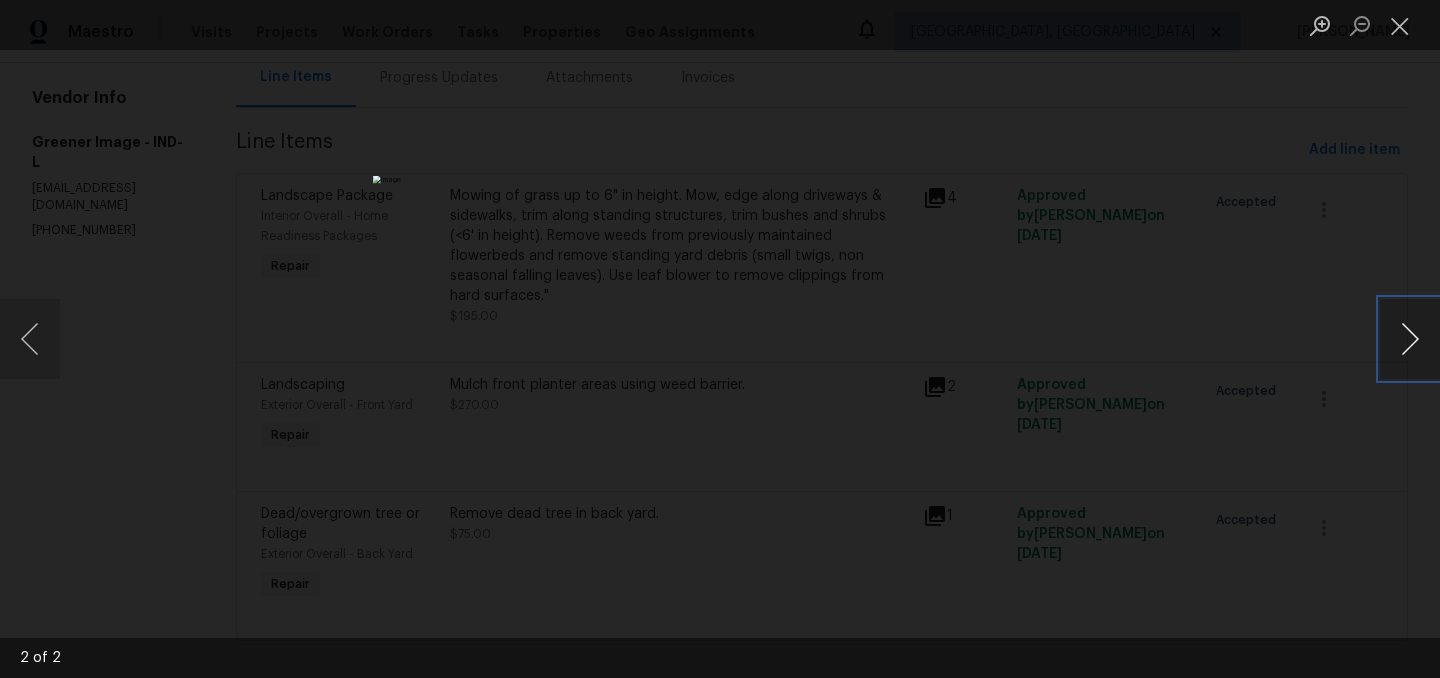 click at bounding box center (1410, 339) 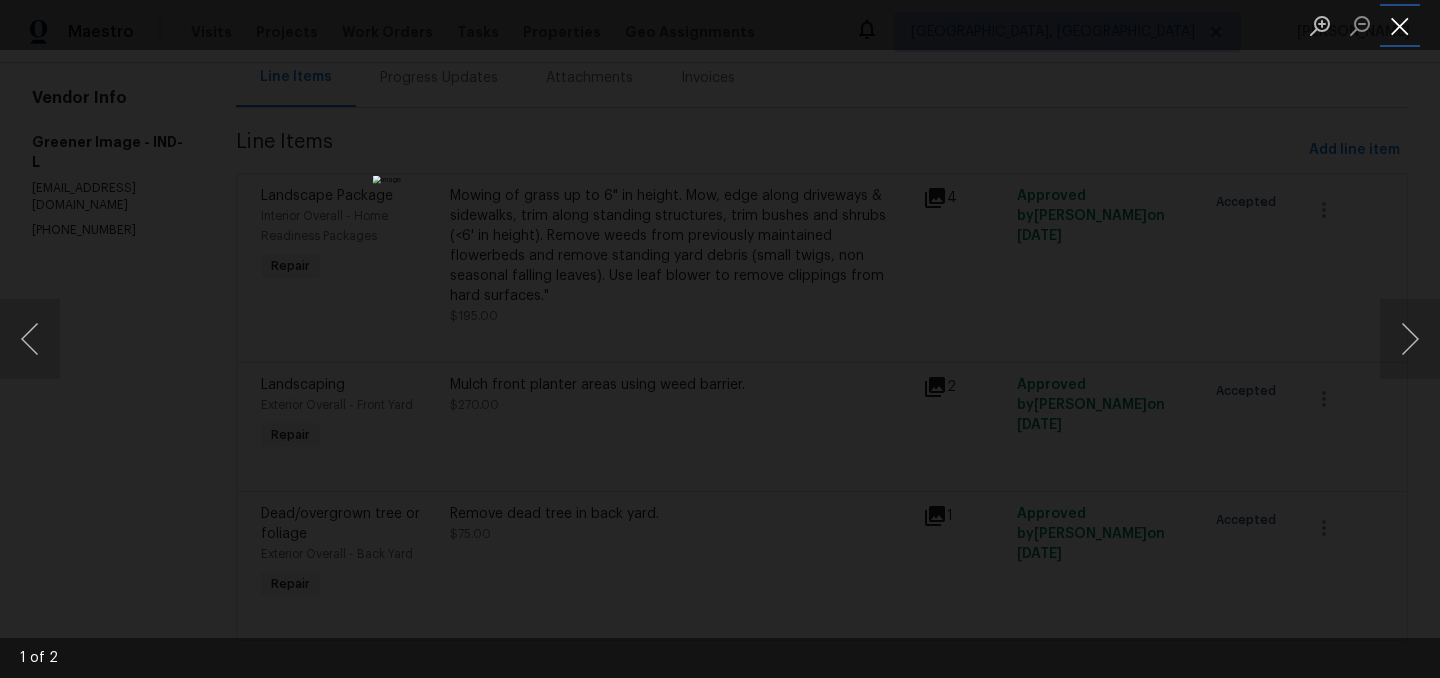 click at bounding box center (1400, 25) 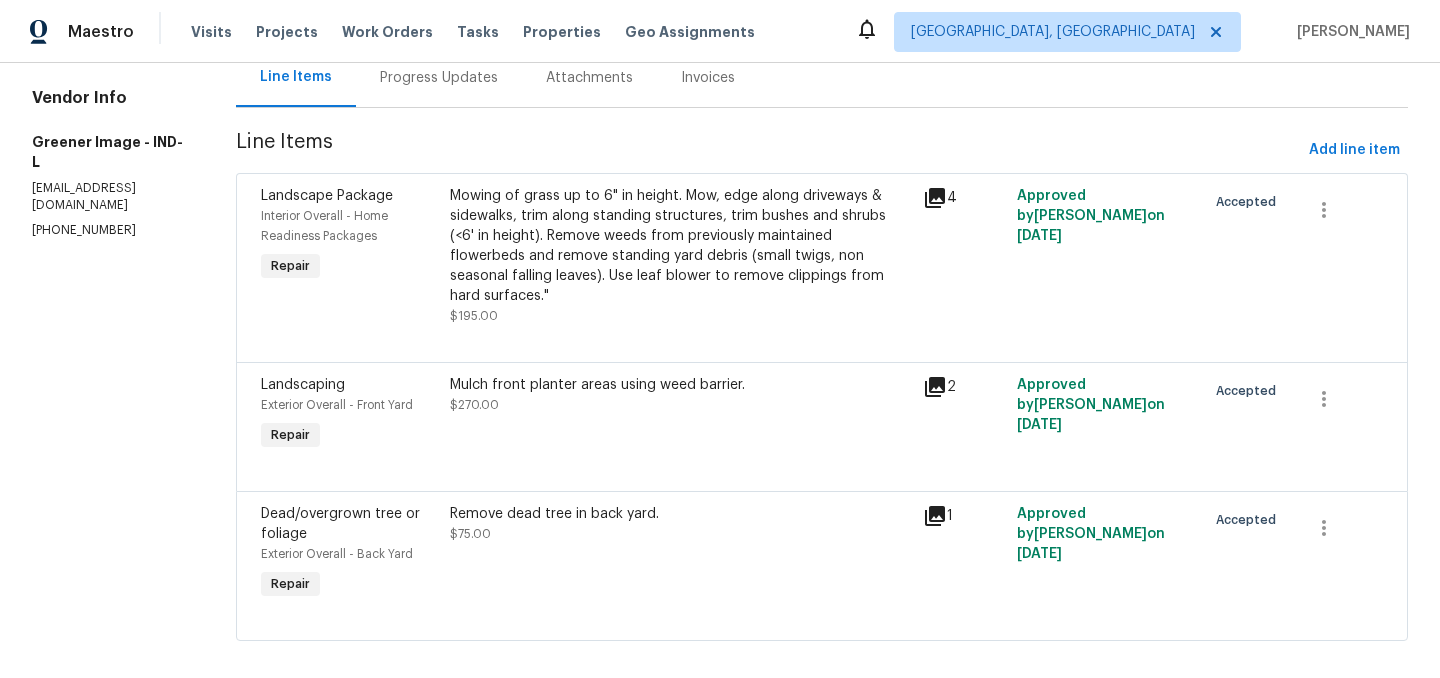 click 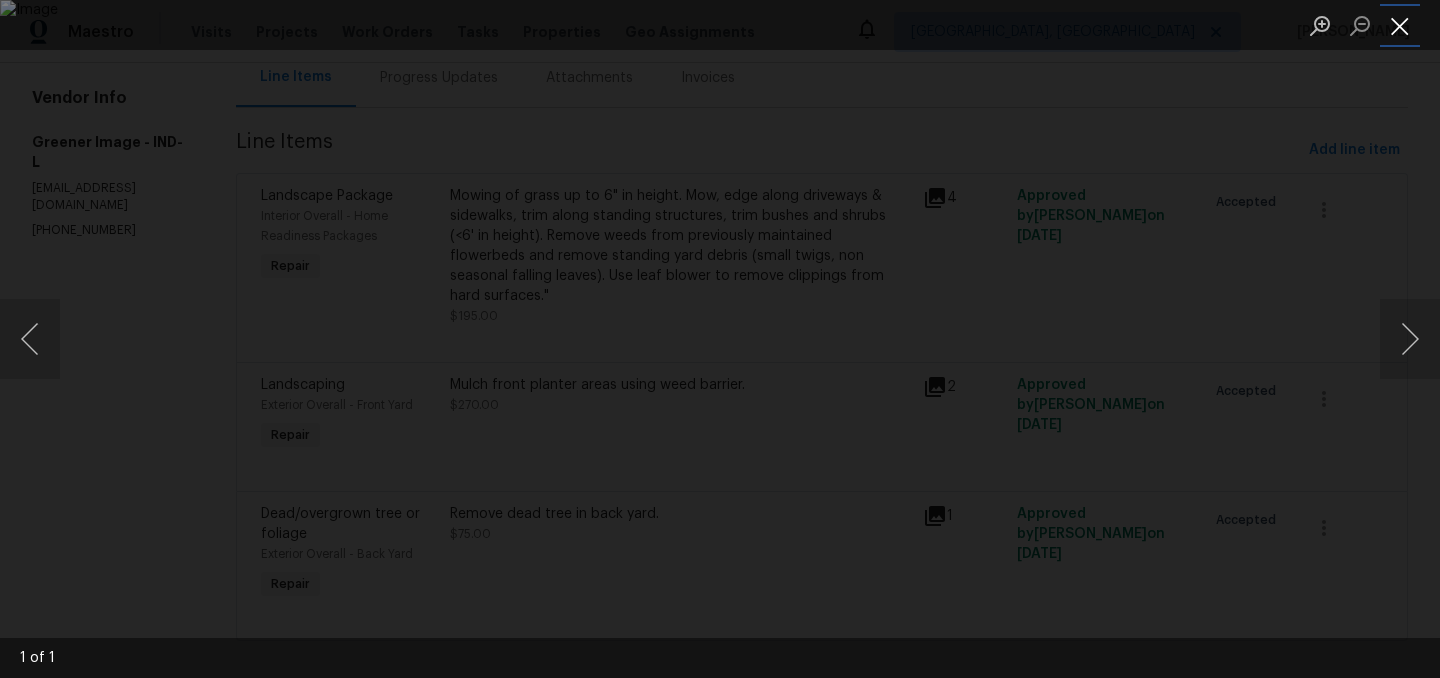 click at bounding box center [1400, 25] 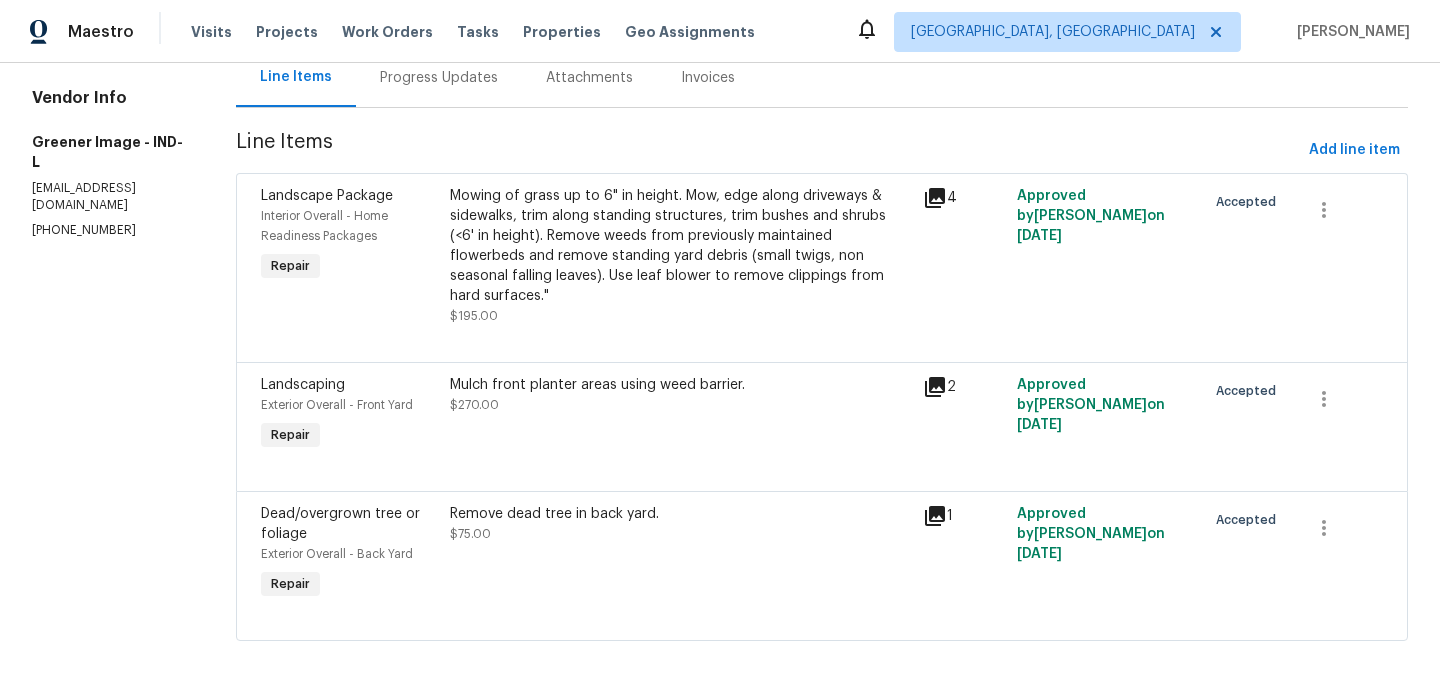 scroll, scrollTop: 0, scrollLeft: 0, axis: both 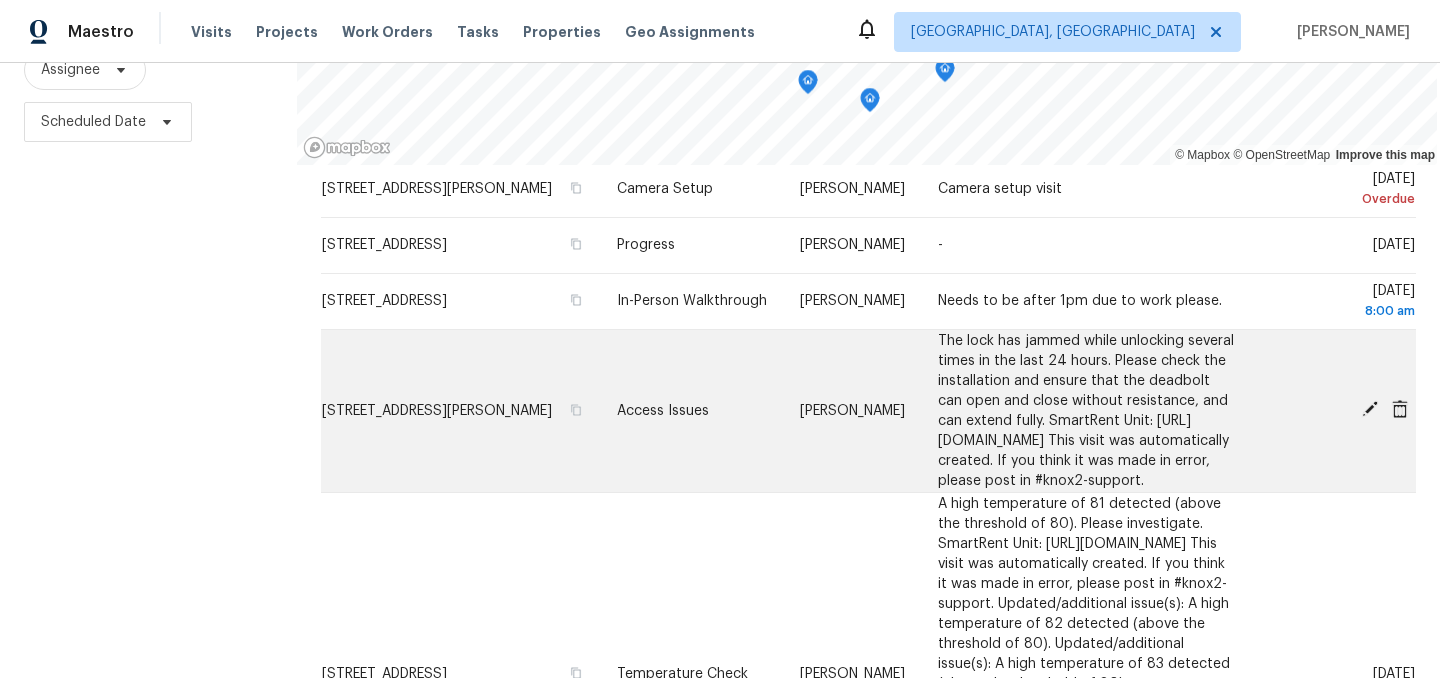 click 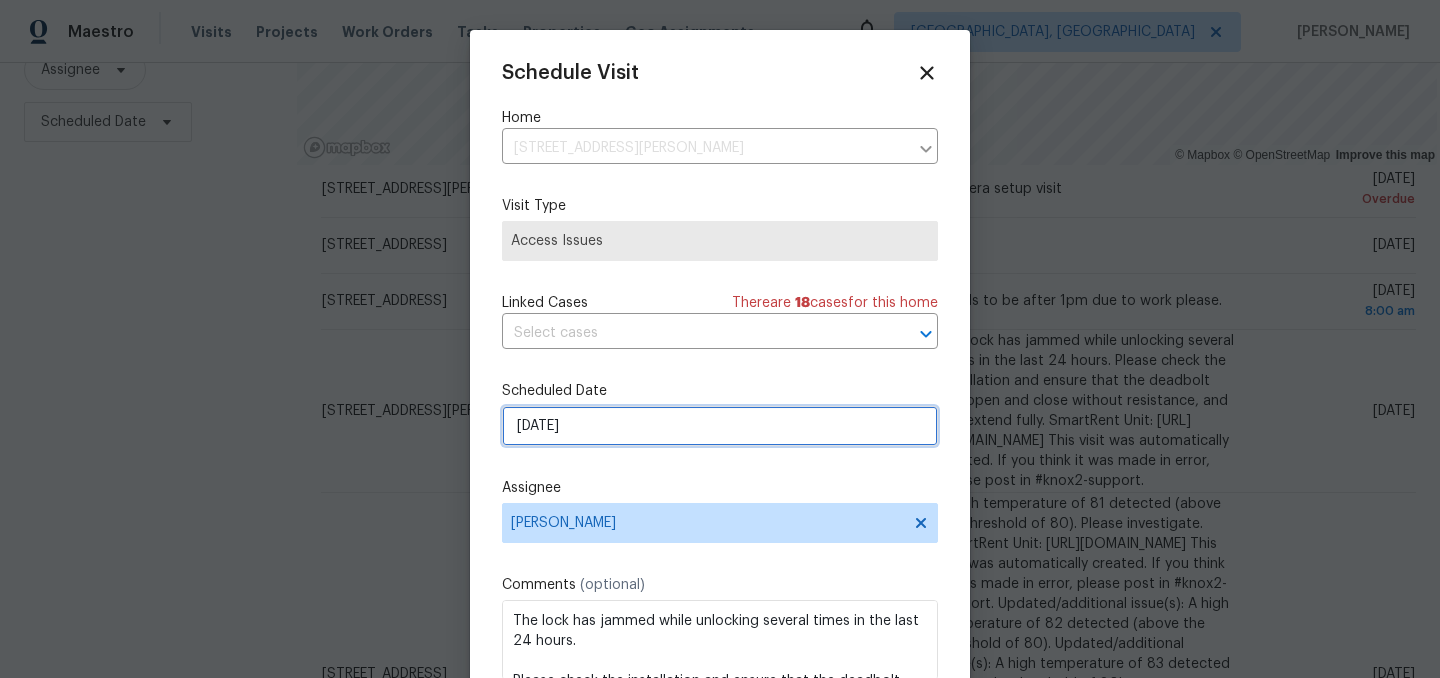 click on "7/21/2025" at bounding box center [720, 426] 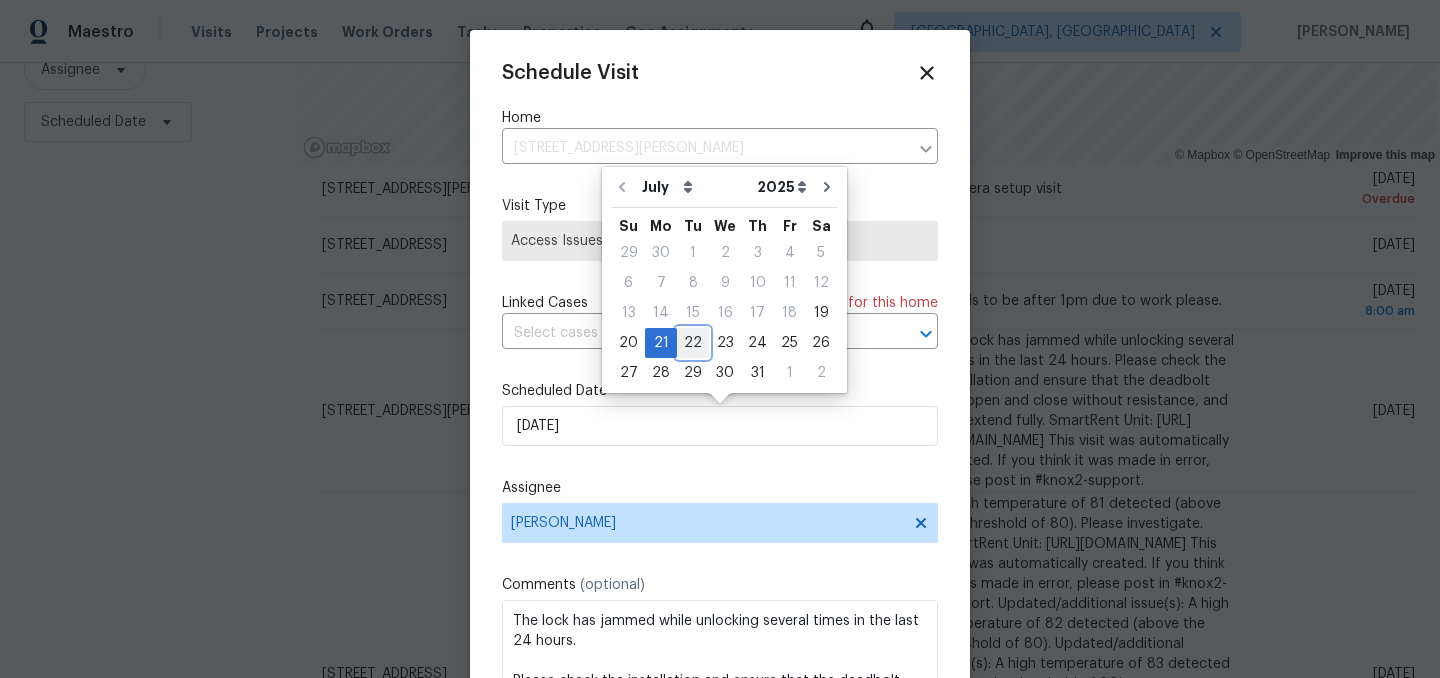 click on "22" at bounding box center (693, 343) 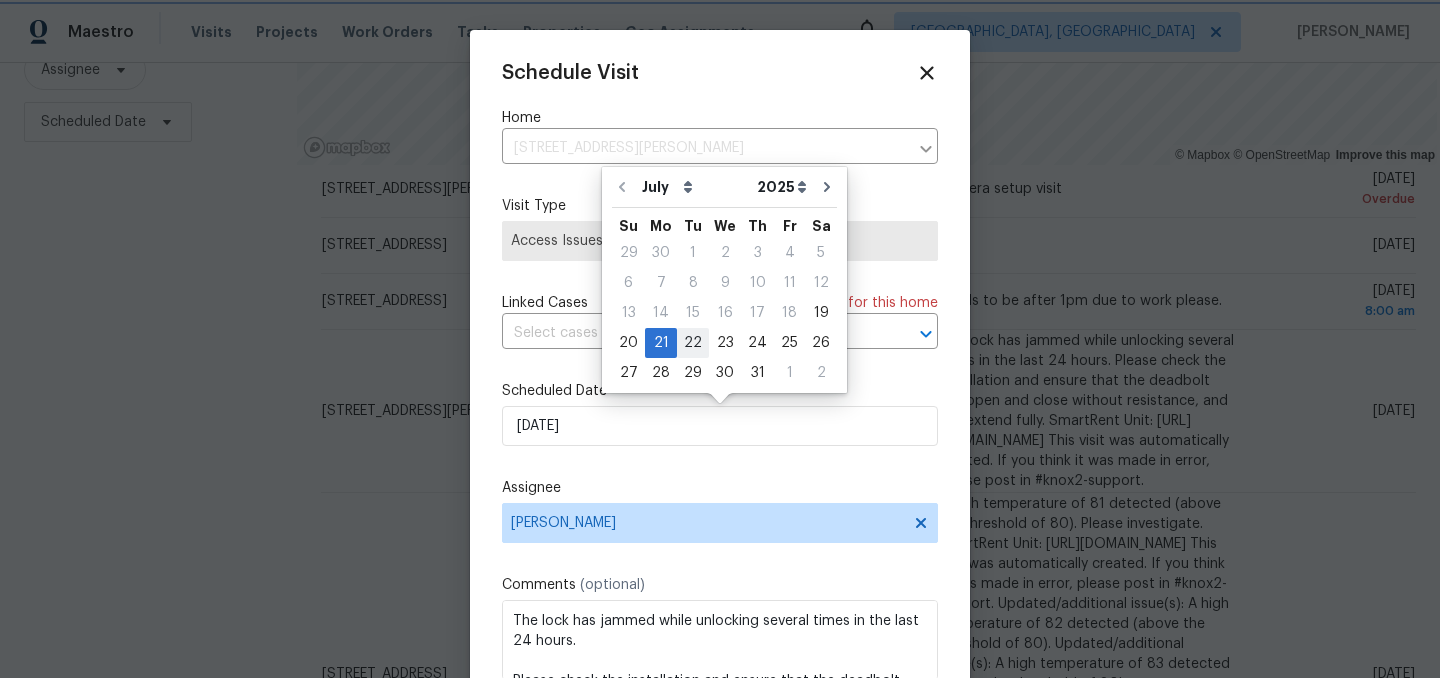 type on "7/22/2025" 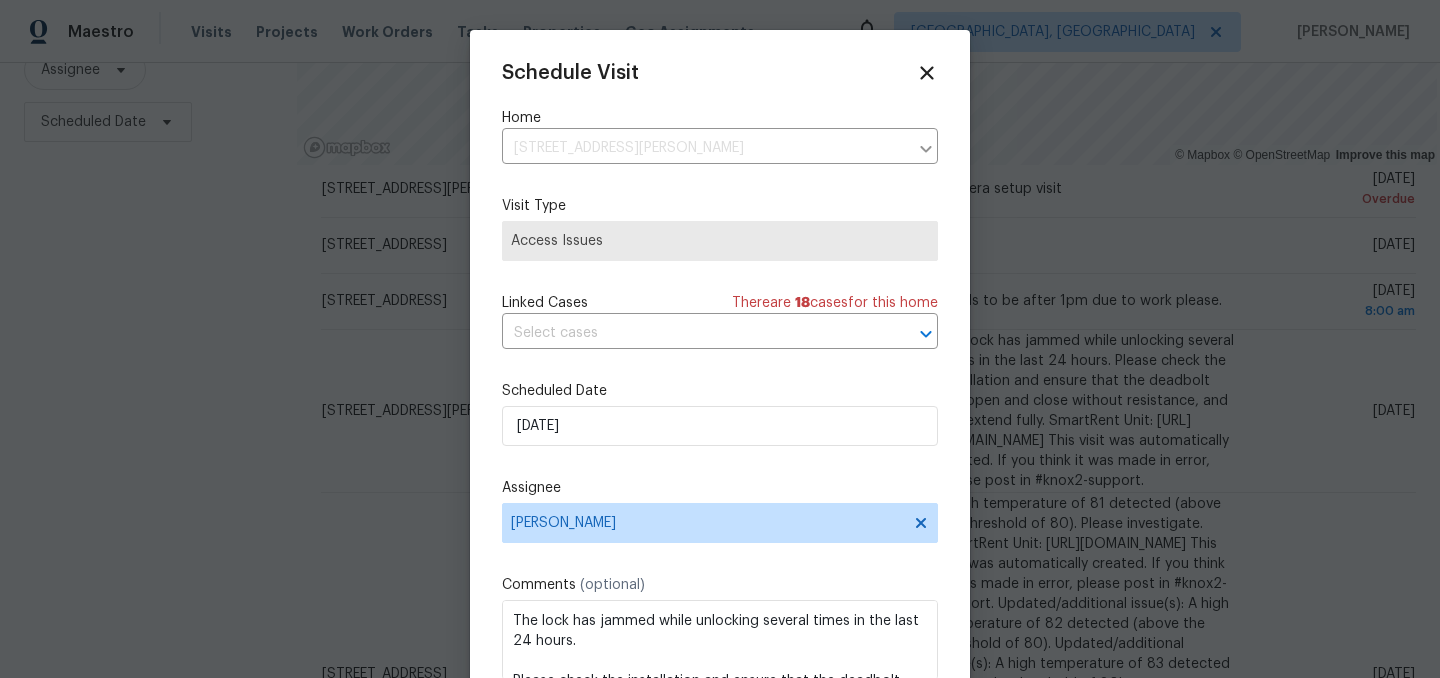 click on "Schedule Visit Home   9162 Hadway Dr, Indianapolis, IN 46256 ​ Visit Type   Access Issues Linked Cases There  are   18  case s  for this home   ​ Scheduled Date   7/22/2025 Assignee   Isaul Martinez Comments   (optional) The lock has jammed while unlocking several times in the last 24 hours.
Please check the installation and ensure that the deadbolt can open and close without resistance, and can extend fully.
SmartRent Unit: https://control.smartrent.com/manager/units/5813309/overview
This visit was automatically created. If you think it was made in error, please post in #knox2-support. Update" at bounding box center (720, 397) 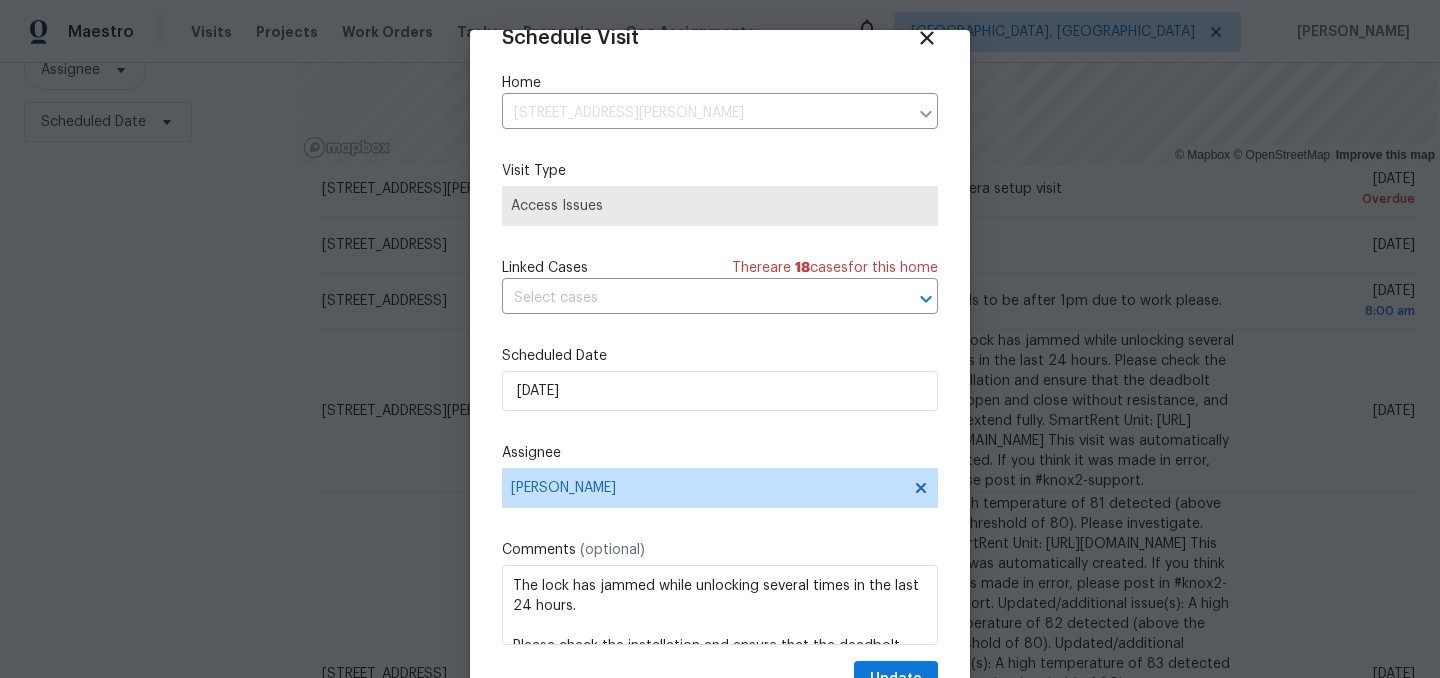 scroll, scrollTop: 82, scrollLeft: 0, axis: vertical 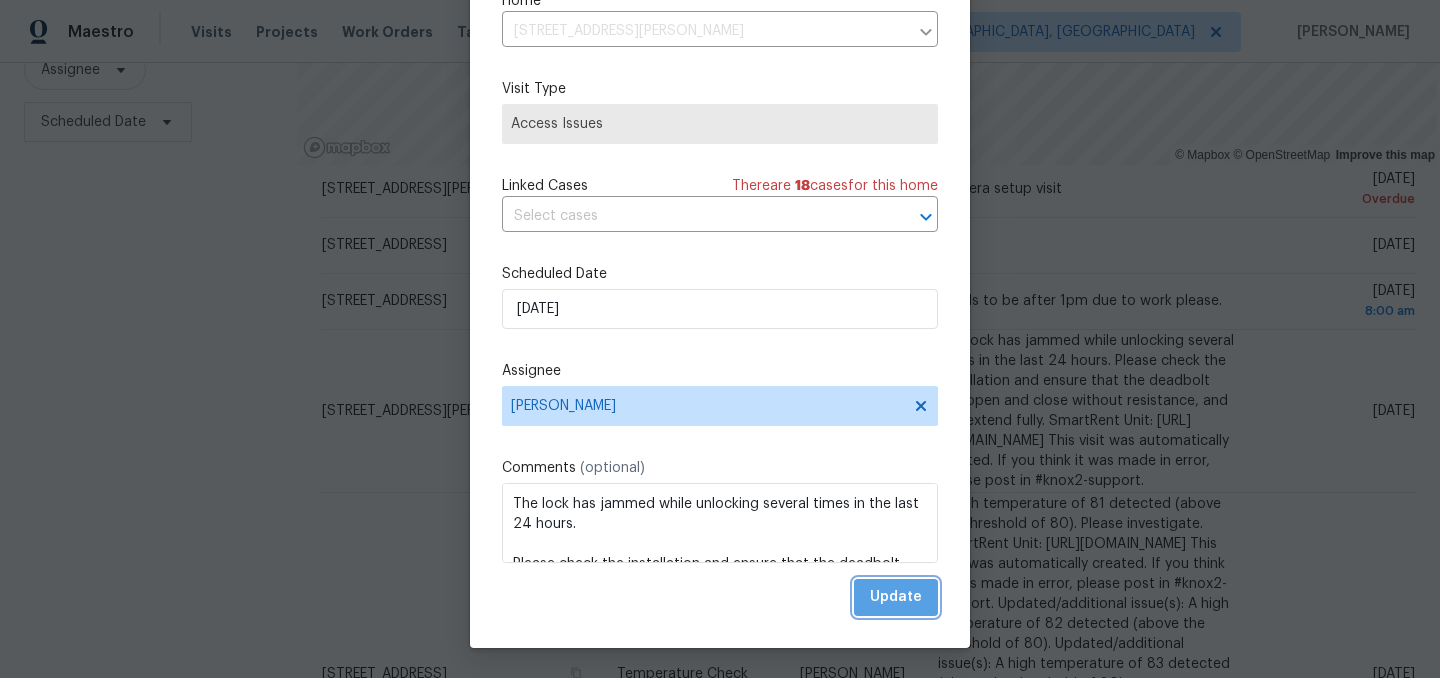 click on "Update" at bounding box center (896, 597) 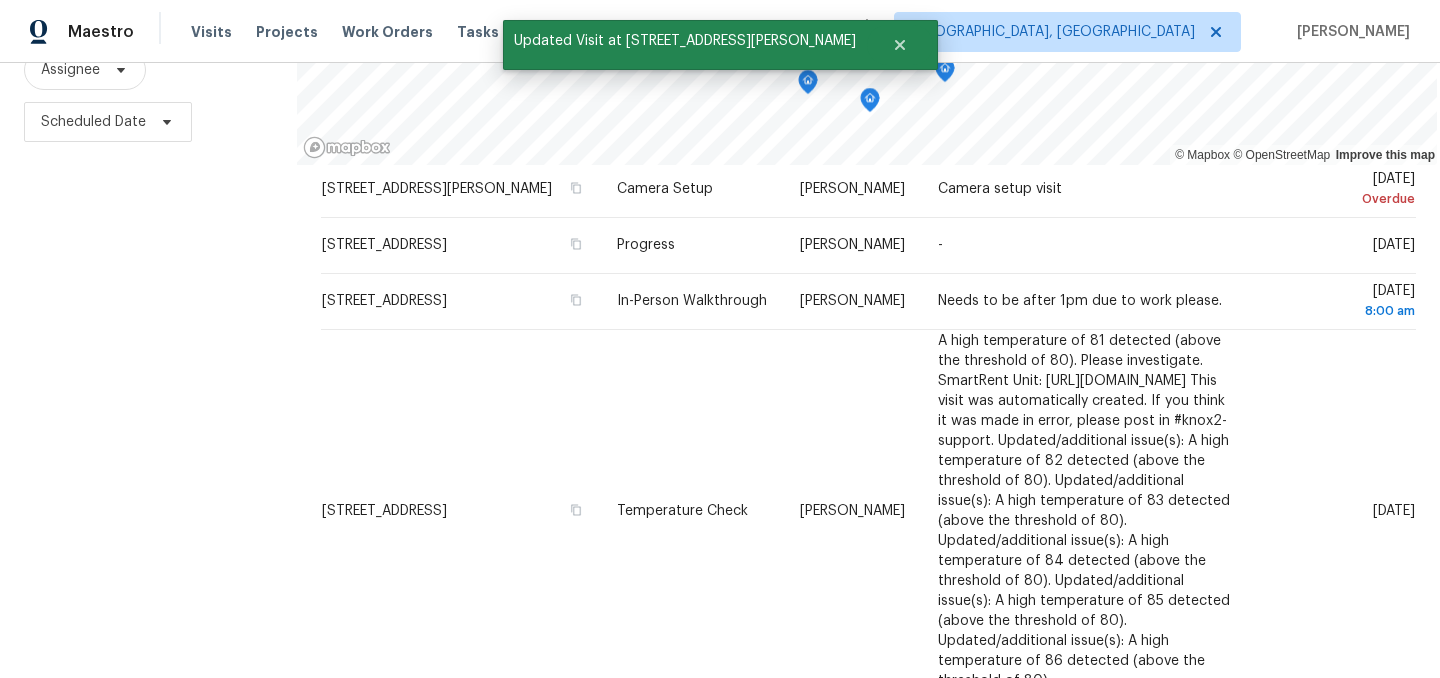 scroll, scrollTop: 287, scrollLeft: 0, axis: vertical 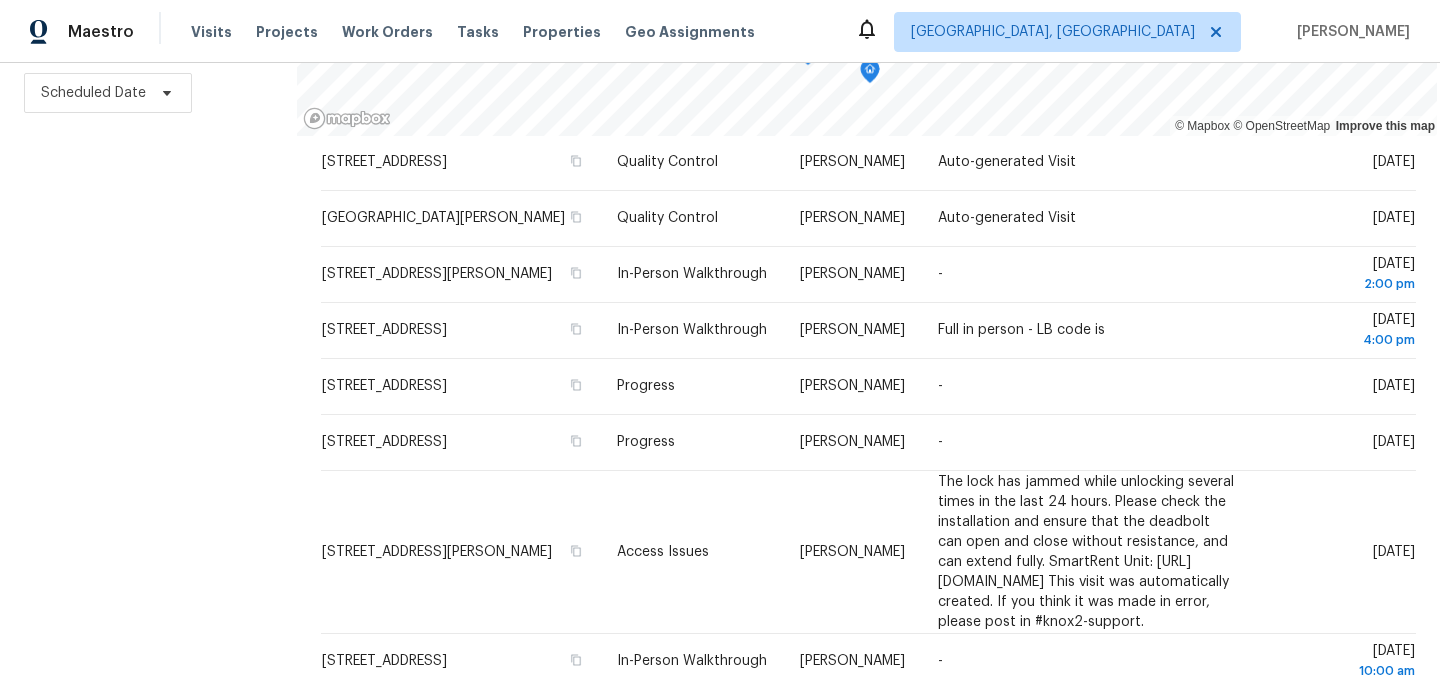 click 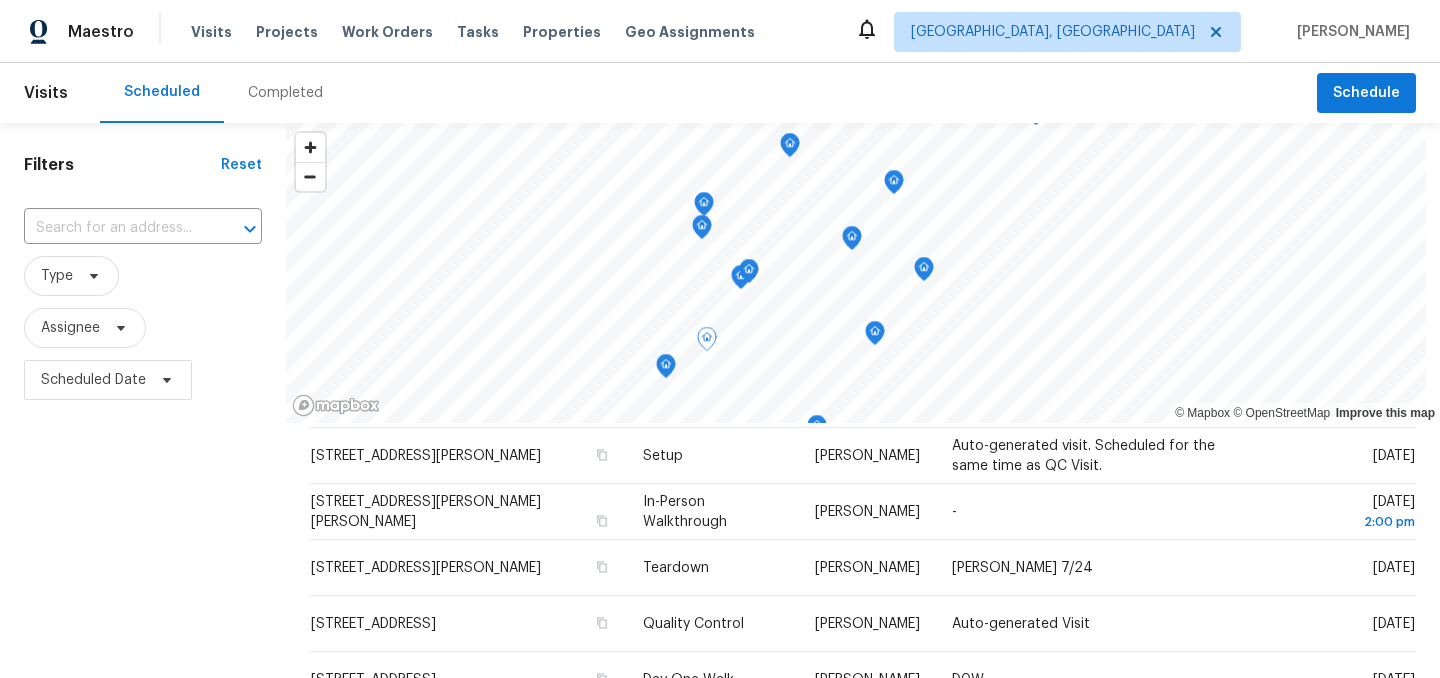 scroll, scrollTop: 0, scrollLeft: 0, axis: both 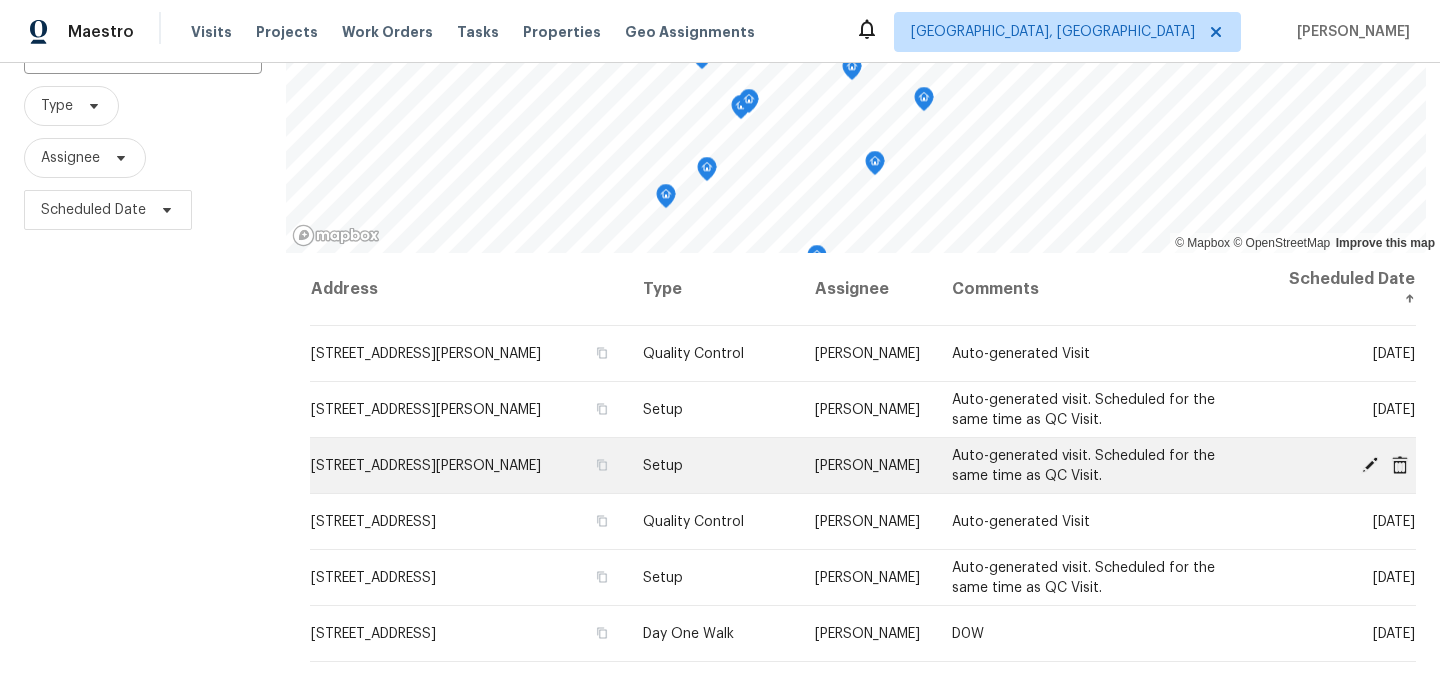 click 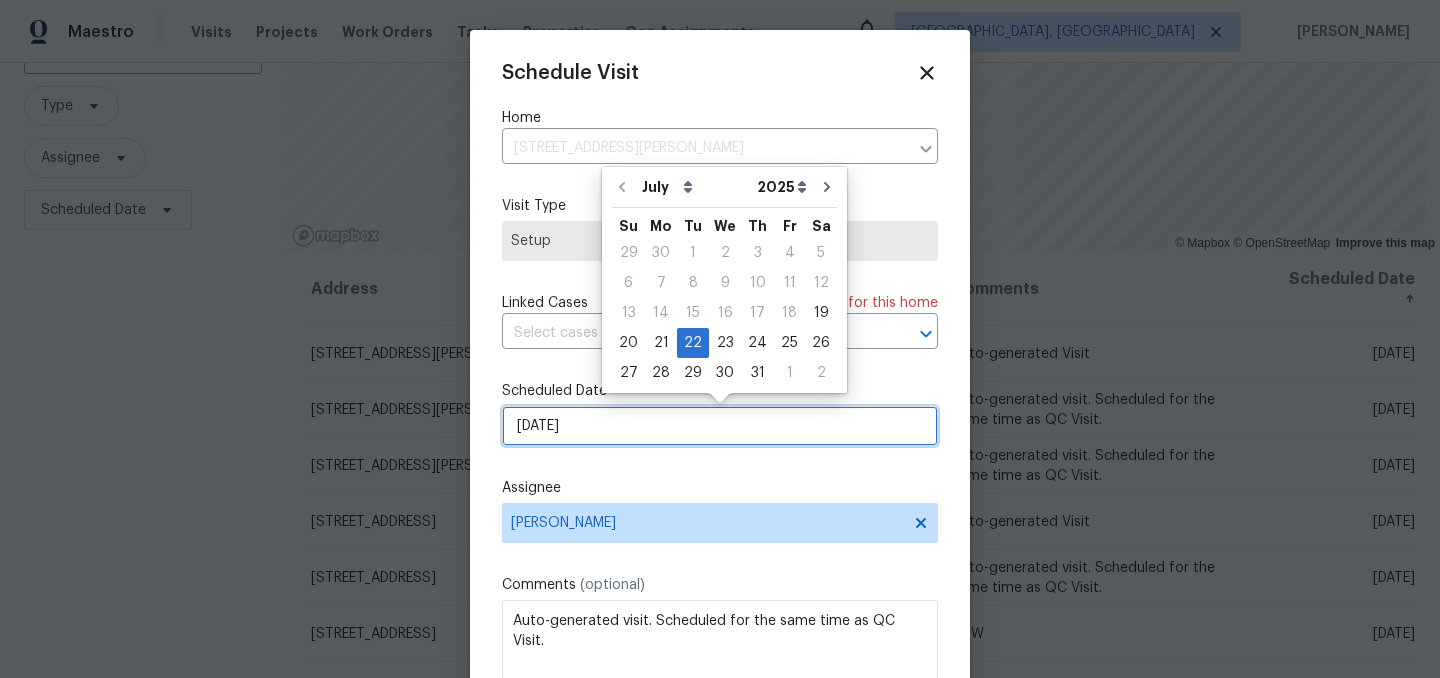 click on "7/22/2025" at bounding box center [720, 426] 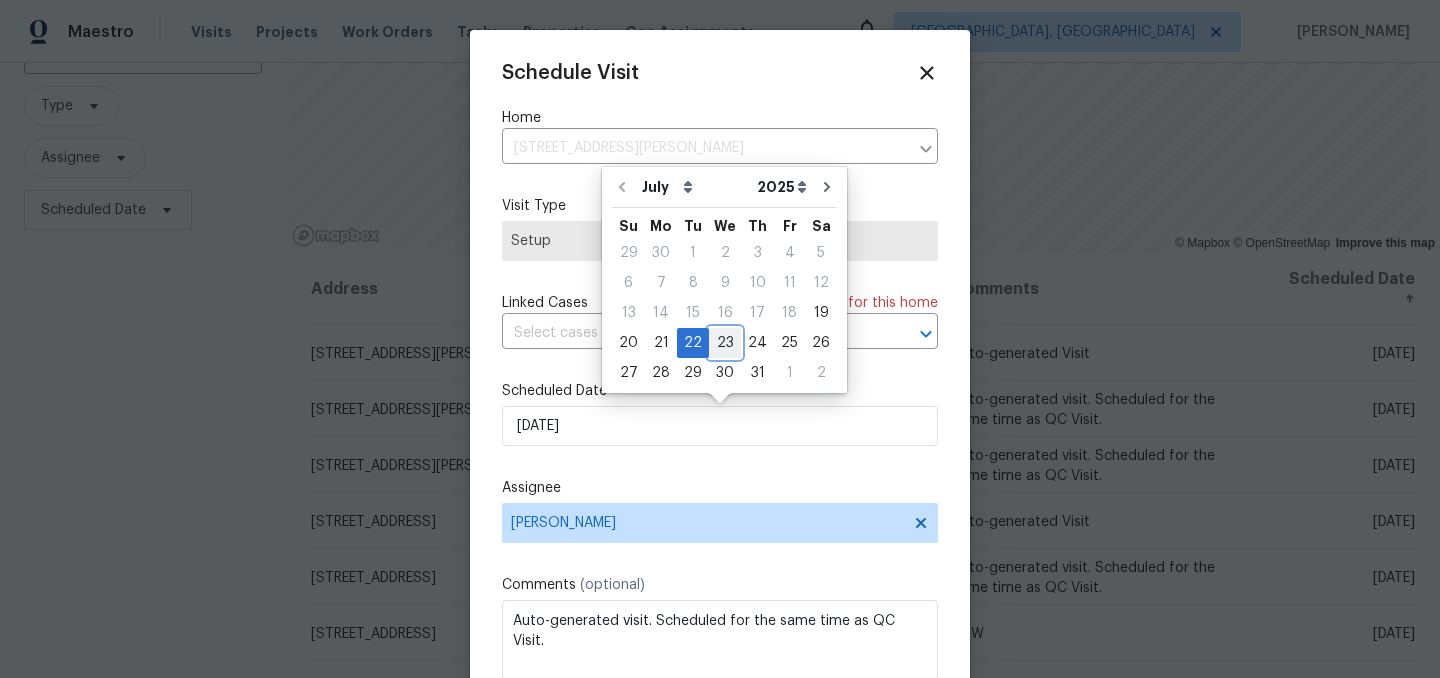 click on "23" at bounding box center (725, 343) 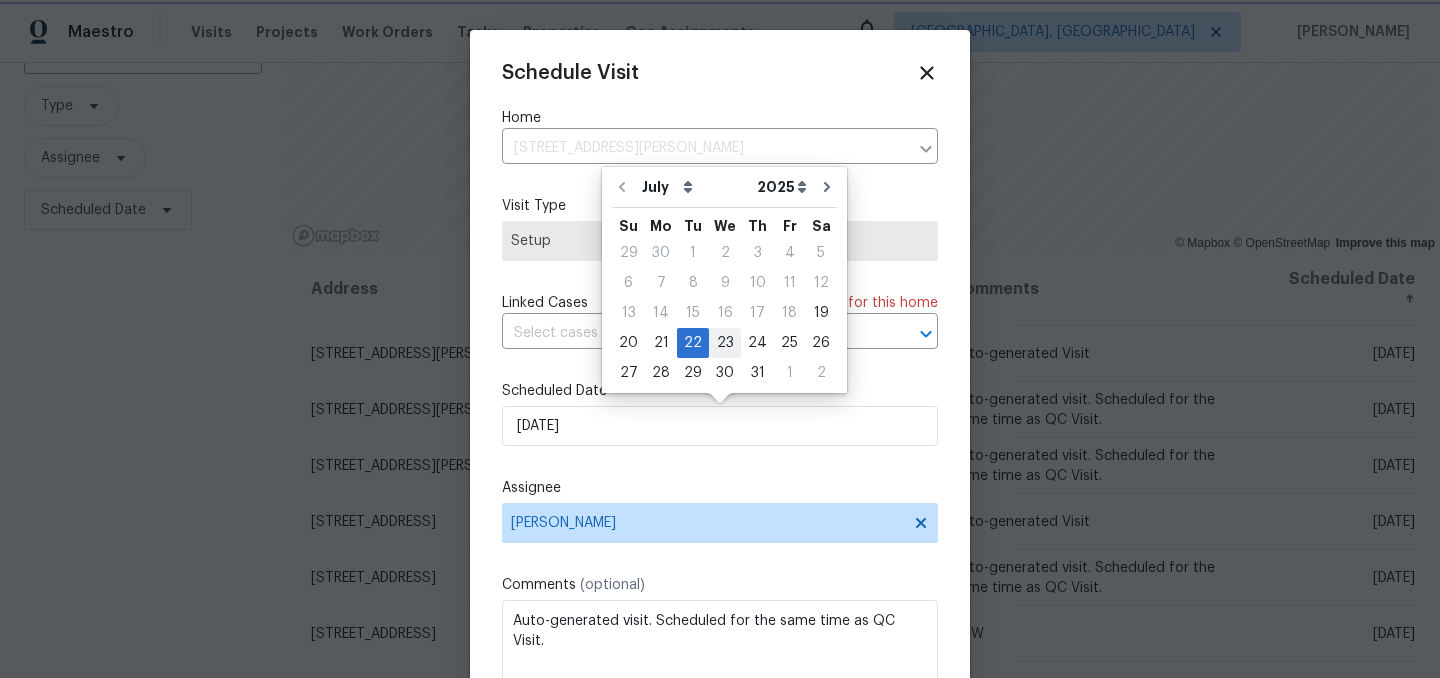type on "7/23/2025" 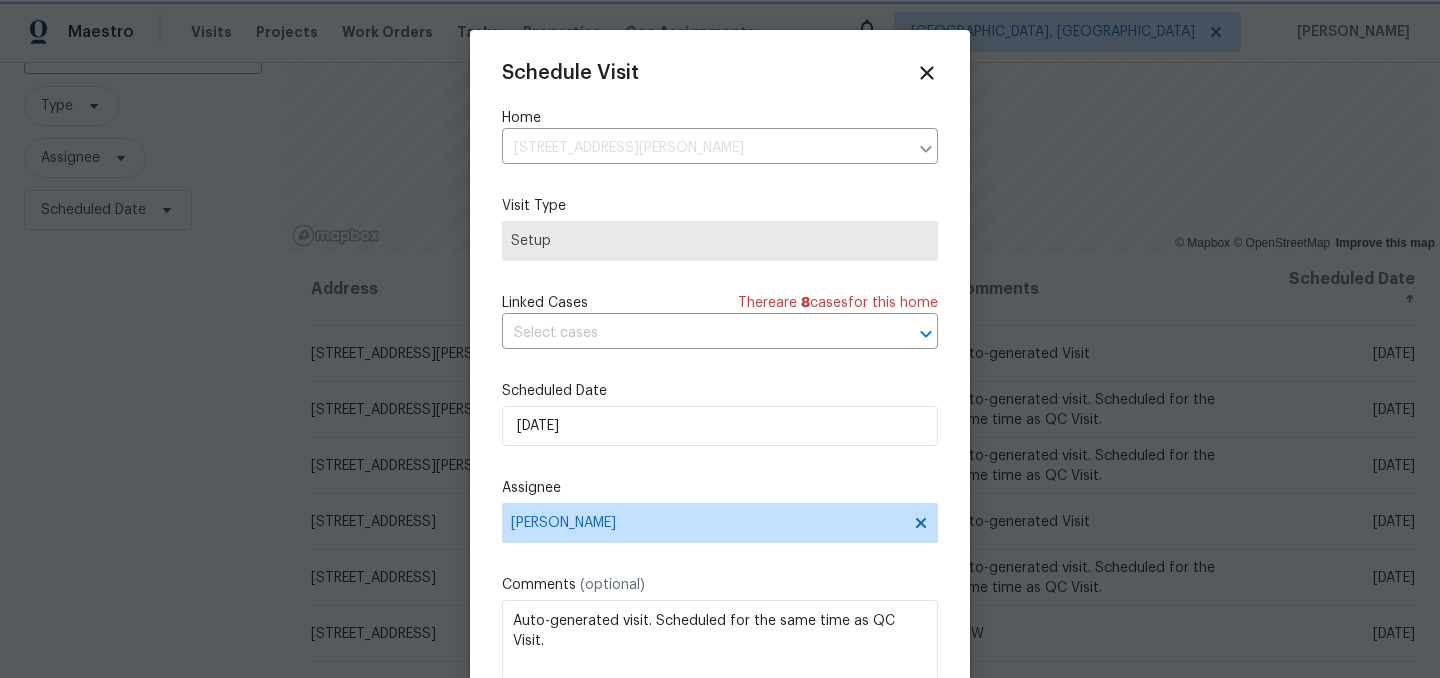 scroll, scrollTop: 36, scrollLeft: 0, axis: vertical 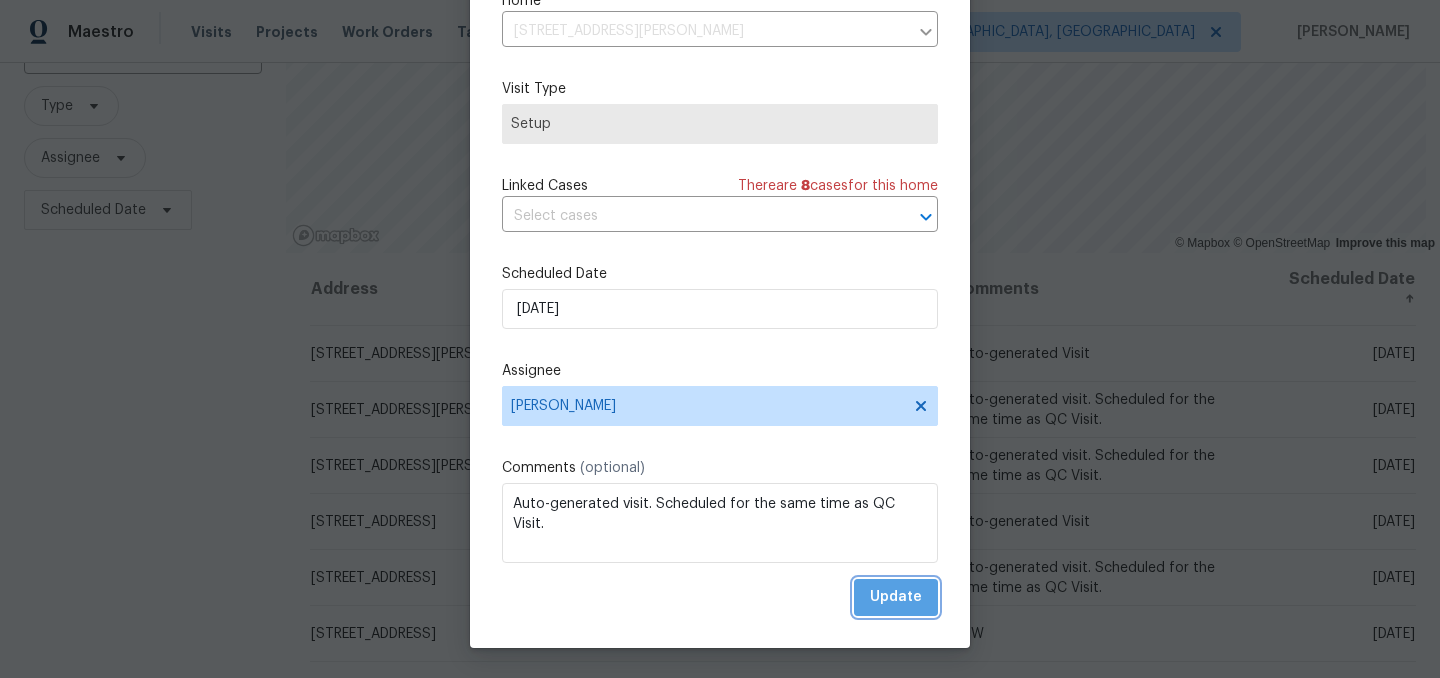 click on "Update" at bounding box center [896, 597] 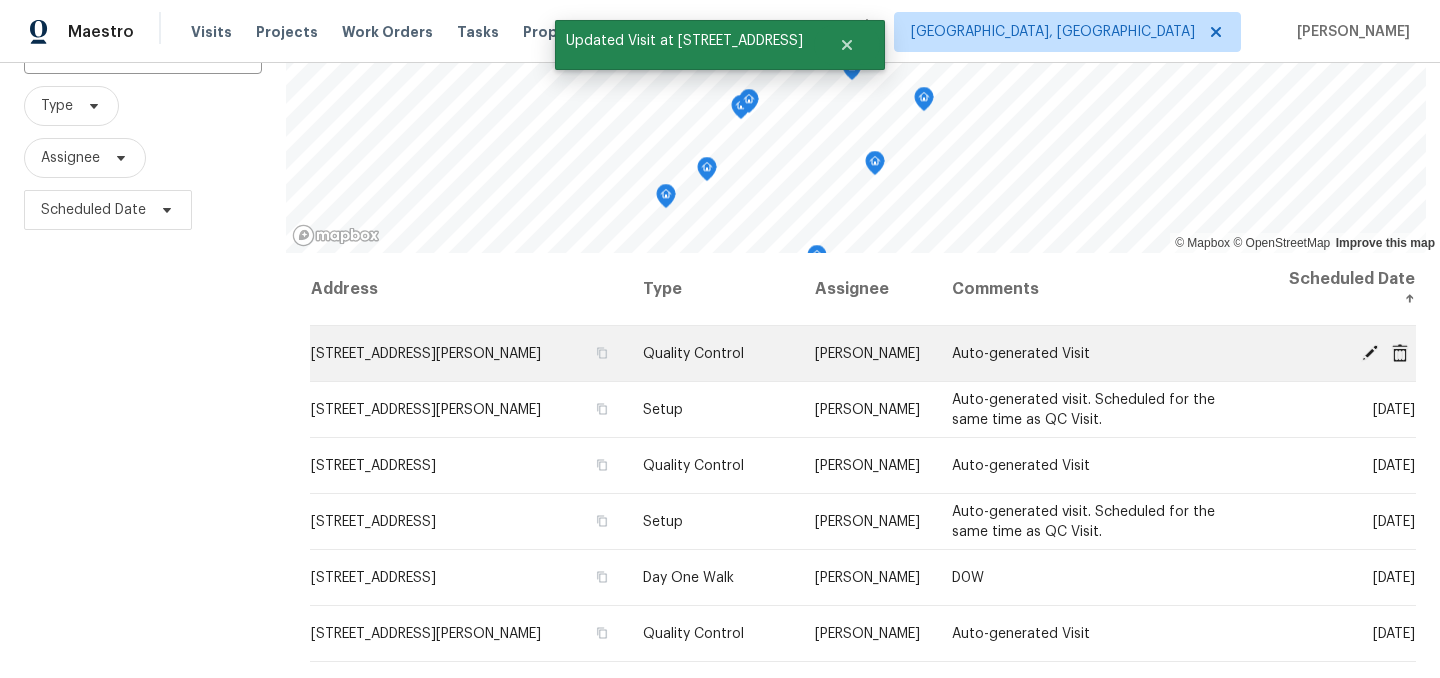 click 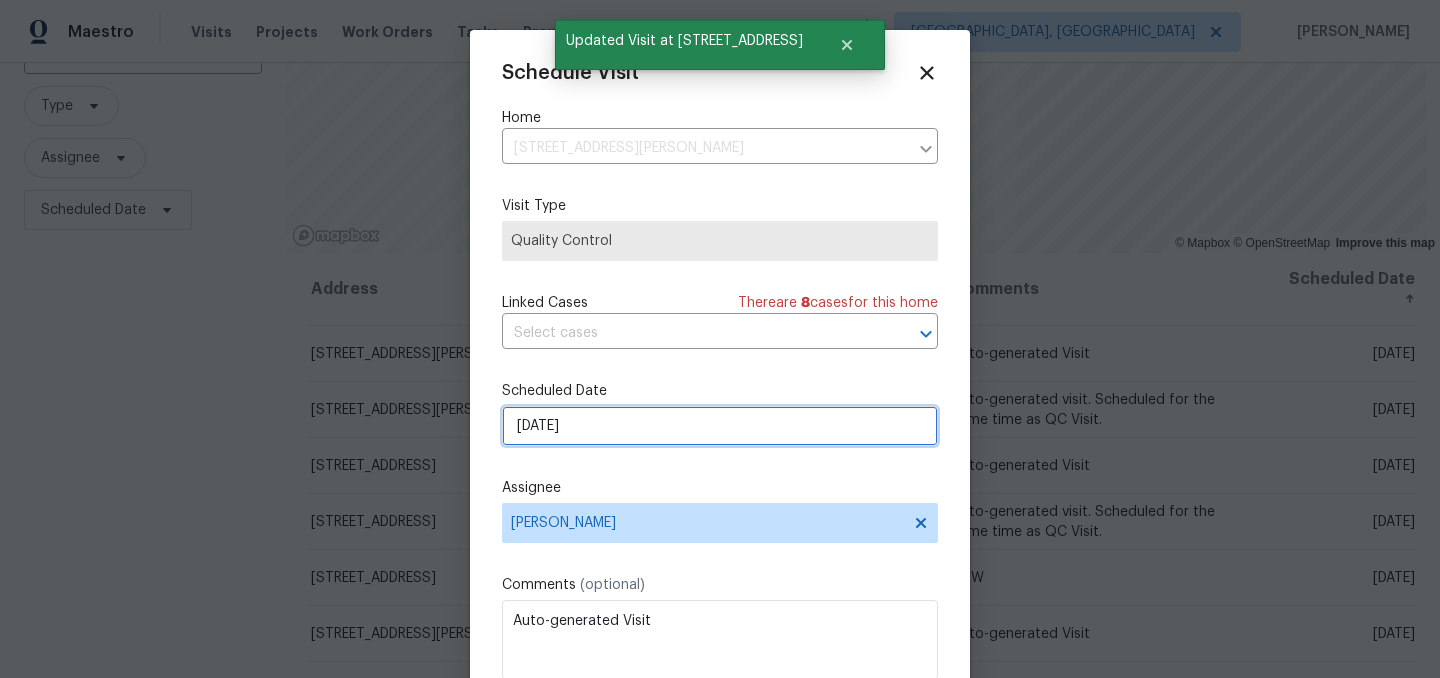 click on "7/22/2025" at bounding box center (720, 426) 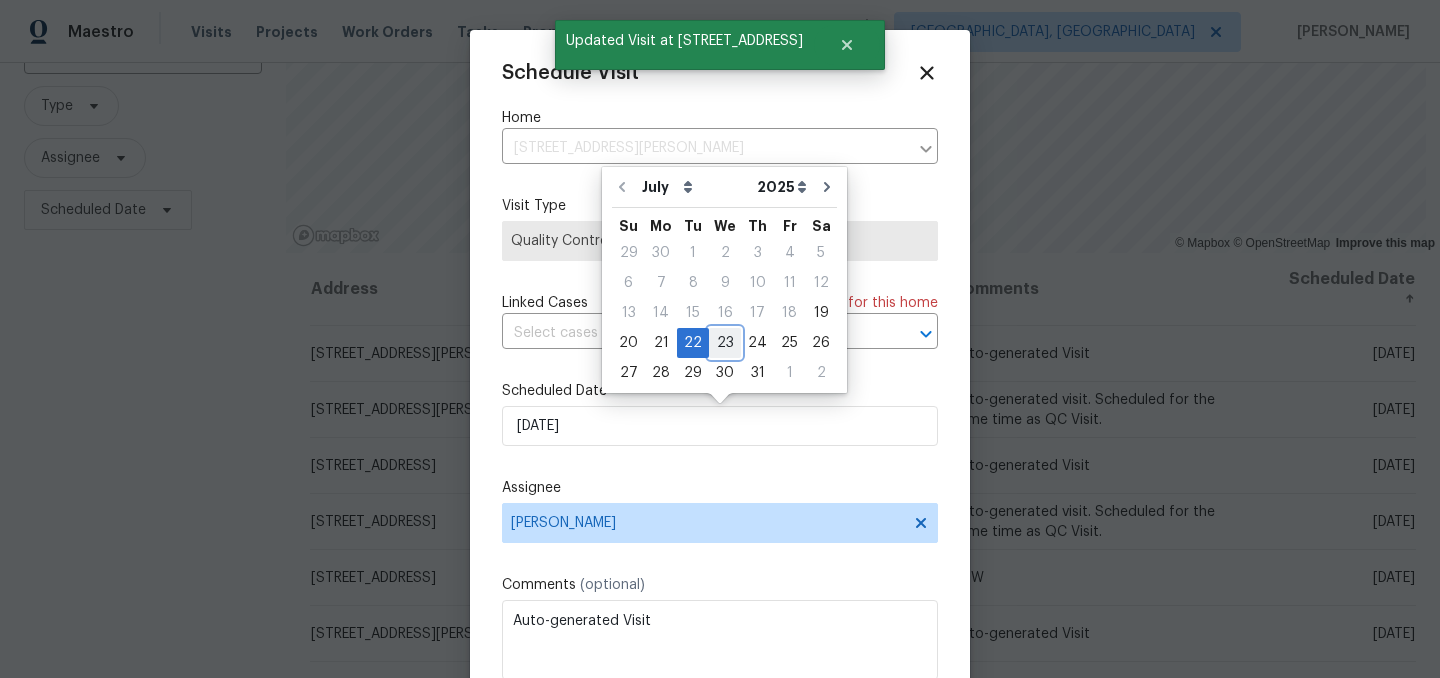 click on "23" at bounding box center (725, 343) 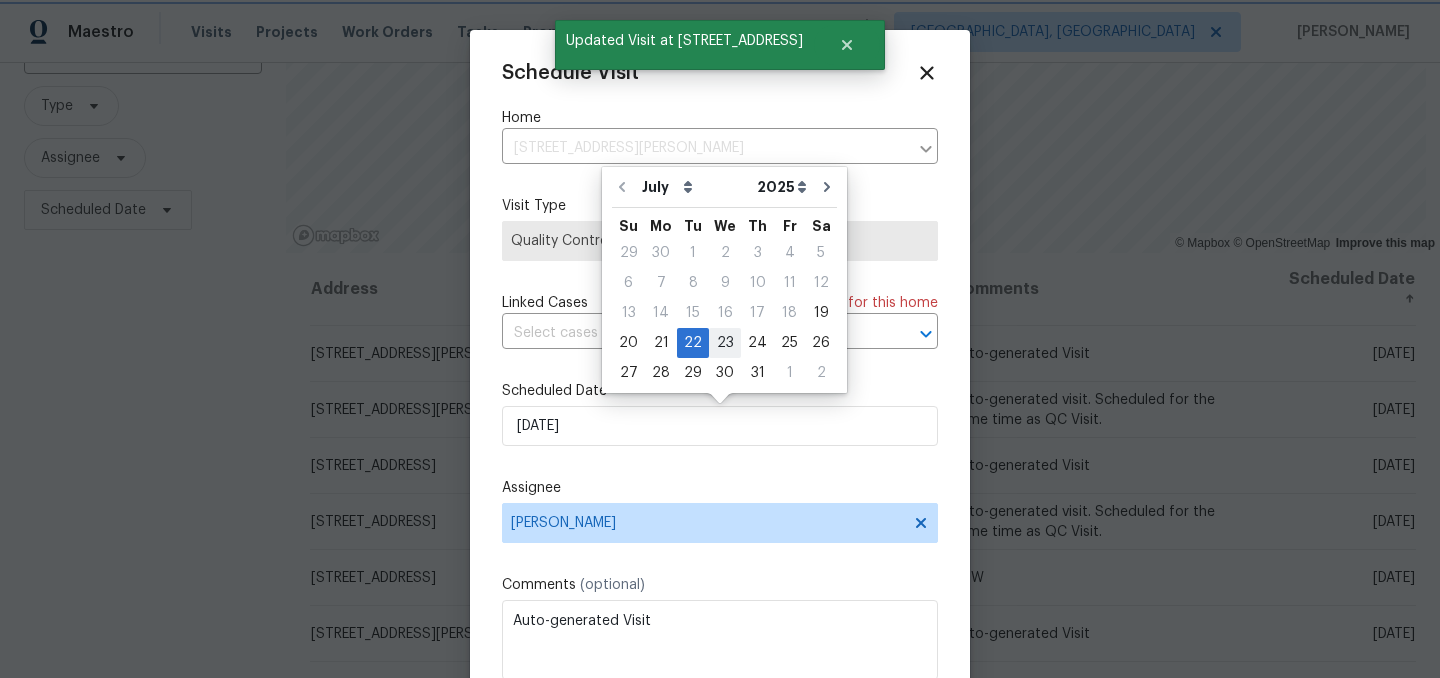 type on "7/23/2025" 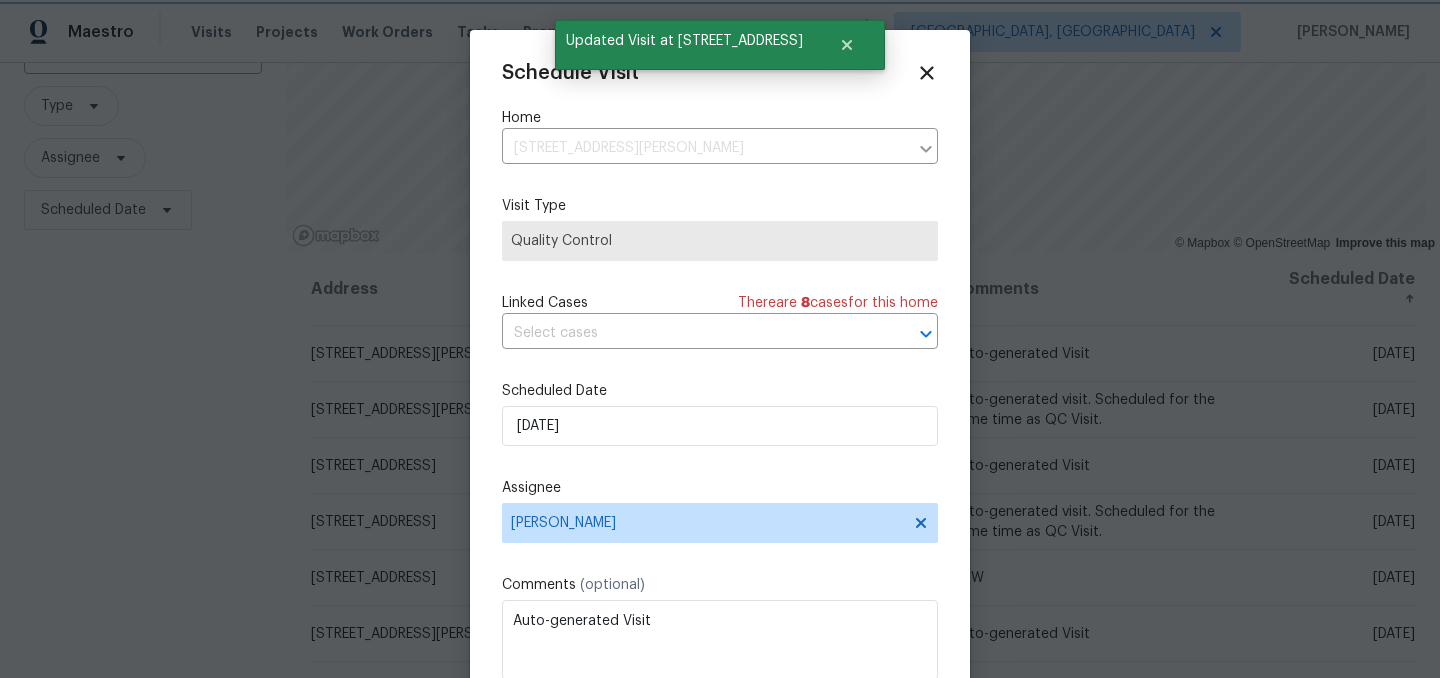scroll, scrollTop: 36, scrollLeft: 0, axis: vertical 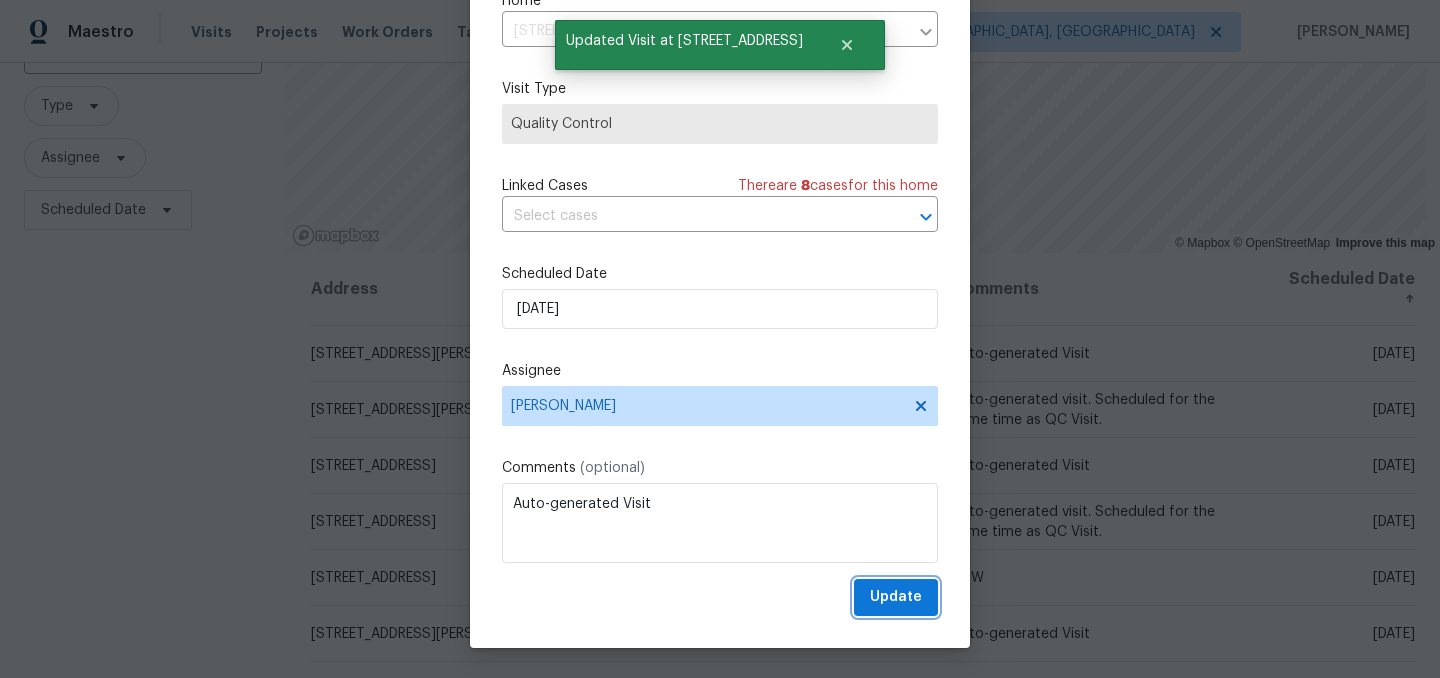 click on "Update" at bounding box center (896, 597) 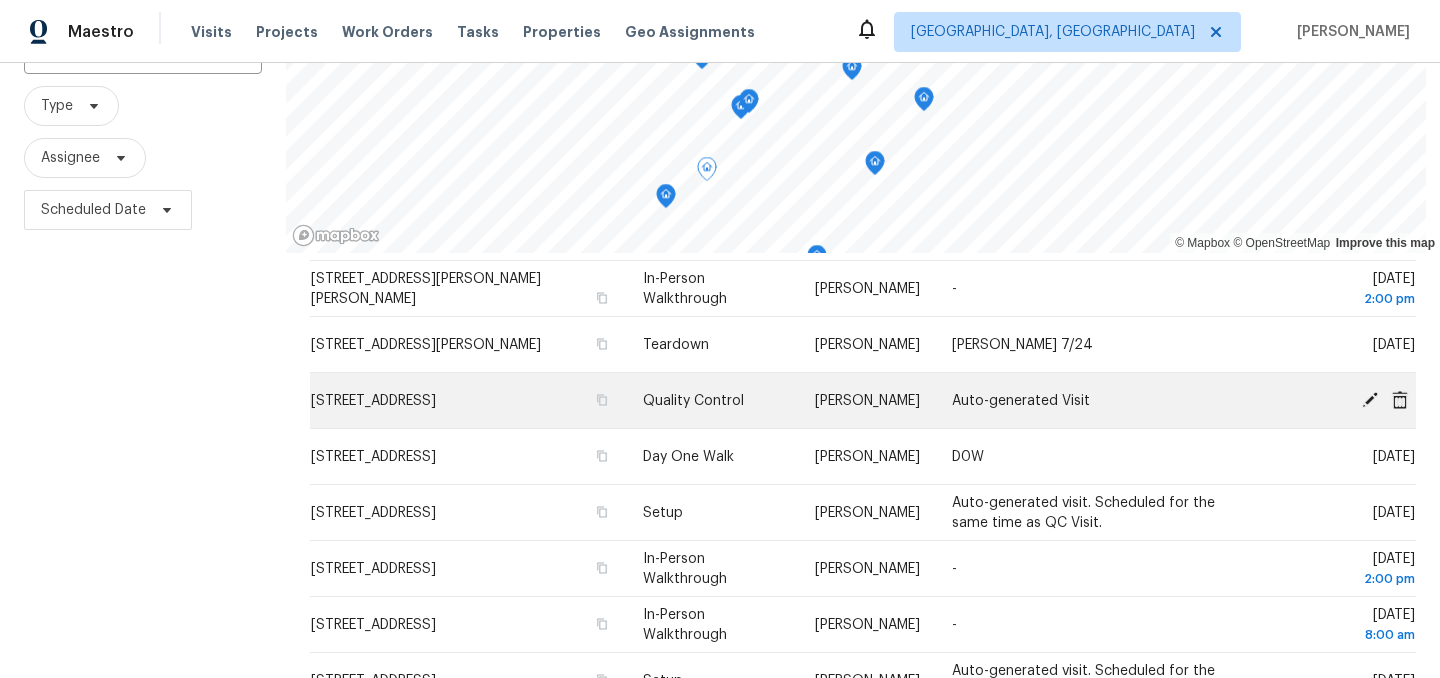 scroll, scrollTop: 703, scrollLeft: 0, axis: vertical 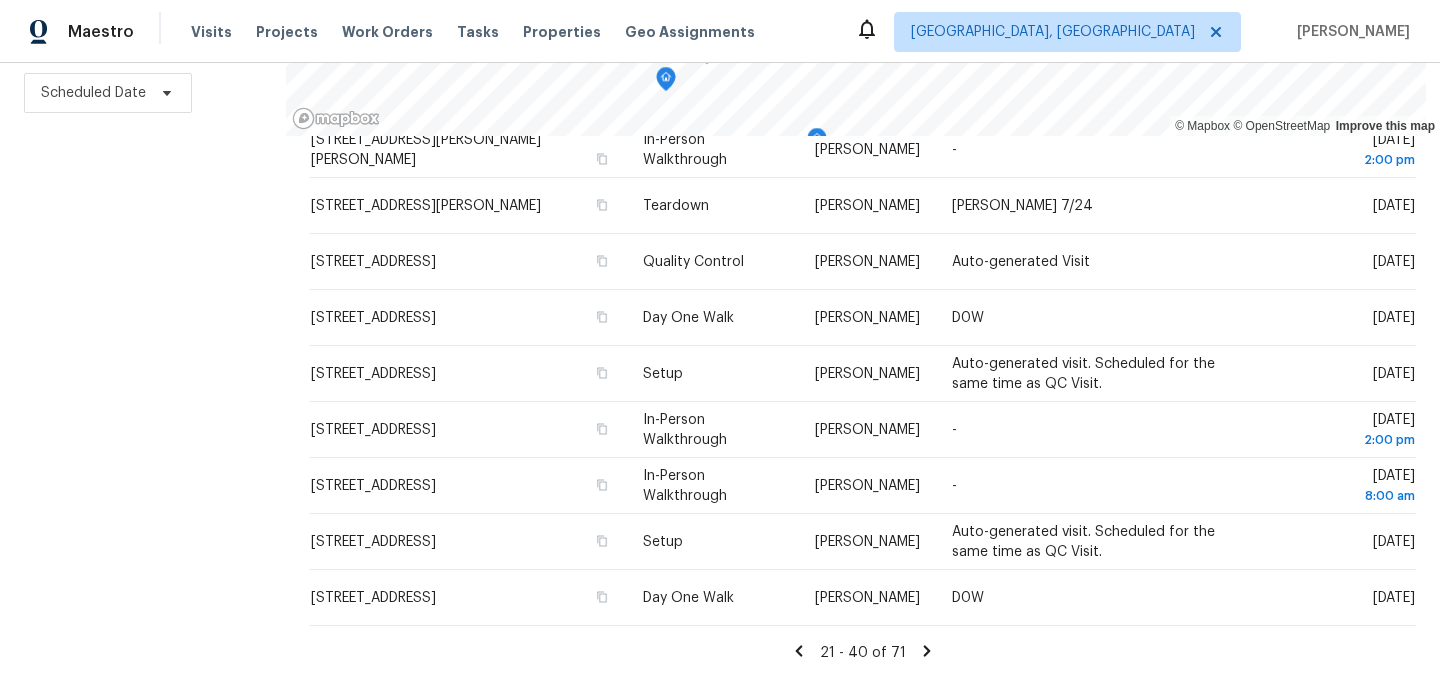 click 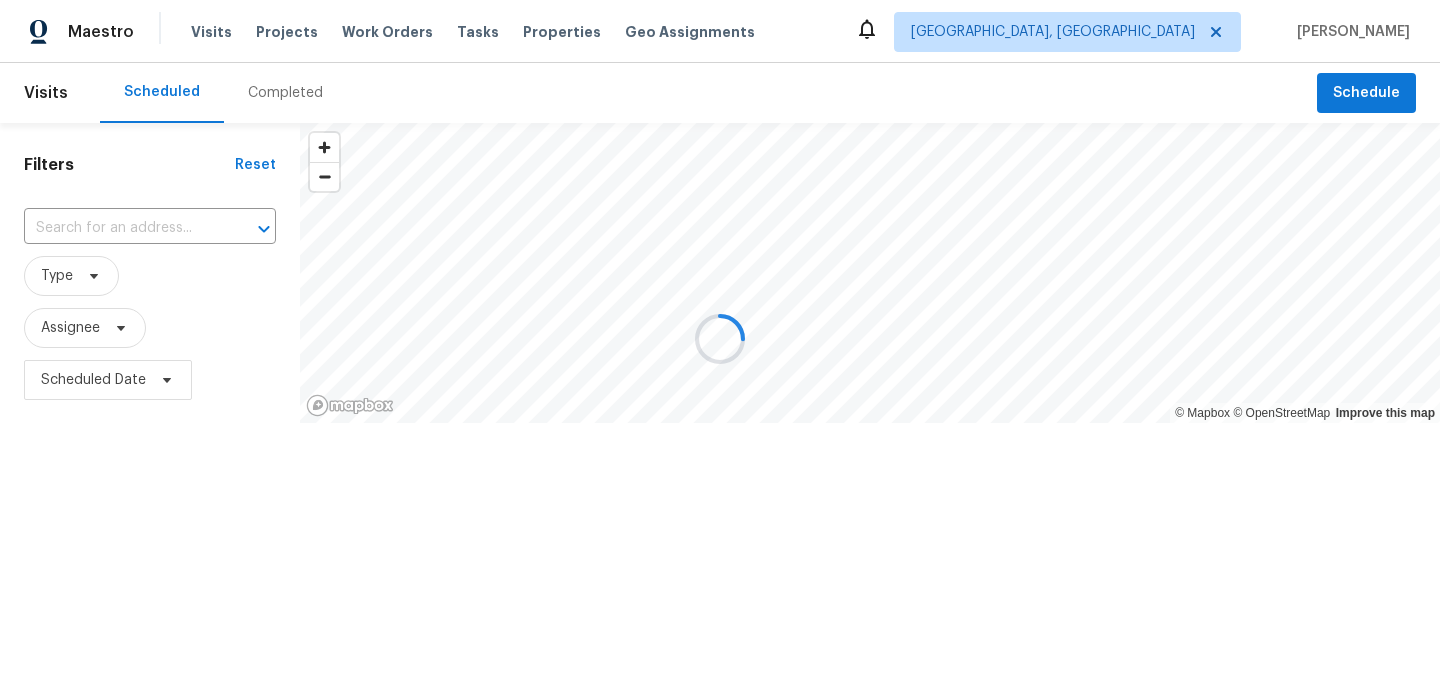 scroll, scrollTop: 0, scrollLeft: 0, axis: both 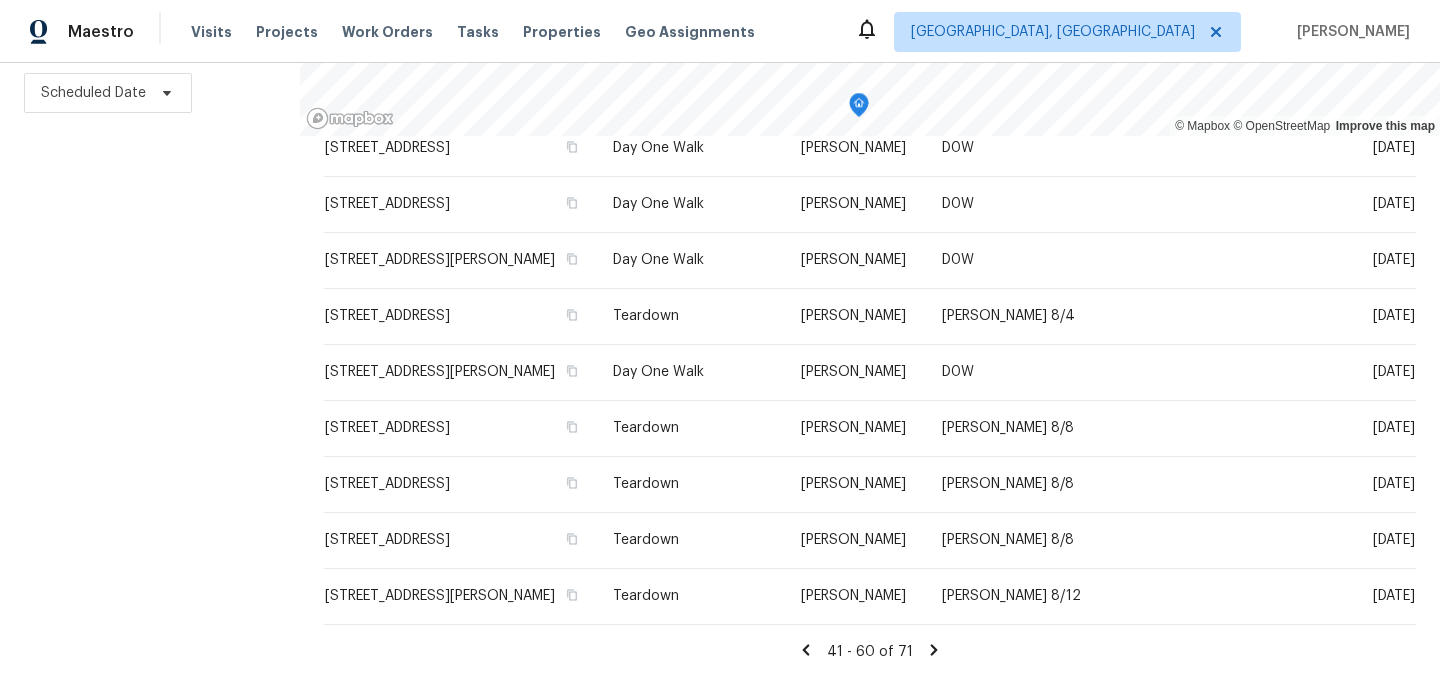 click 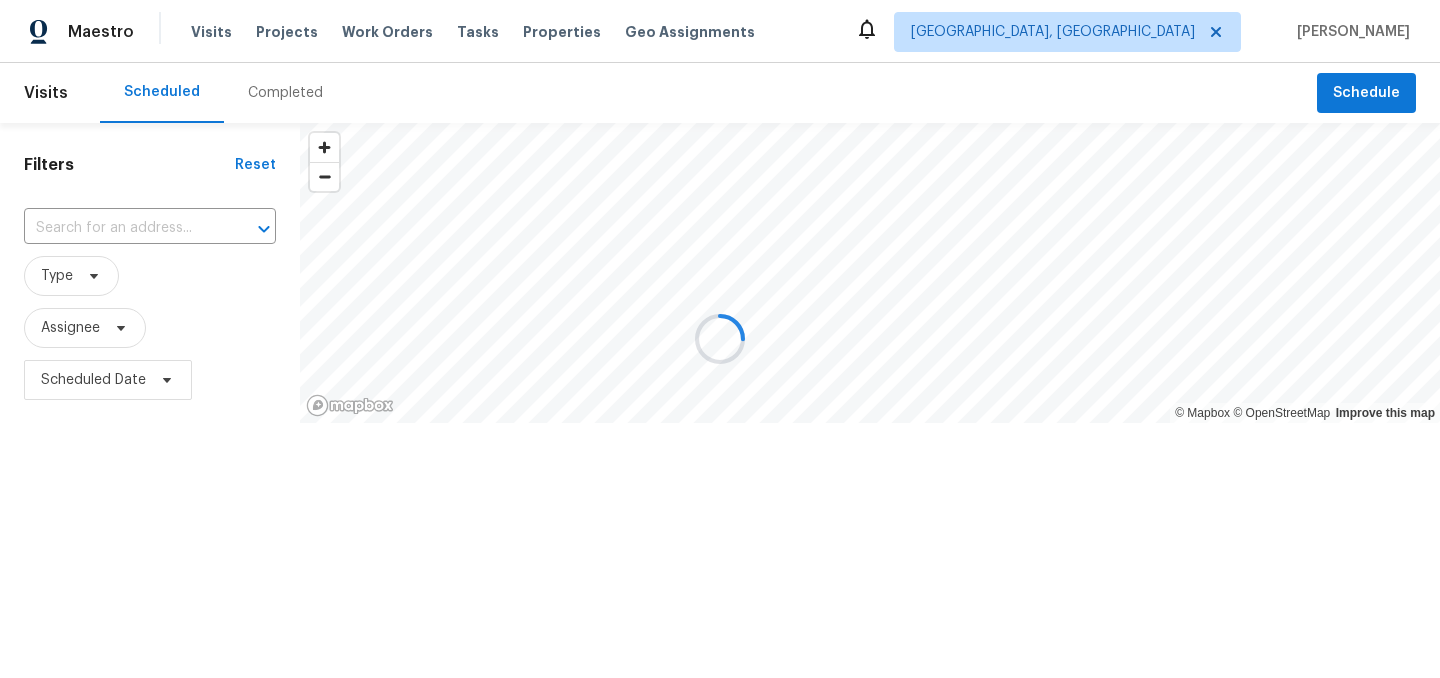 scroll, scrollTop: 0, scrollLeft: 0, axis: both 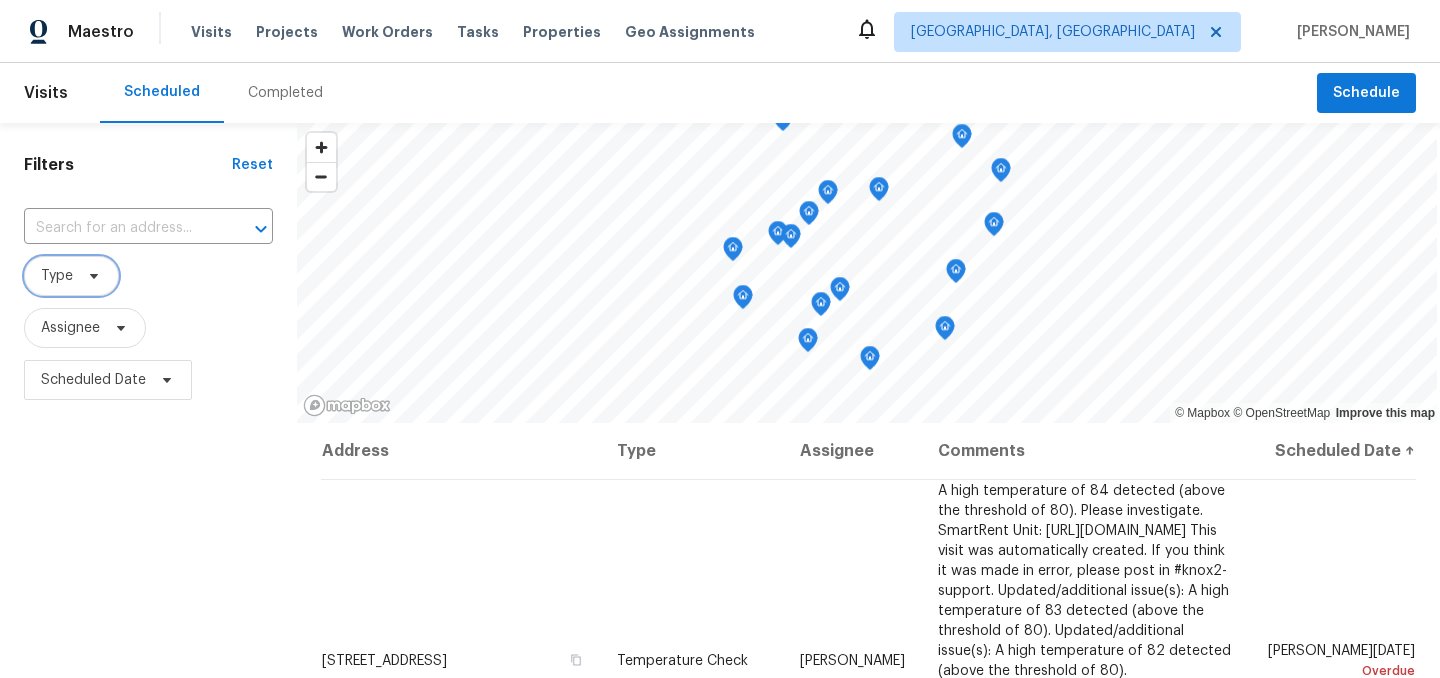 click on "Type" at bounding box center (71, 276) 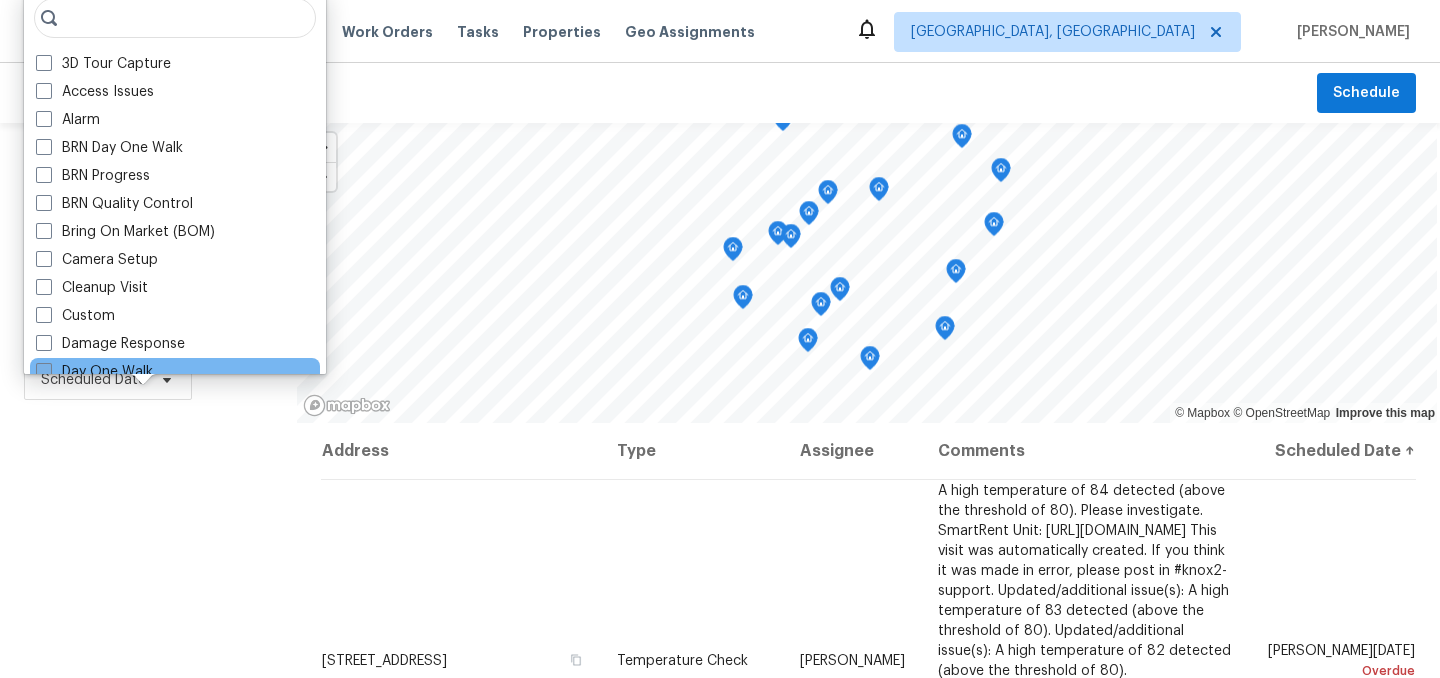 click on "Day One Walk" at bounding box center (94, 372) 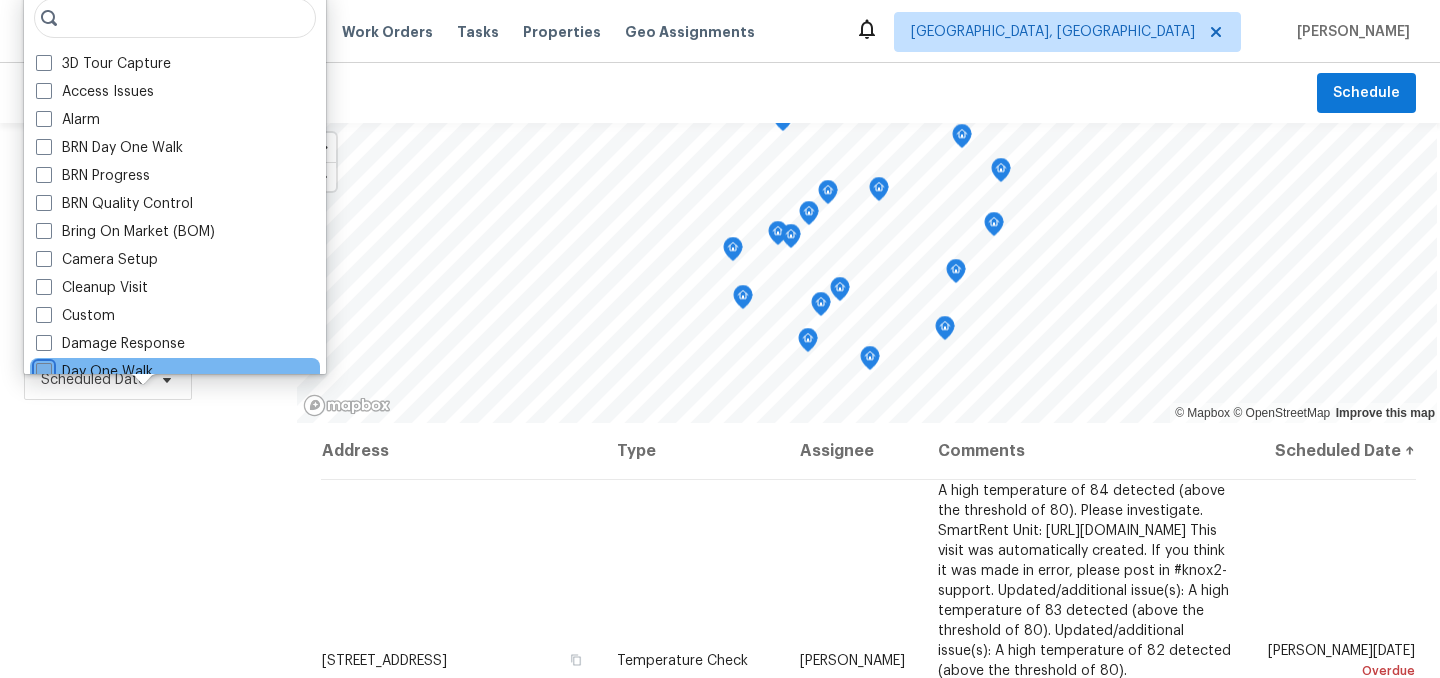 click on "Day One Walk" at bounding box center [42, 368] 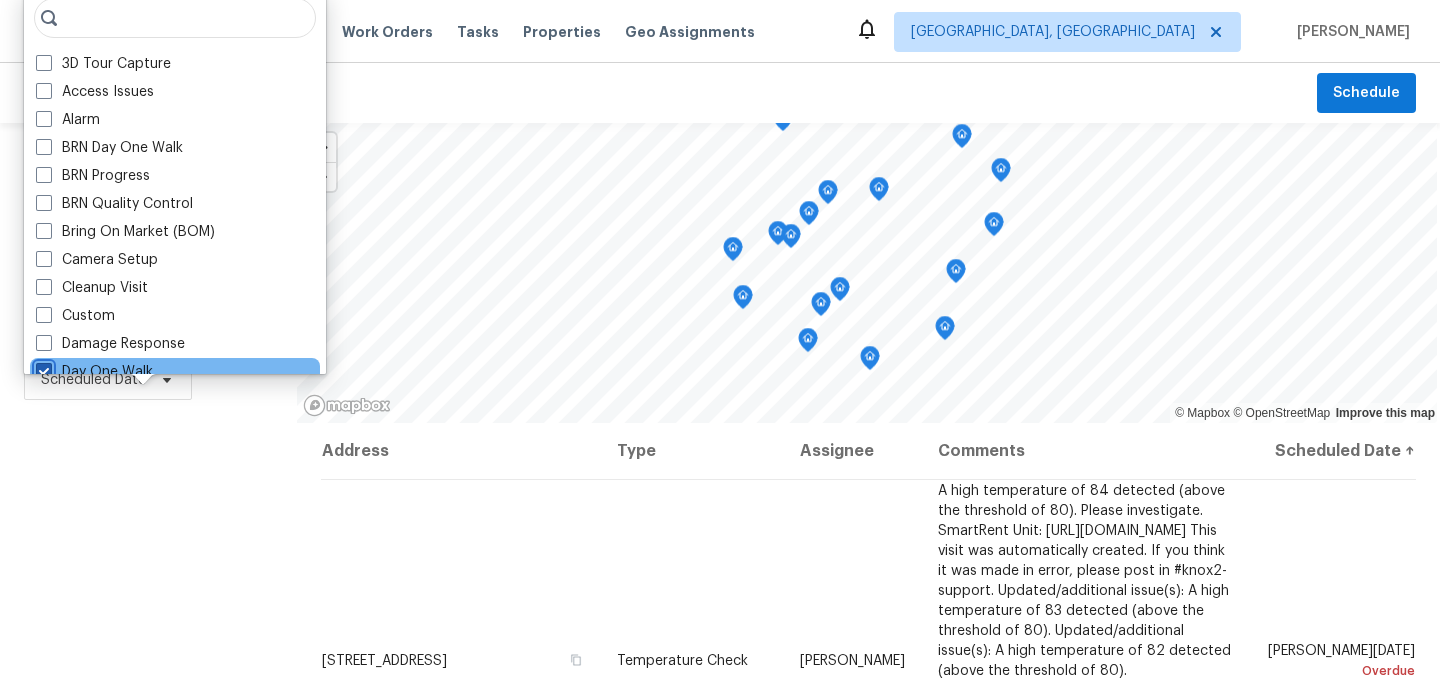 checkbox on "true" 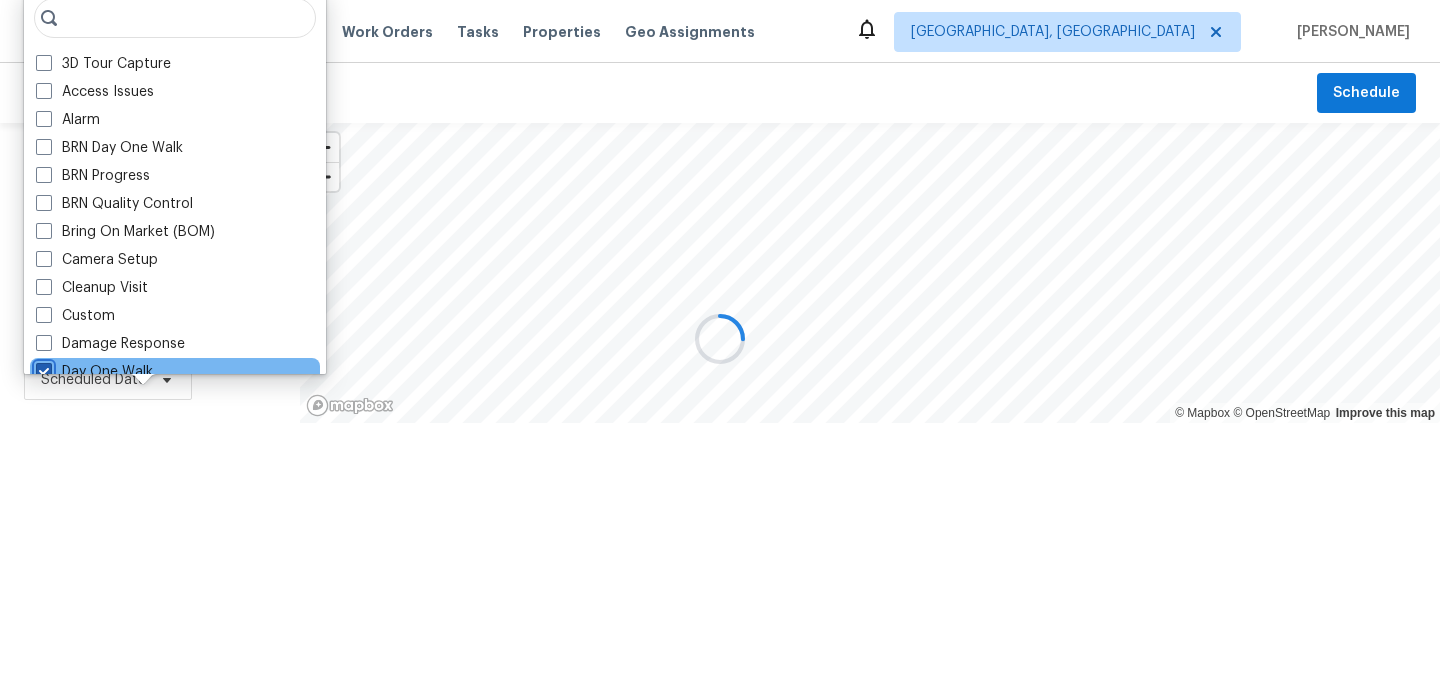 scroll, scrollTop: 1, scrollLeft: 0, axis: vertical 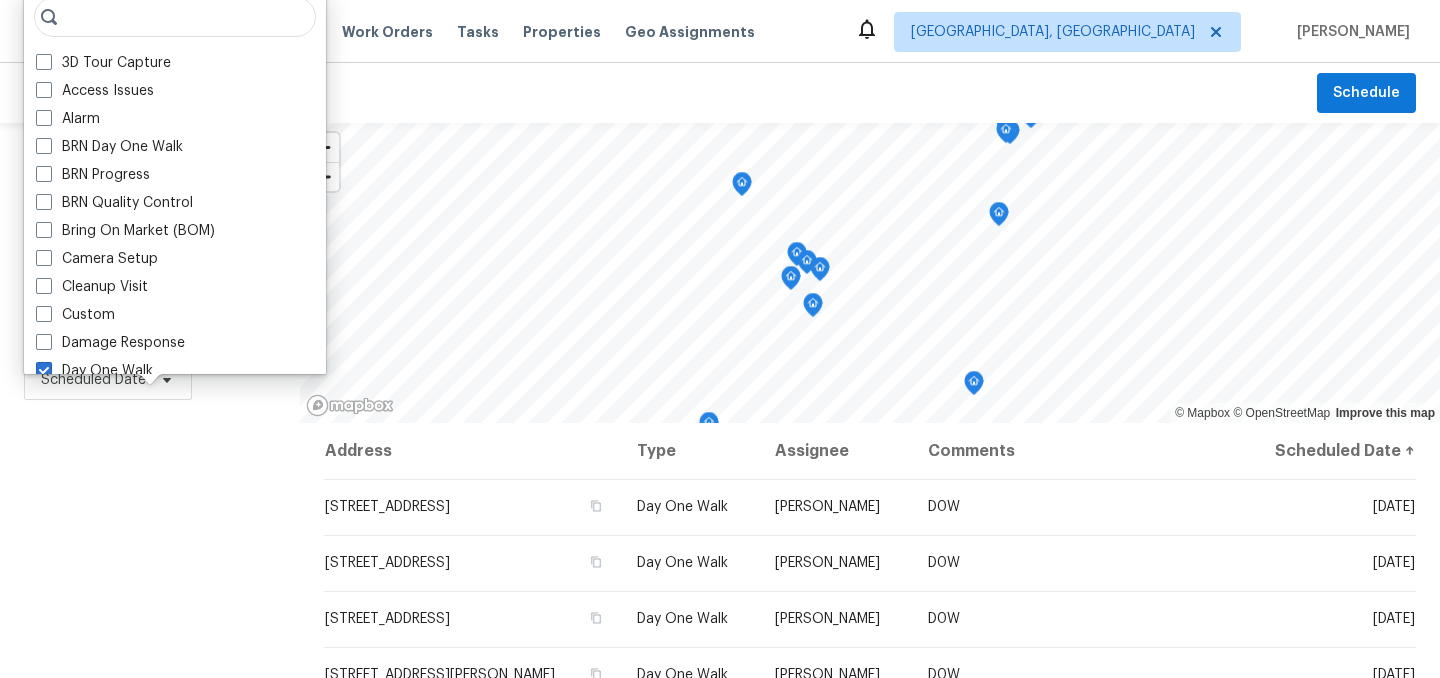 click on "Filters Reset ​ Day One Walk Assignee Scheduled Date" at bounding box center (150, 544) 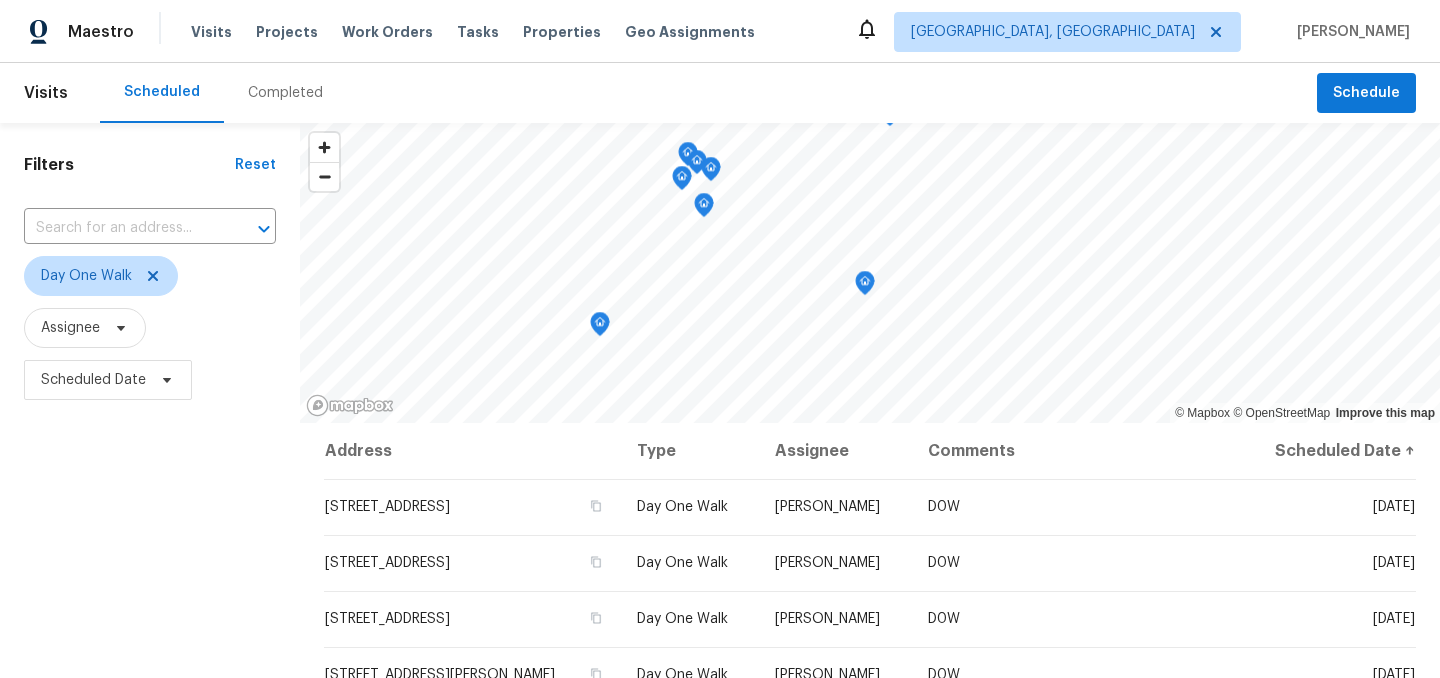 click 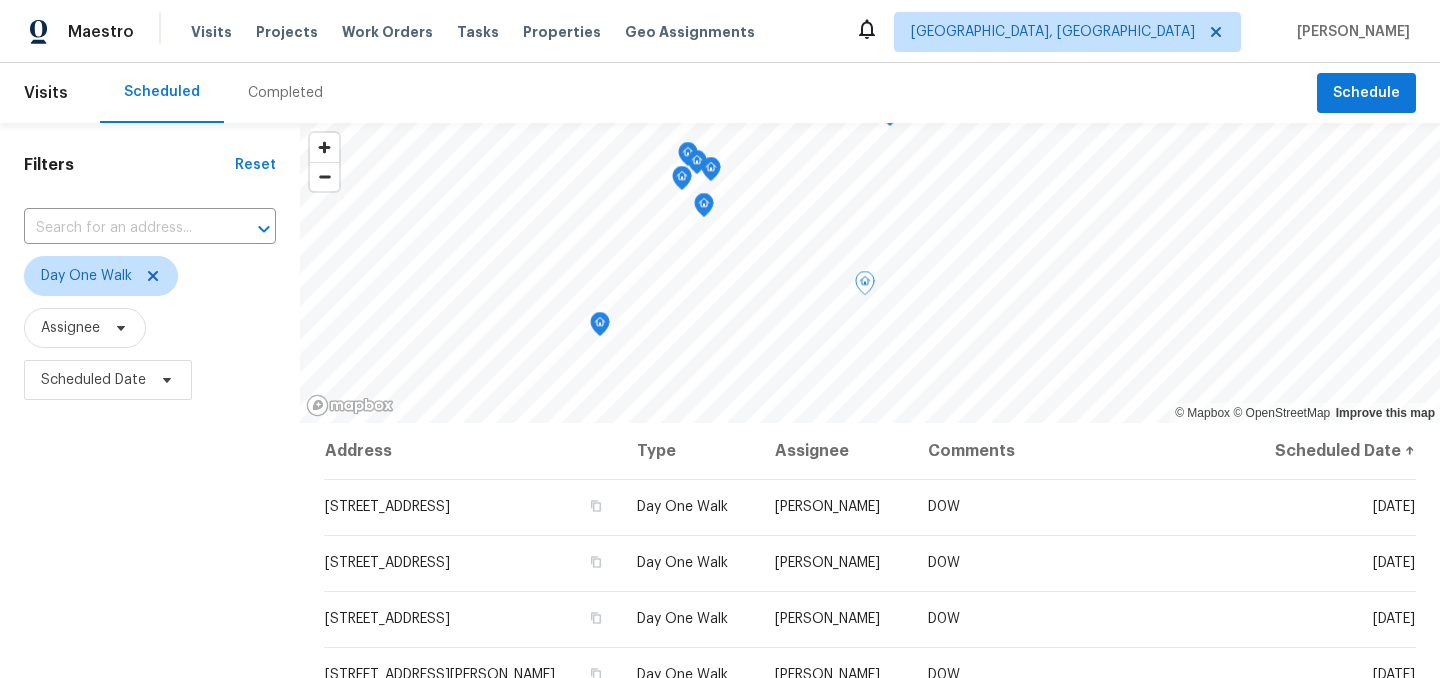 click 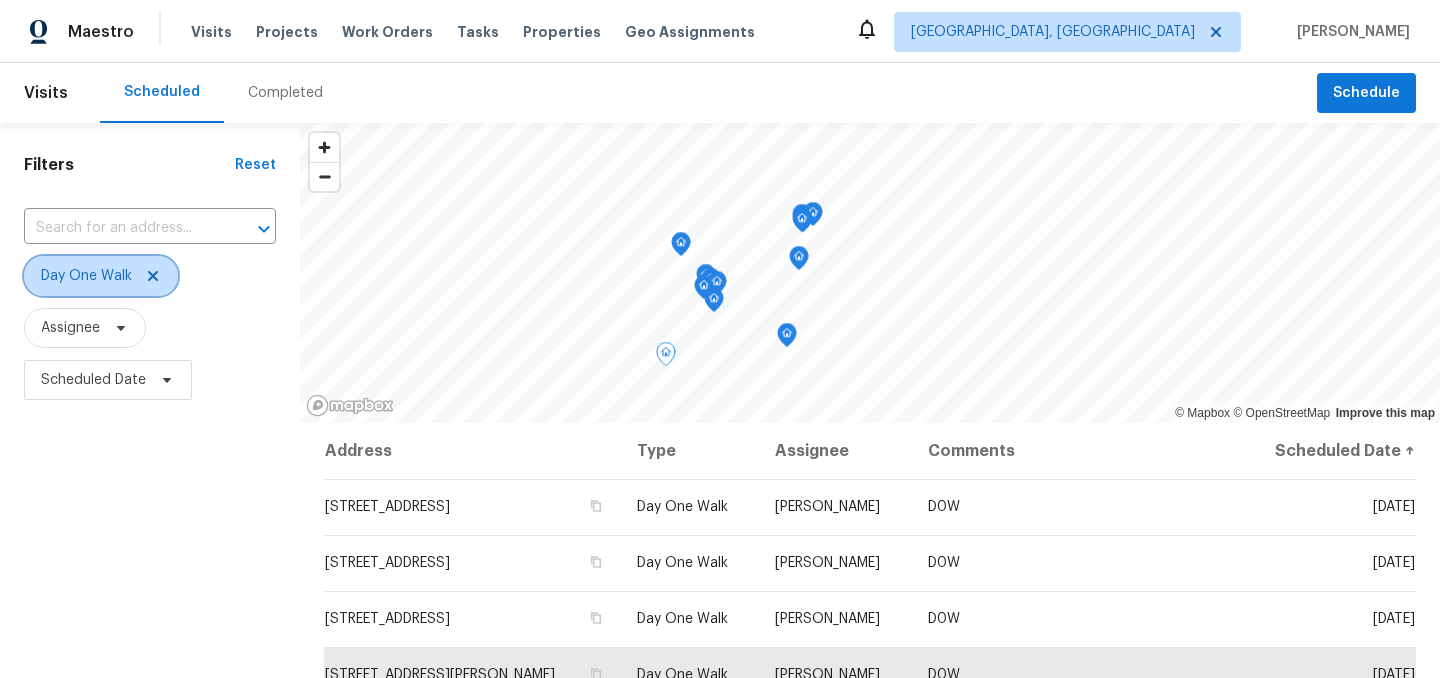 click 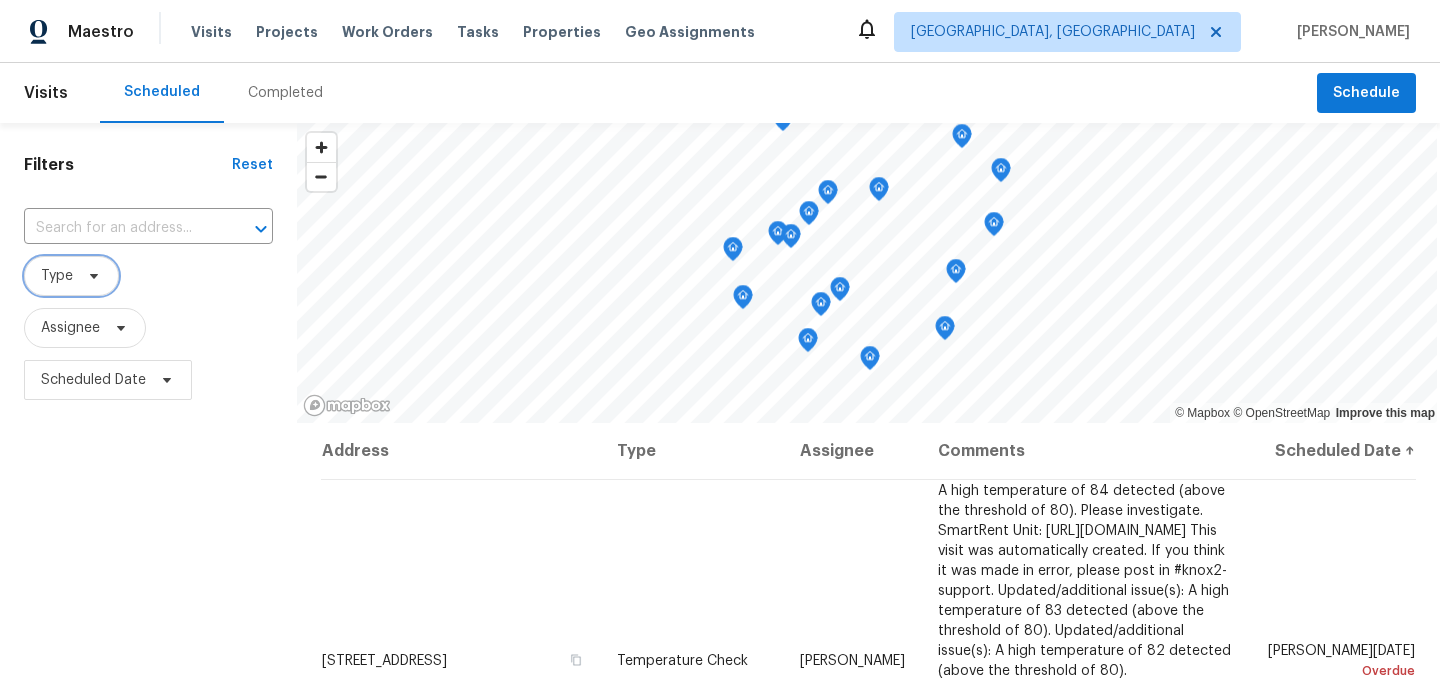 click on "Type" at bounding box center [57, 276] 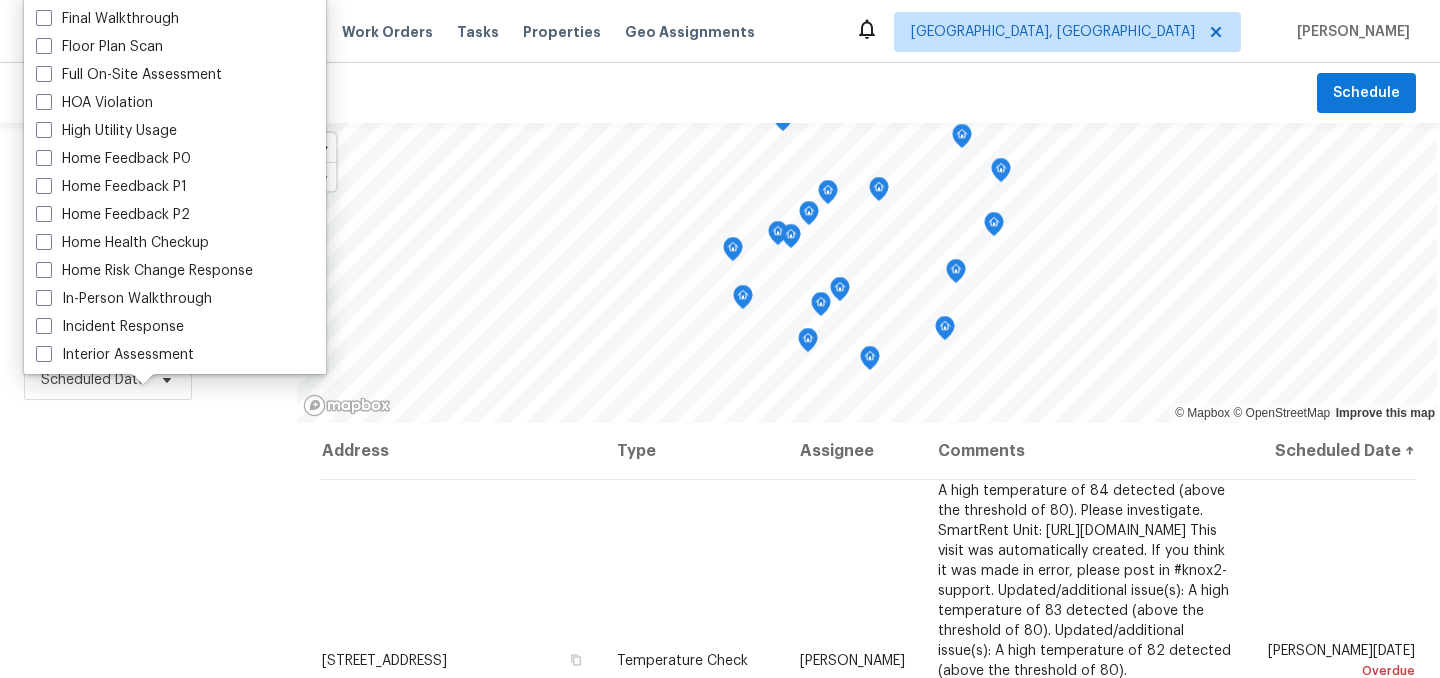 scroll, scrollTop: 494, scrollLeft: 0, axis: vertical 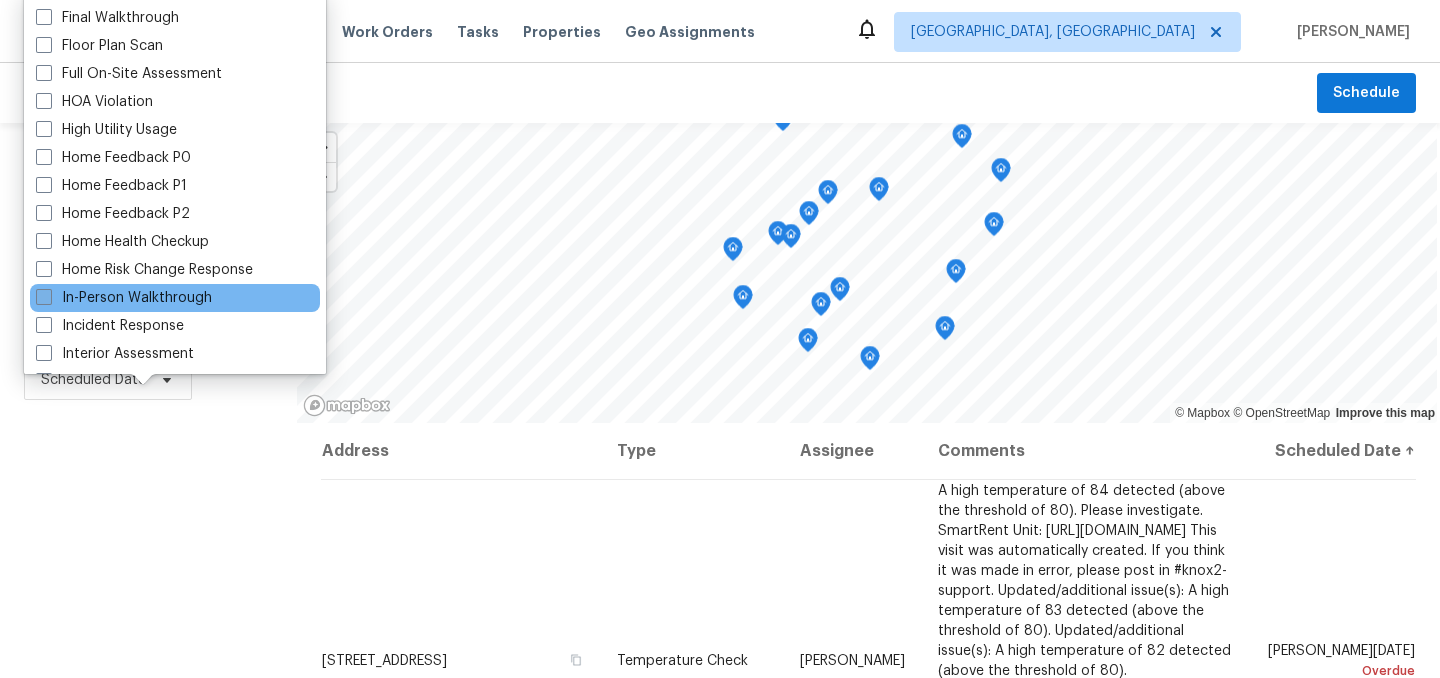 click on "In-Person Walkthrough" at bounding box center [124, 298] 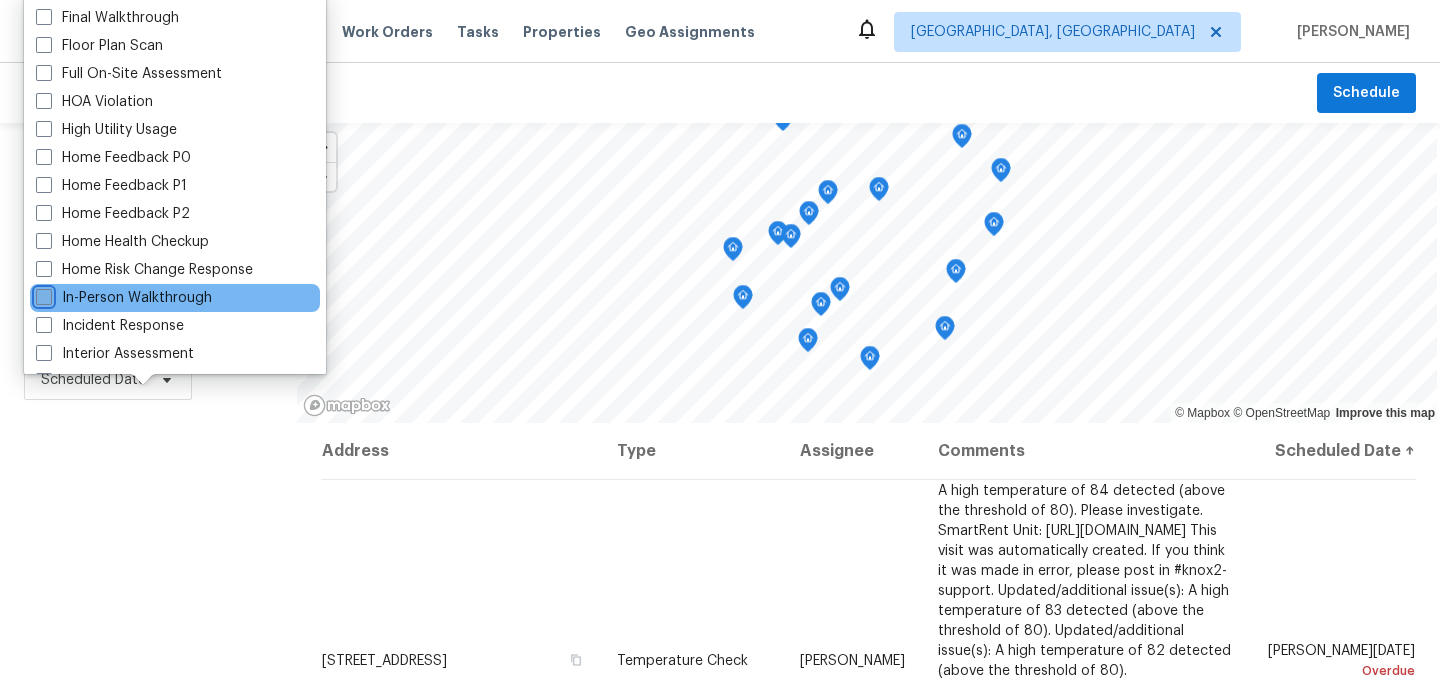 click on "In-Person Walkthrough" at bounding box center (42, 294) 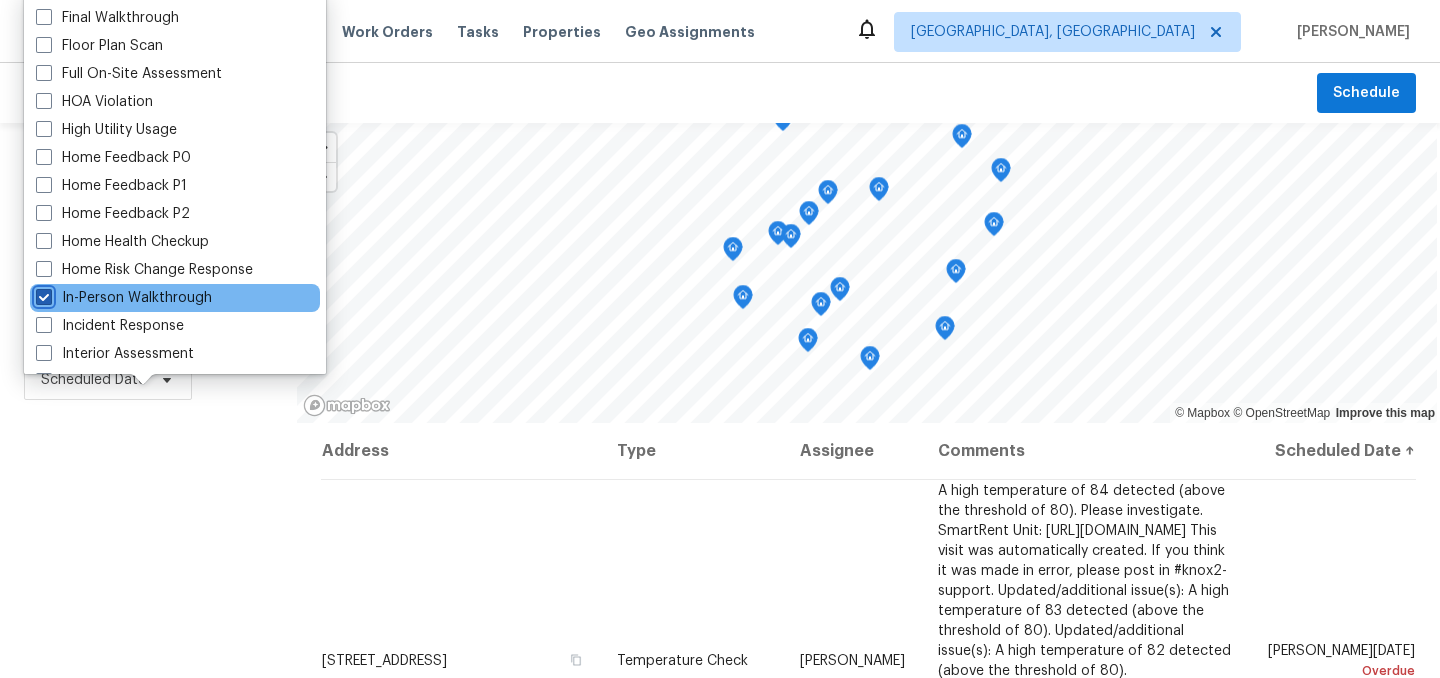 checkbox on "true" 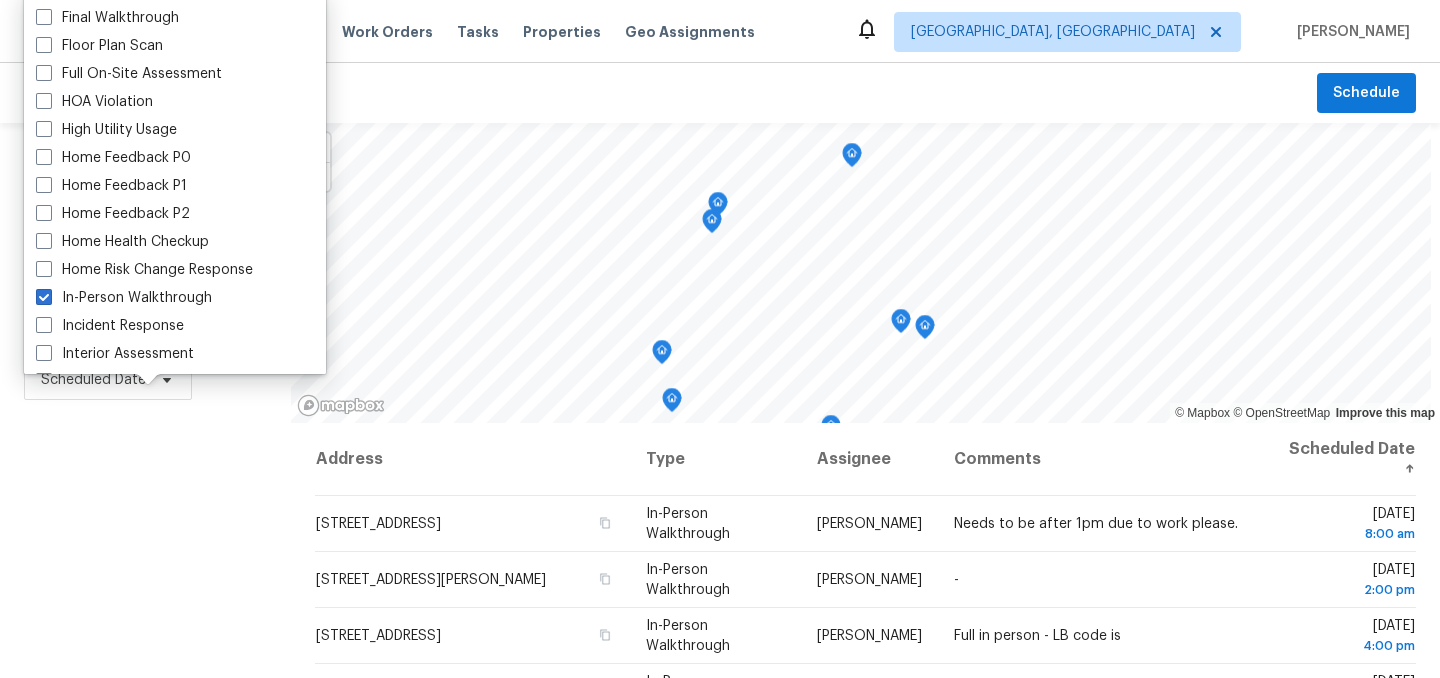 click on "Filters Reset ​ In-Person Walkthrough Assignee Scheduled Date" at bounding box center [145, 544] 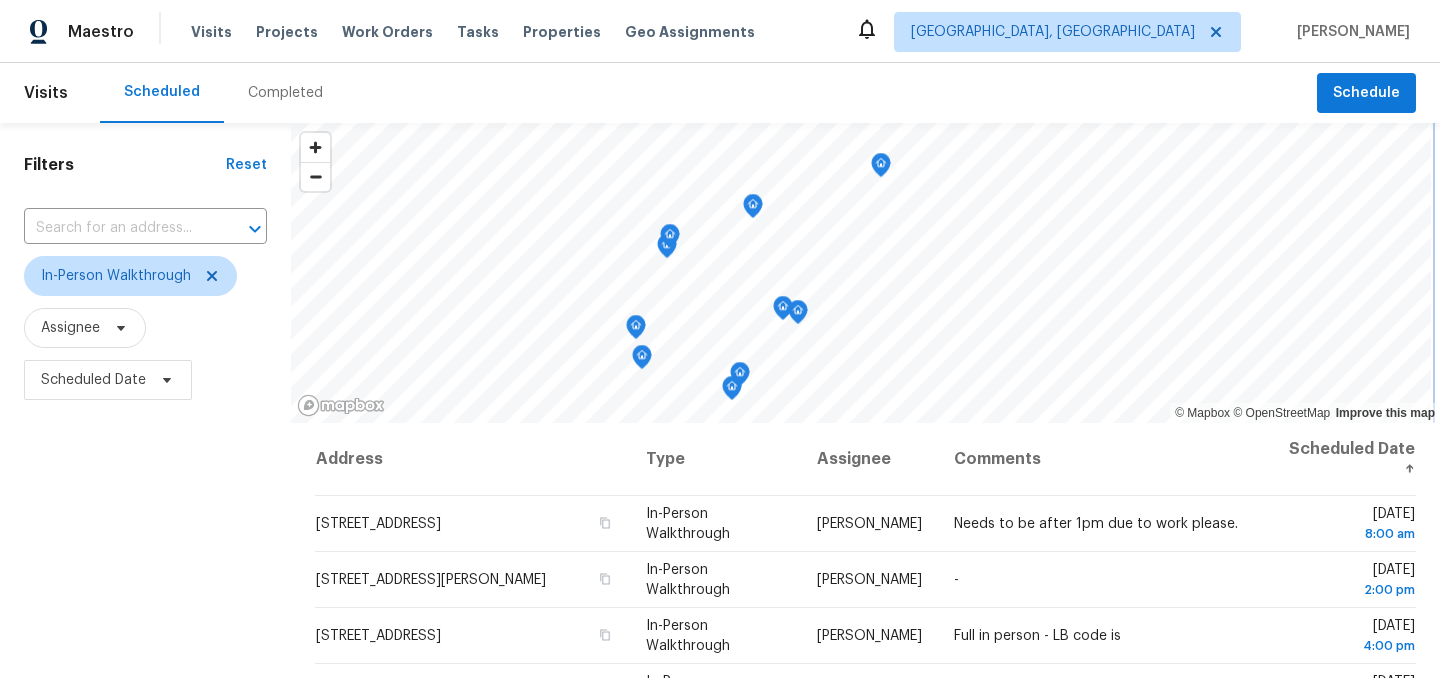 click 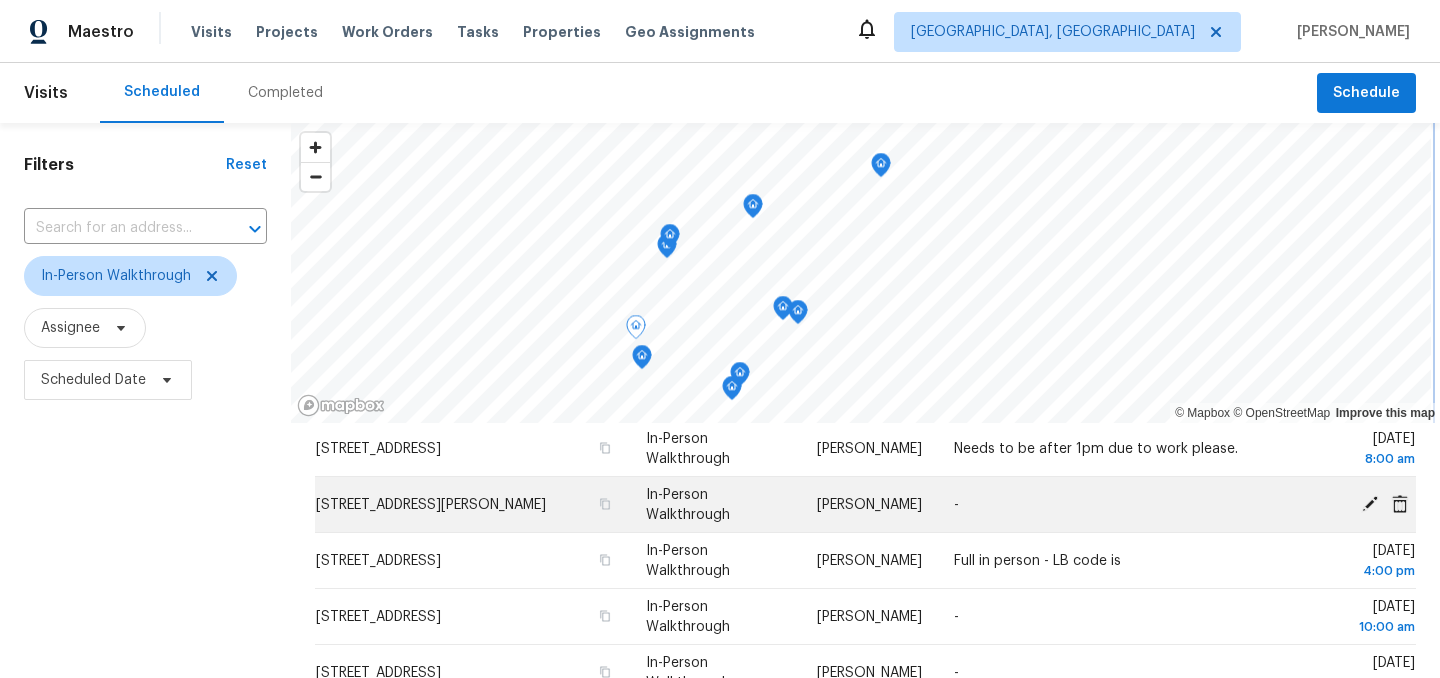 scroll, scrollTop: 106, scrollLeft: 0, axis: vertical 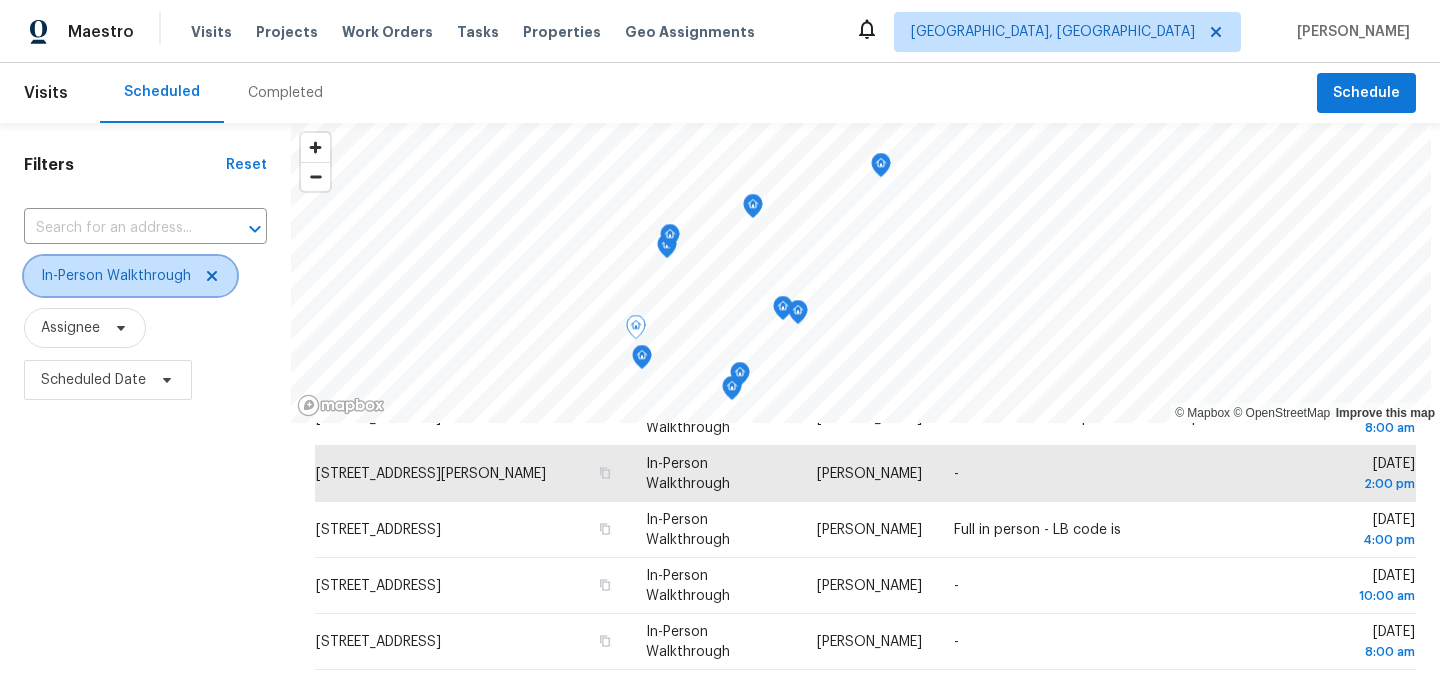 click 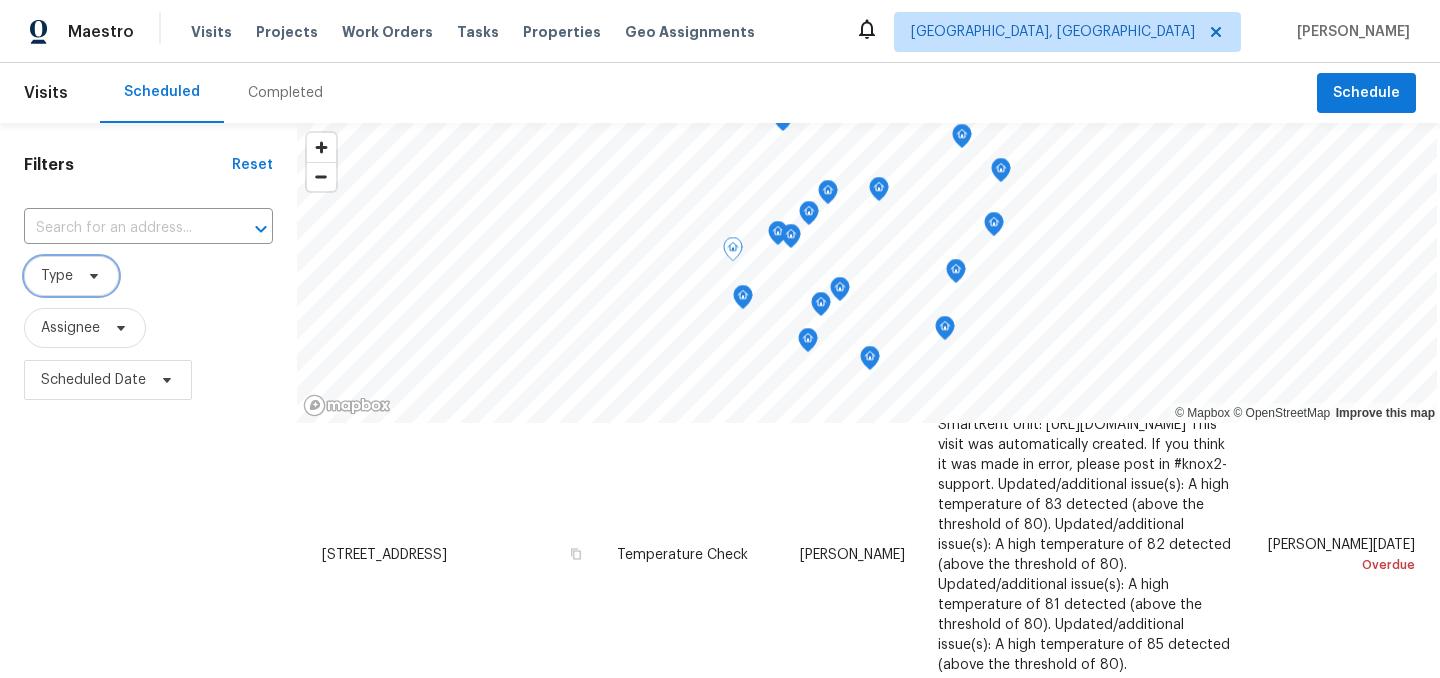click on "Type" at bounding box center (57, 276) 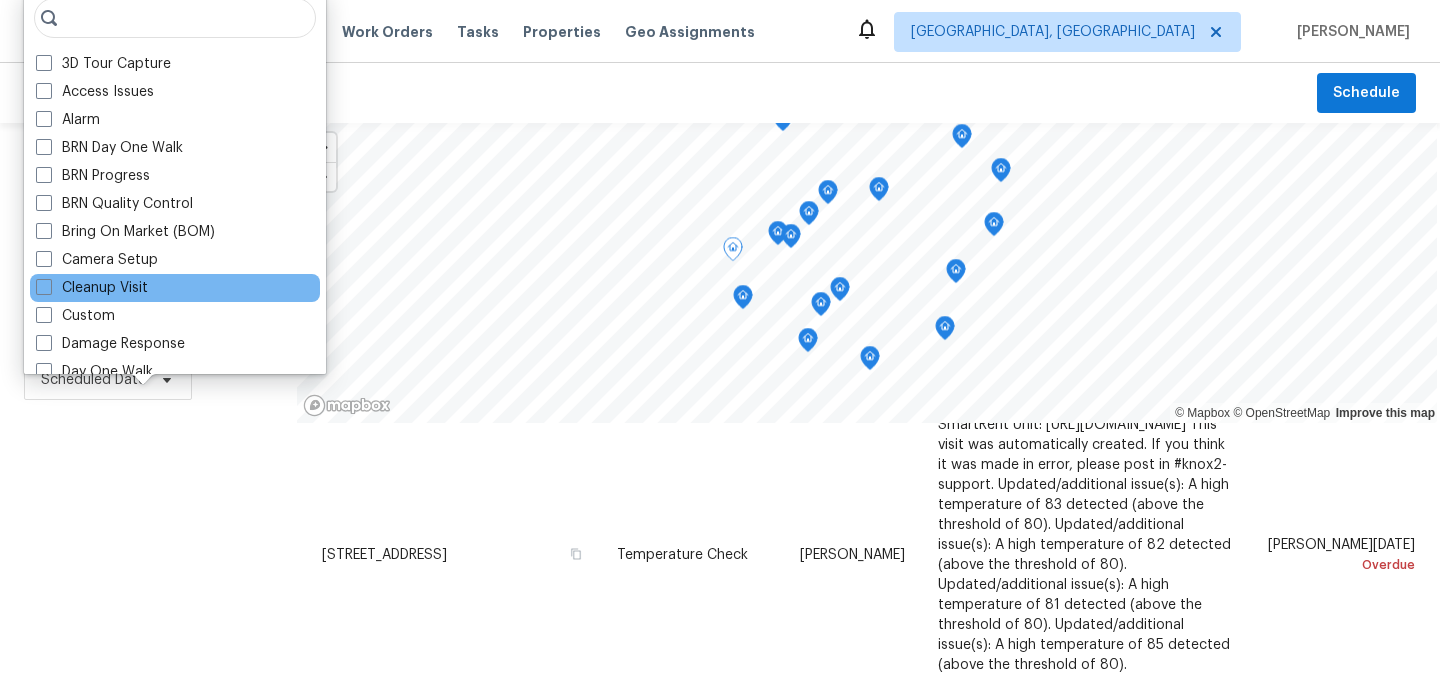 scroll, scrollTop: 1700, scrollLeft: 0, axis: vertical 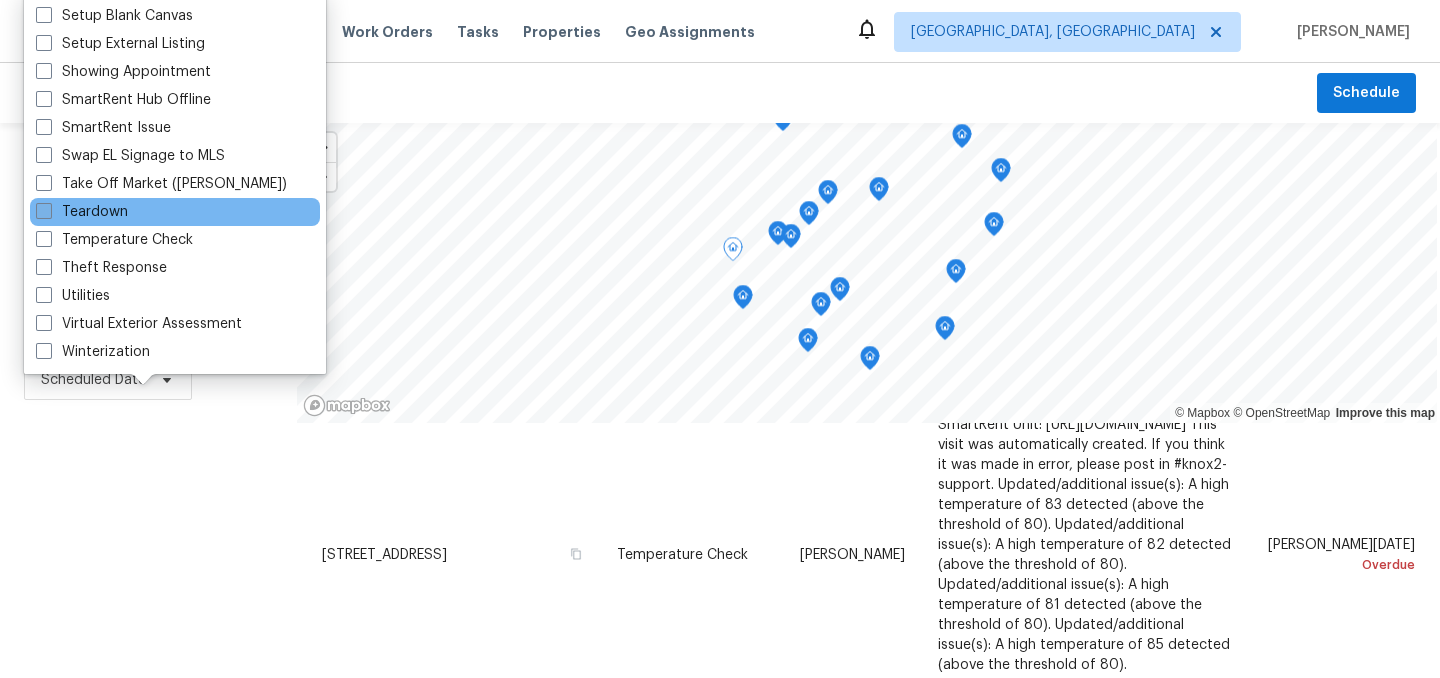 click on "Teardown" at bounding box center [82, 212] 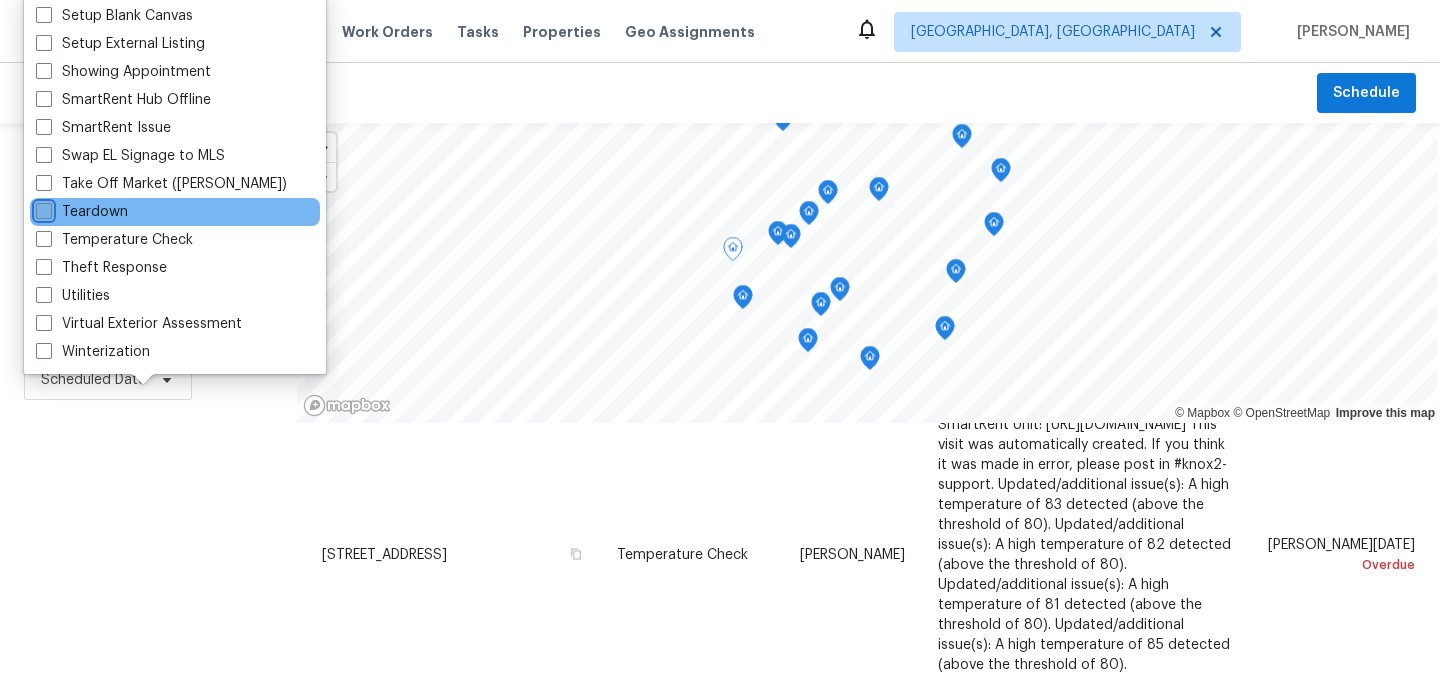 click on "Teardown" at bounding box center [42, 208] 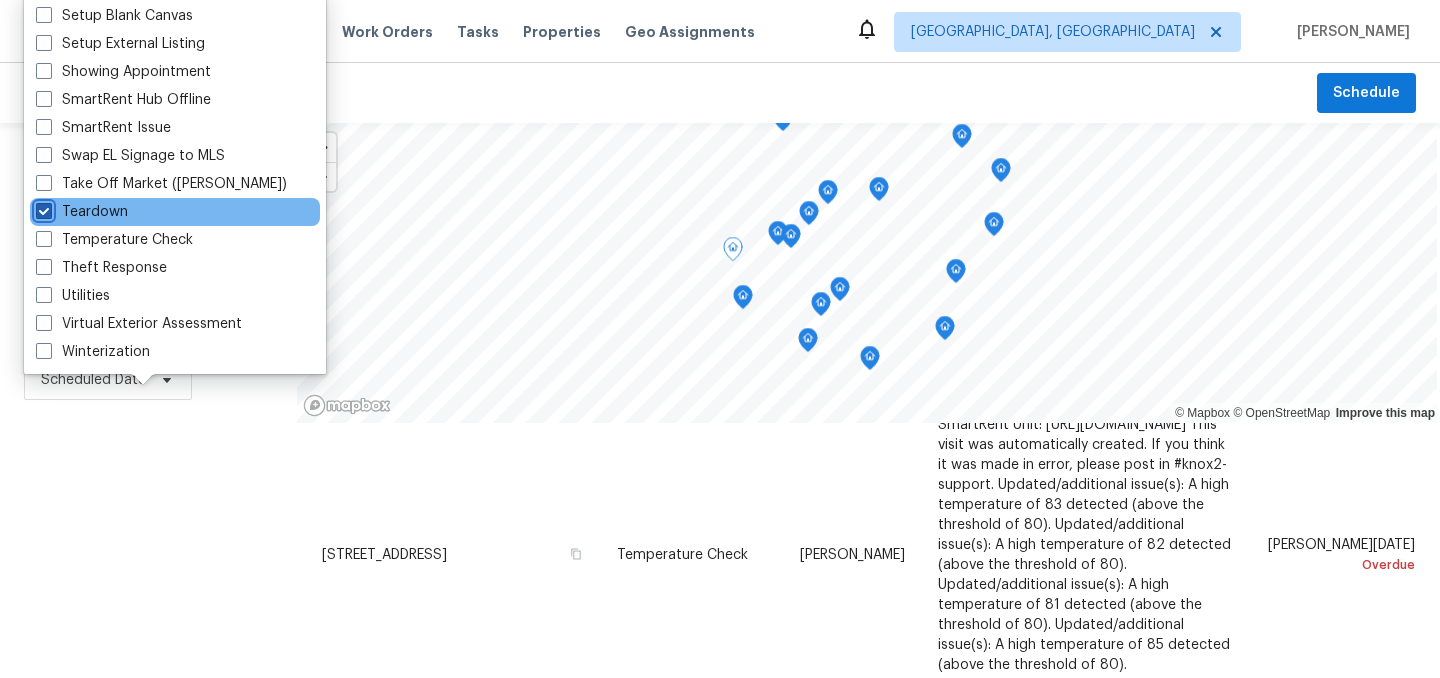 checkbox on "true" 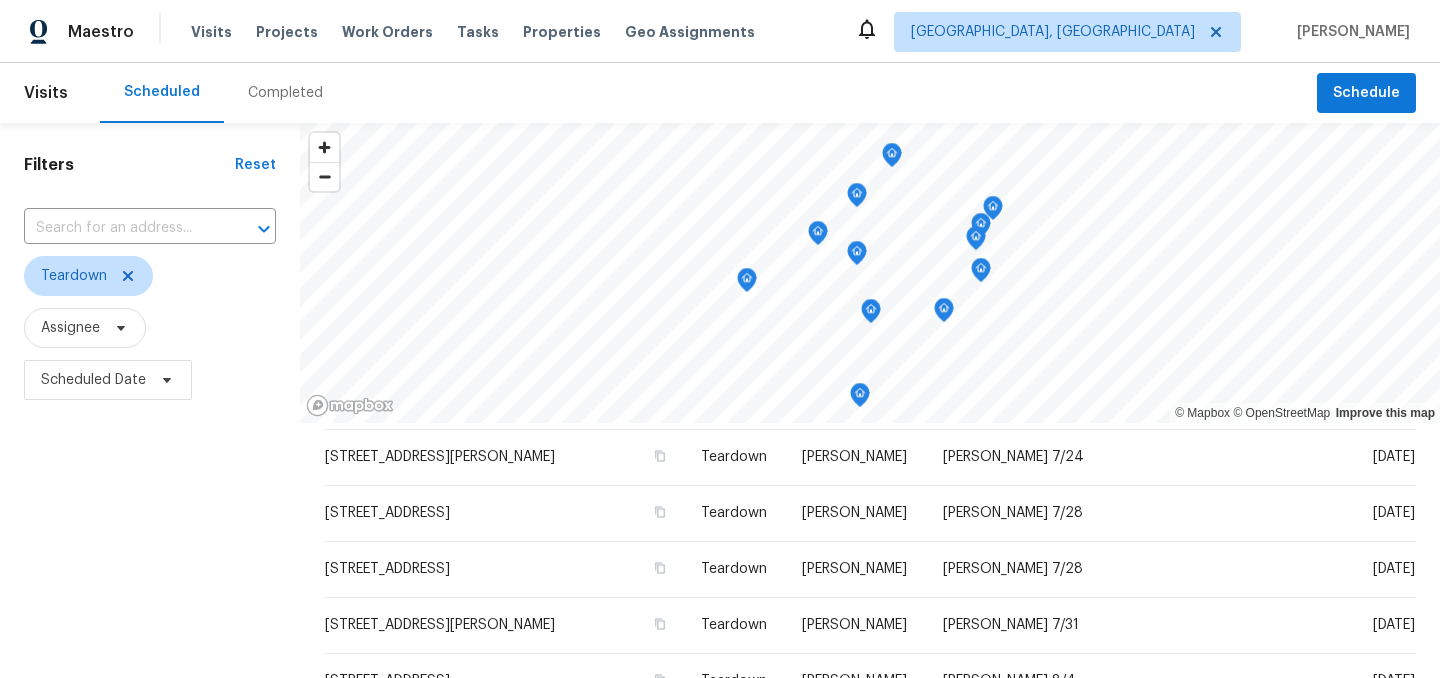 click on "Filters Reset ​ Teardown Assignee Scheduled Date" at bounding box center (150, 544) 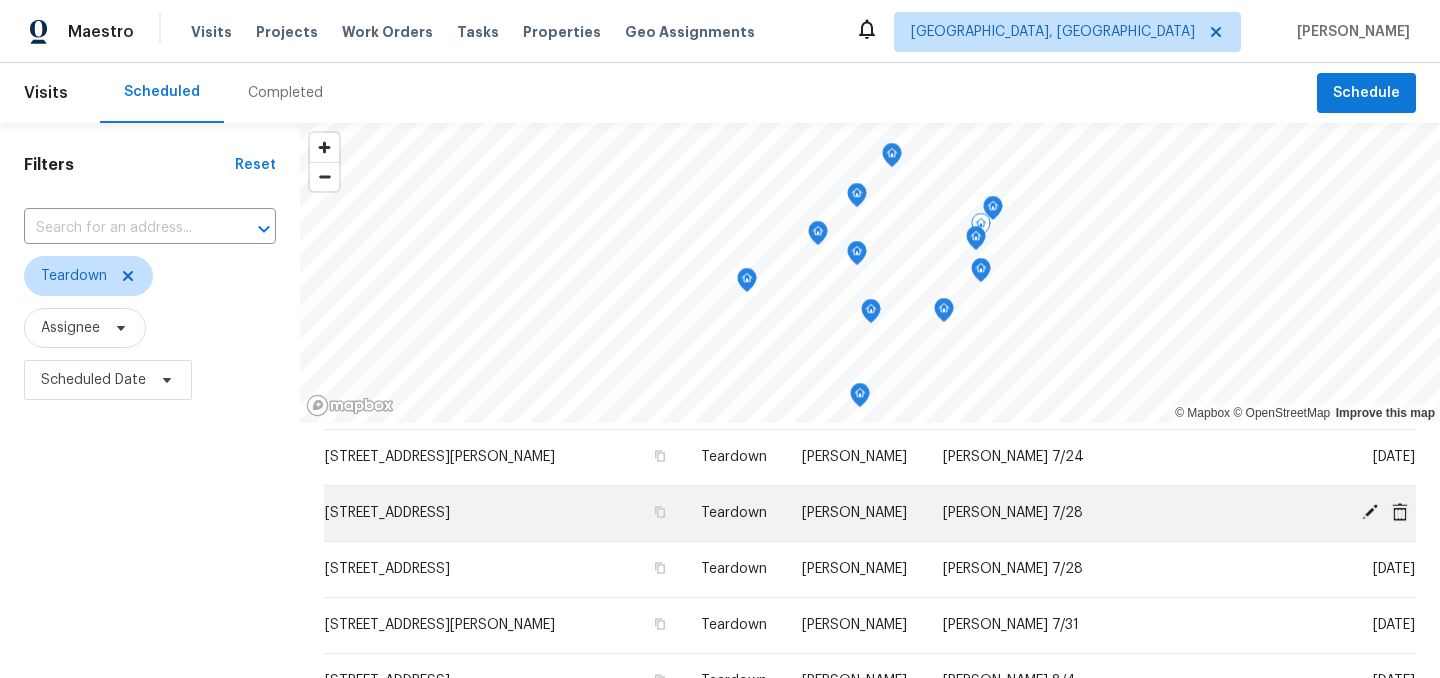 scroll, scrollTop: 0, scrollLeft: 0, axis: both 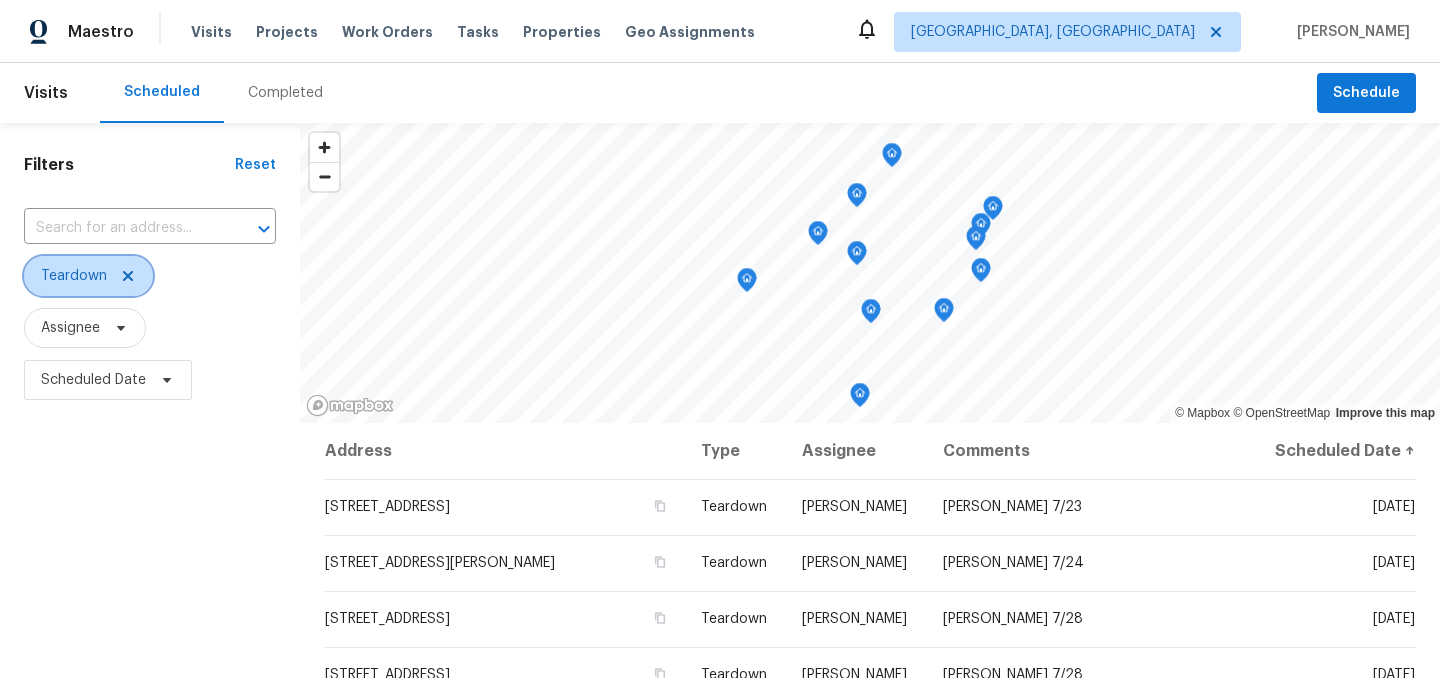 click 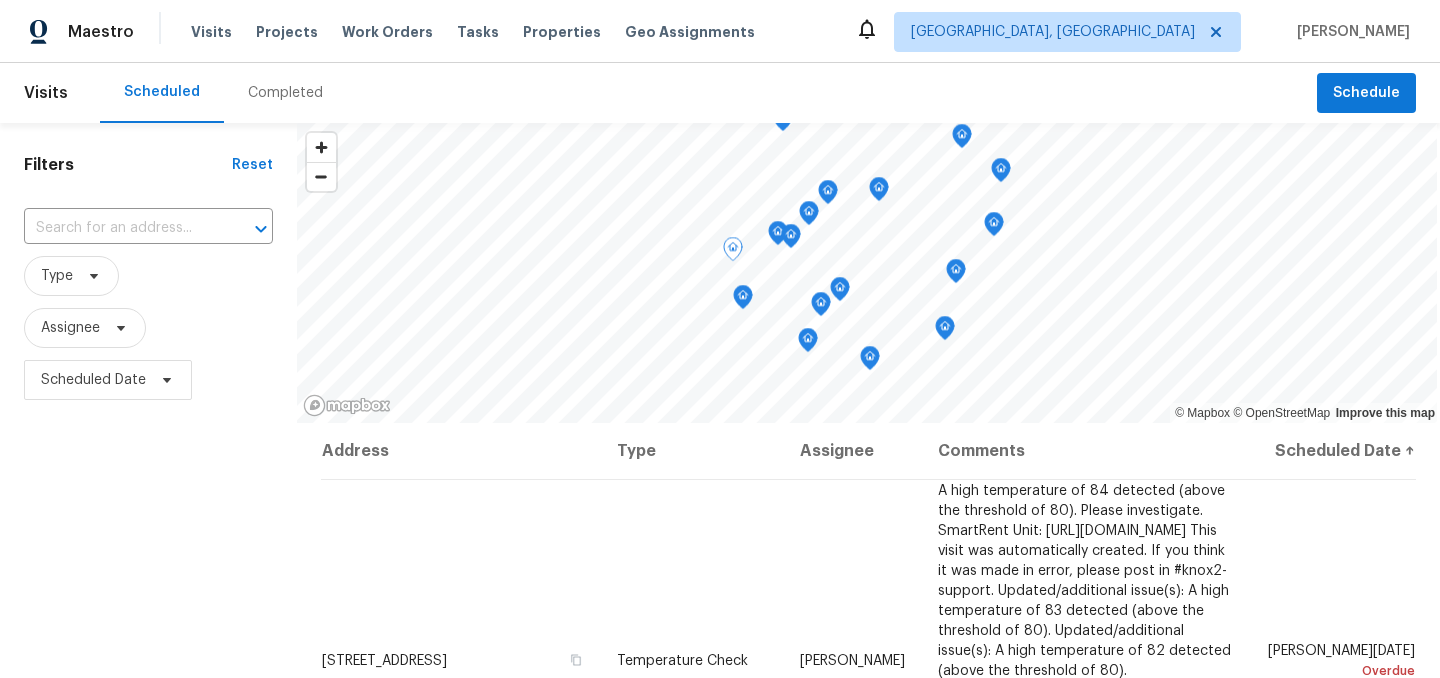 click on "Type" at bounding box center [148, 276] 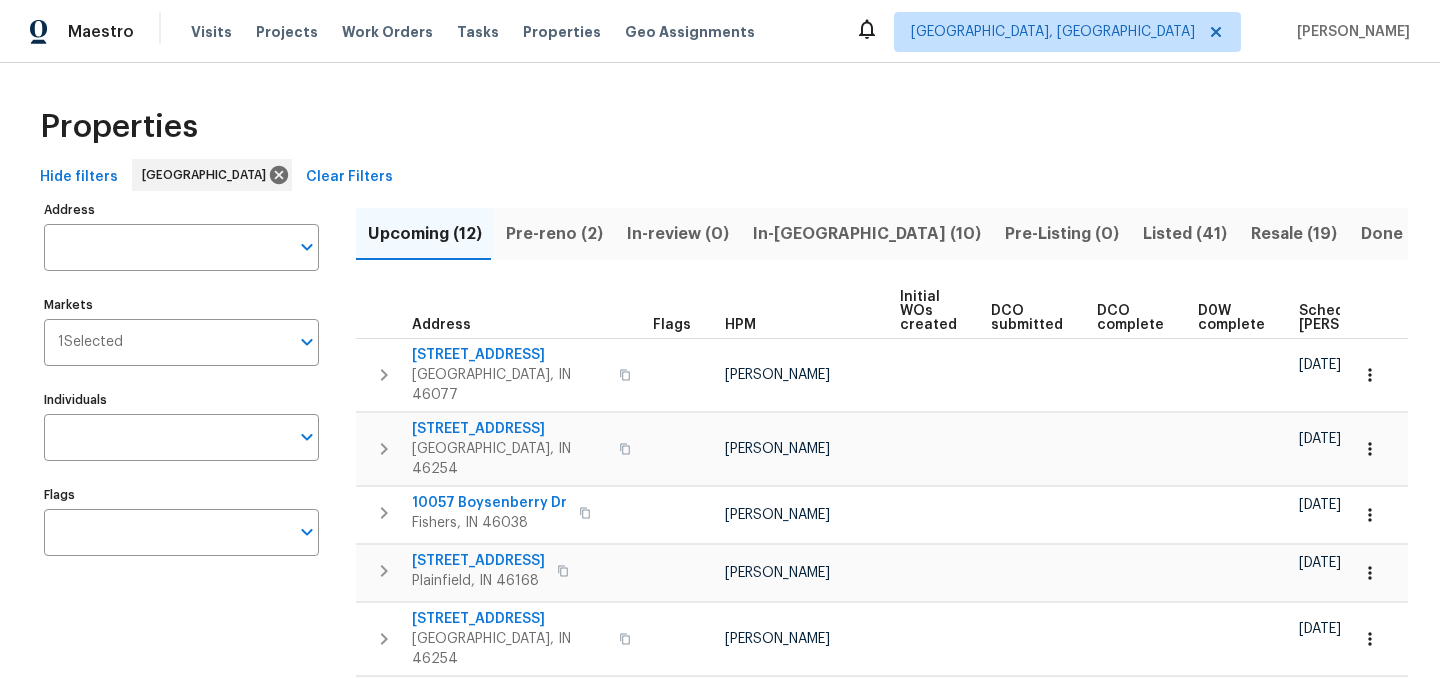 scroll, scrollTop: 0, scrollLeft: 0, axis: both 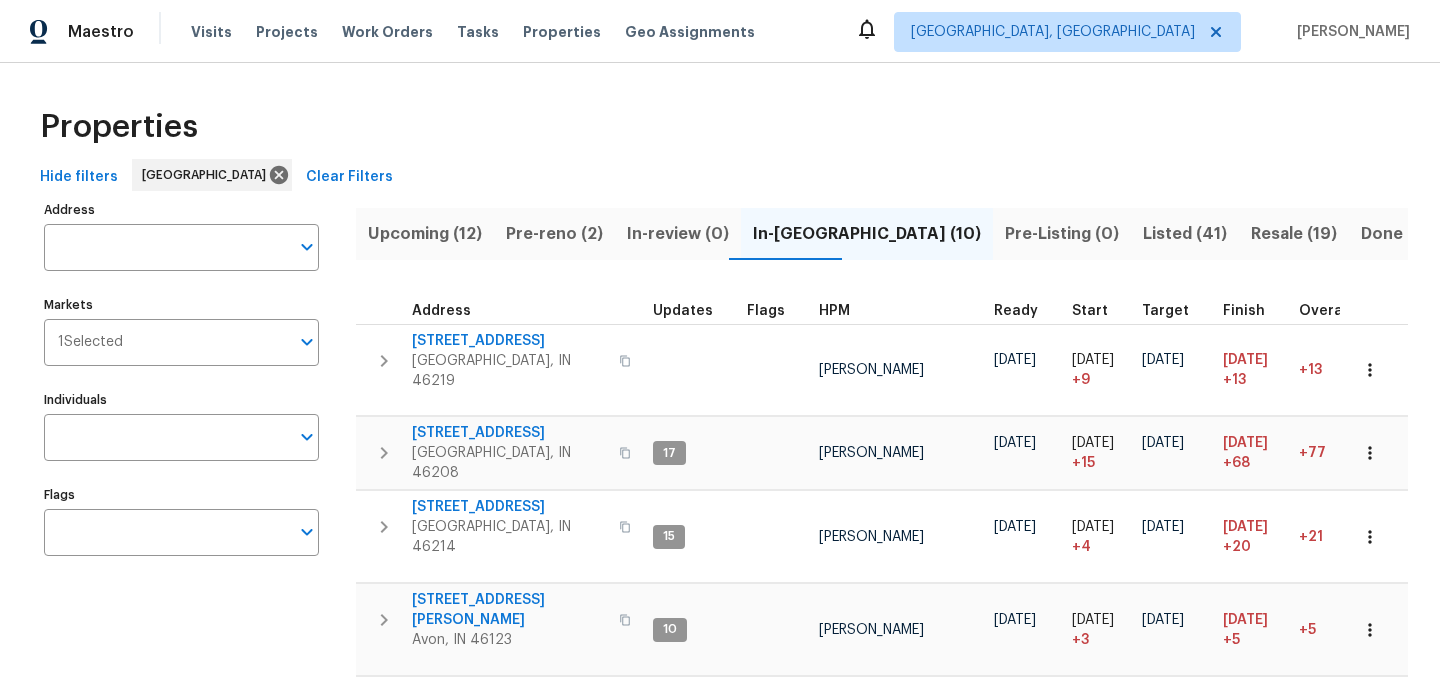 click on "Pre-reno (2)" at bounding box center (554, 234) 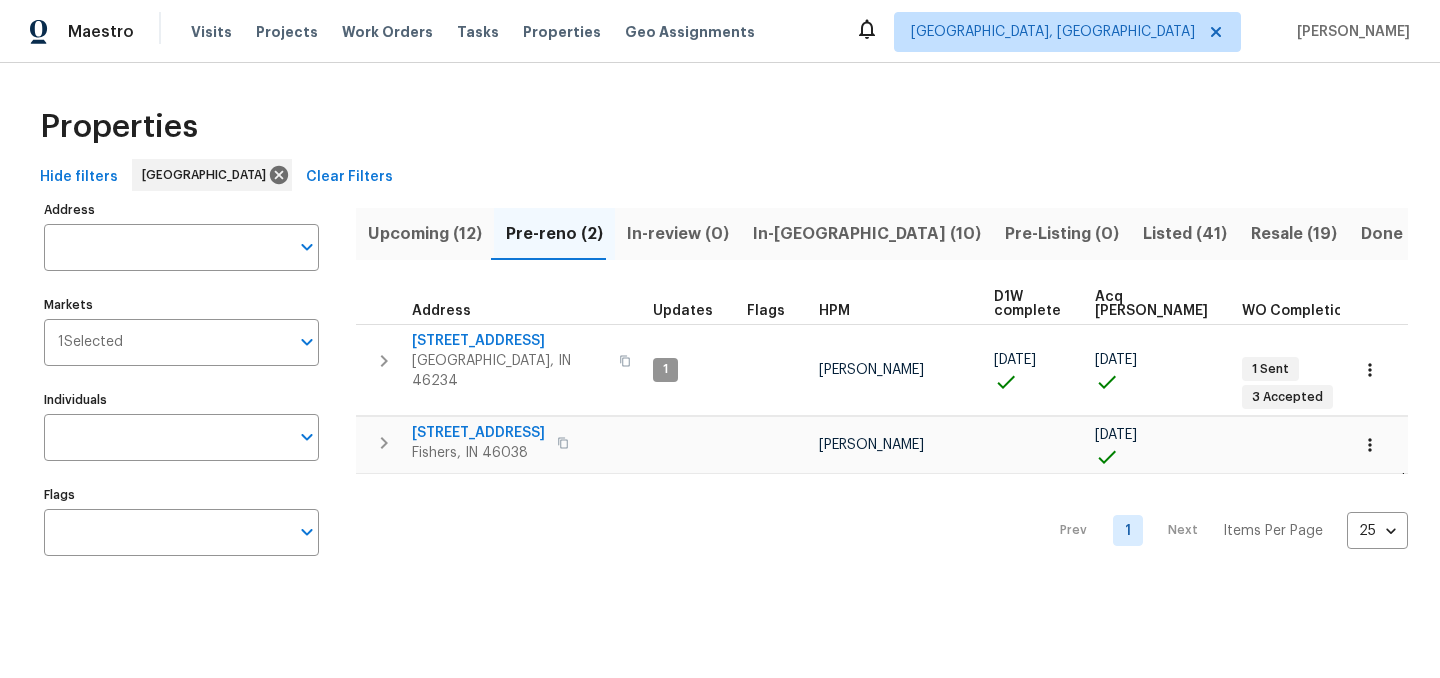 click on "Upcoming (12)" at bounding box center [425, 234] 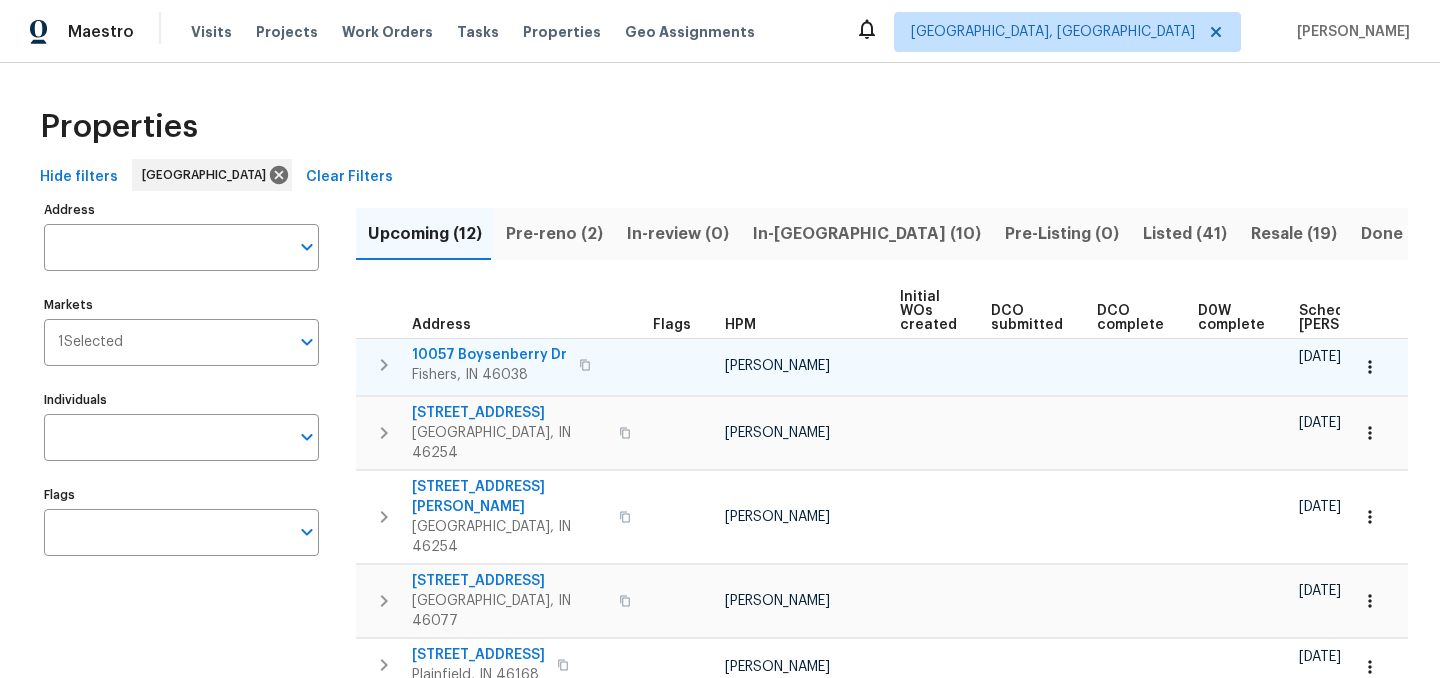 scroll, scrollTop: 0, scrollLeft: 221, axis: horizontal 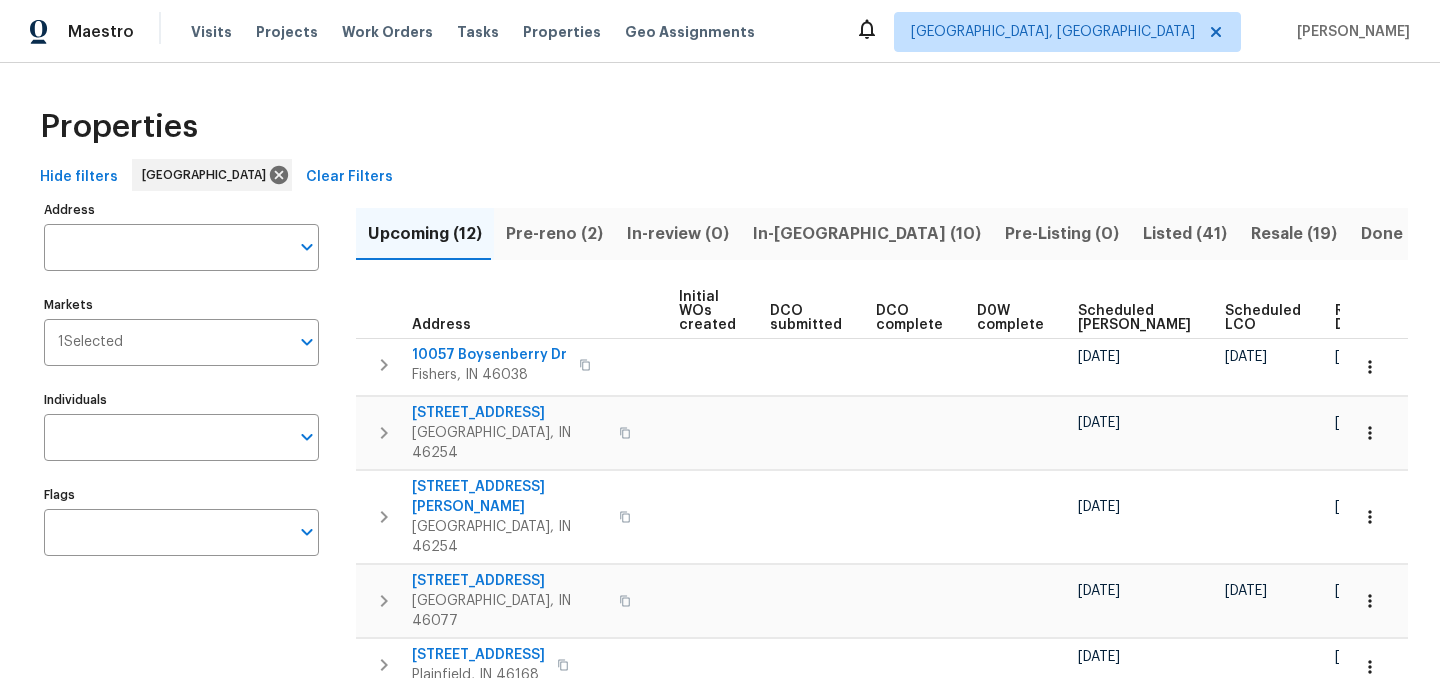 click on "Ready Date" at bounding box center [1357, 318] 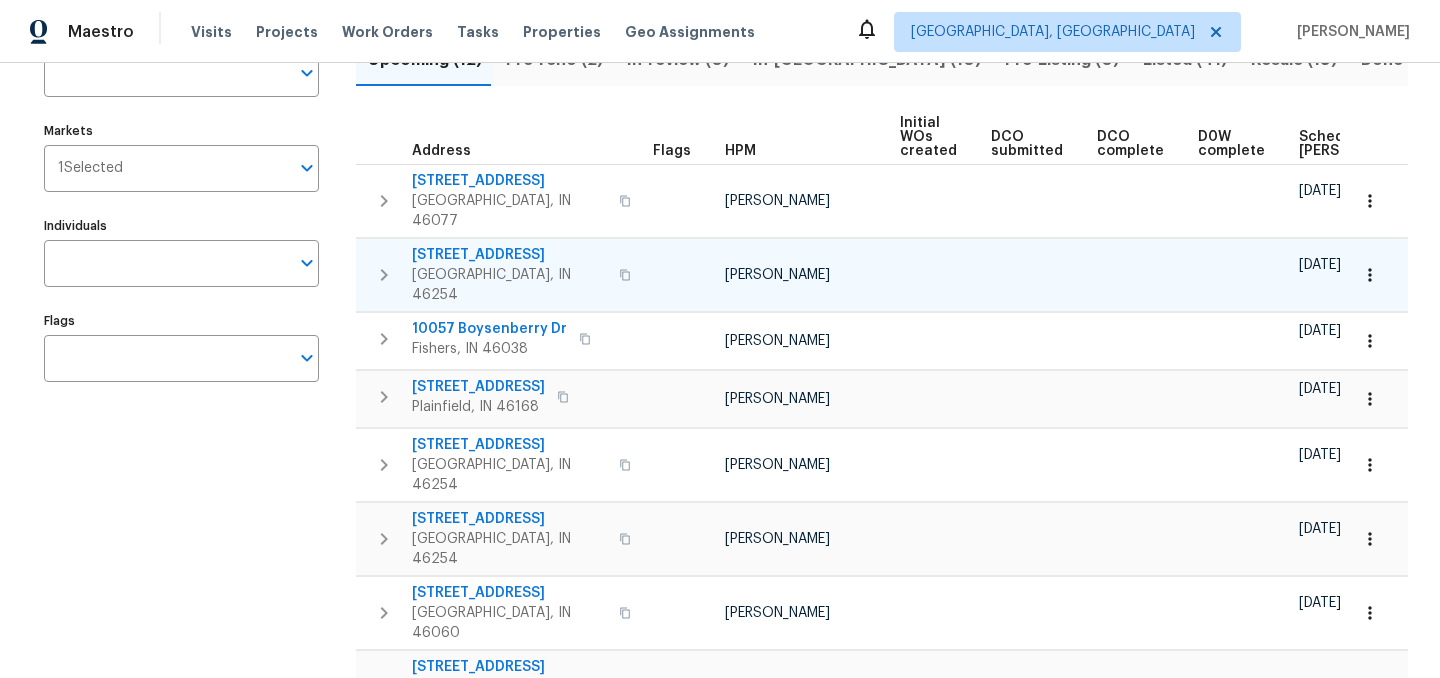 scroll, scrollTop: 177, scrollLeft: 0, axis: vertical 